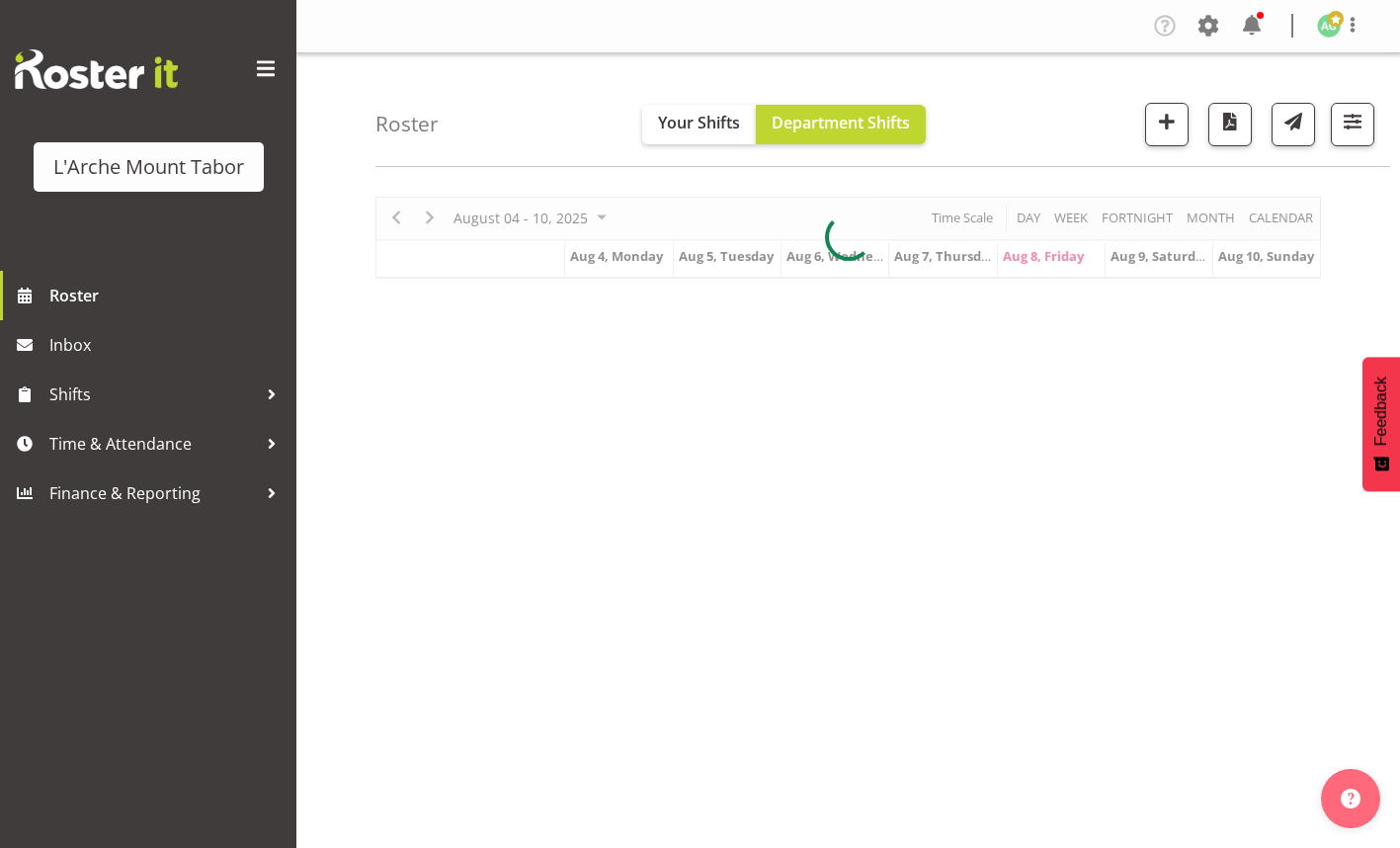 scroll, scrollTop: 0, scrollLeft: 0, axis: both 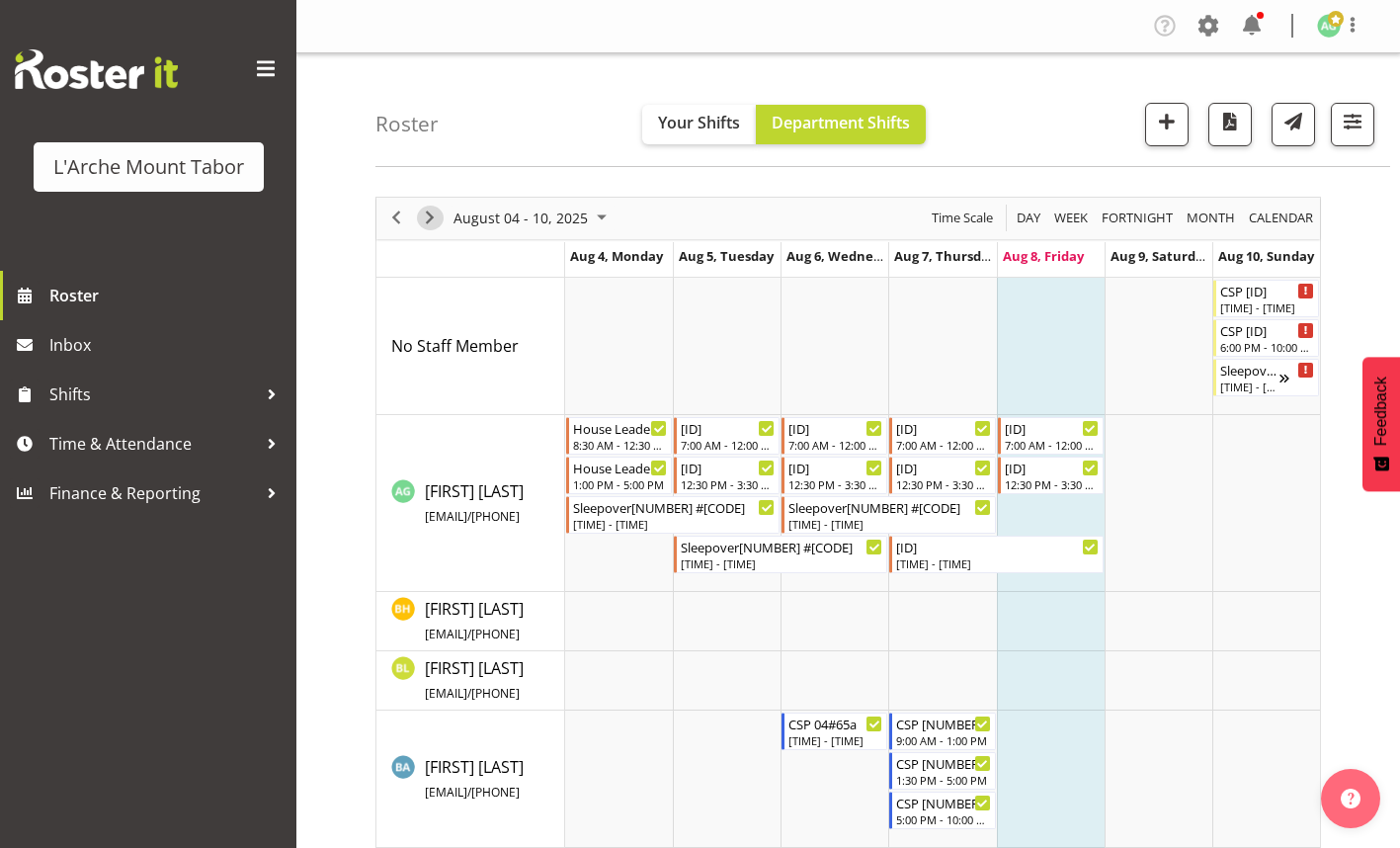 click at bounding box center (430, 217) 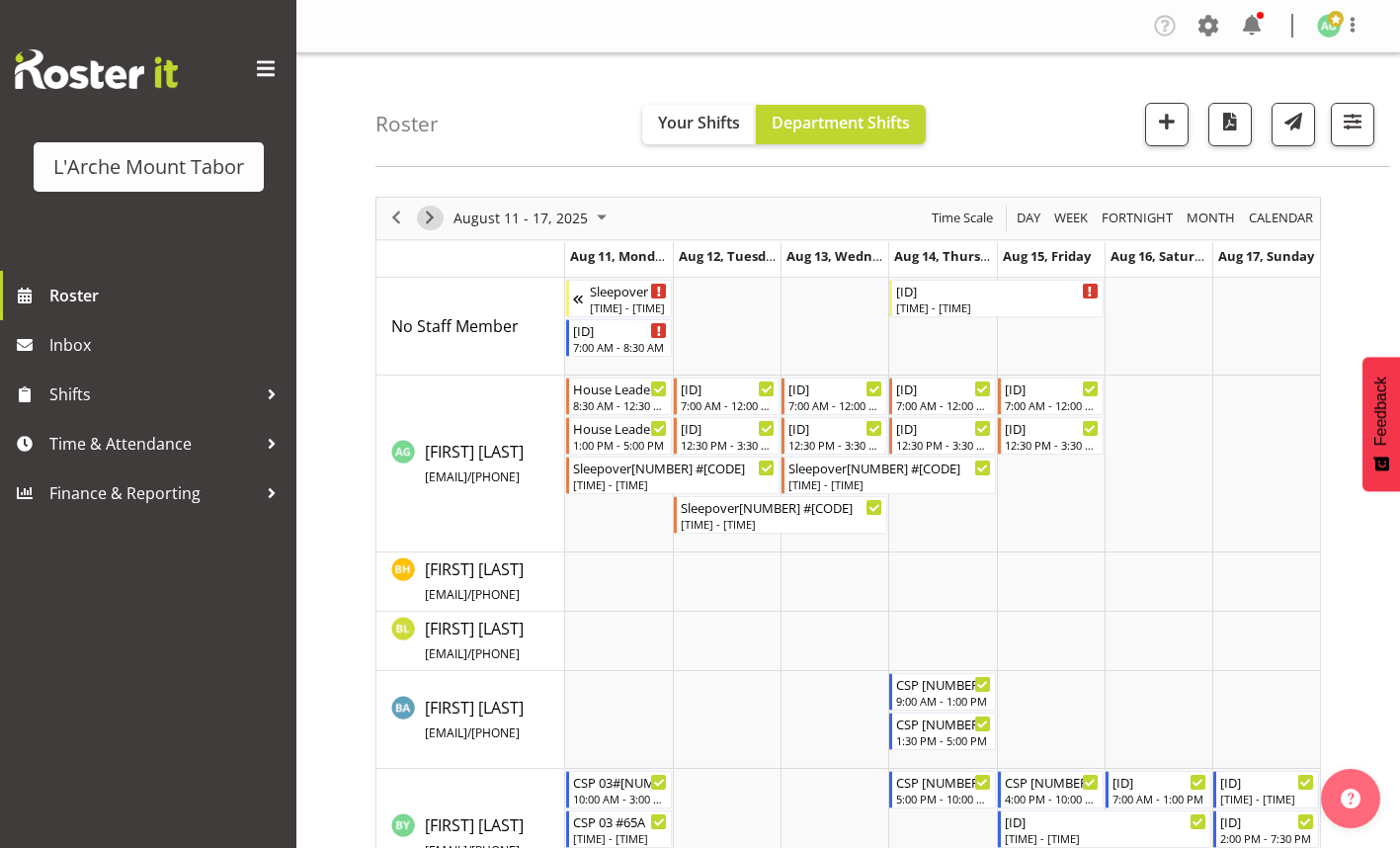 click at bounding box center (430, 217) 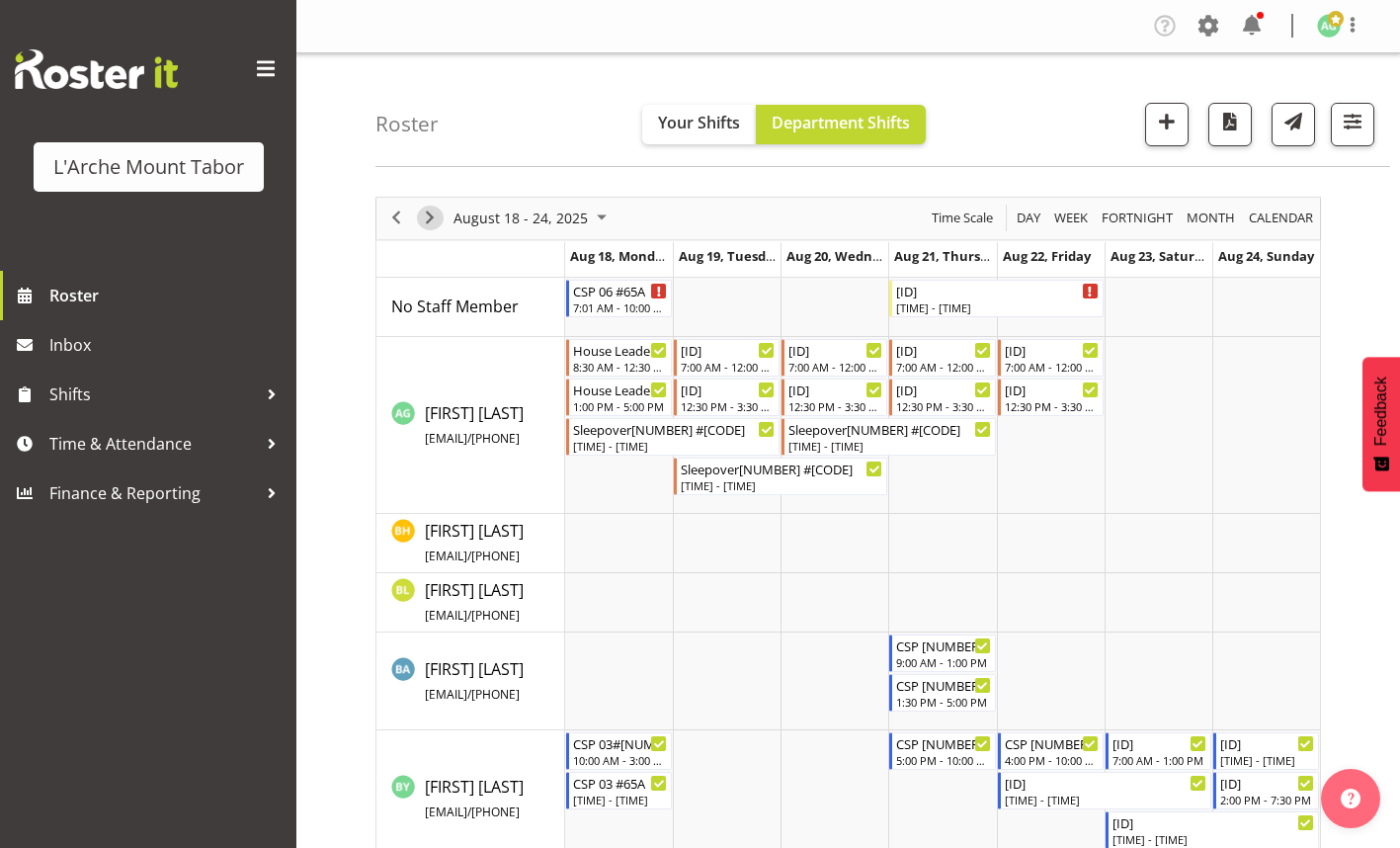 click at bounding box center [430, 217] 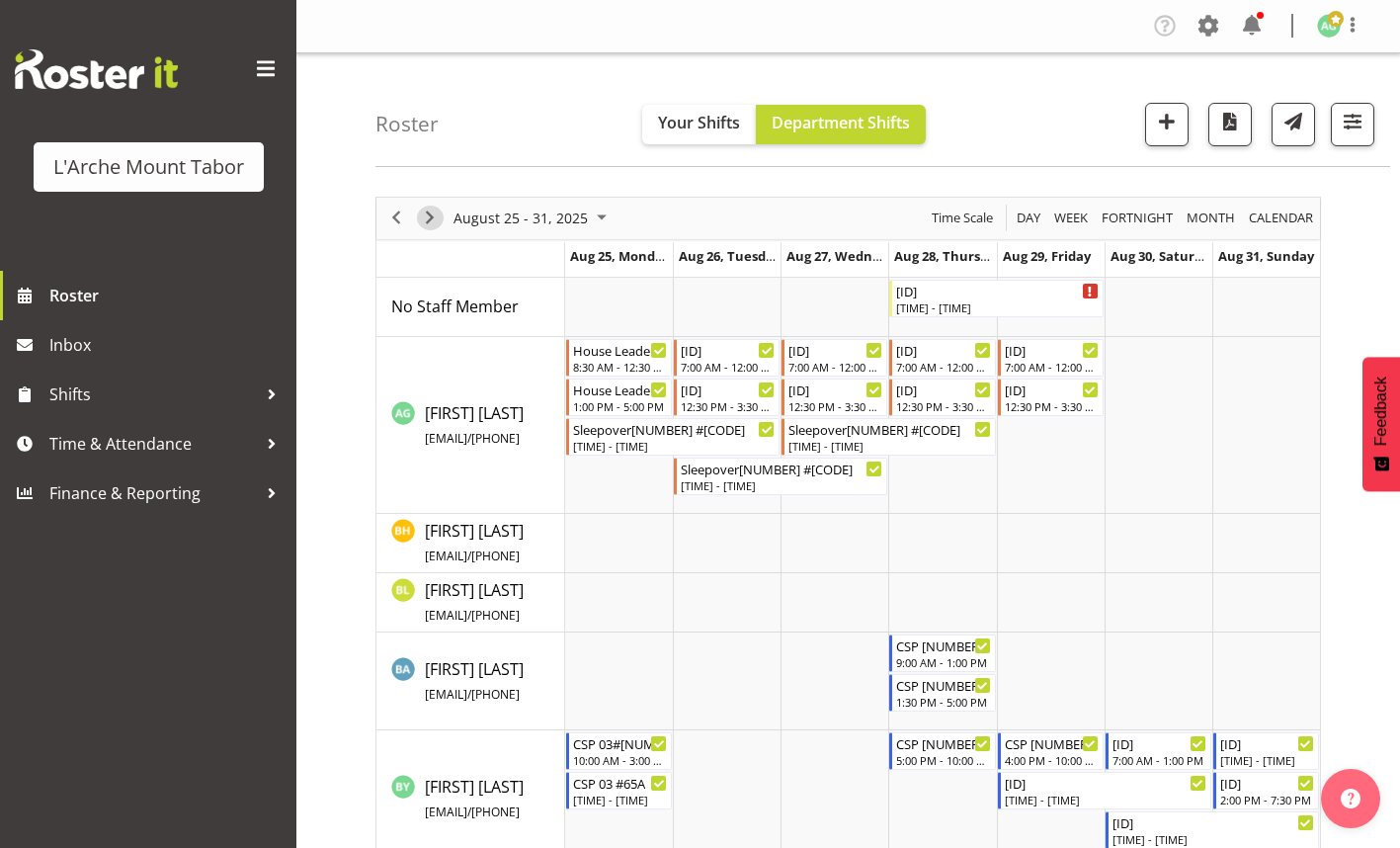 click at bounding box center [430, 217] 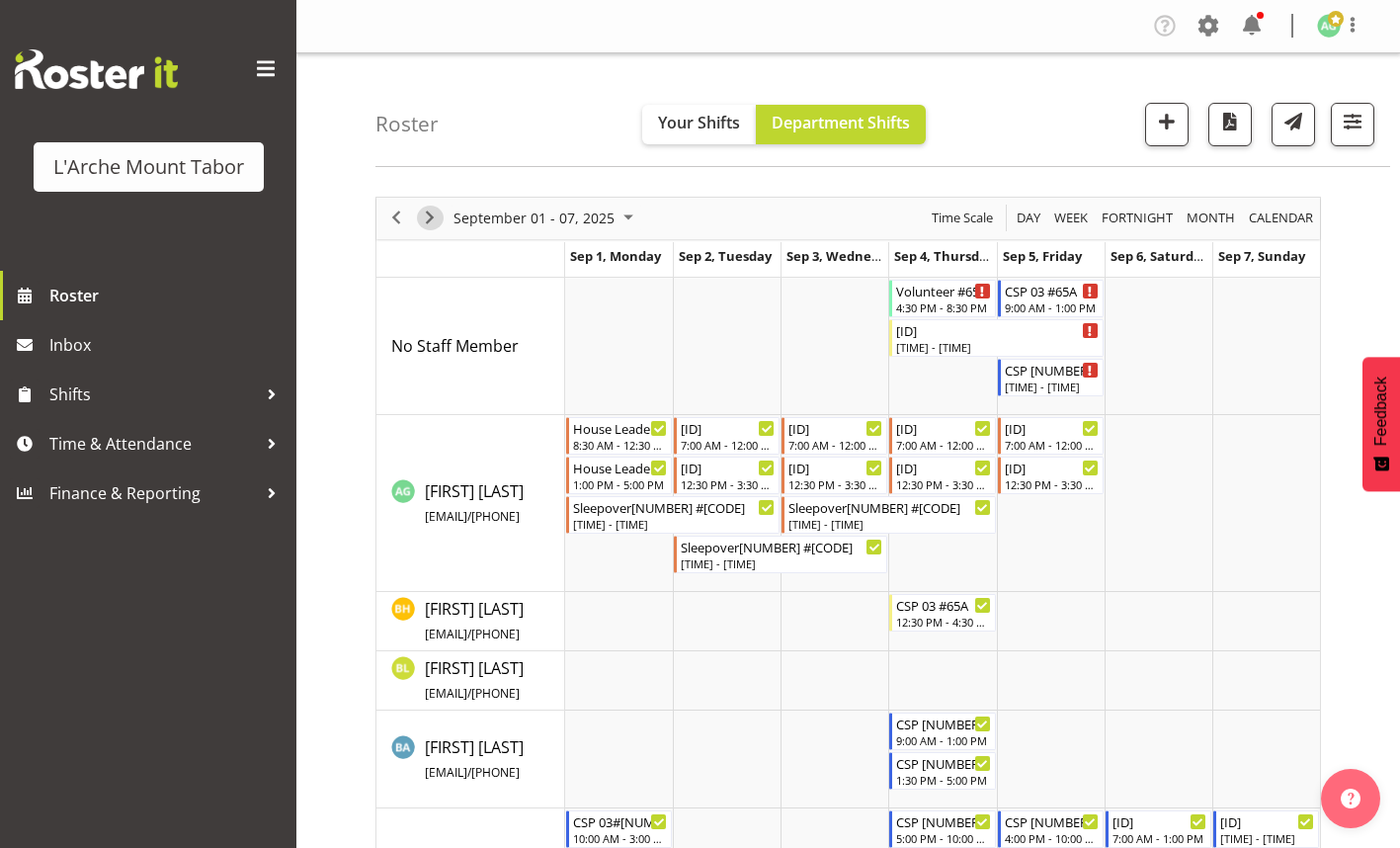 click at bounding box center (430, 217) 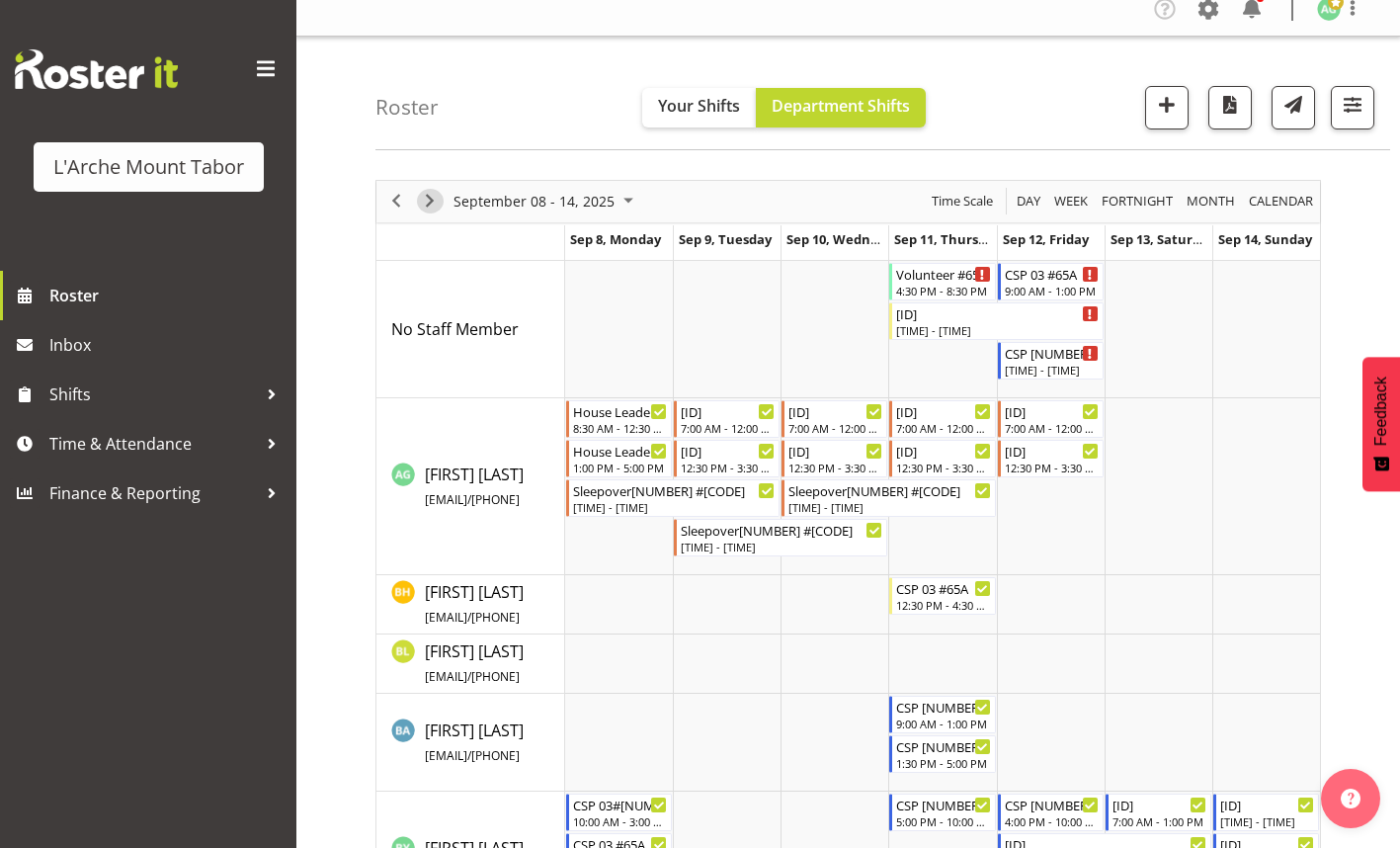 scroll, scrollTop: 0, scrollLeft: 0, axis: both 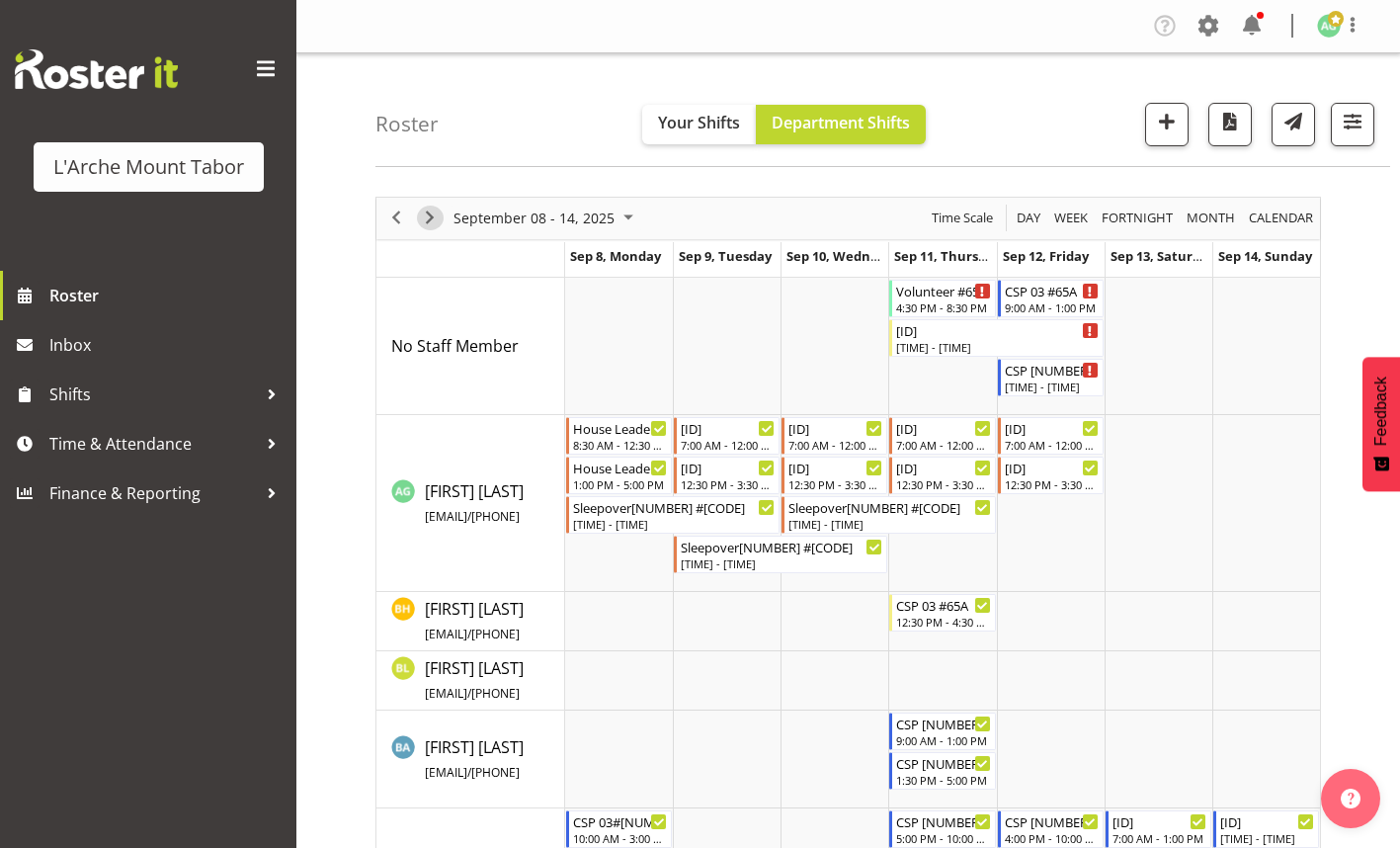 click at bounding box center (430, 217) 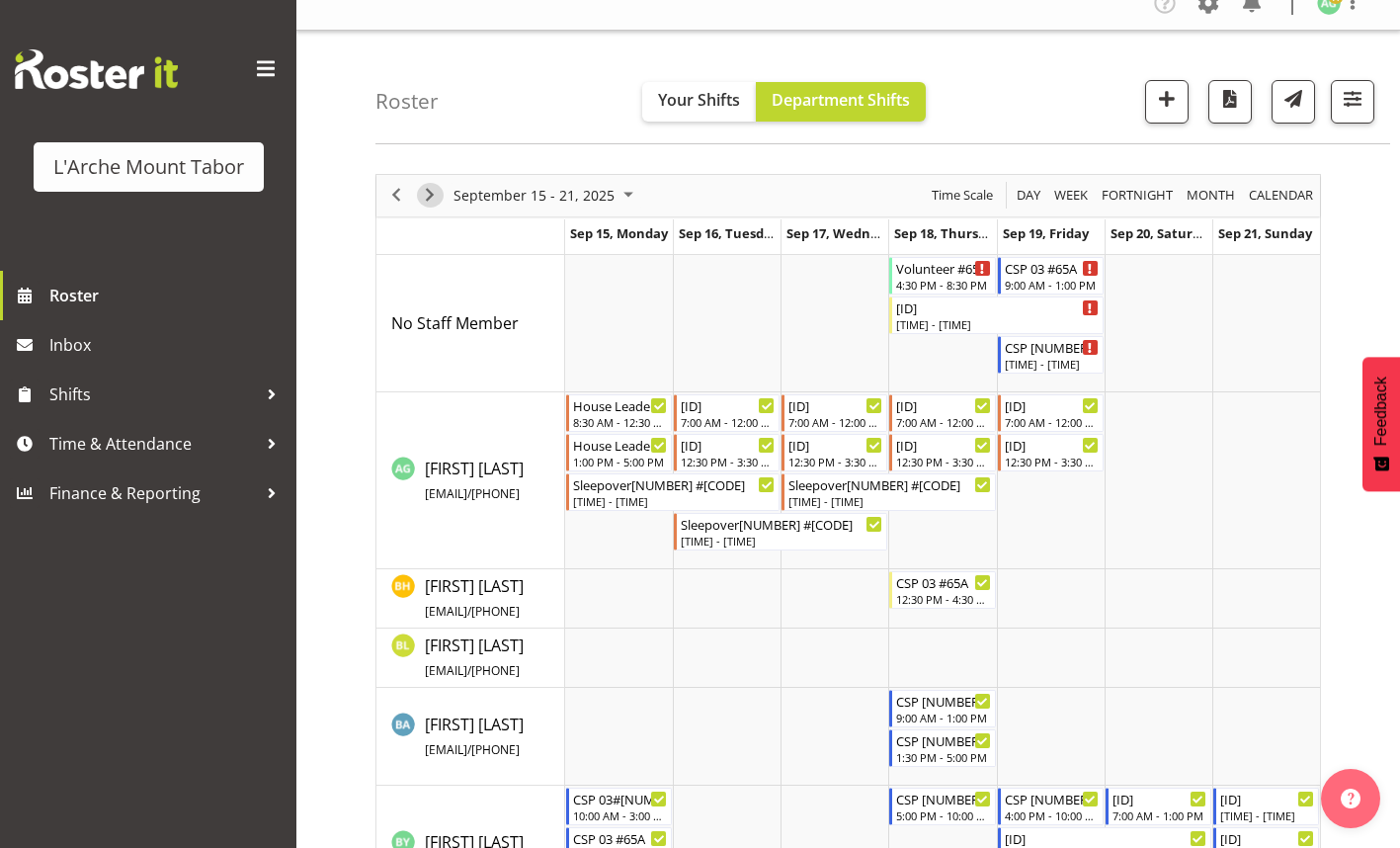 scroll, scrollTop: 0, scrollLeft: 0, axis: both 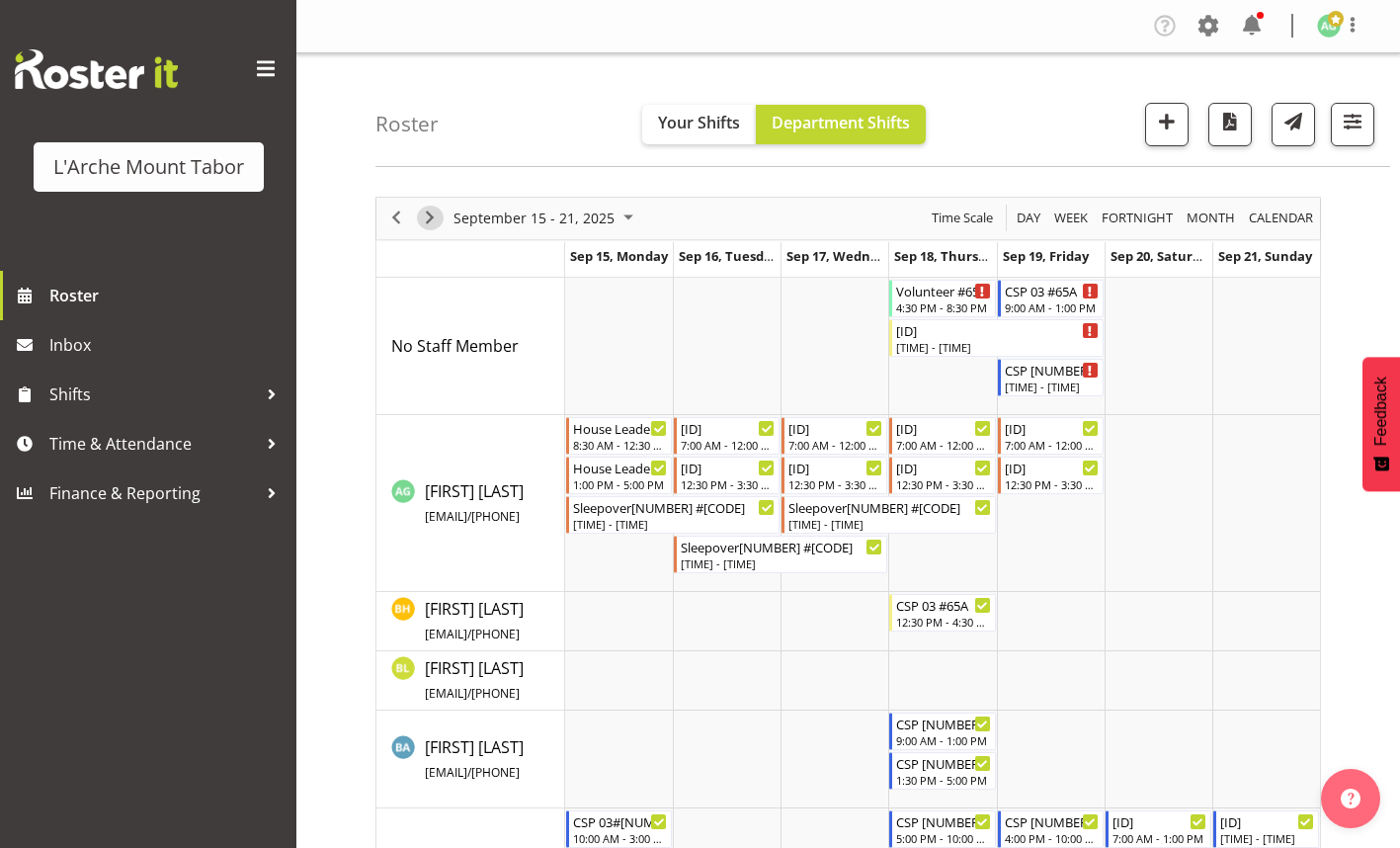 click at bounding box center [430, 217] 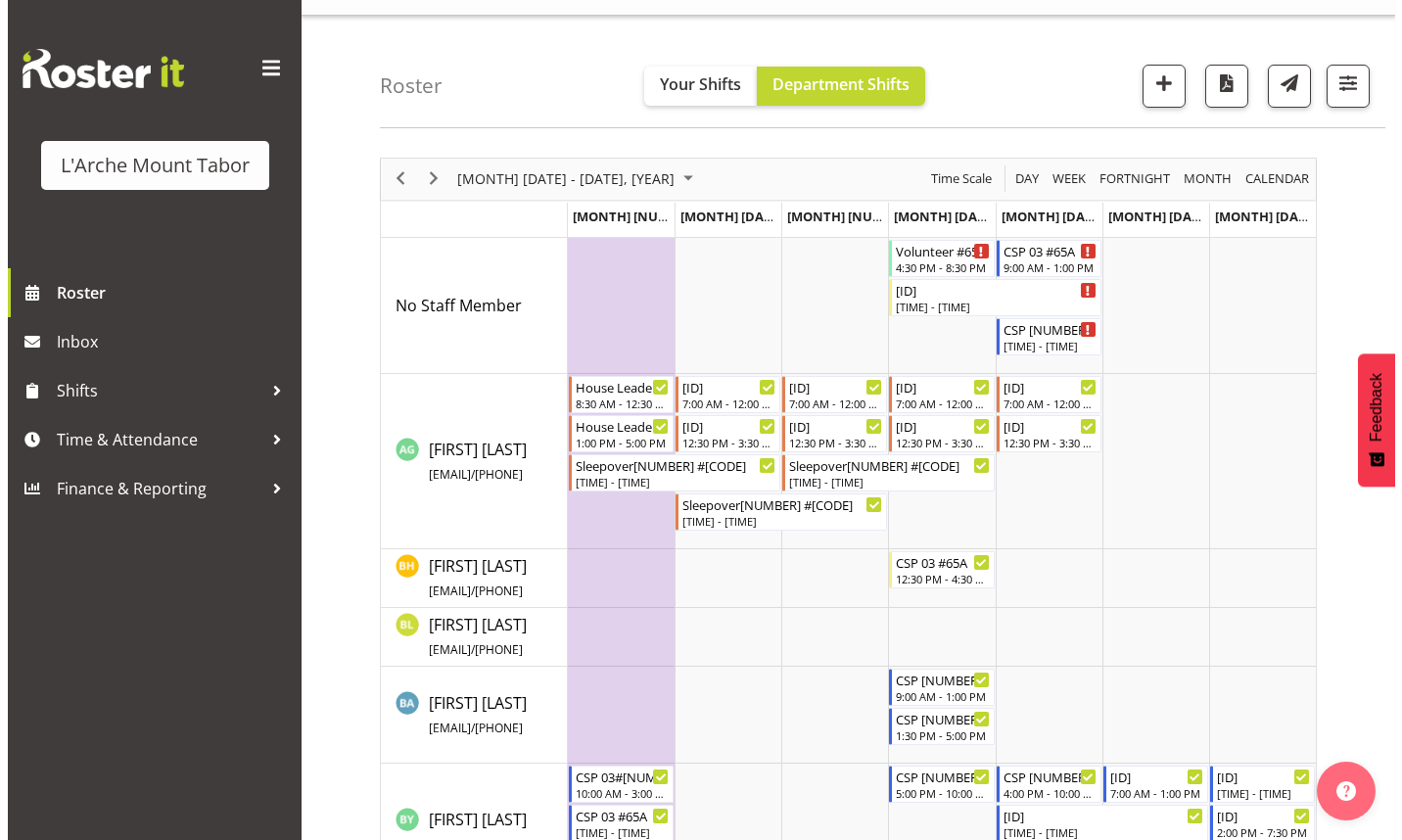 scroll, scrollTop: 0, scrollLeft: 0, axis: both 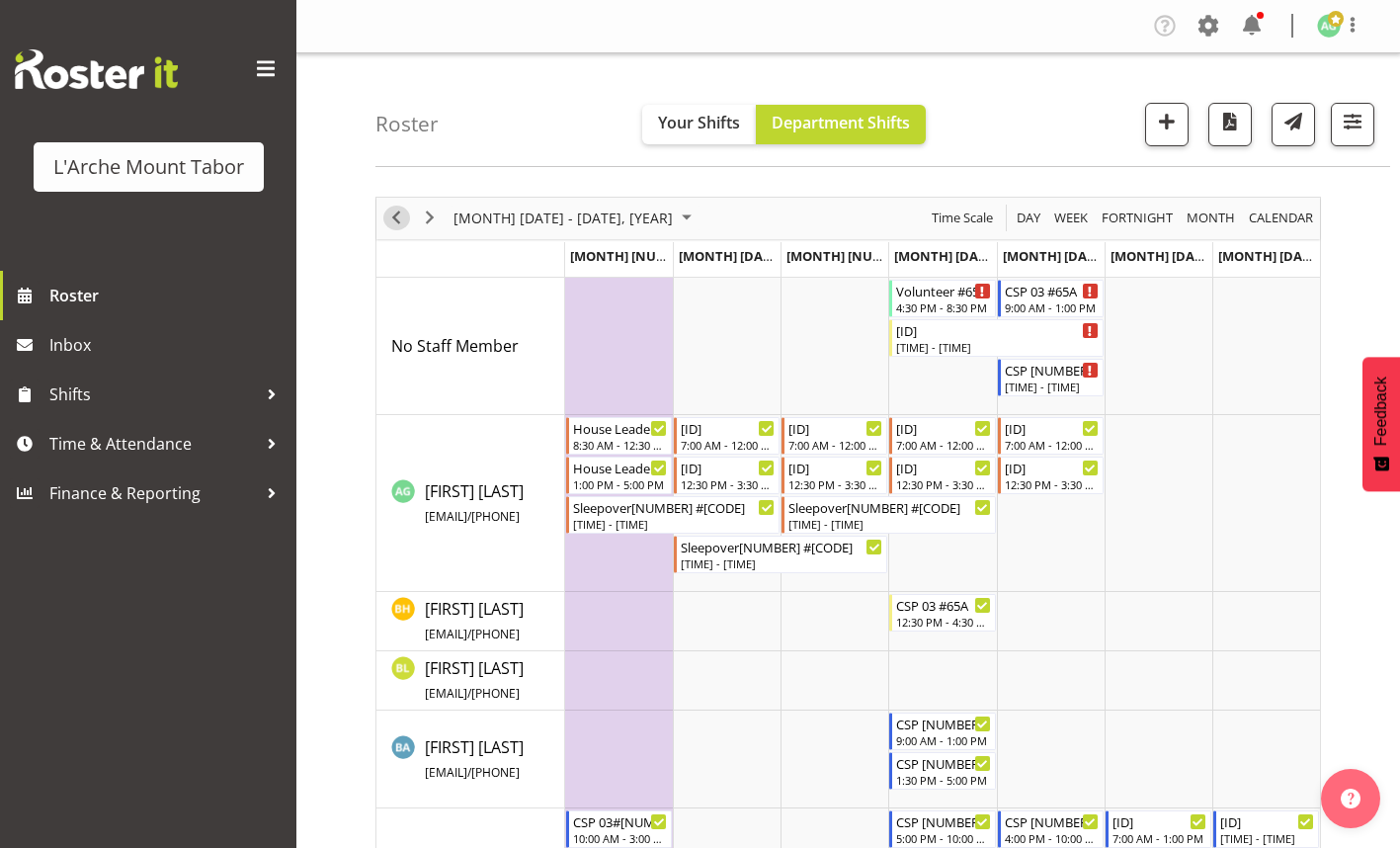 click at bounding box center (396, 217) 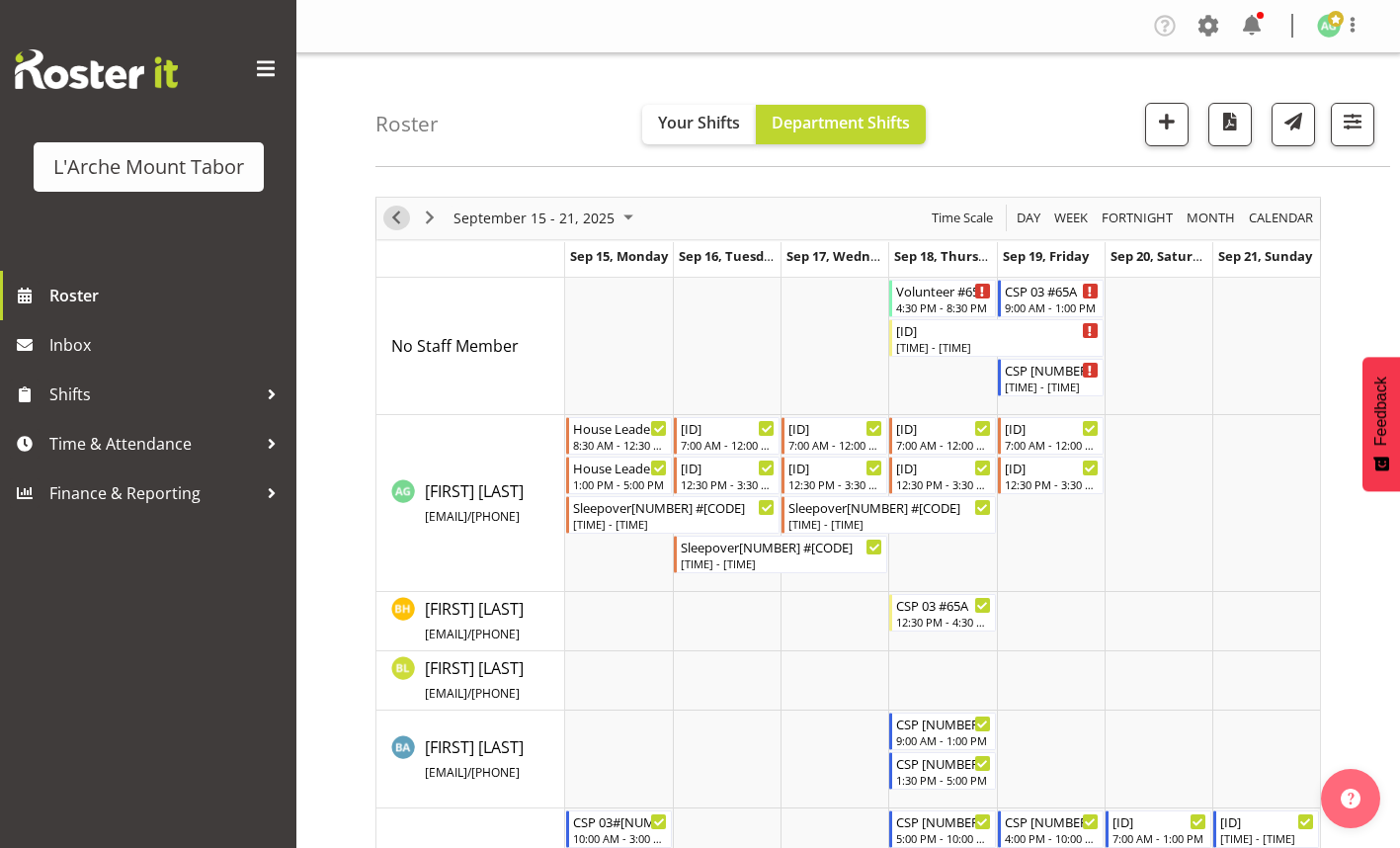 click at bounding box center (396, 217) 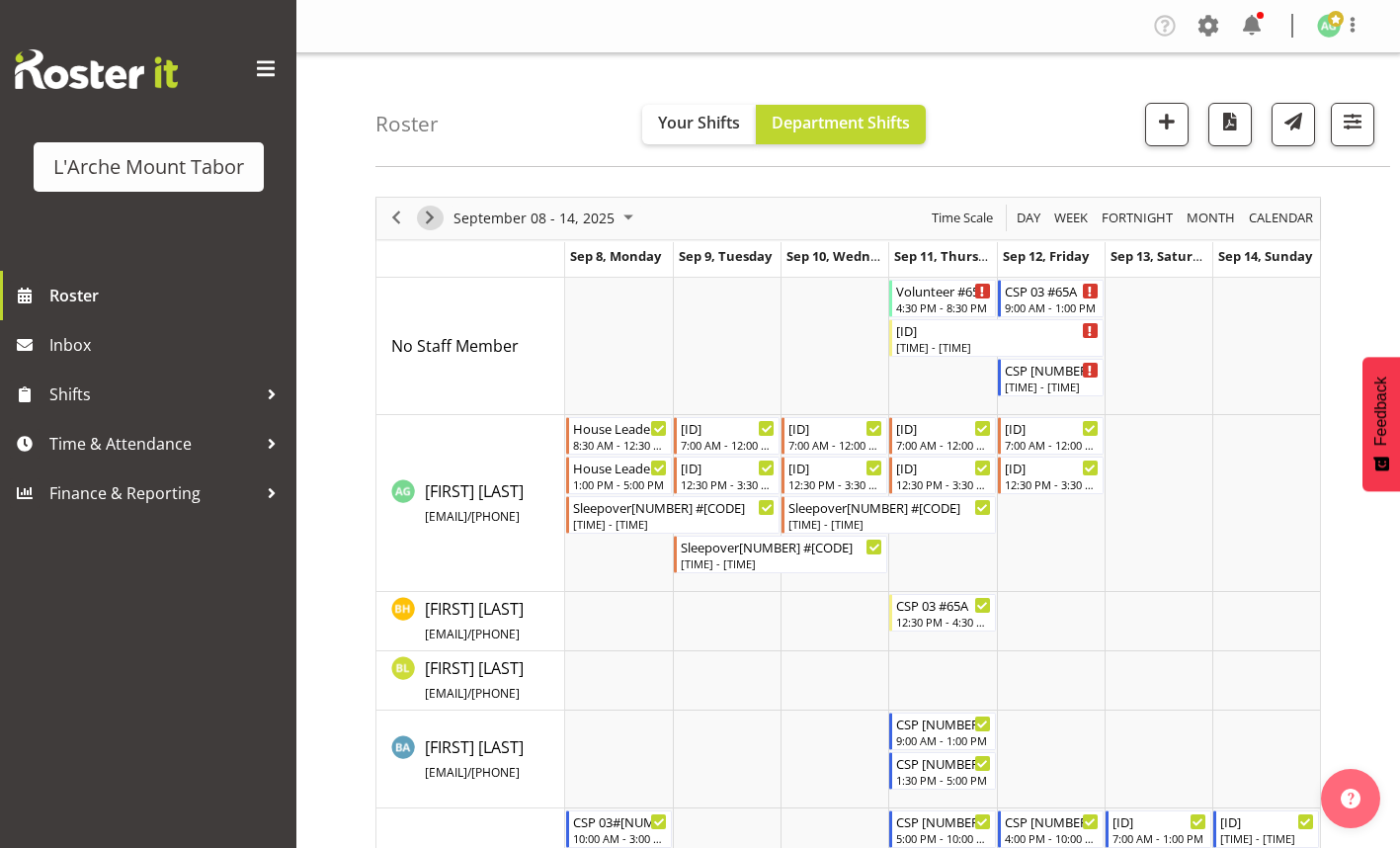 click at bounding box center (430, 217) 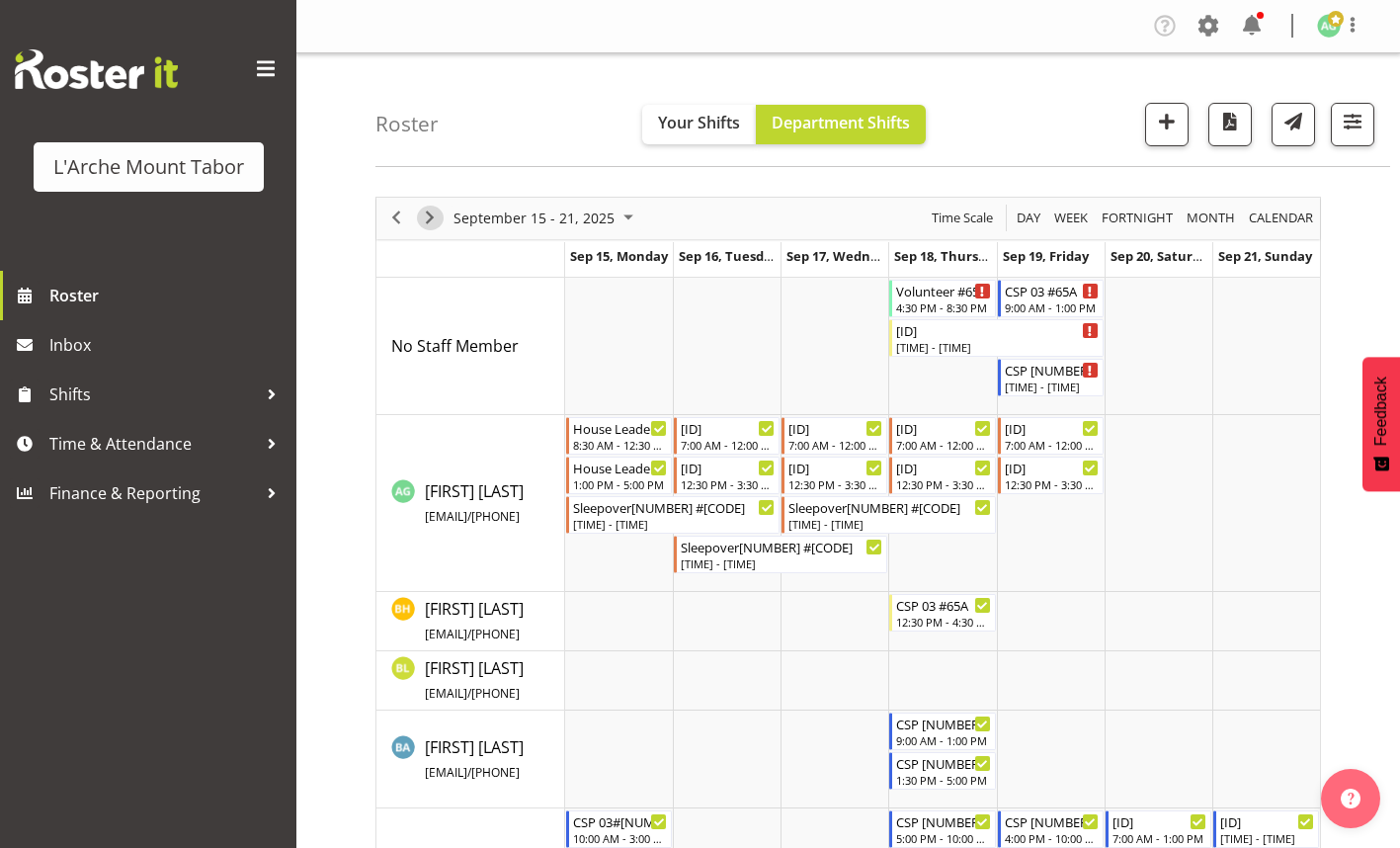 click at bounding box center (430, 217) 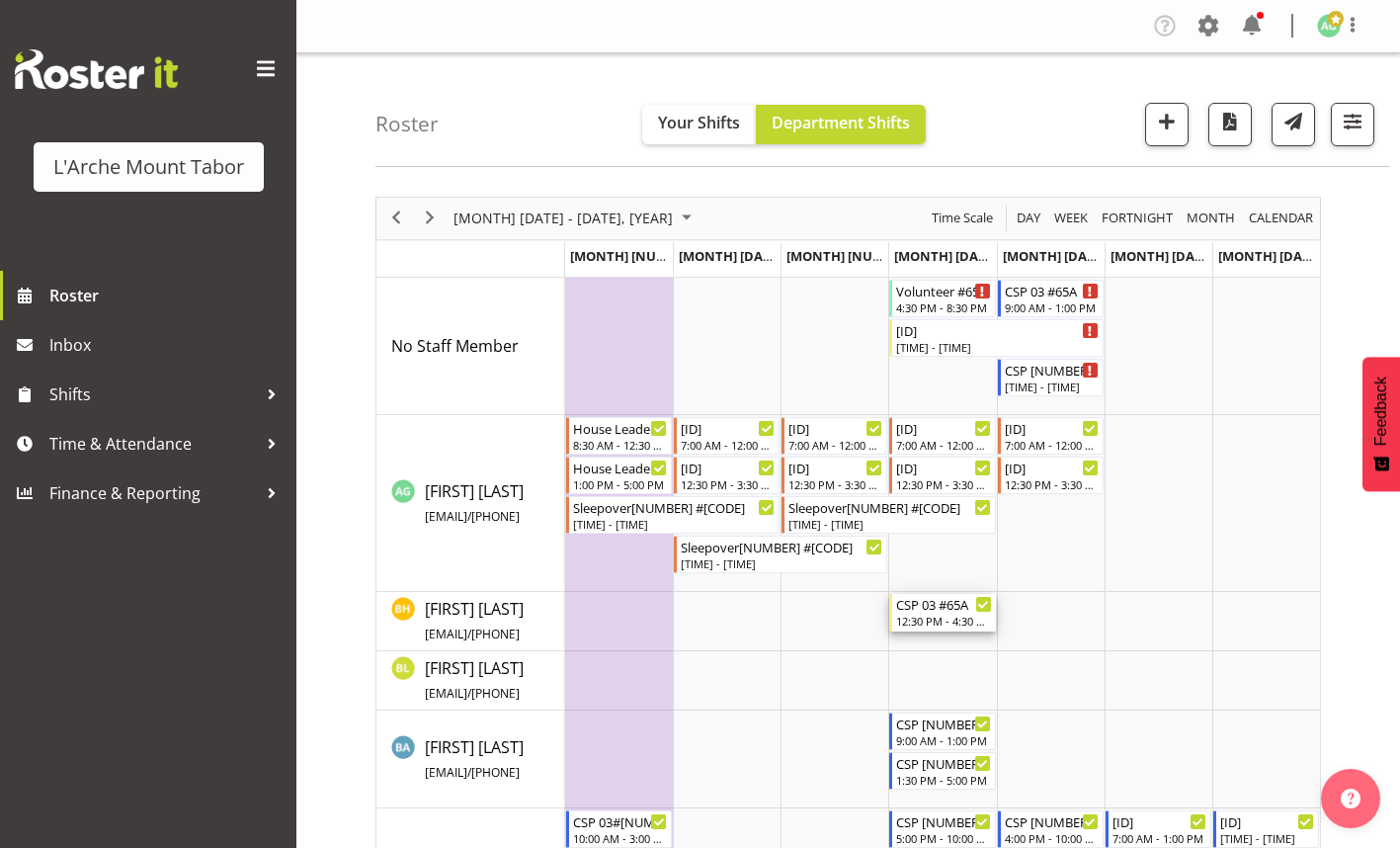 click on "12:30 PM - 4:30 PM" at bounding box center (944, 621) 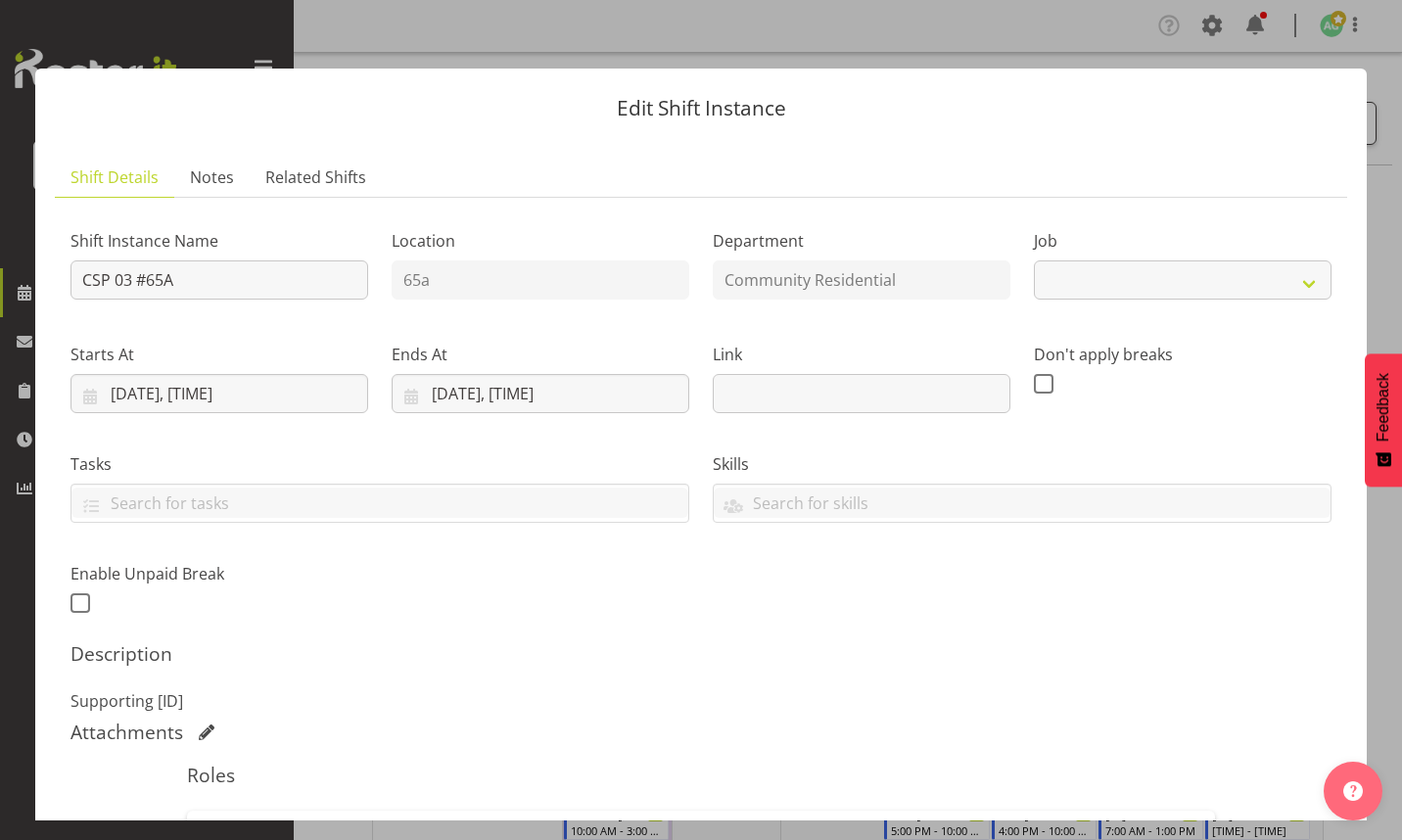 select on "3" 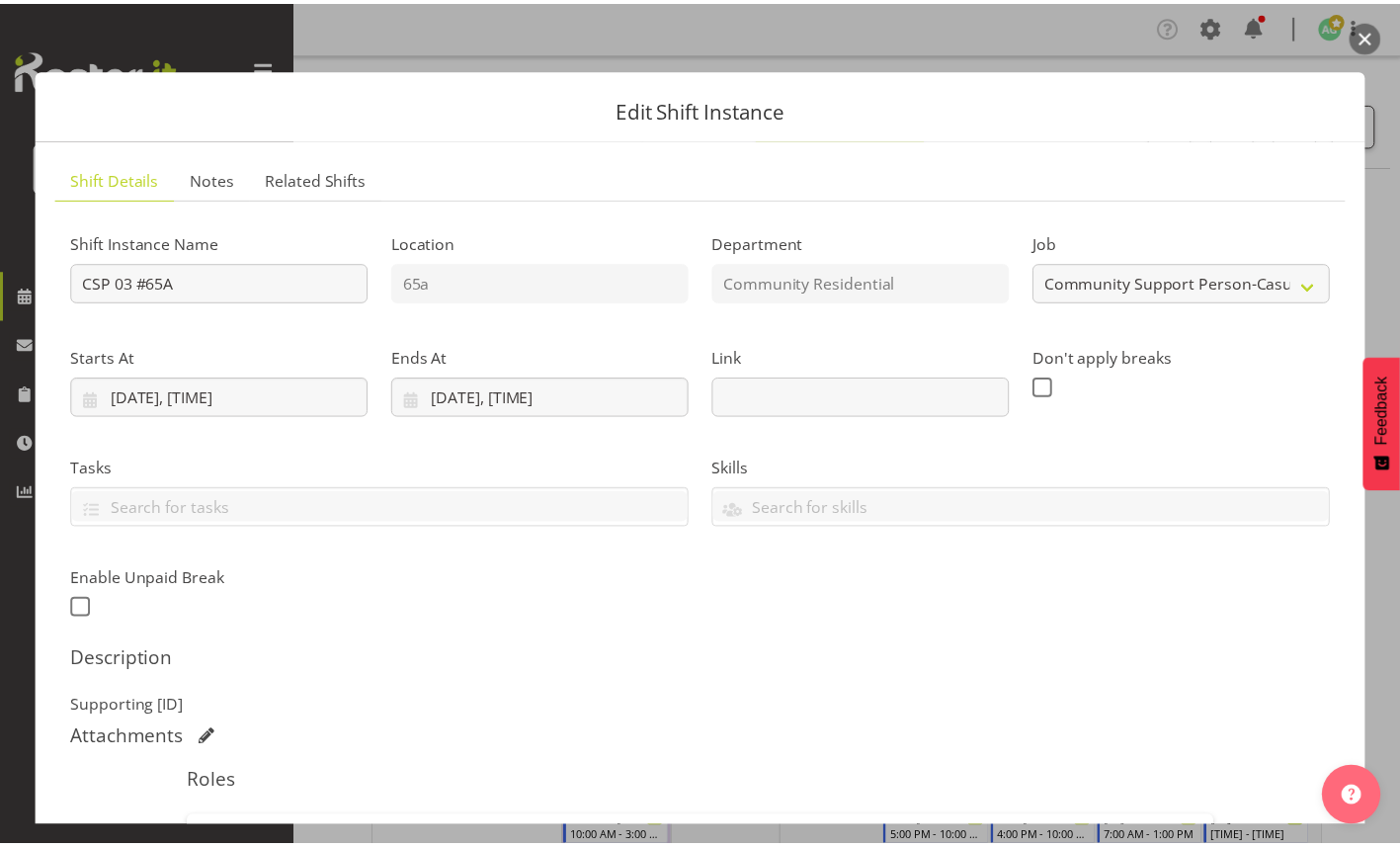 scroll, scrollTop: 198, scrollLeft: 0, axis: vertical 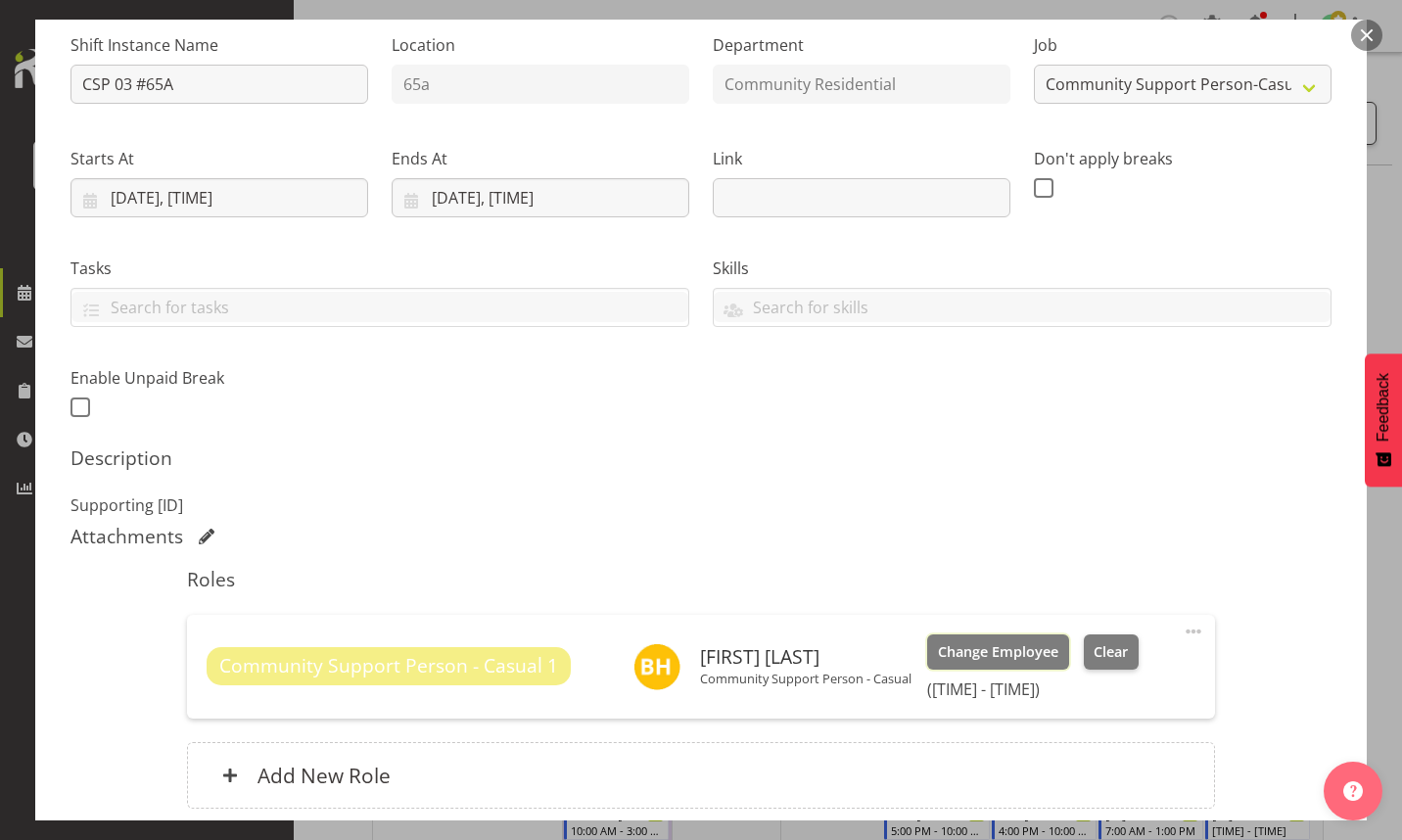 click on "Change Employee" at bounding box center (998, 652) 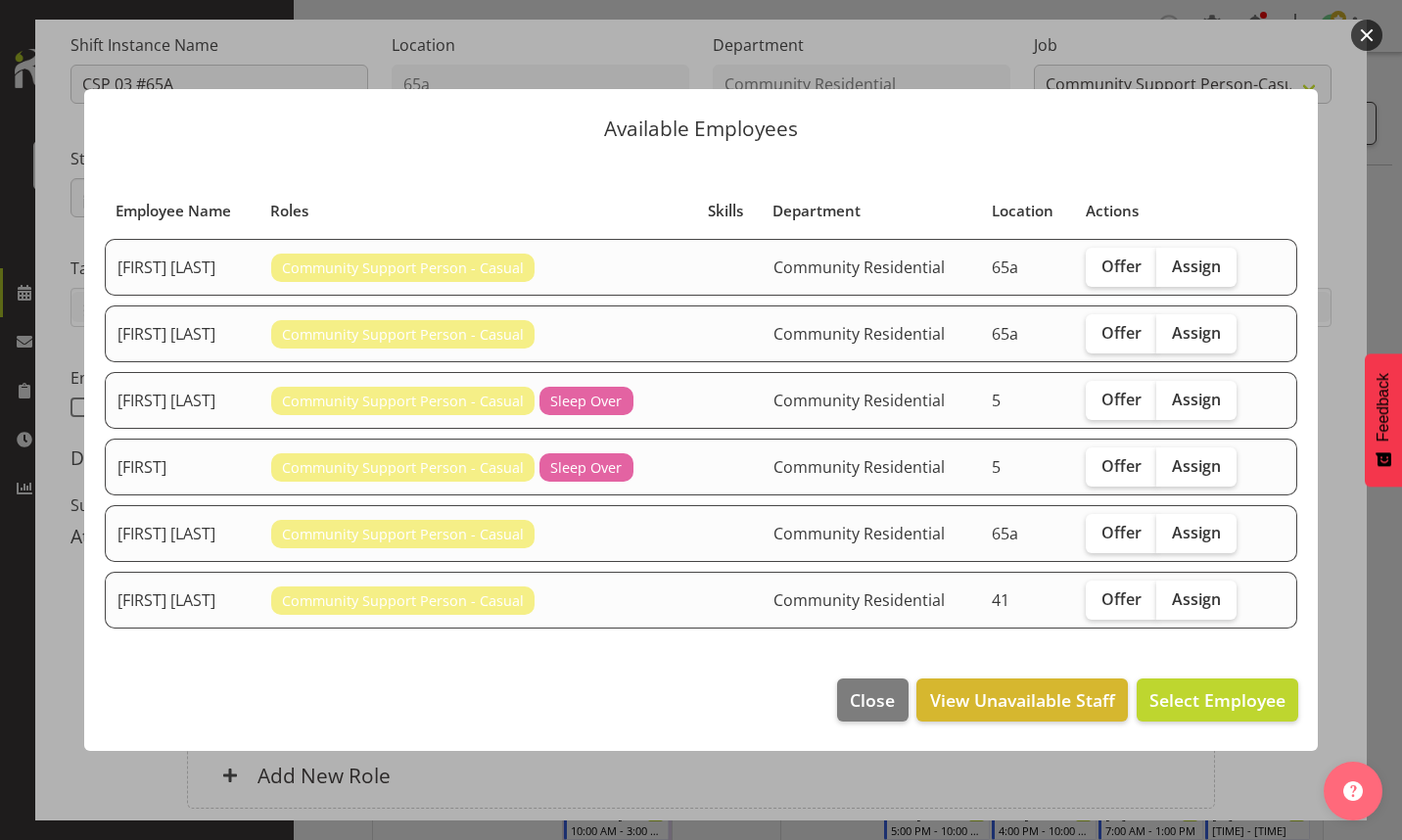 click on "Assign" at bounding box center [1196, 333] 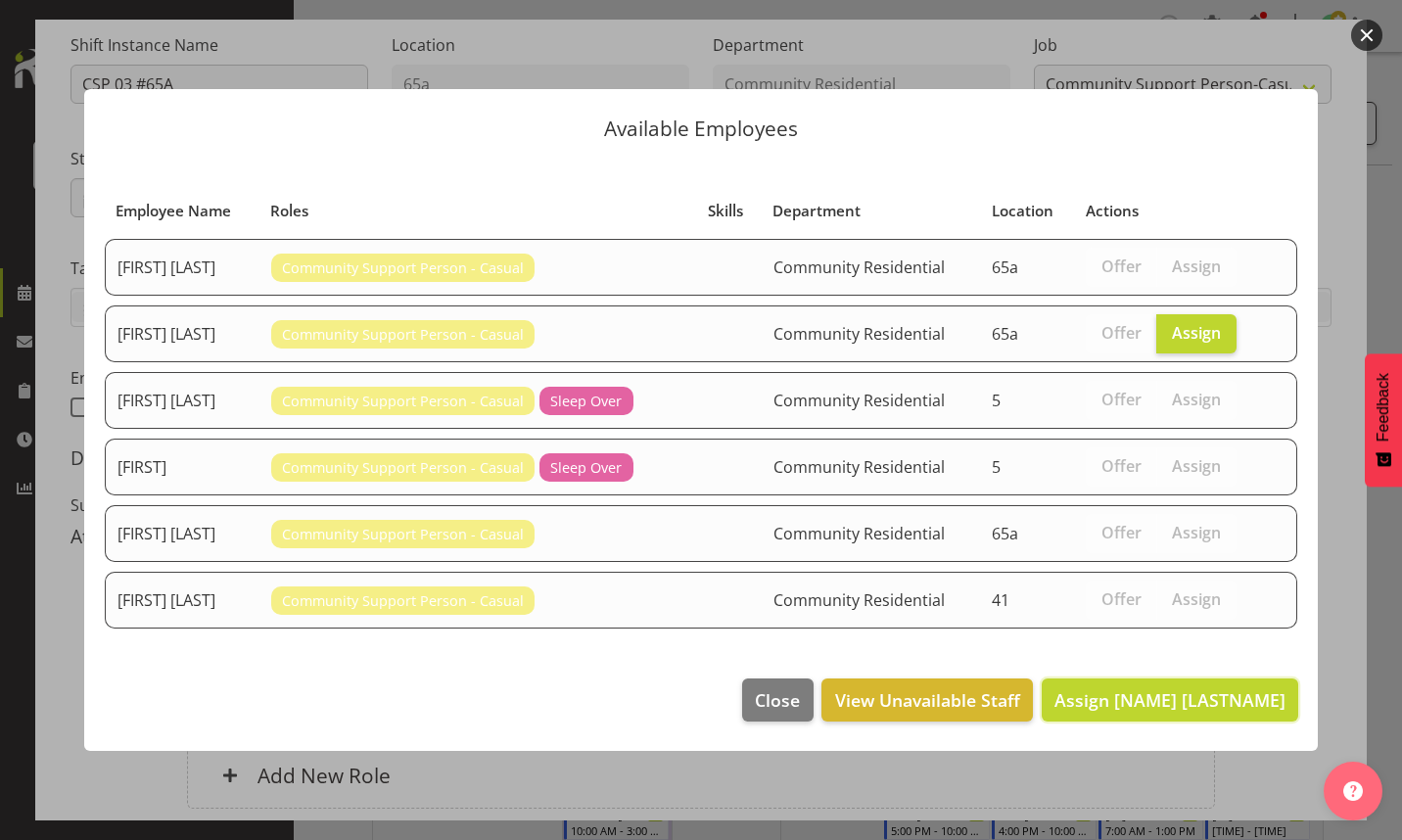 click on "Assign [NAME] [LASTNAME]" at bounding box center (1170, 700) 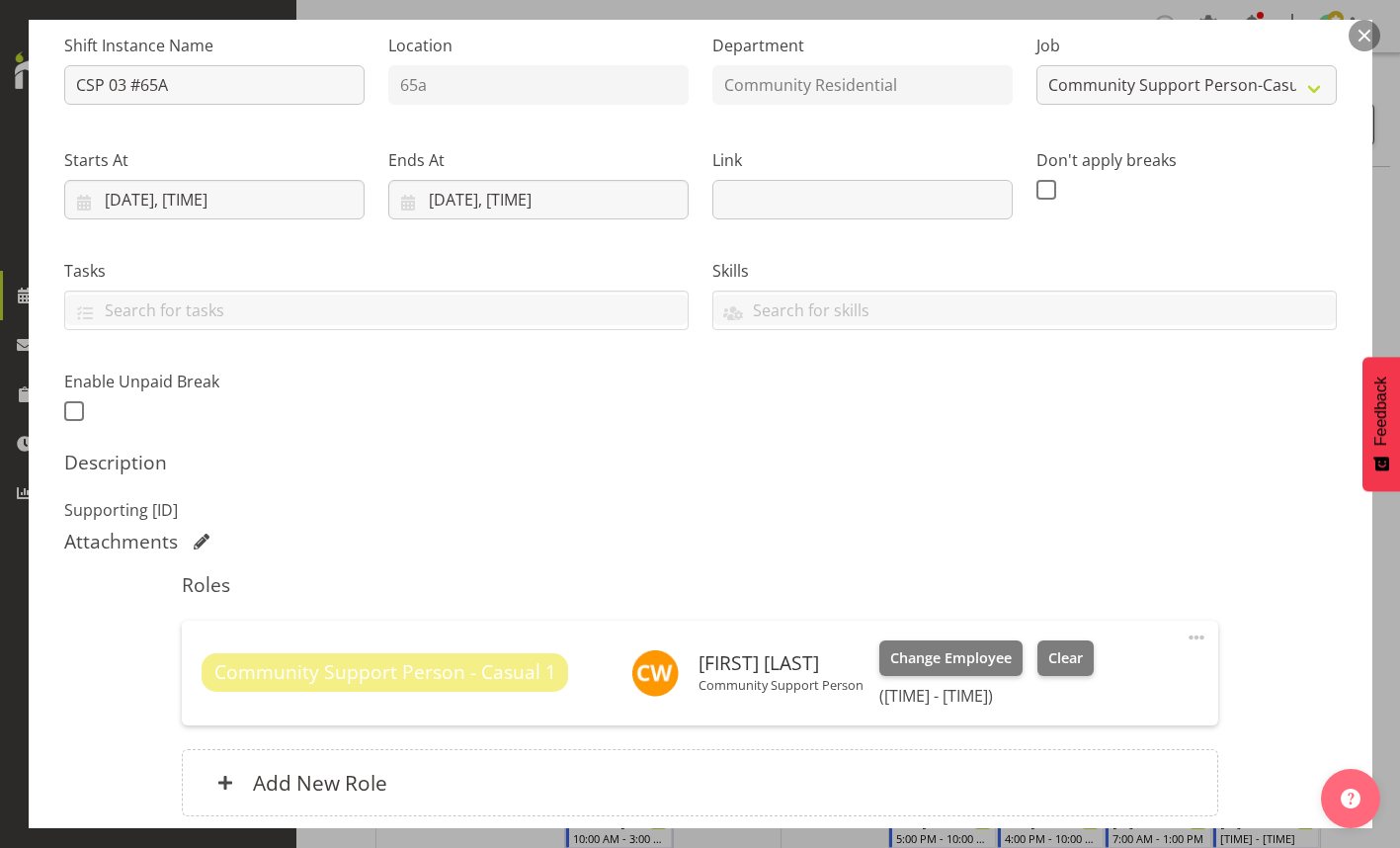 scroll, scrollTop: 361, scrollLeft: 0, axis: vertical 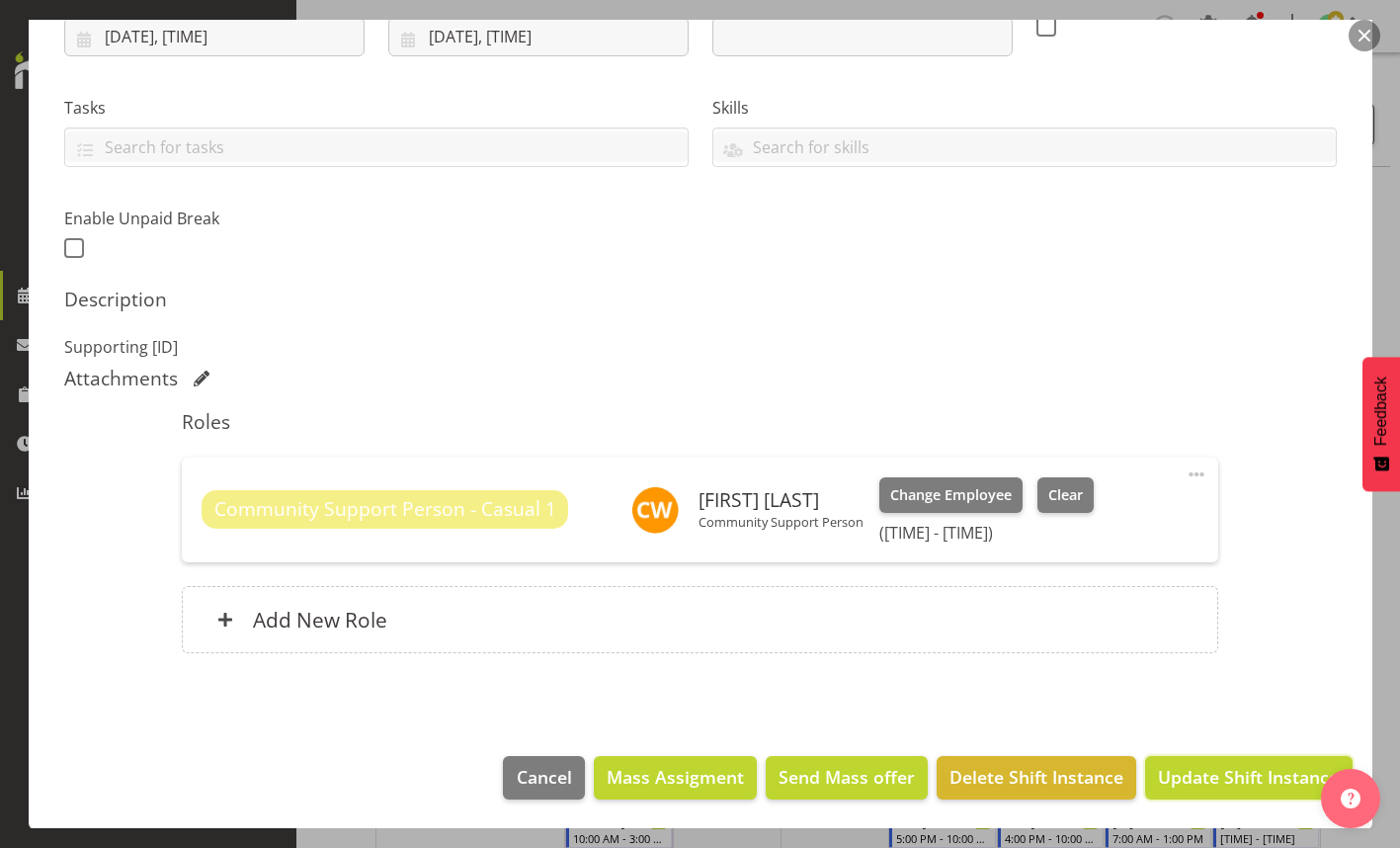 click on "Update Shift Instance" at bounding box center [1248, 777] 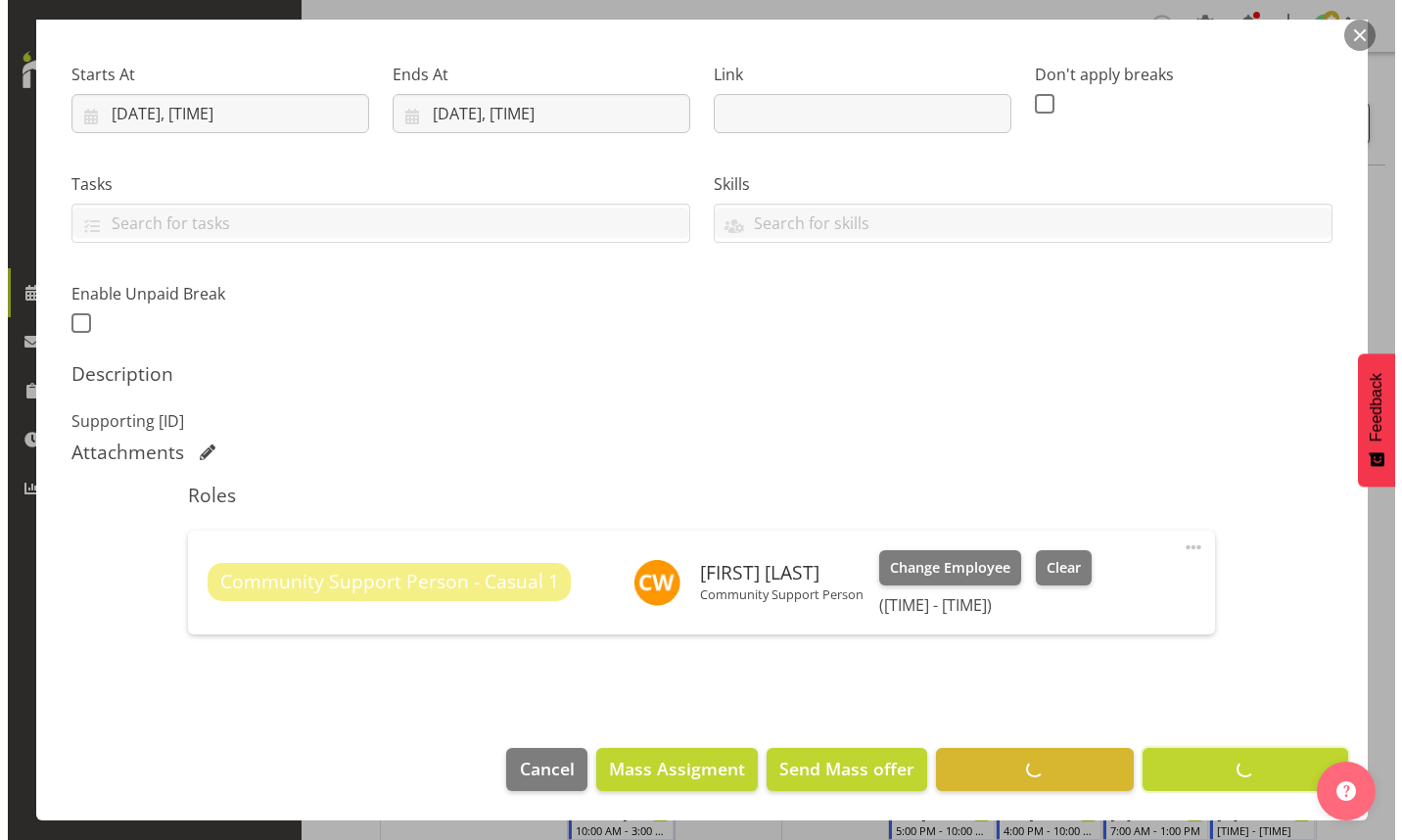 scroll, scrollTop: 279, scrollLeft: 0, axis: vertical 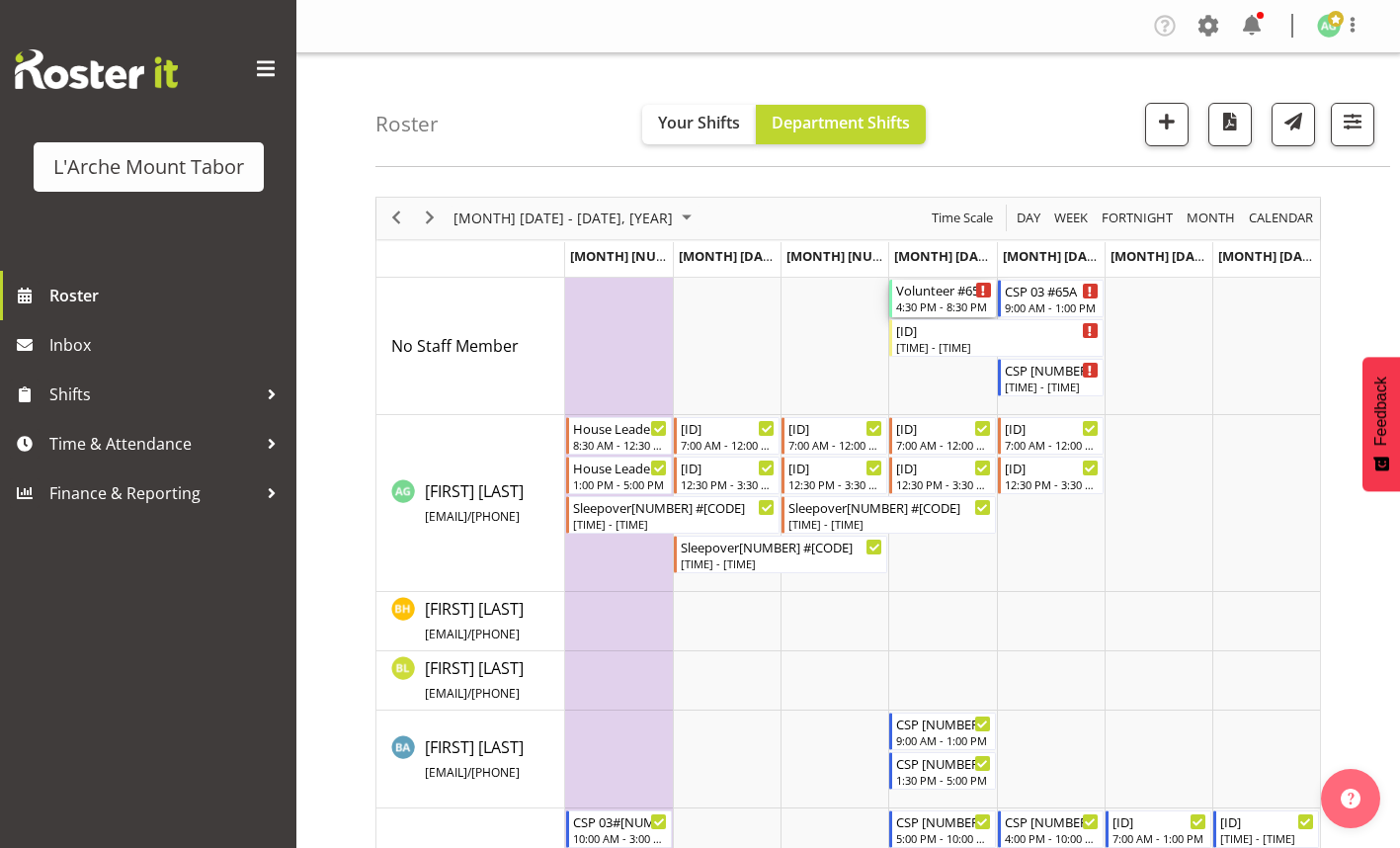 click on "4:30 PM - 8:30 PM" at bounding box center [944, 306] 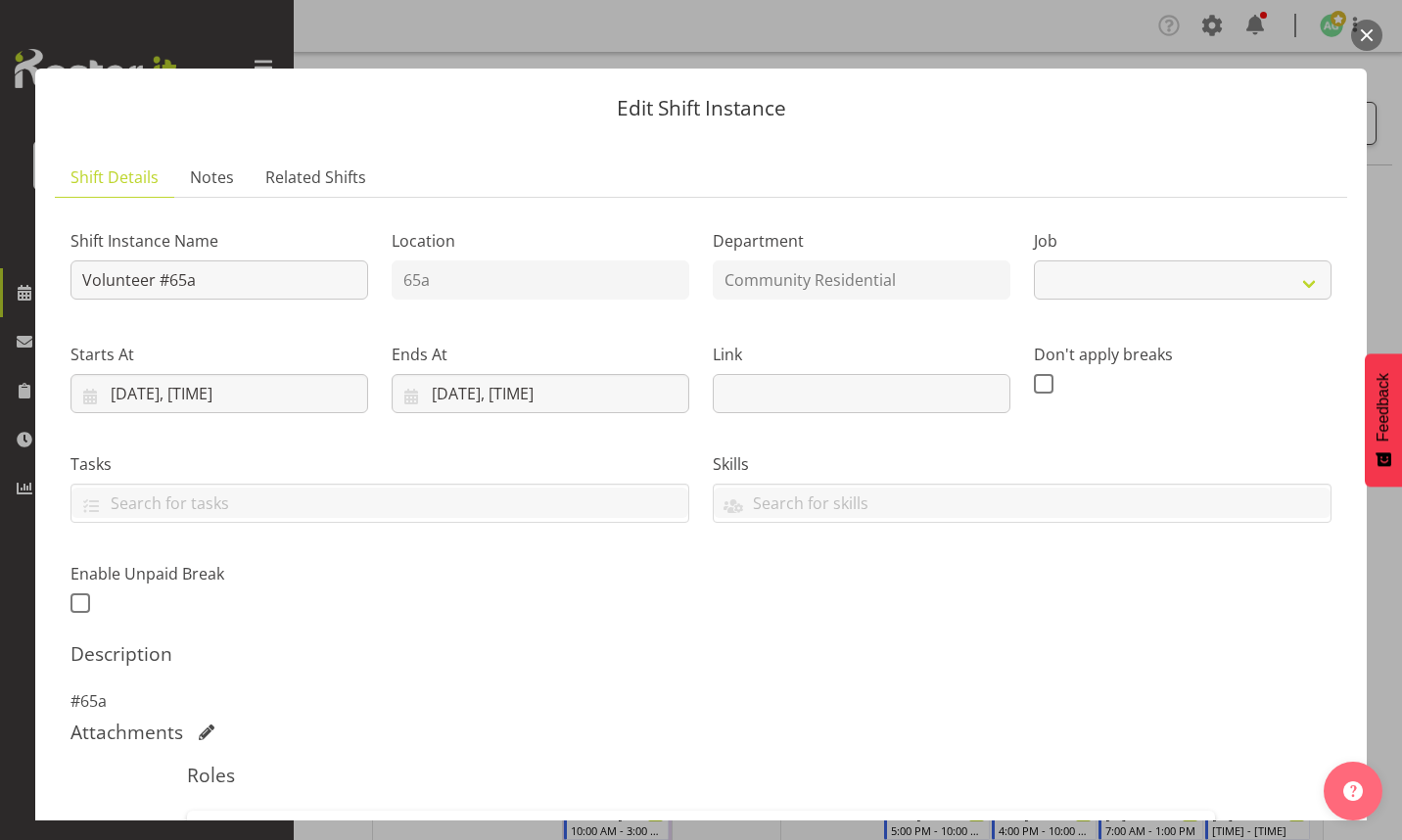 select on "[NUMBER]" 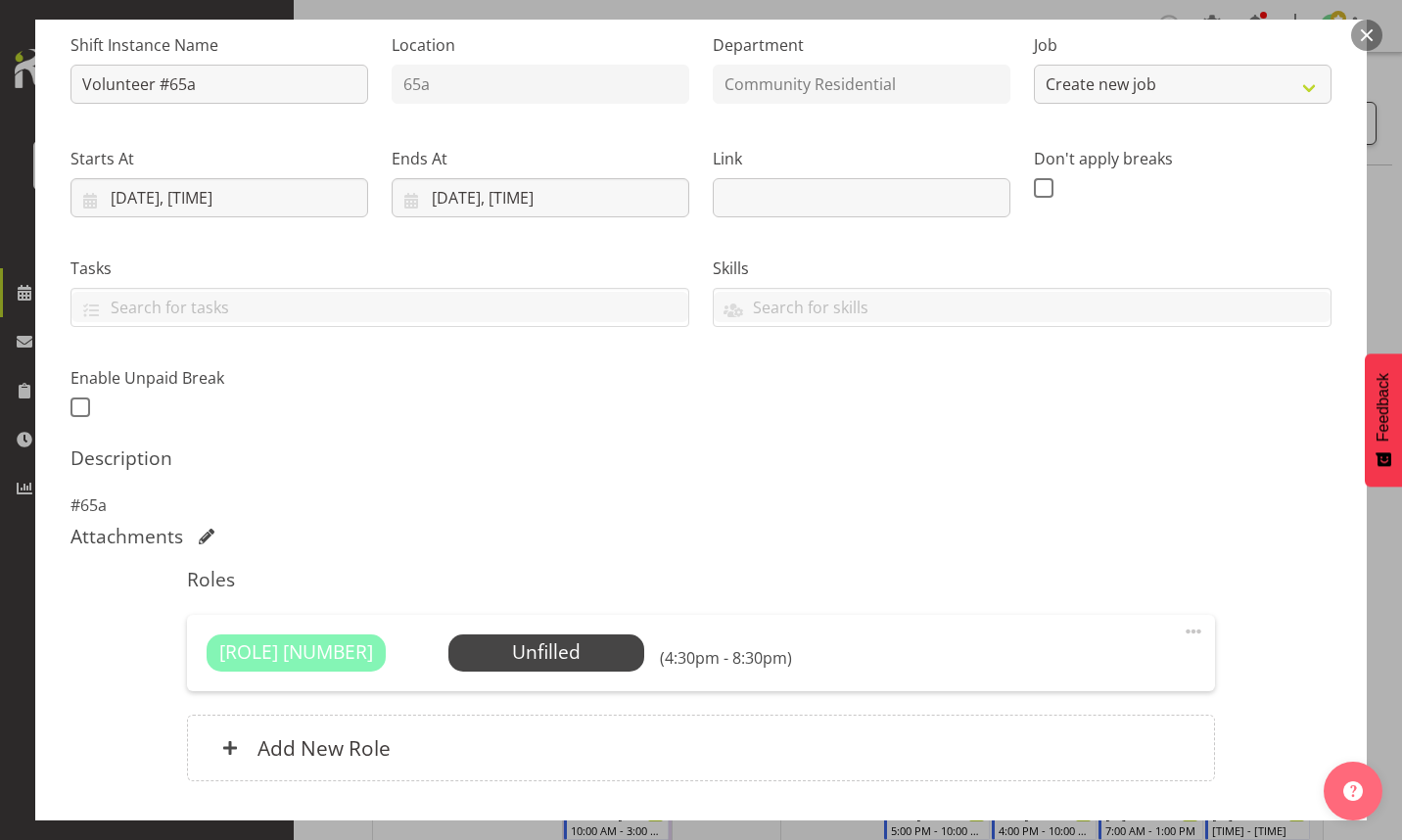 scroll, scrollTop: 98, scrollLeft: 0, axis: vertical 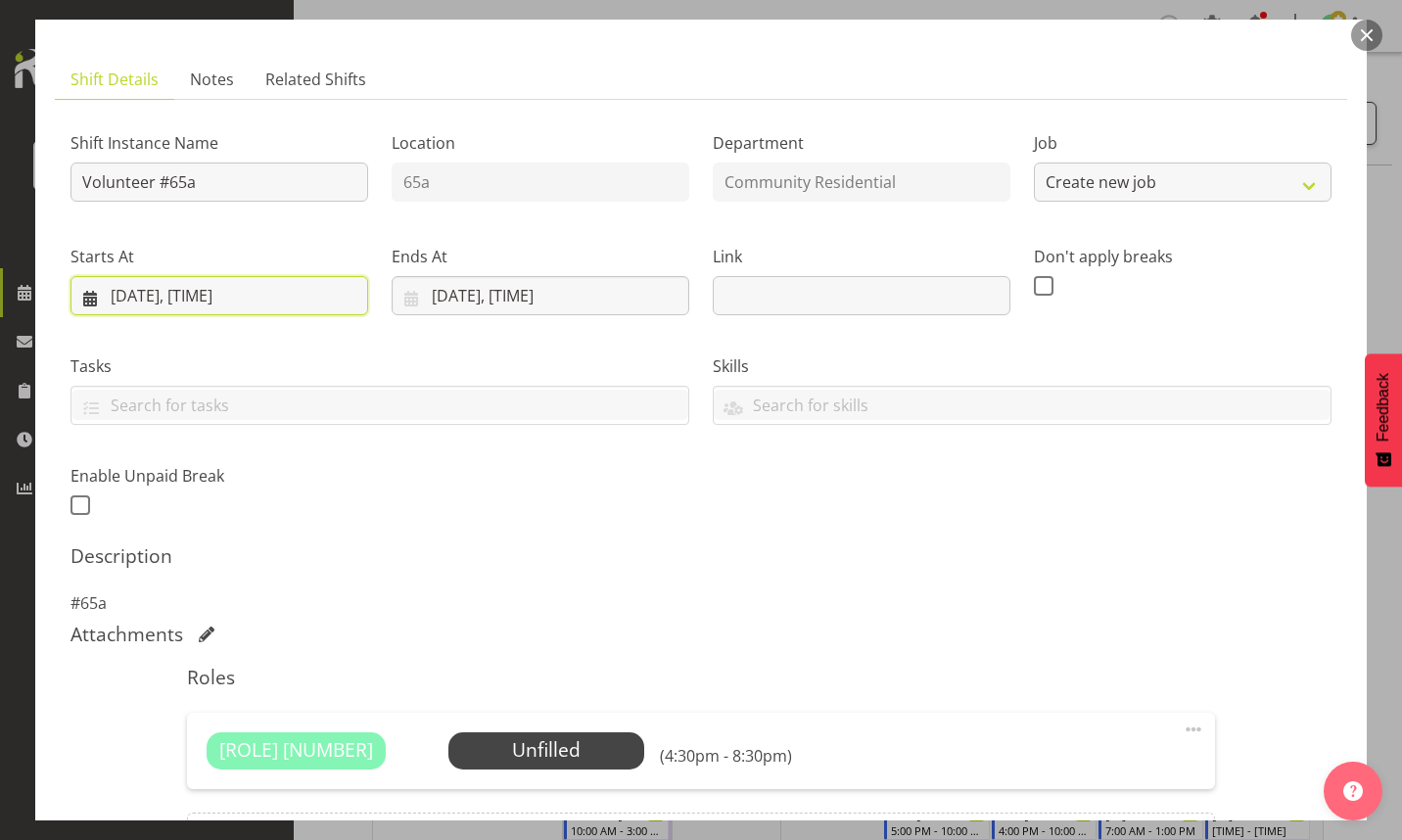 click on "[DATE], [TIME]" at bounding box center (219, 296) 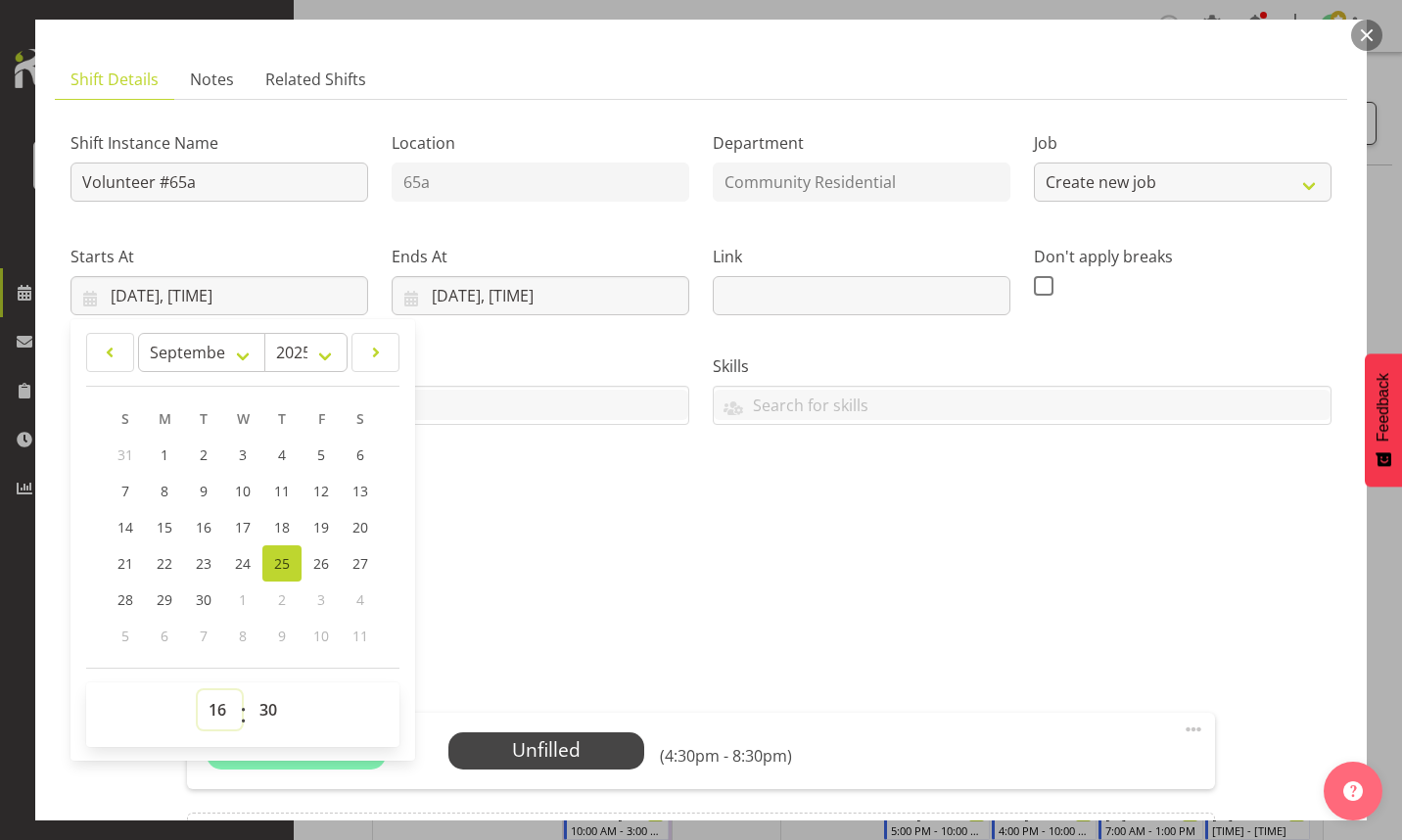 click on "00   01   02   03   04   05   06   07   08   09   10   11   12   13   14   15   16   17   18   19   20   21   22   23" at bounding box center [219, 710] 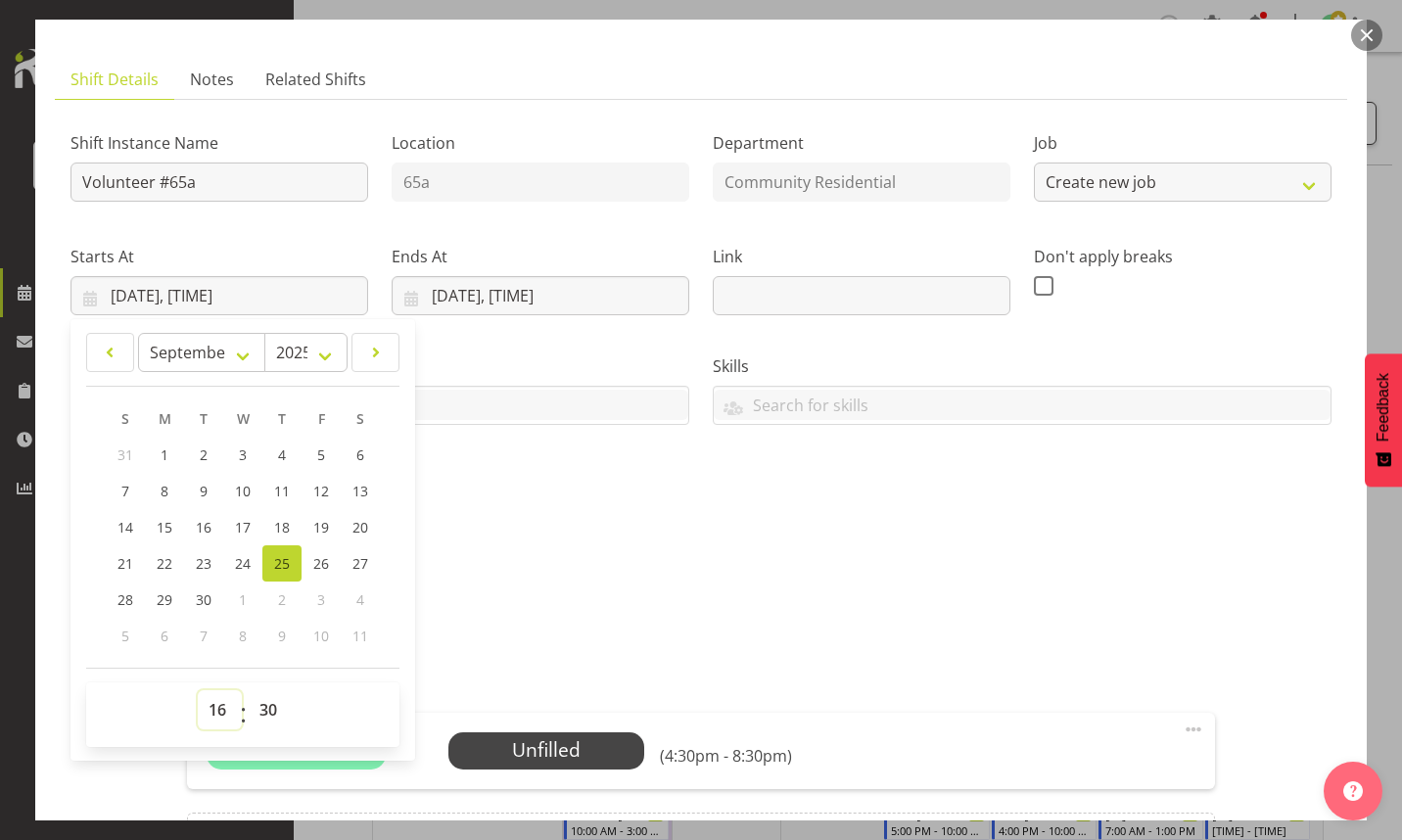 select on "17" 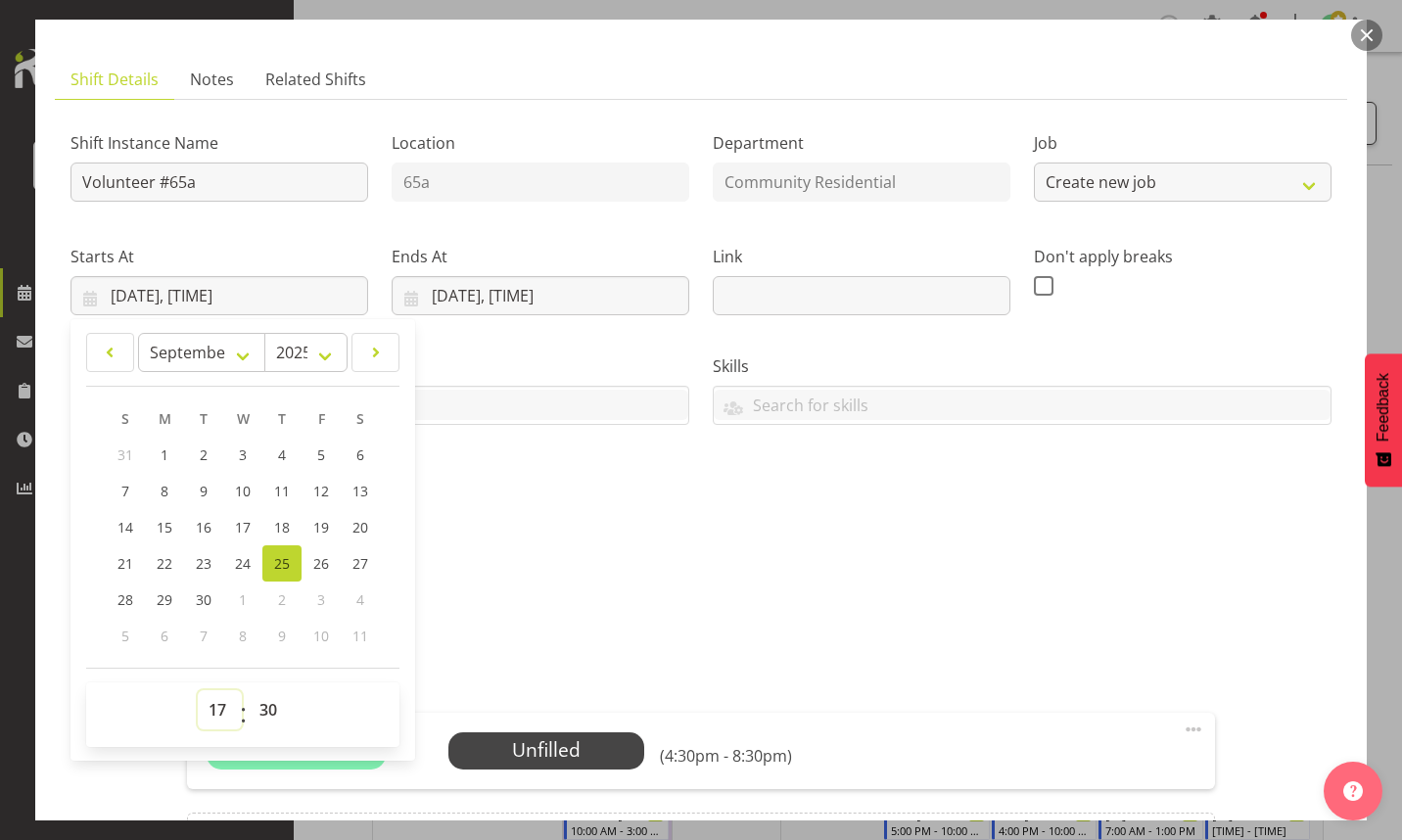 click on "00   01   02   03   04   05   06   07   08   09   10   11   12   13   14   15   16   17   18   19   20   21   22   23" at bounding box center (219, 710) 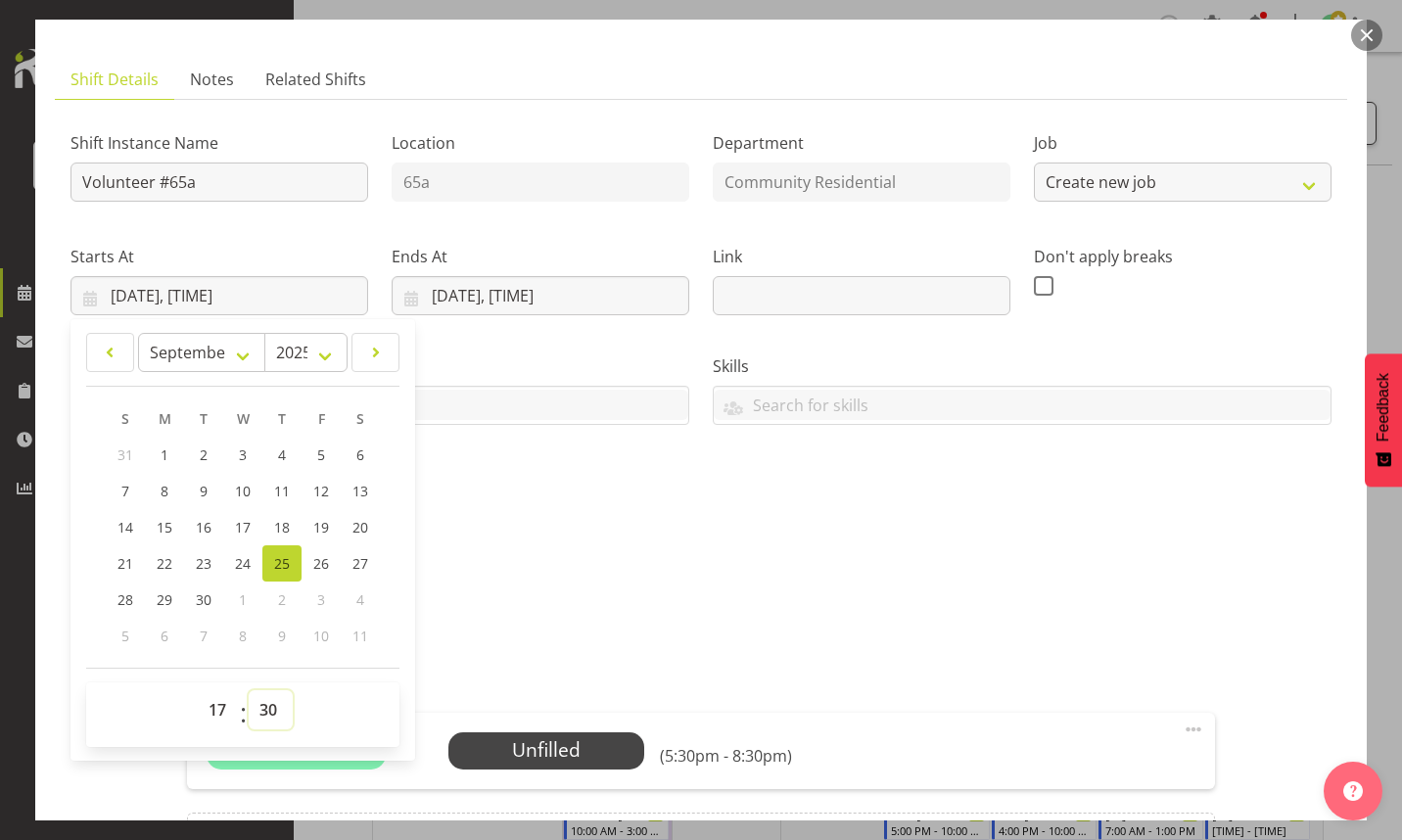 click on "00   01   02   03   04   05   06   07   08   09   10   11   12   13   14   15   16   17   18   19   20   21   22   23   24   25   26   27   28   29   30   31   32   33   34   35   36   37   38   39   40   41   42   43   44   45   46   47   48   49   50   51   52   53   54   55   56   57   58   59" at bounding box center (270, 710) 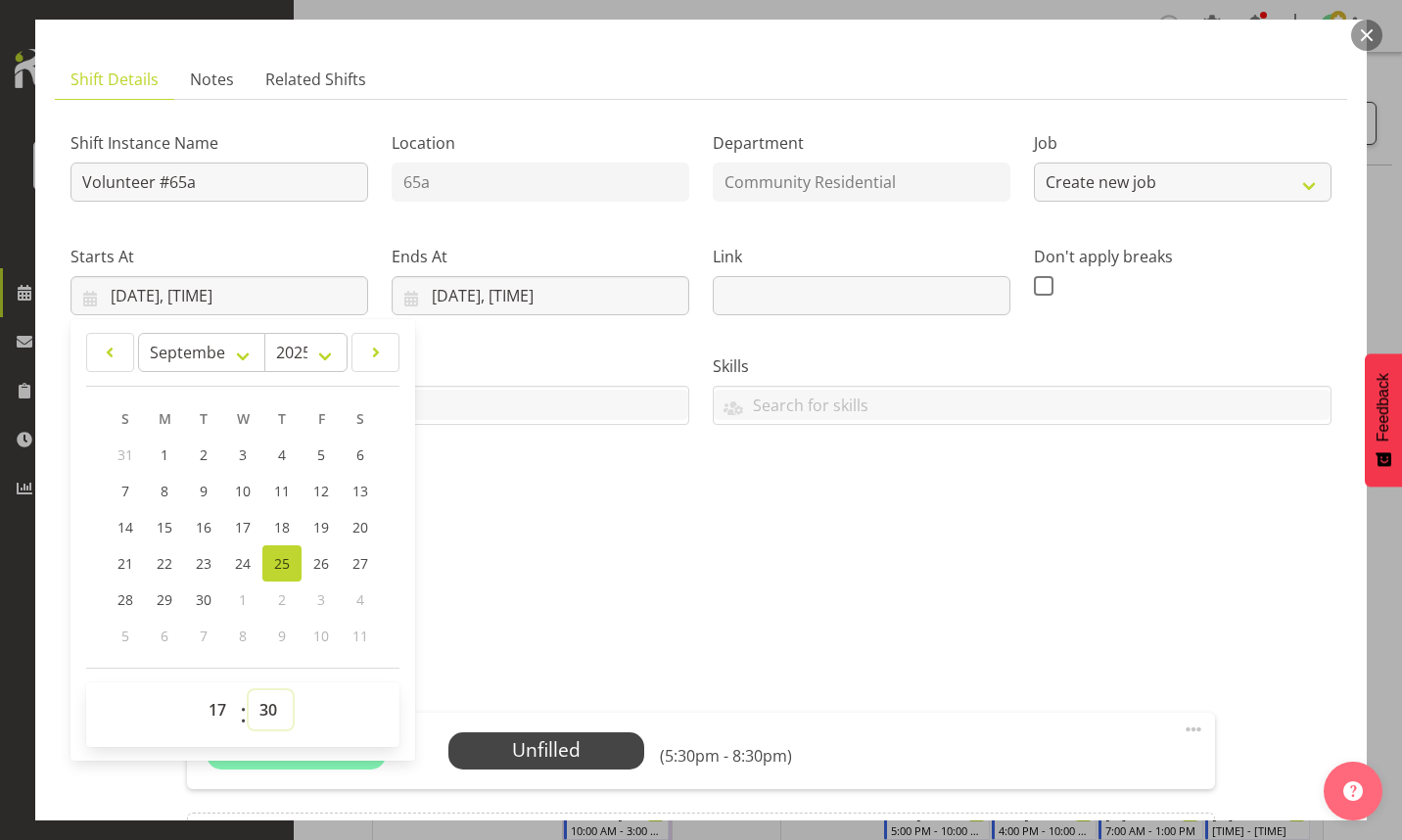 select on "0" 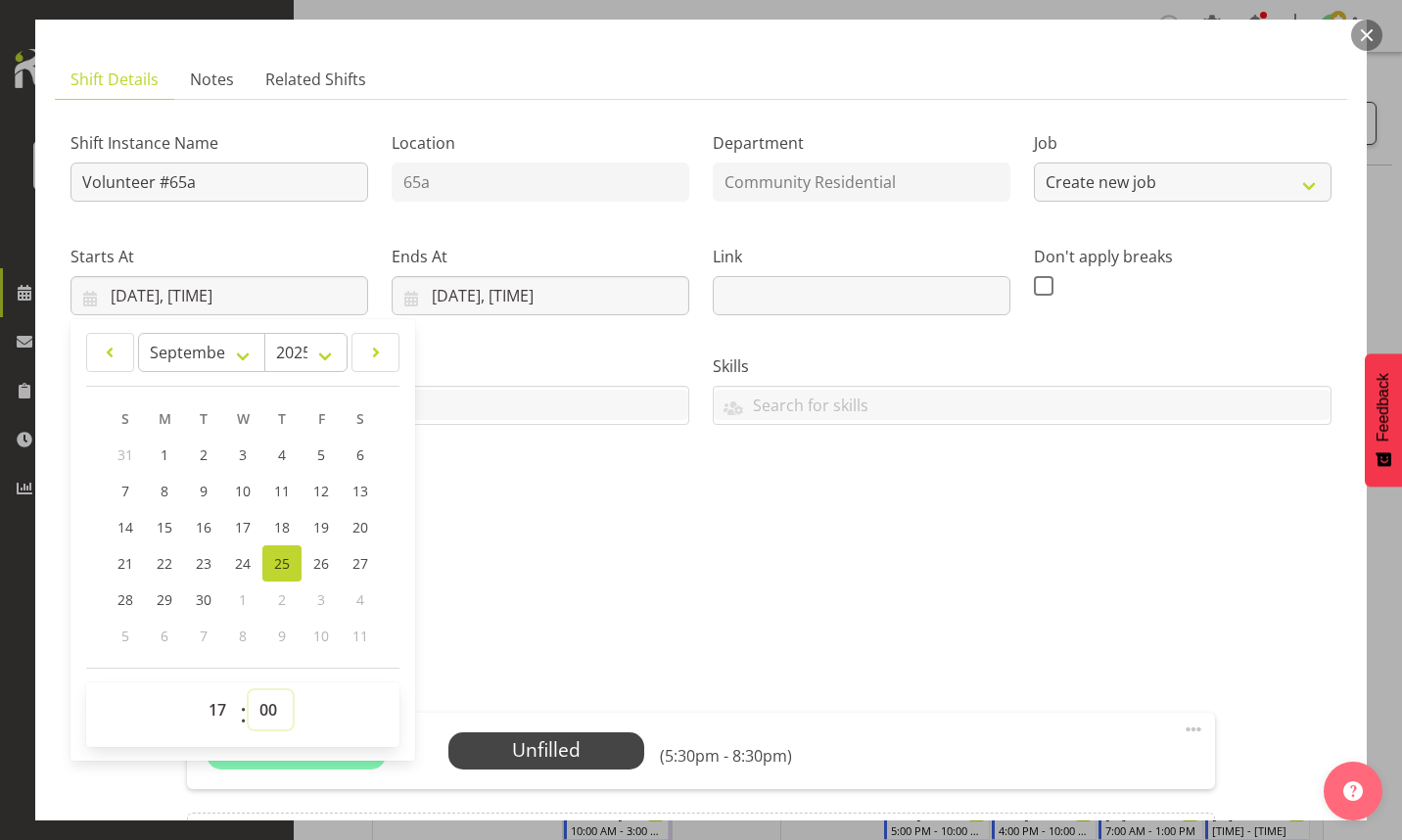 click on "00   01   02   03   04   05   06   07   08   09   10   11   12   13   14   15   16   17   18   19   20   21   22   23   24   25   26   27   28   29   30   31   32   33   34   35   36   37   38   39   40   41   42   43   44   45   46   47   48   49   50   51   52   53   54   55   56   57   58   59" at bounding box center (270, 710) 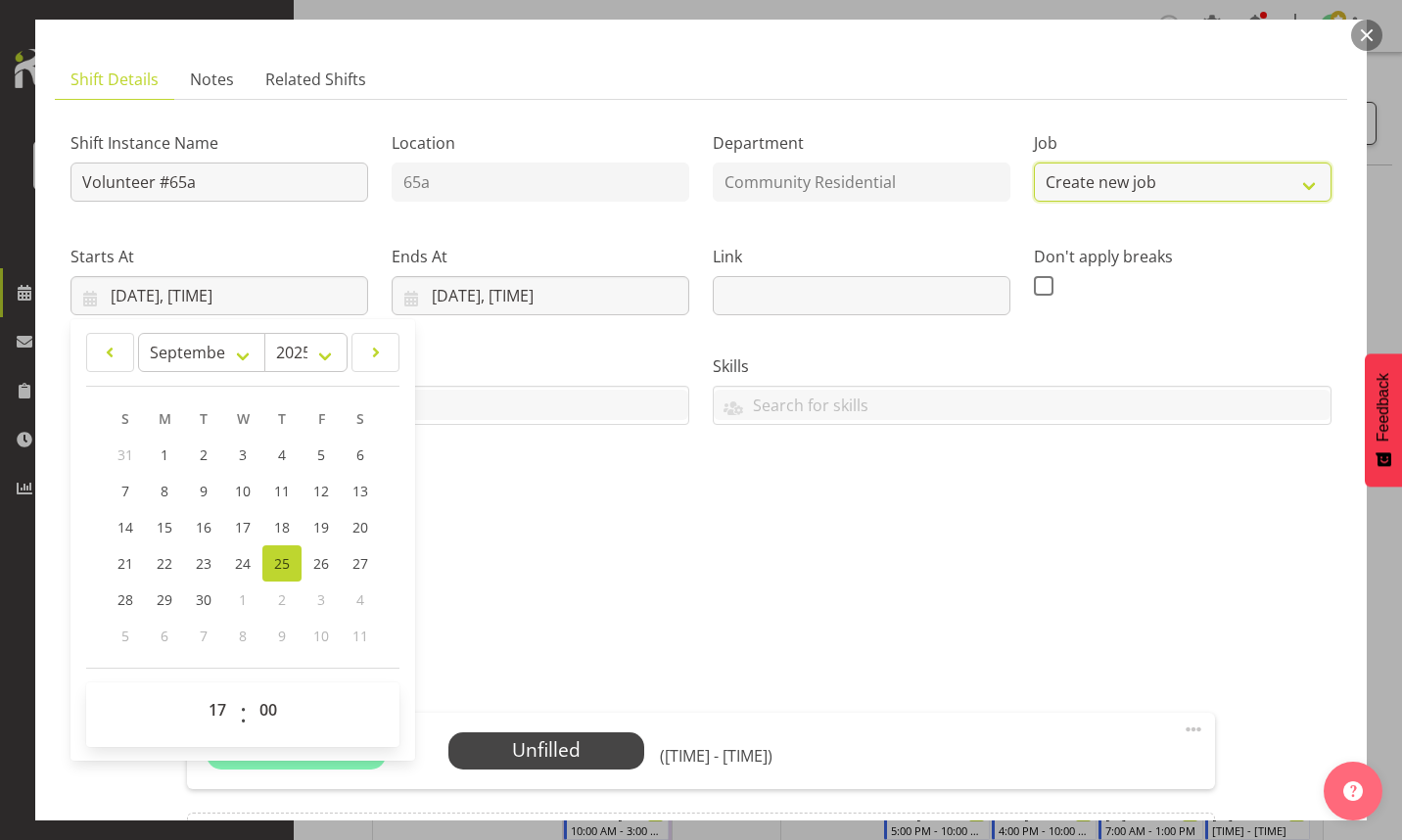 click on "Create new job   Accounts Admin Art Coordinator Community Leader Community Support Person Community Support Person-Casual House Leader Office Admin Senior Coordinator Service Manager Volunteer" at bounding box center (1183, 182) 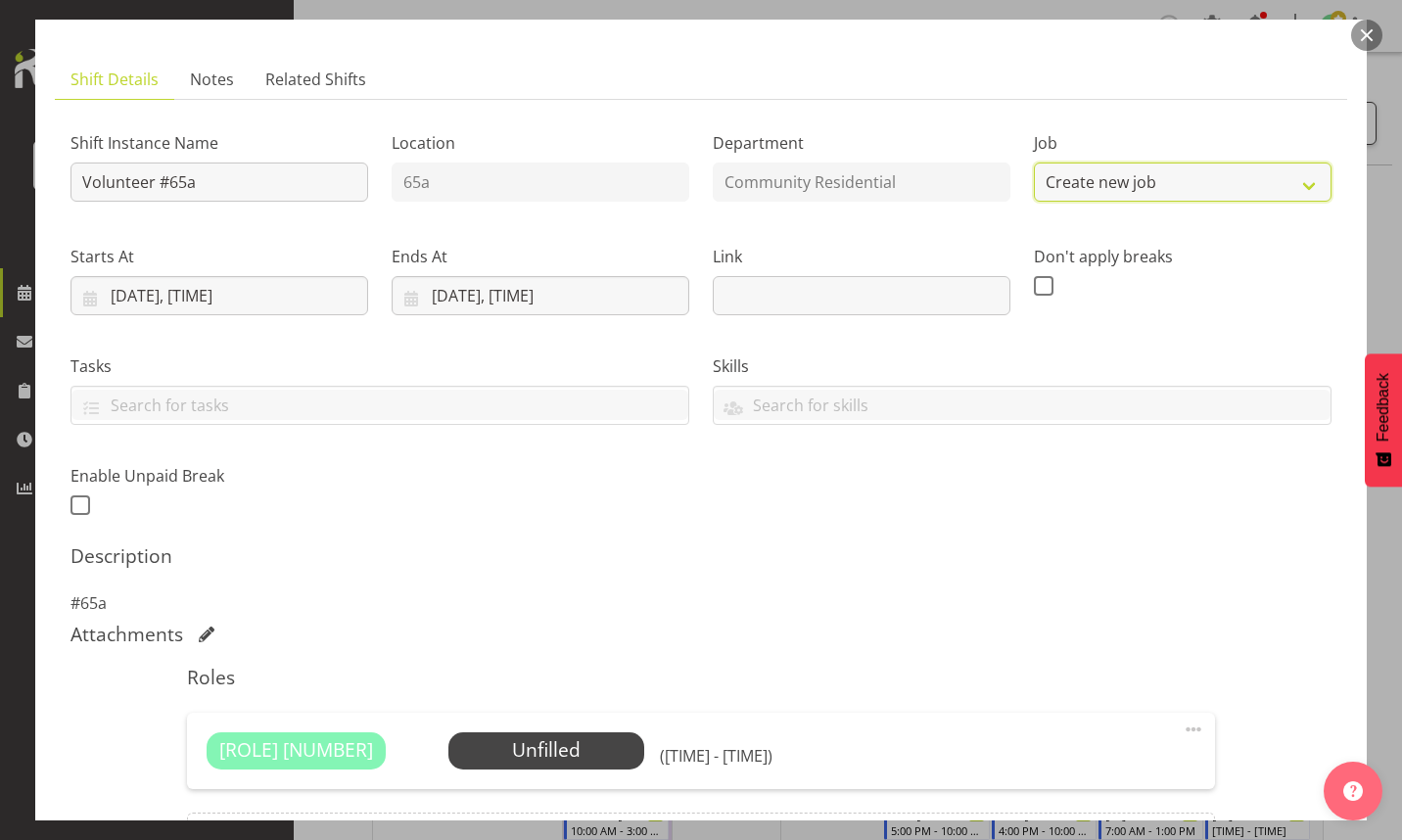 select on "3" 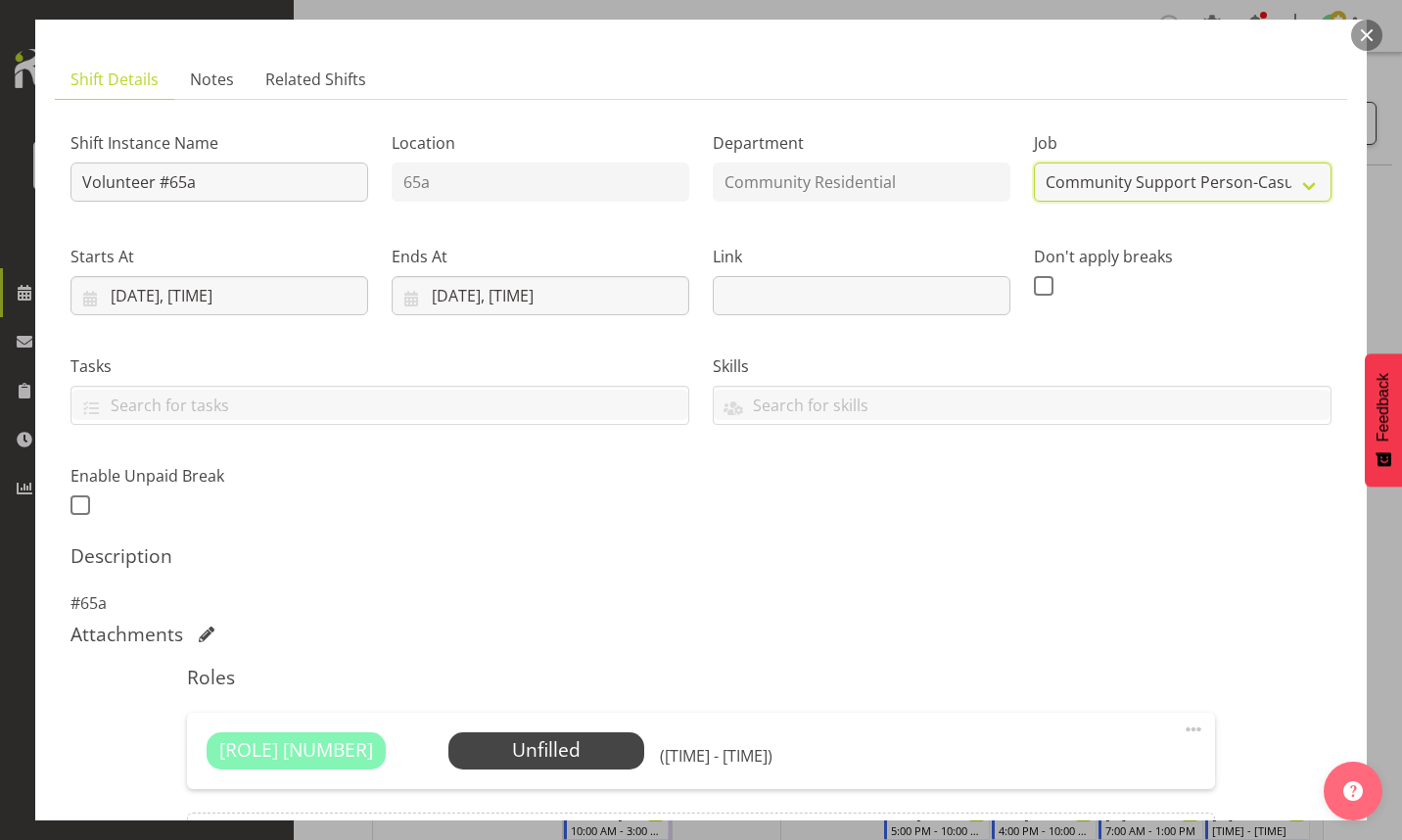 click on "Create new job   Accounts Admin Art Coordinator Community Leader Community Support Person Community Support Person-Casual House Leader Office Admin Senior Coordinator Service Manager Volunteer" at bounding box center (1183, 182) 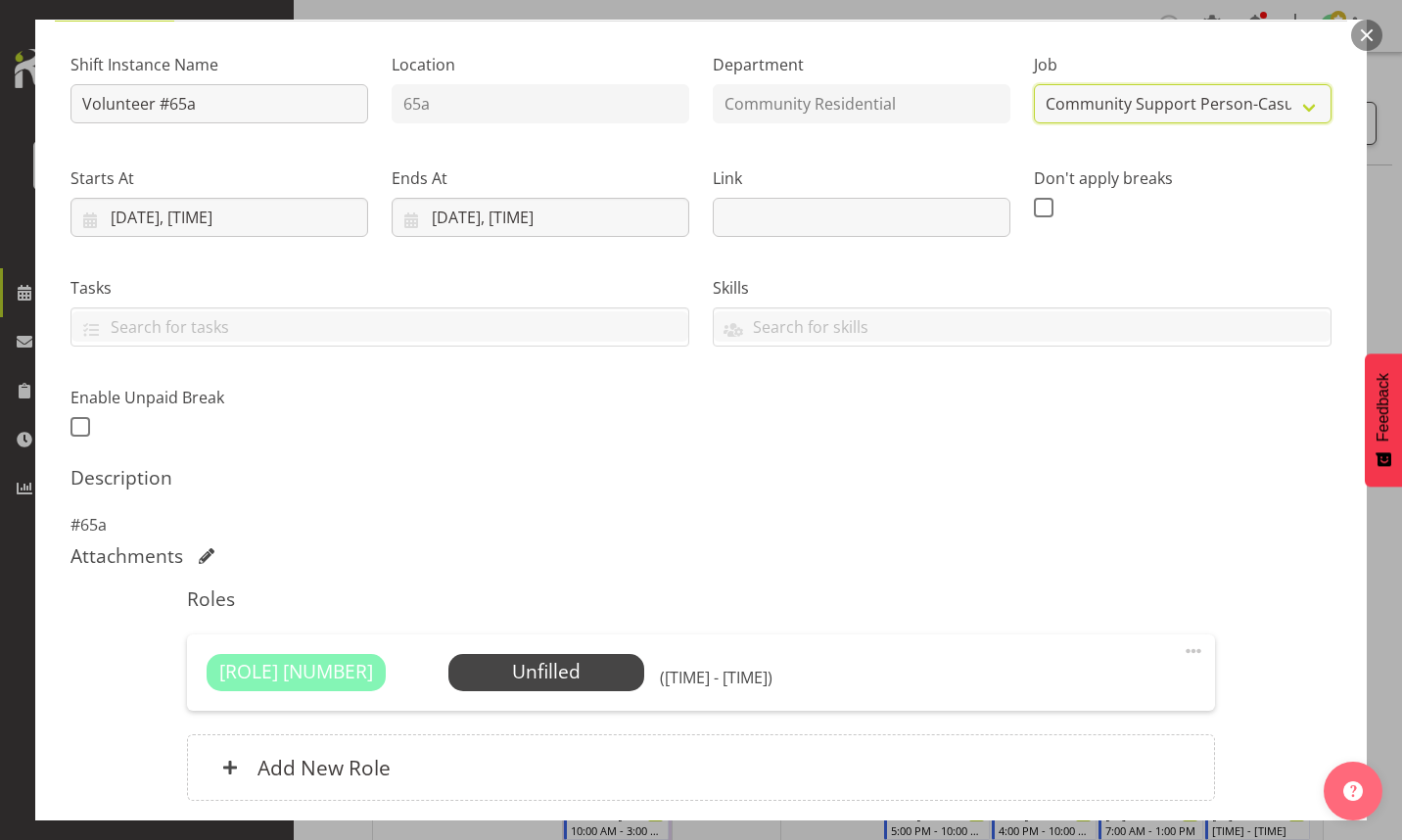 scroll, scrollTop: 196, scrollLeft: 0, axis: vertical 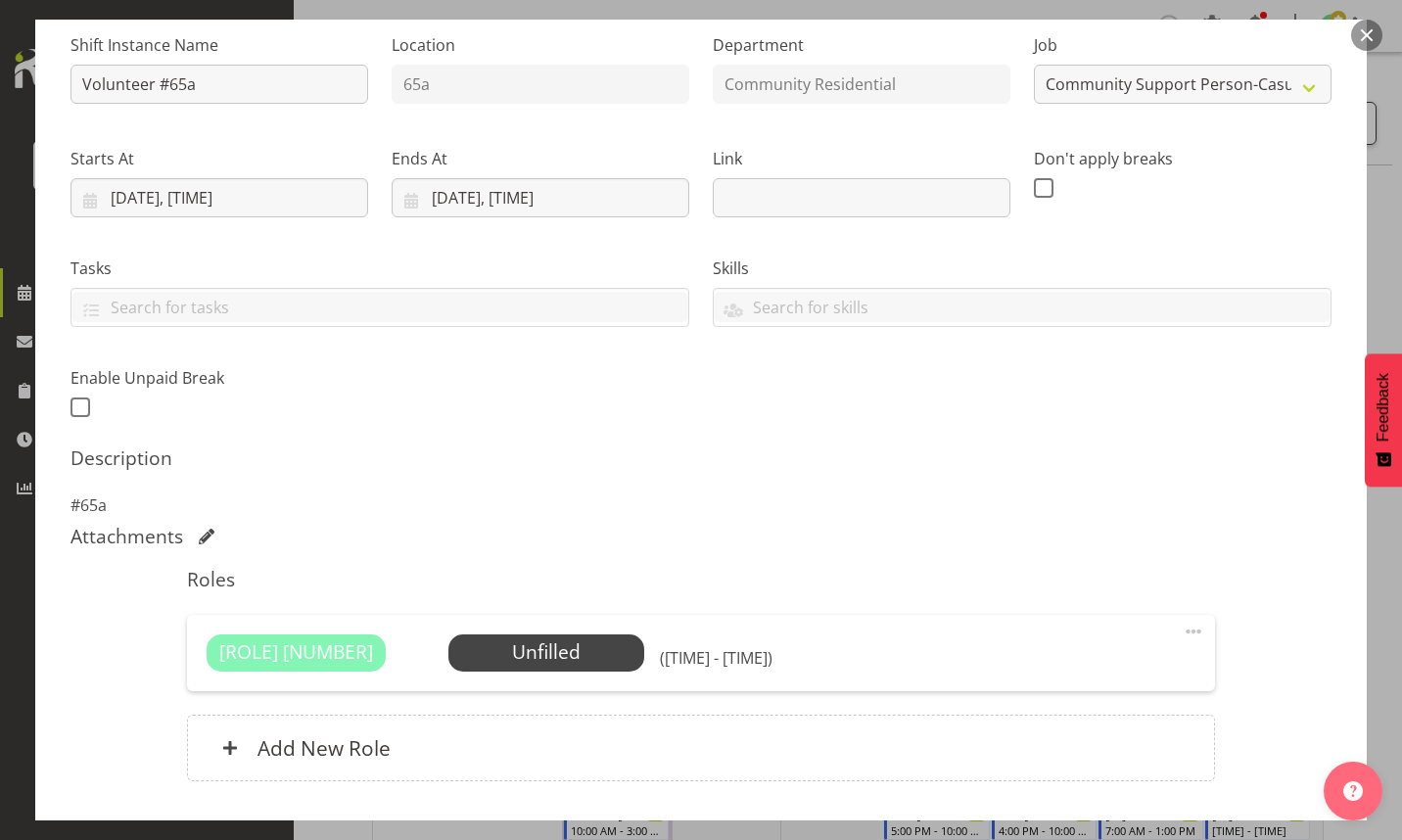 click at bounding box center [1193, 631] 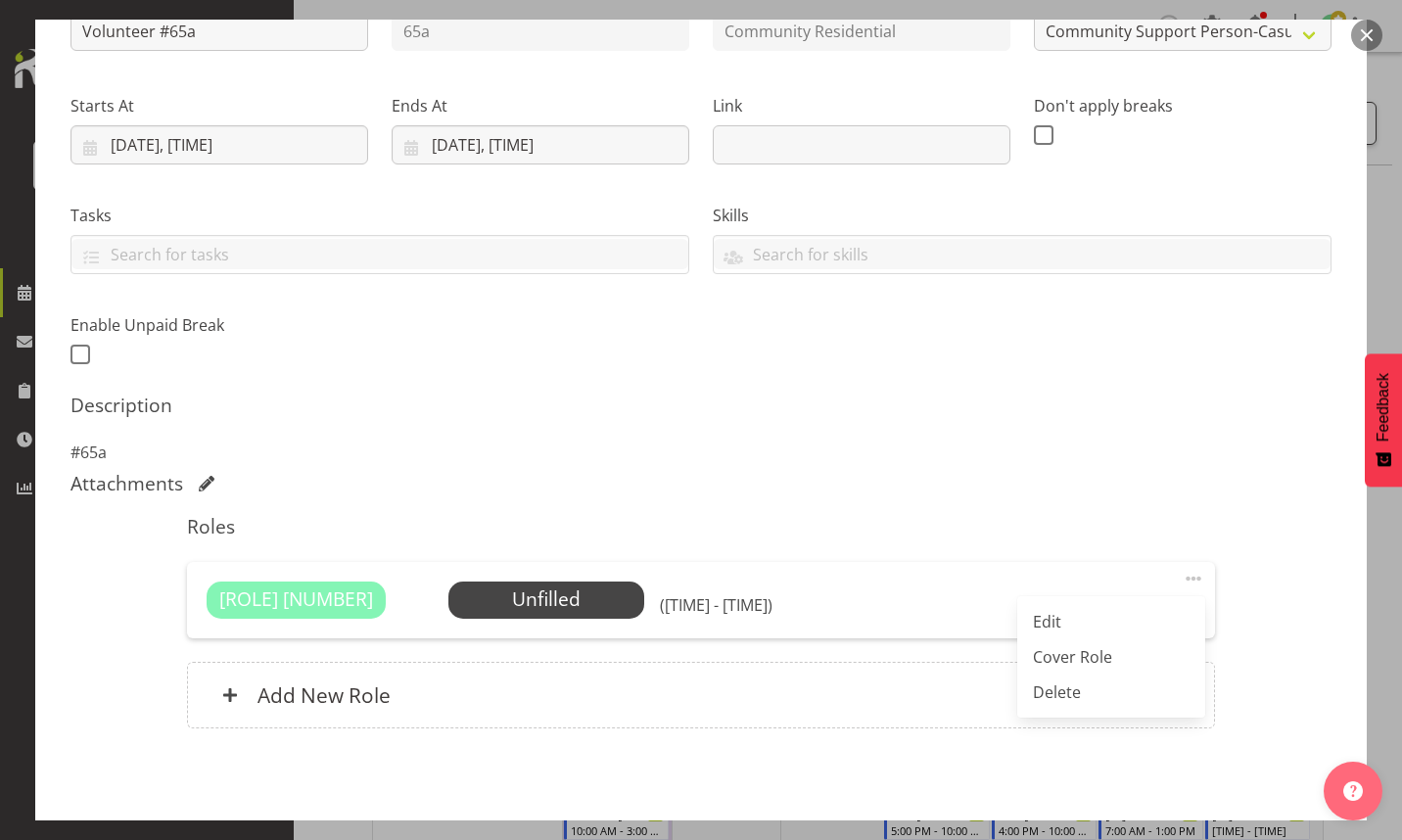 scroll, scrollTop: 294, scrollLeft: 0, axis: vertical 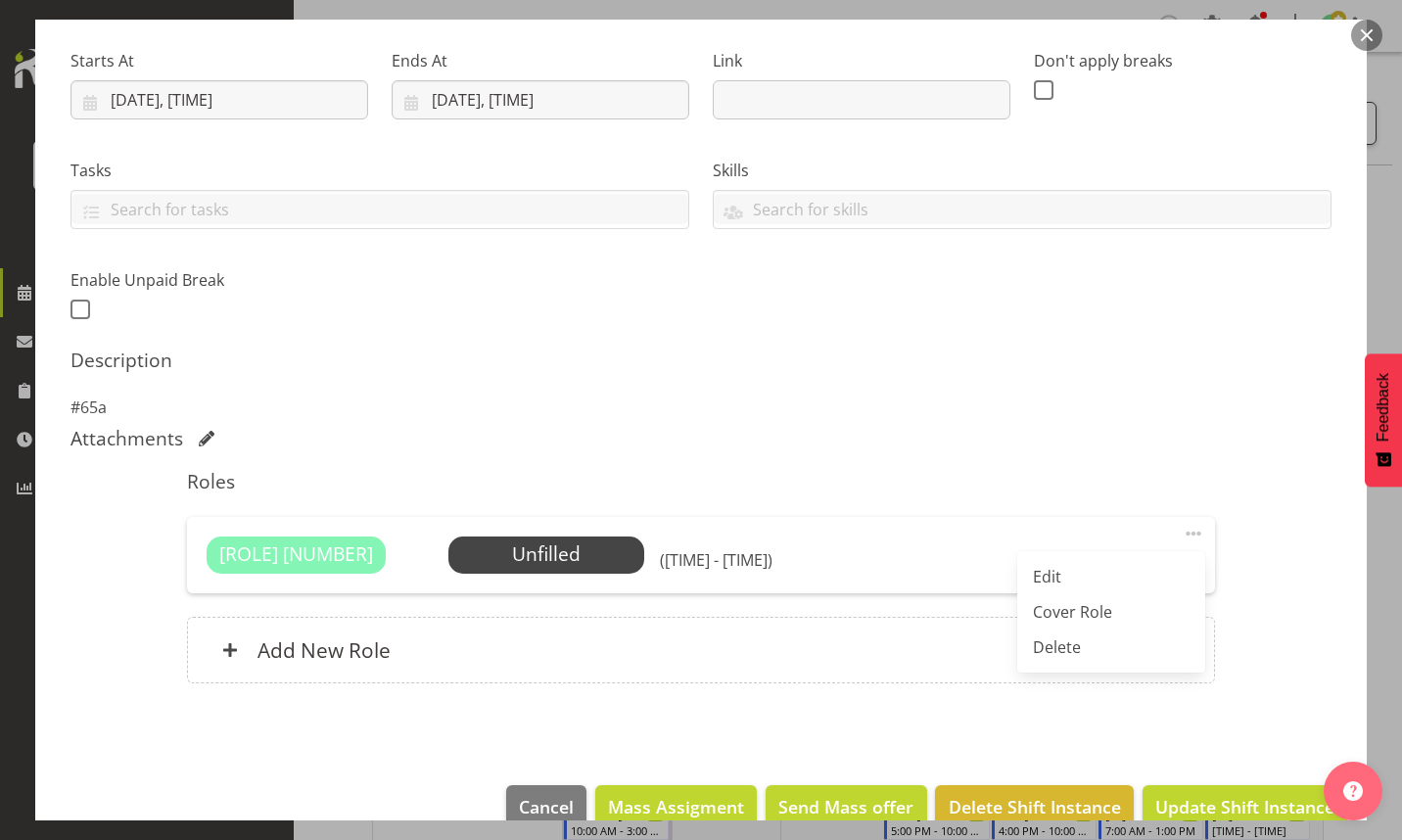 click on "Edit" at bounding box center [1111, 577] 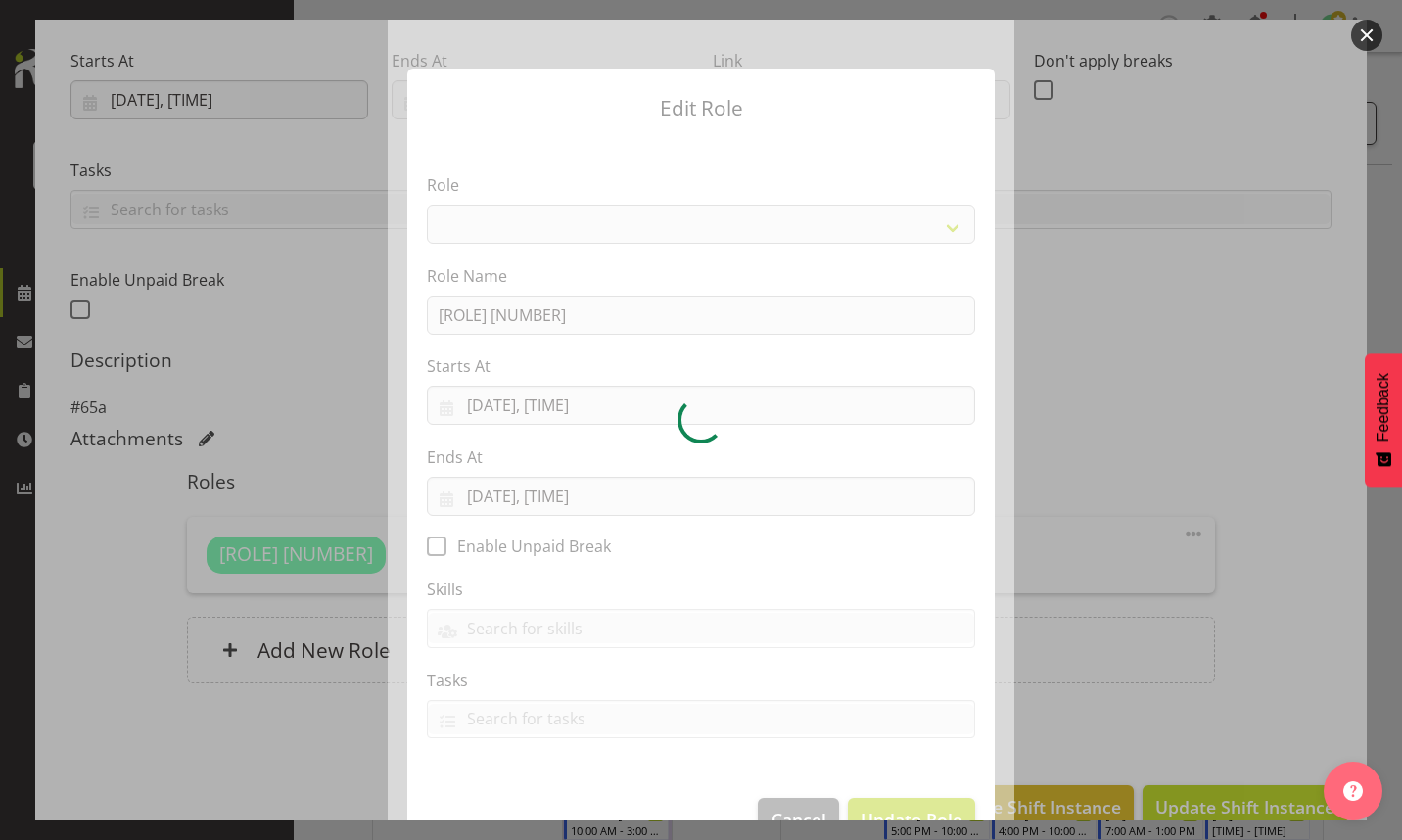 select on "426" 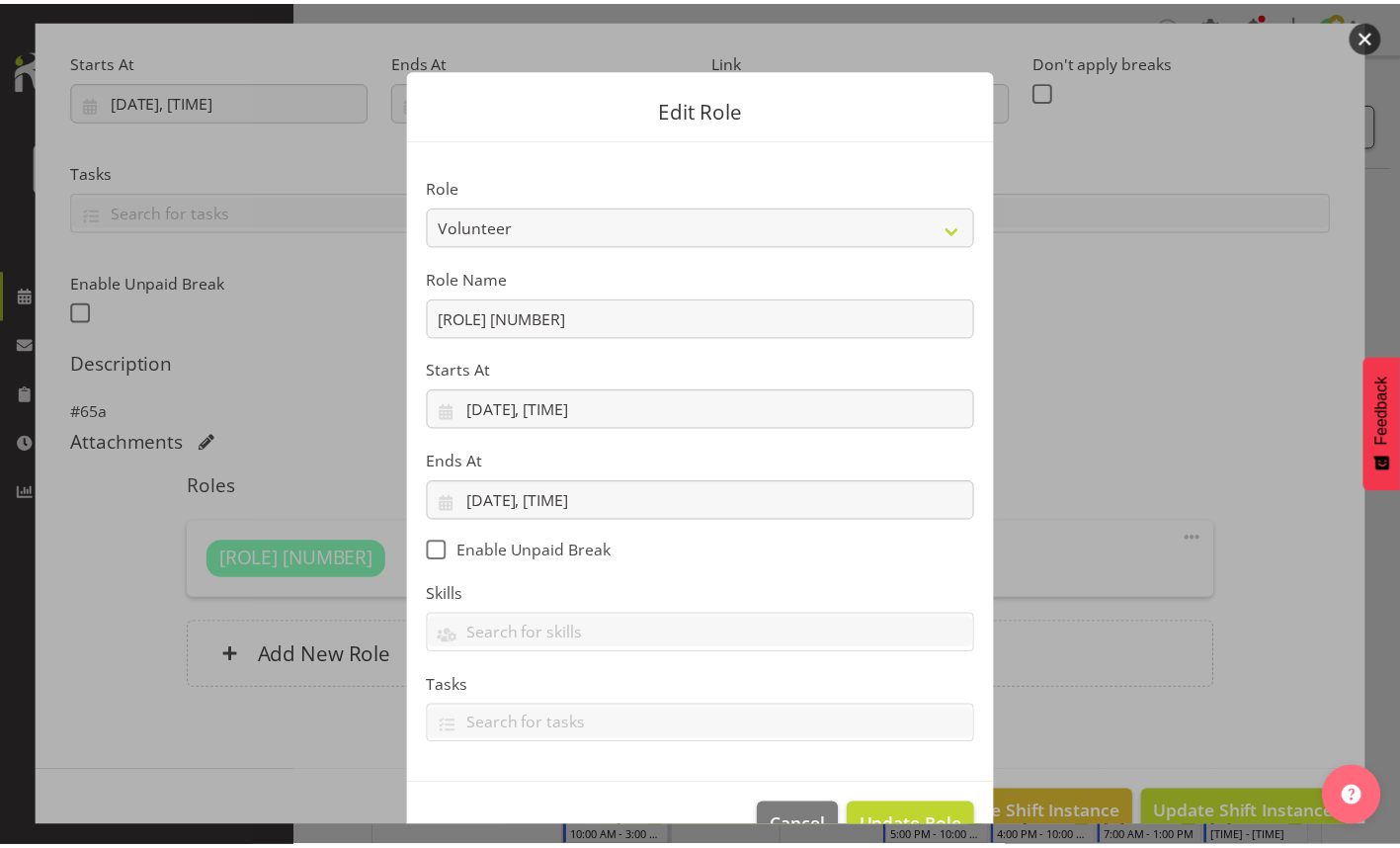 scroll, scrollTop: 50, scrollLeft: 0, axis: vertical 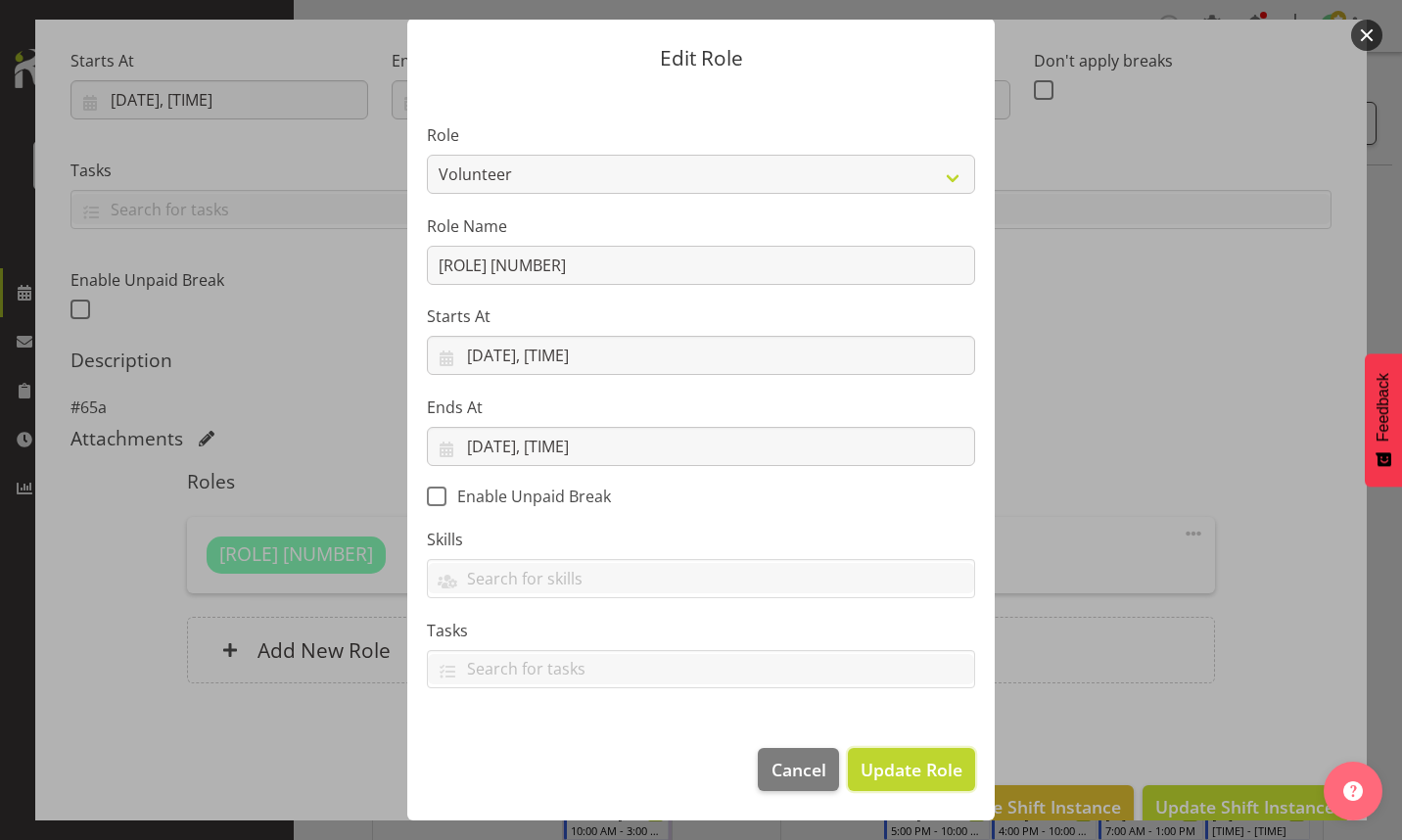 click on "Update Role" at bounding box center (911, 770) 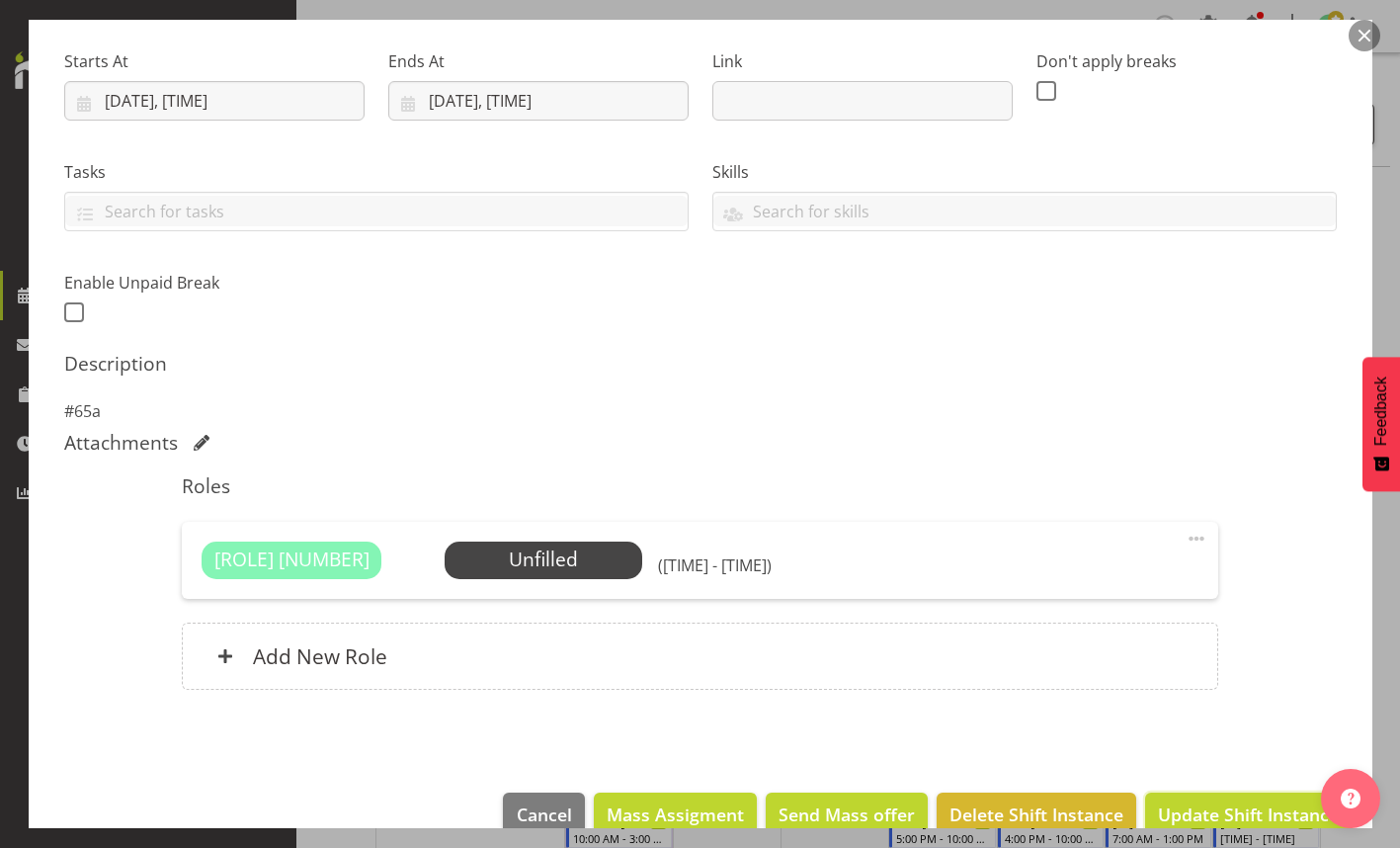 click on "Update Shift Instance" at bounding box center [1248, 814] 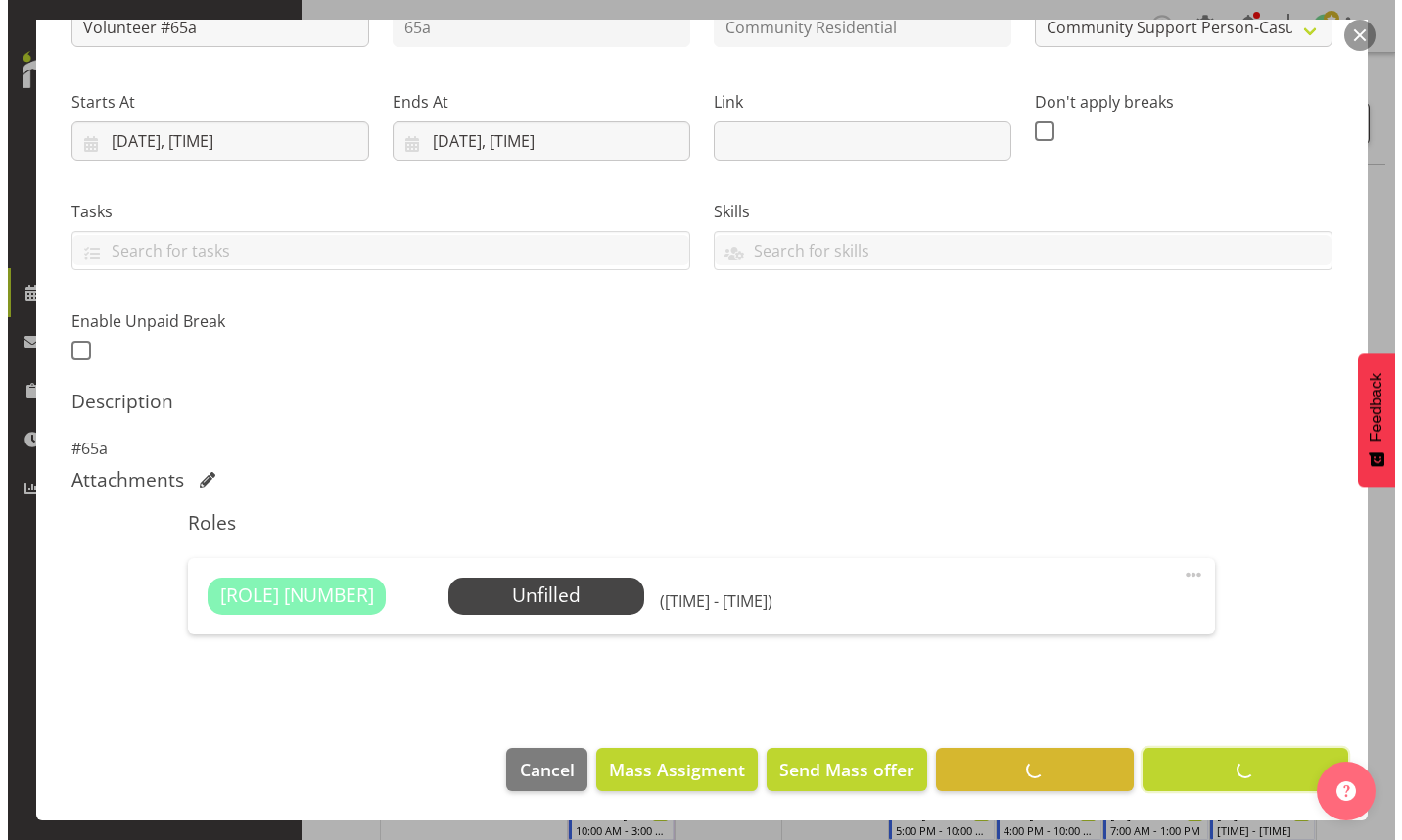 scroll, scrollTop: 253, scrollLeft: 0, axis: vertical 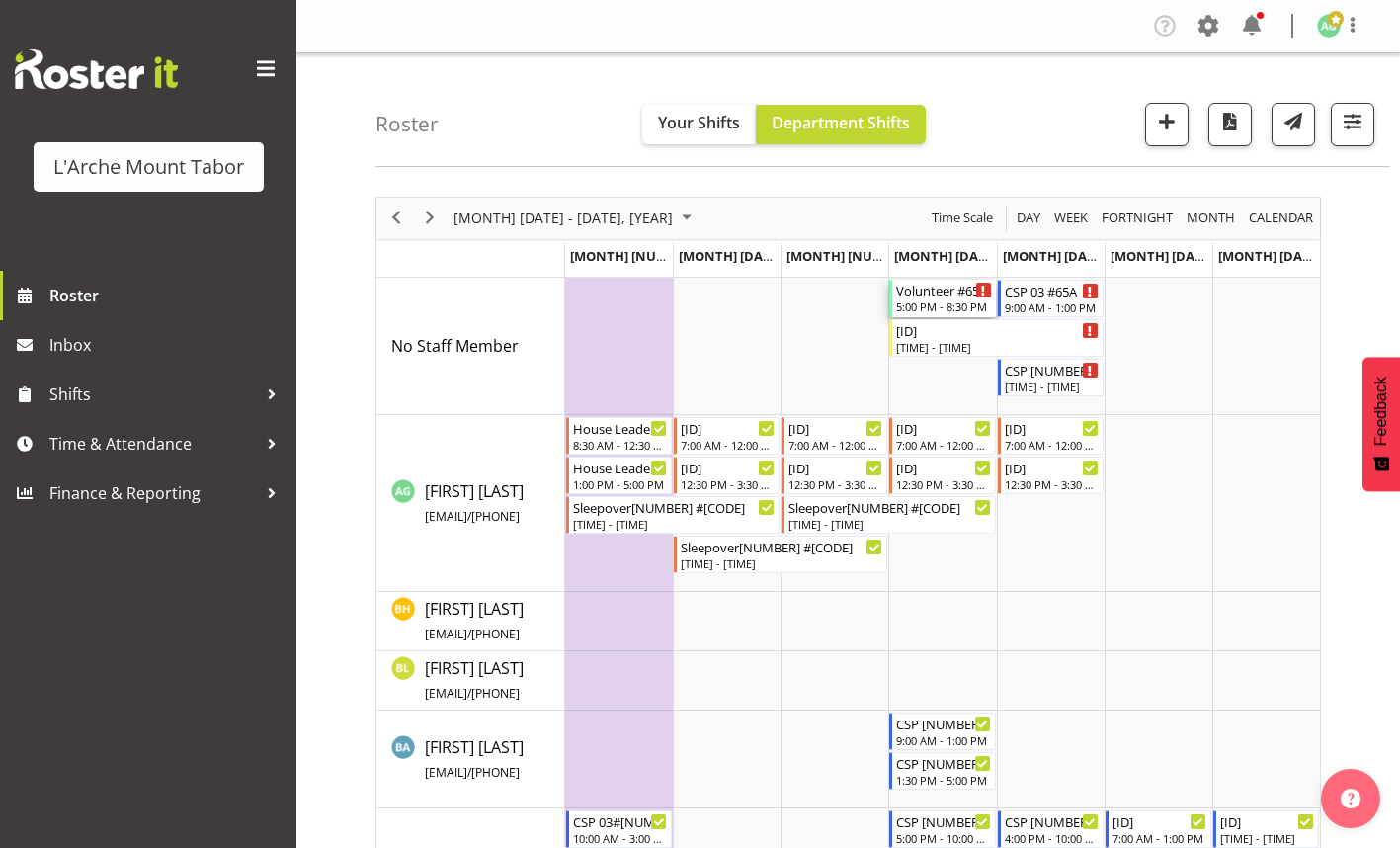 click on "5:00 PM - 8:30 PM" at bounding box center [944, 306] 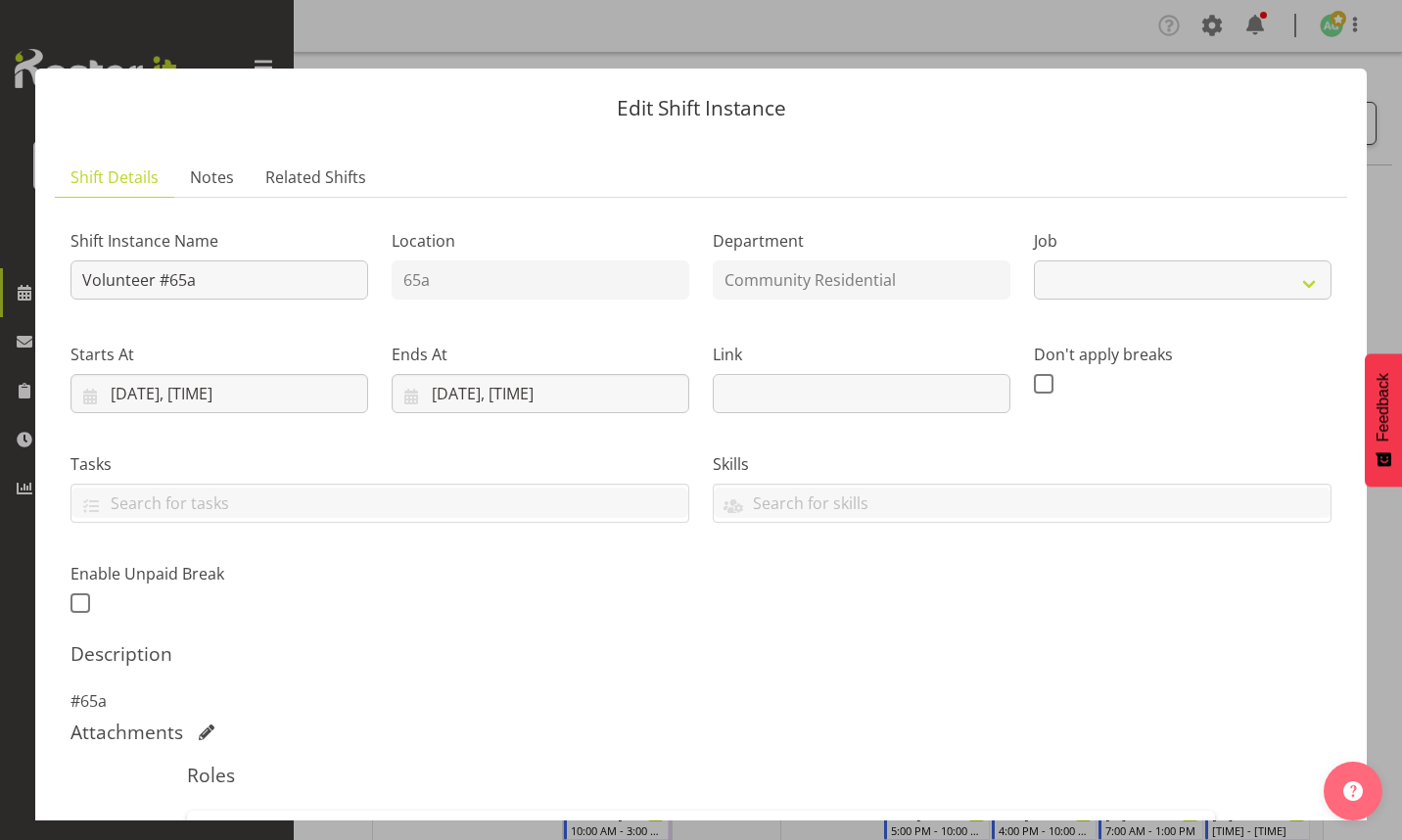 select on "3" 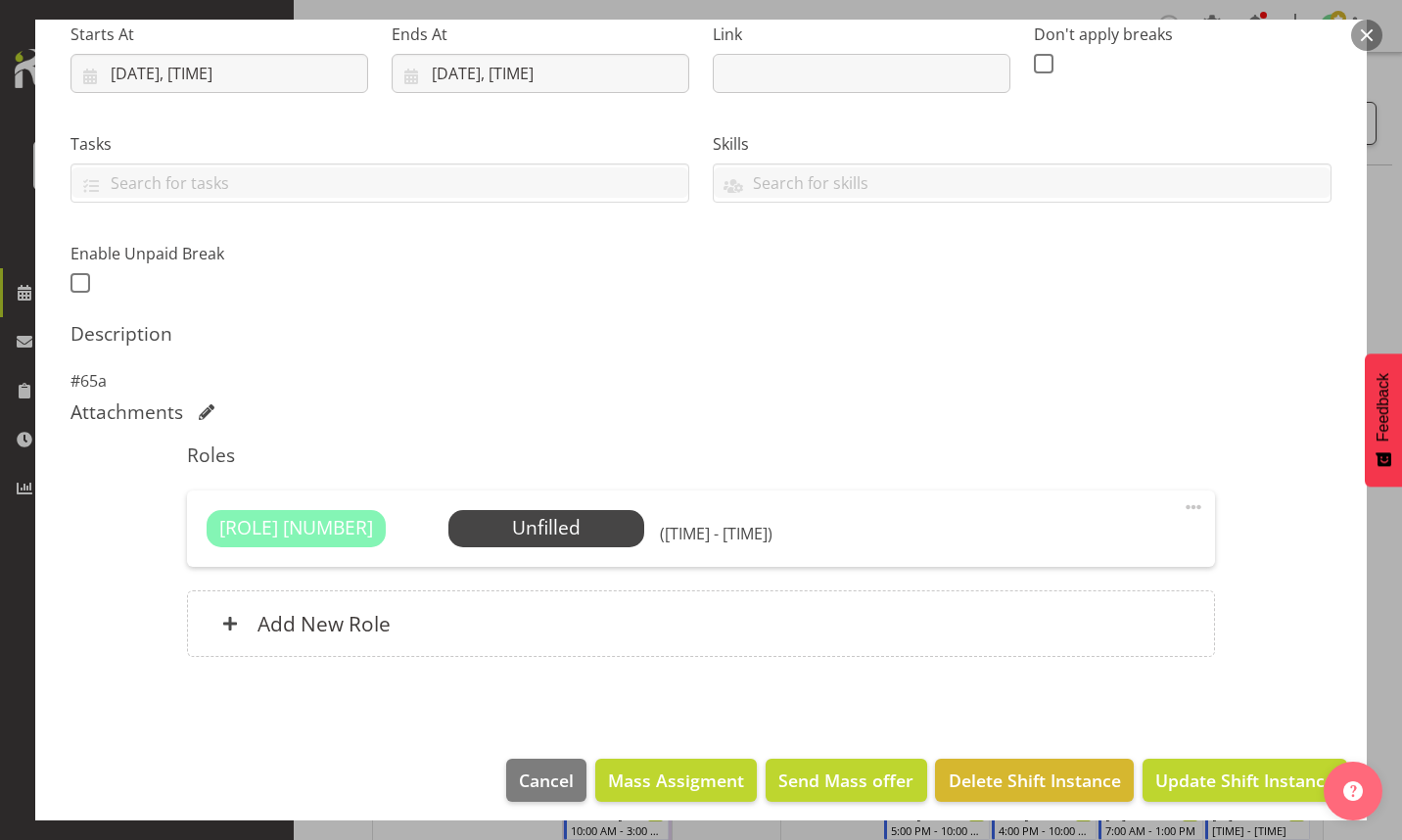 scroll, scrollTop: 331, scrollLeft: 0, axis: vertical 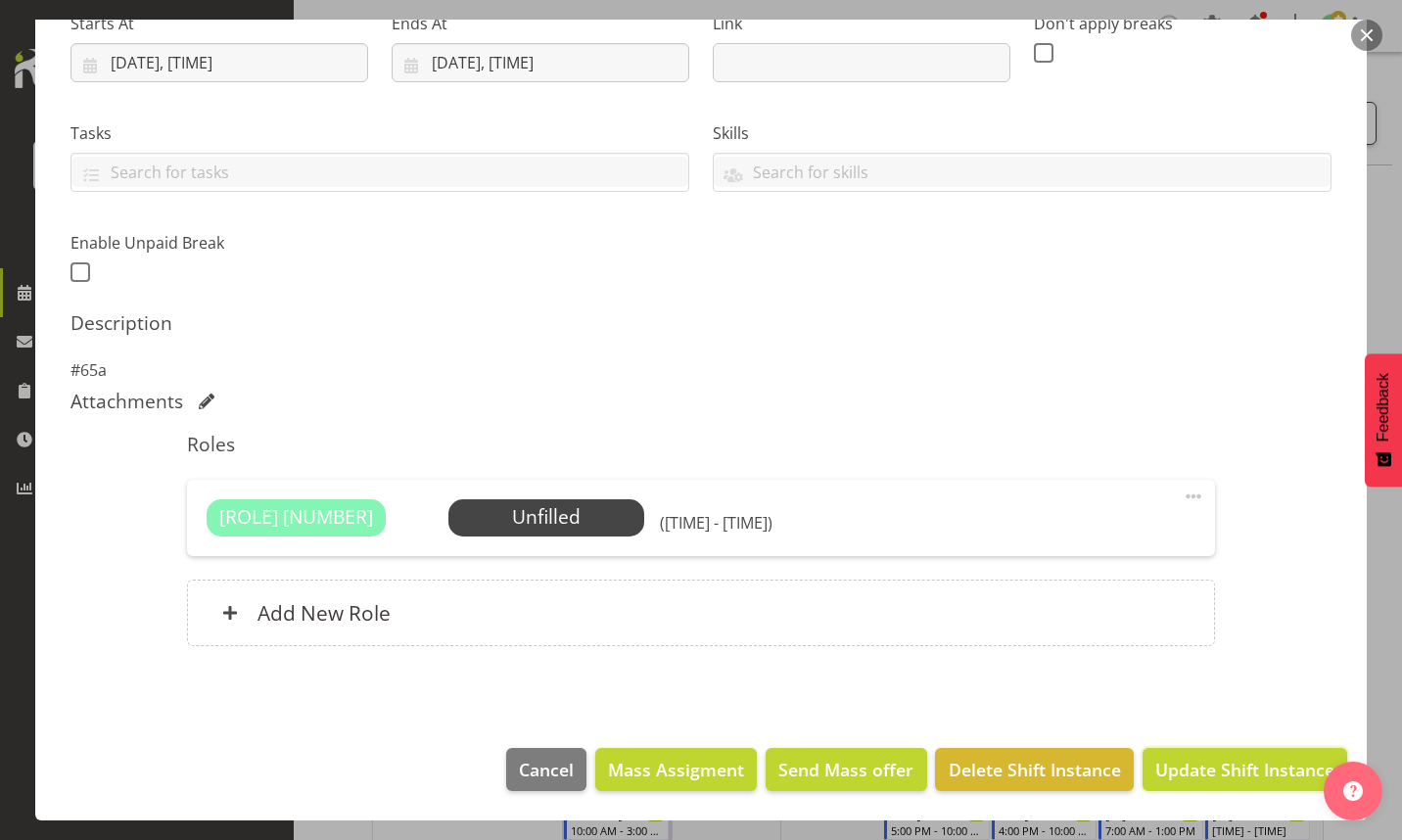click on "Update Shift Instance" at bounding box center [1244, 770] 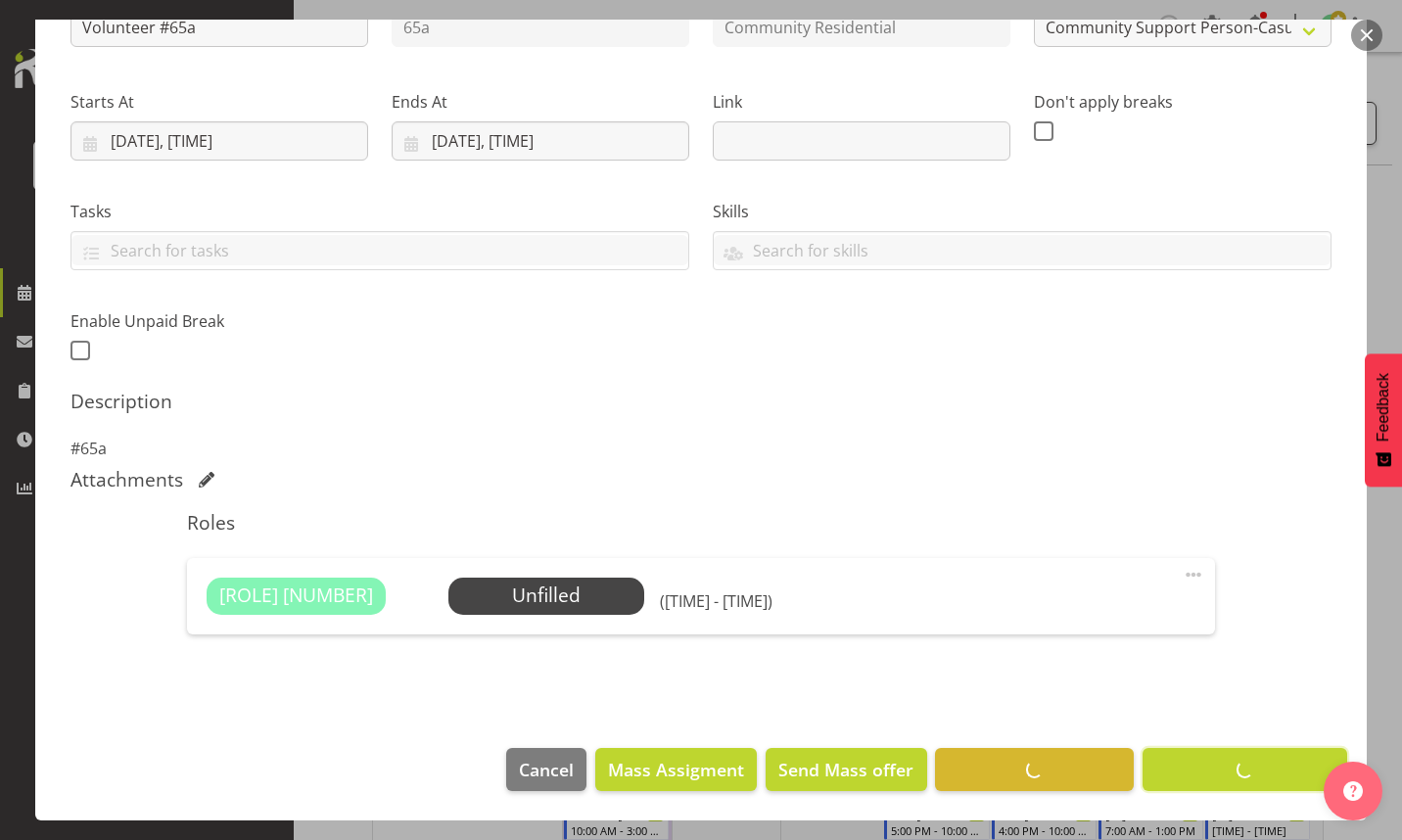 scroll, scrollTop: 253, scrollLeft: 0, axis: vertical 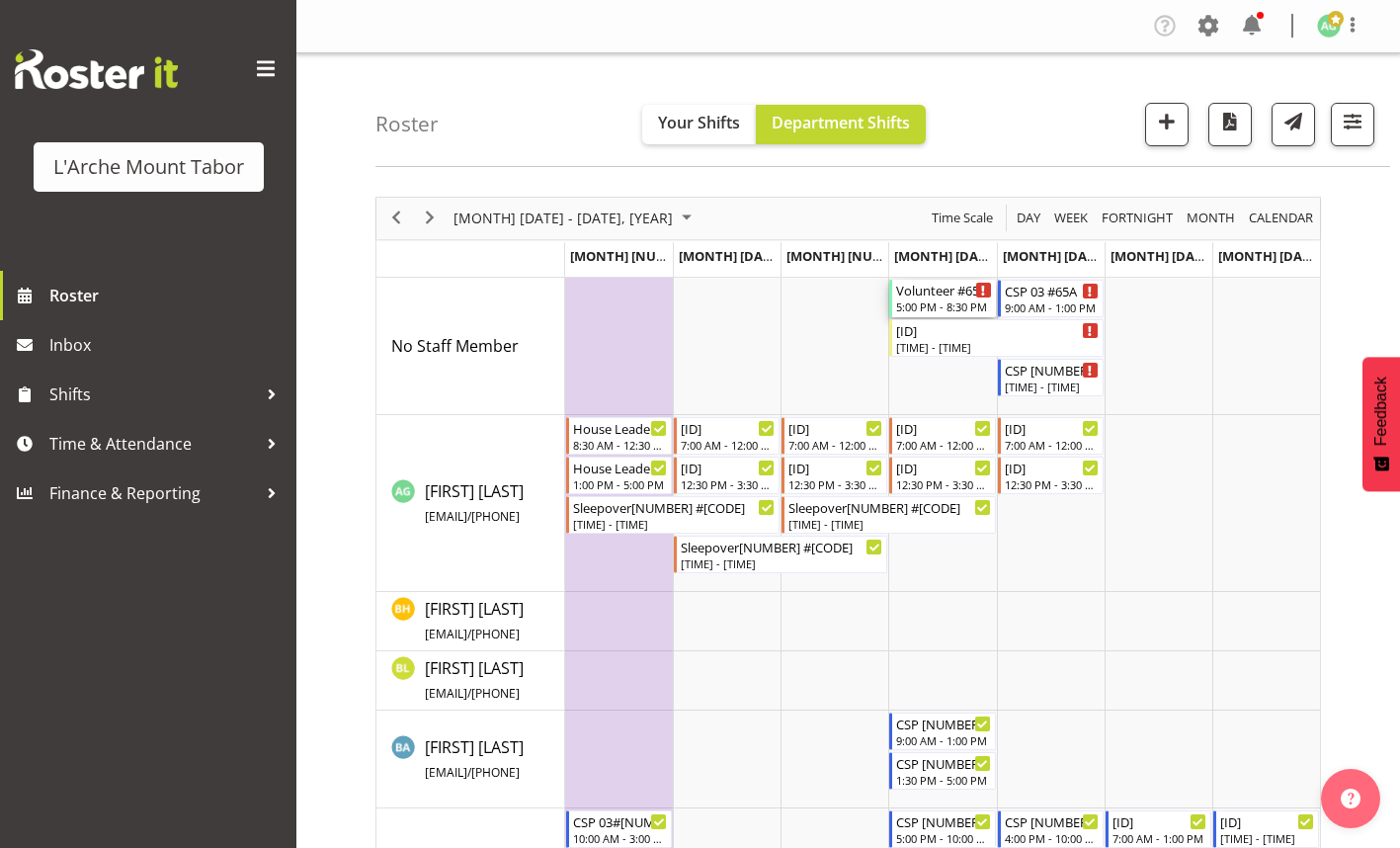 click on "Volunteer #65a" at bounding box center [944, 290] 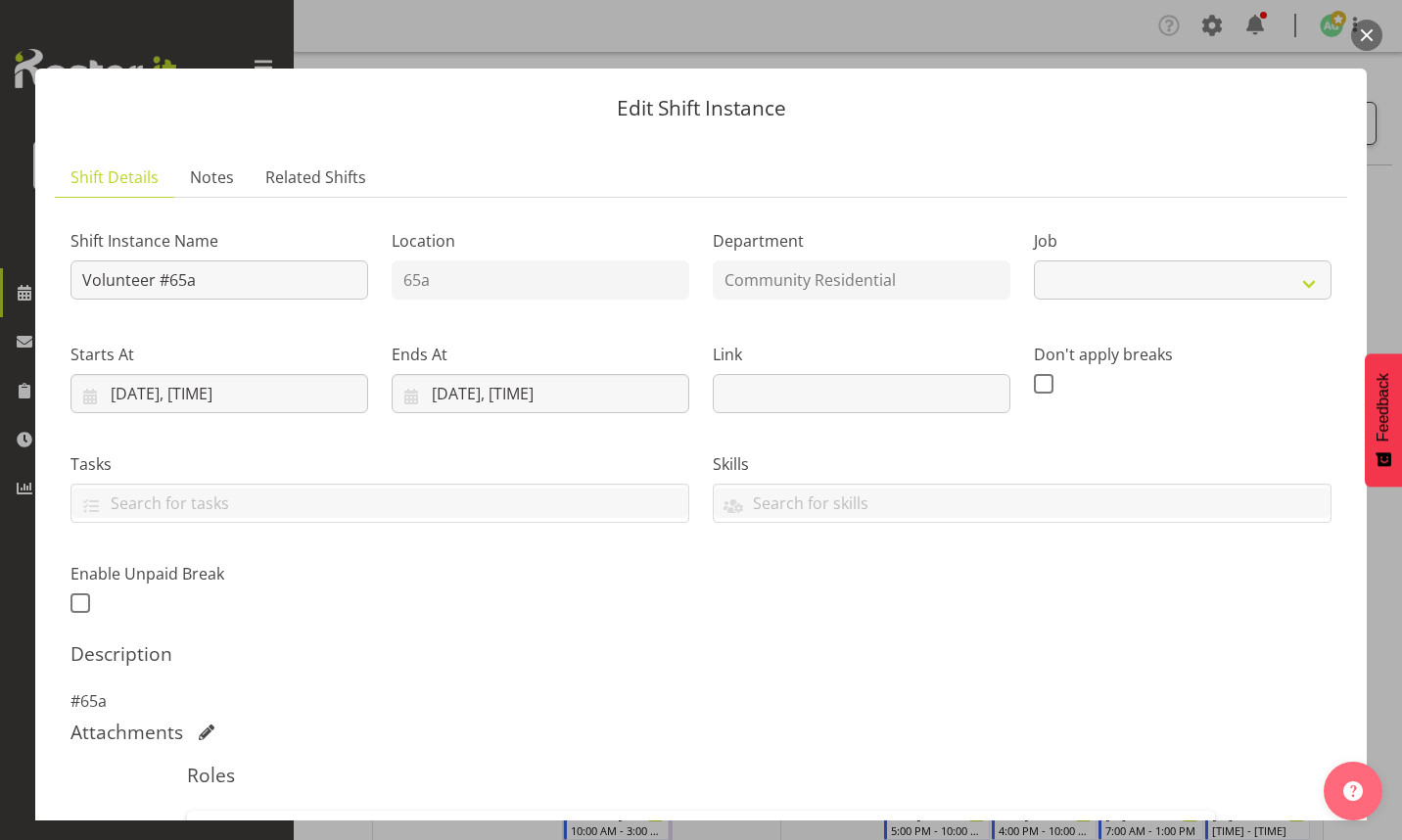 select on "3" 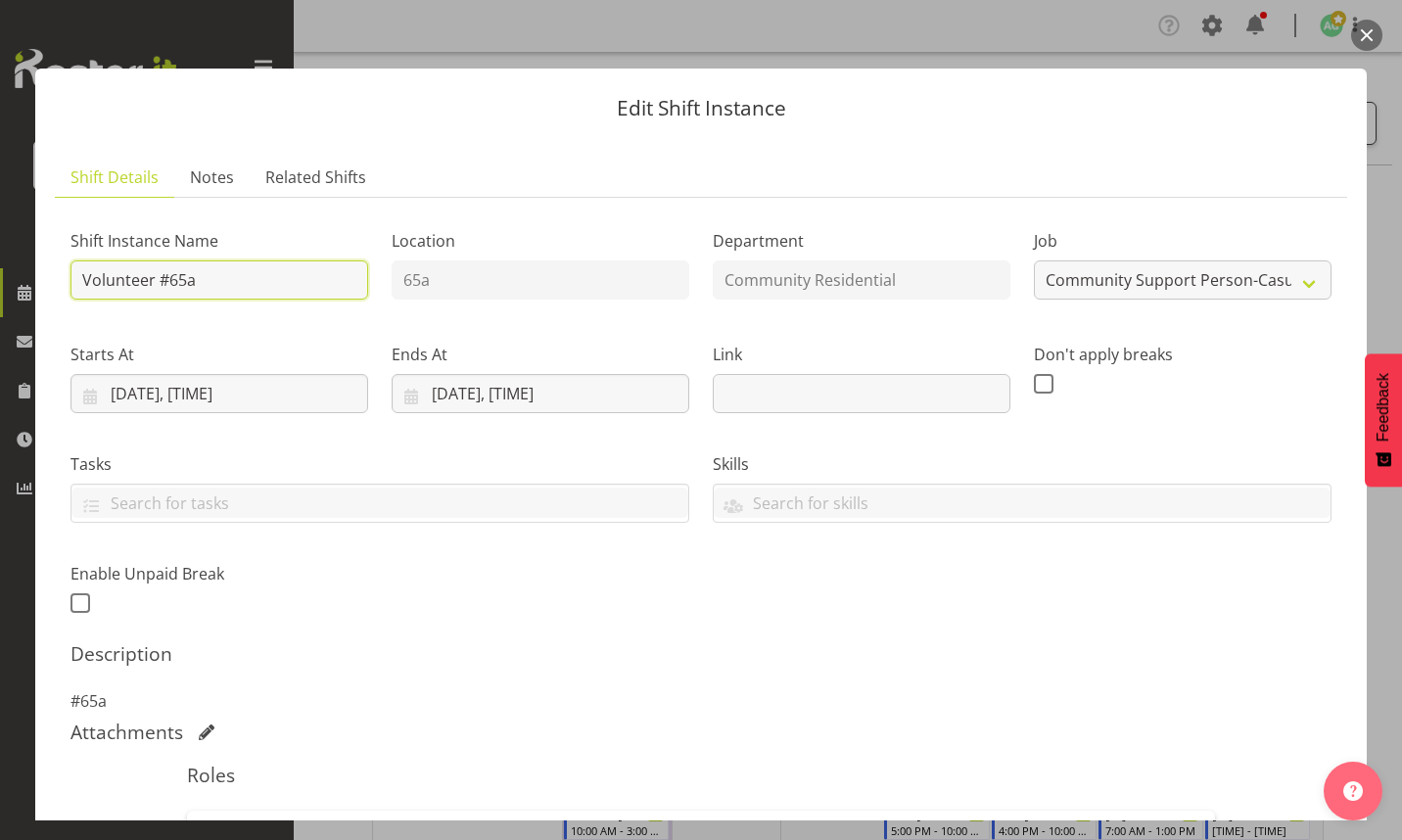 click on "Volunteer #65a" at bounding box center [219, 280] 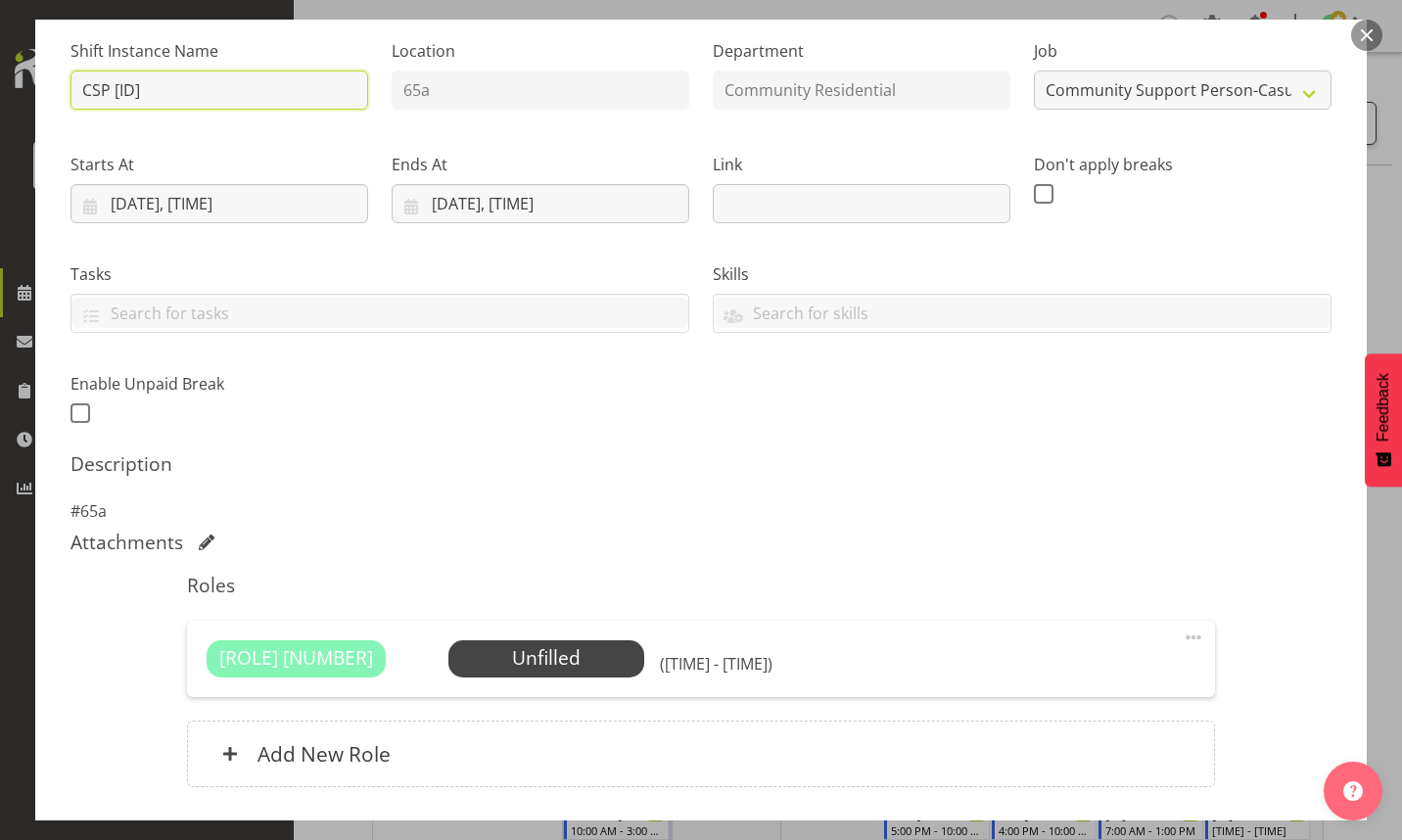 scroll, scrollTop: 196, scrollLeft: 0, axis: vertical 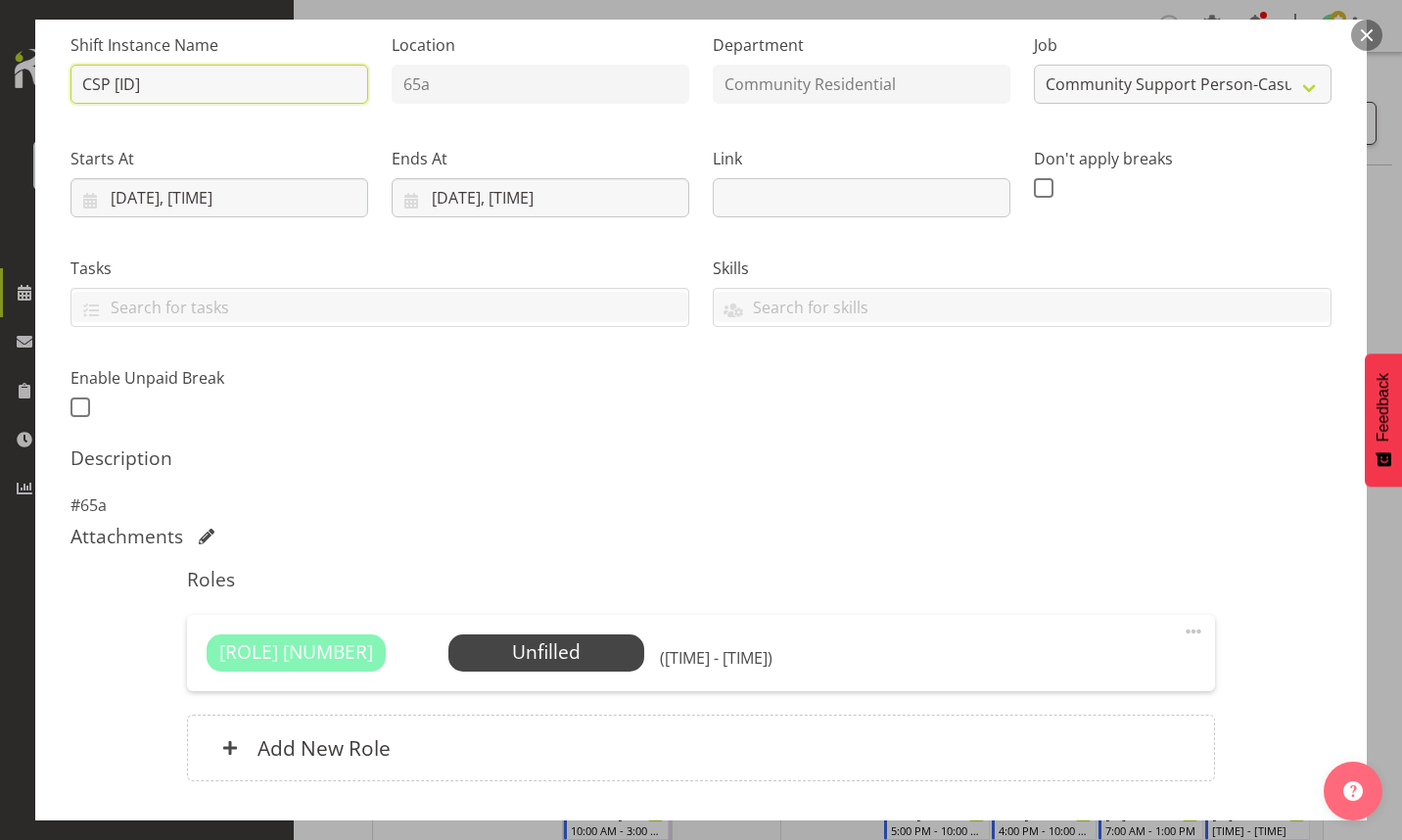 type on "CSP [ID]" 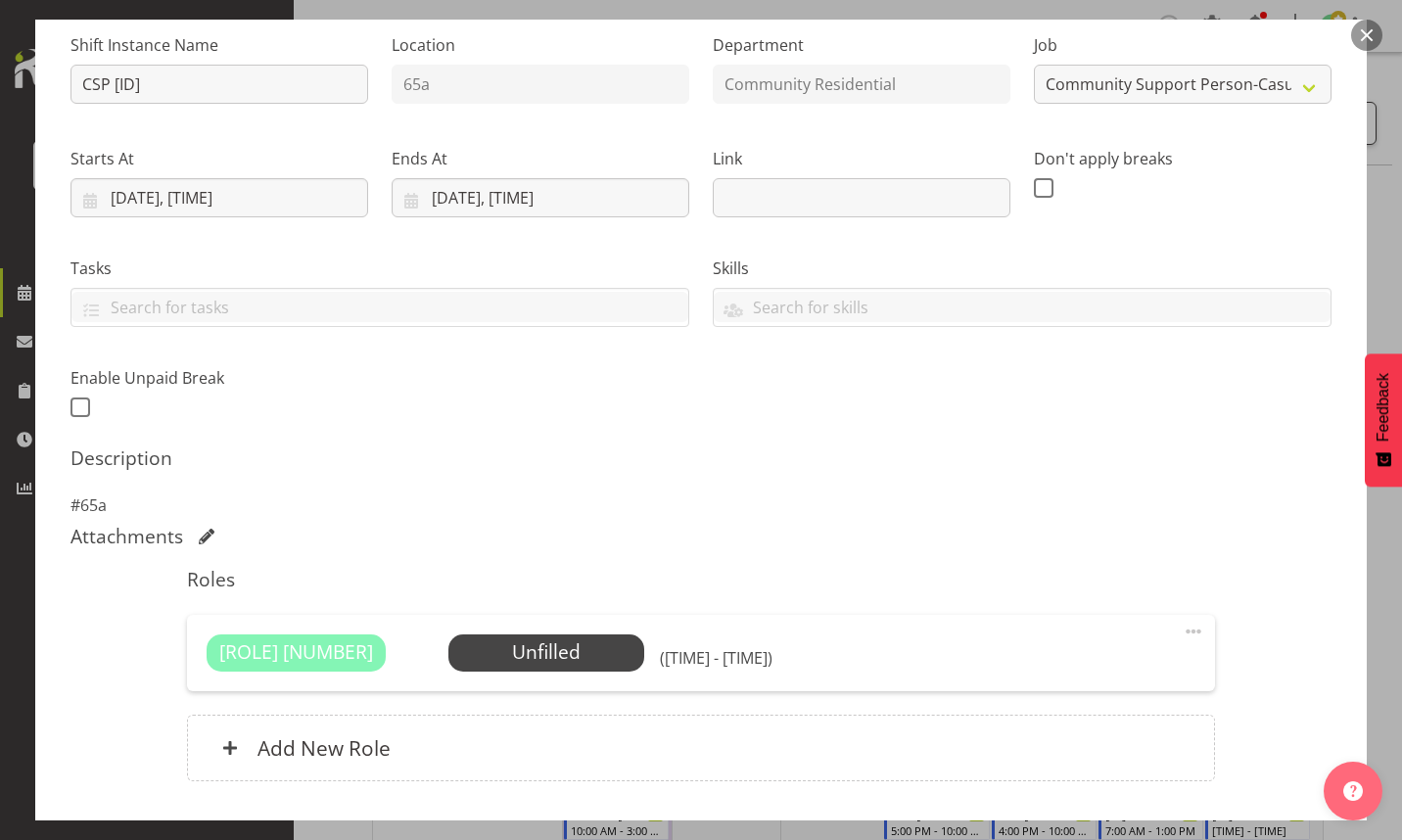 click at bounding box center (1193, 631) 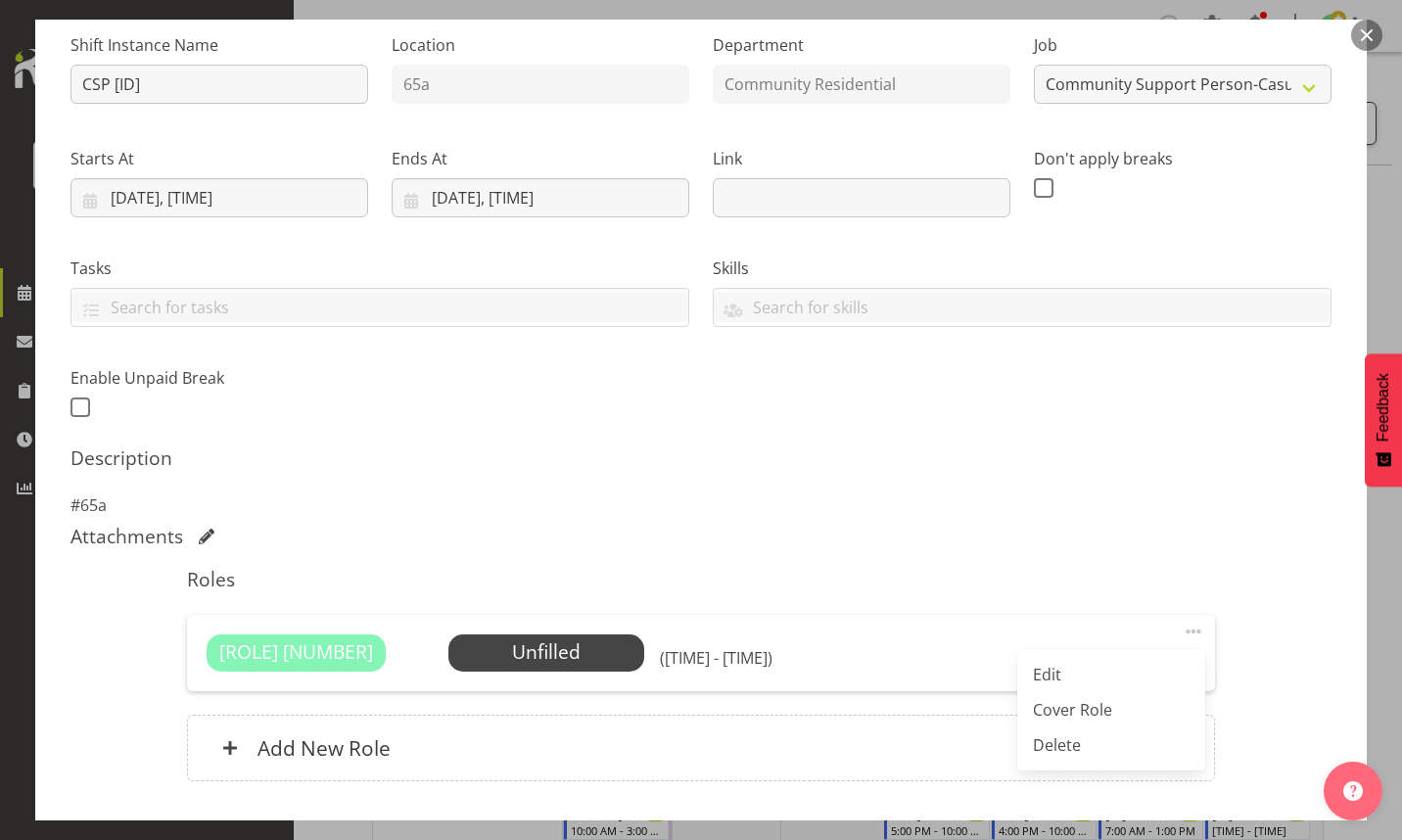 click on "Edit" at bounding box center (1111, 675) 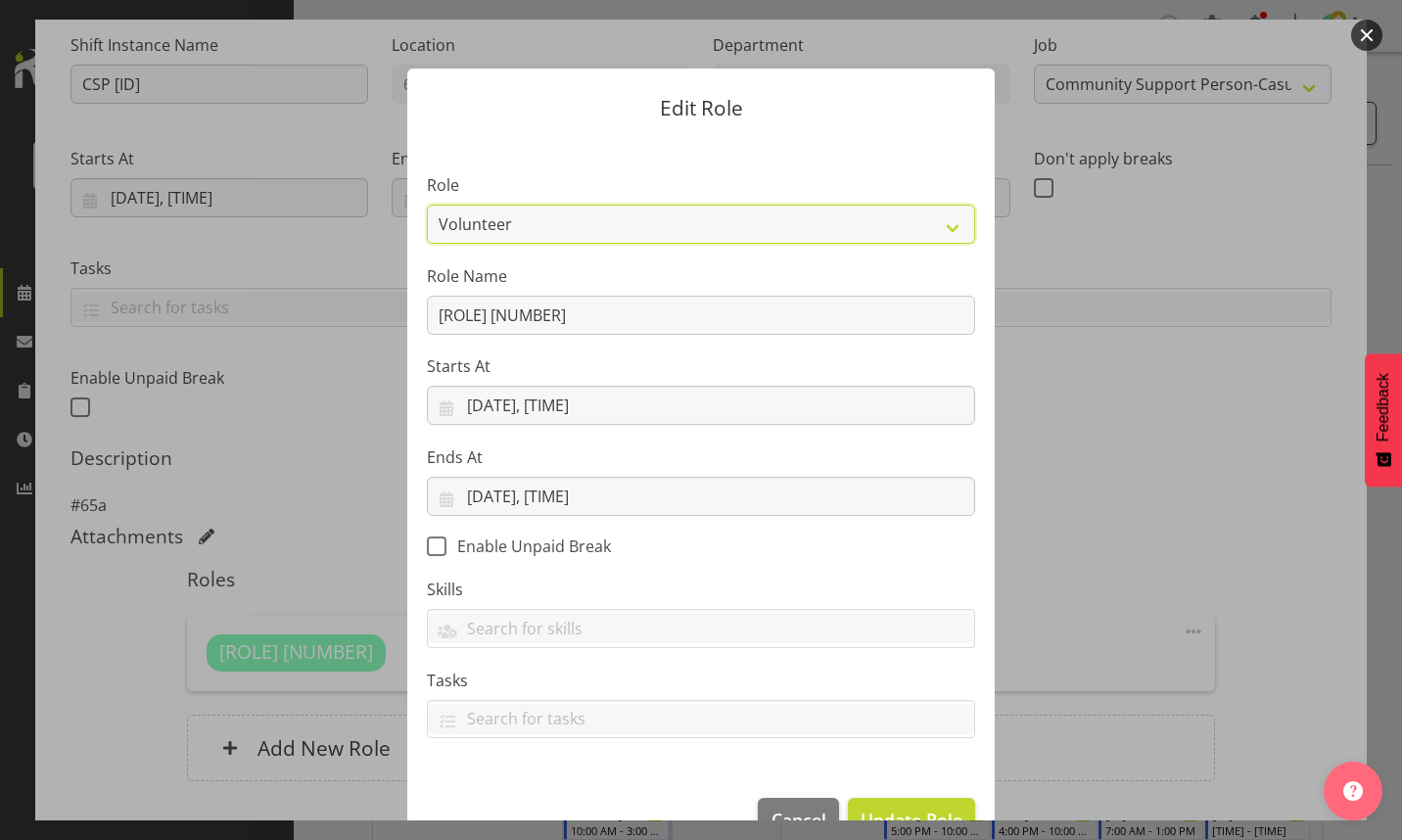 click on "Area Manager Art Coordination Community - SIL Community Leader Community Support Person Community Support Person - Casual House Leader Office Admin On-Call call out Senate Senior Coordinator SIL Coordination Sleep Over Volunteer" at bounding box center (701, 224) 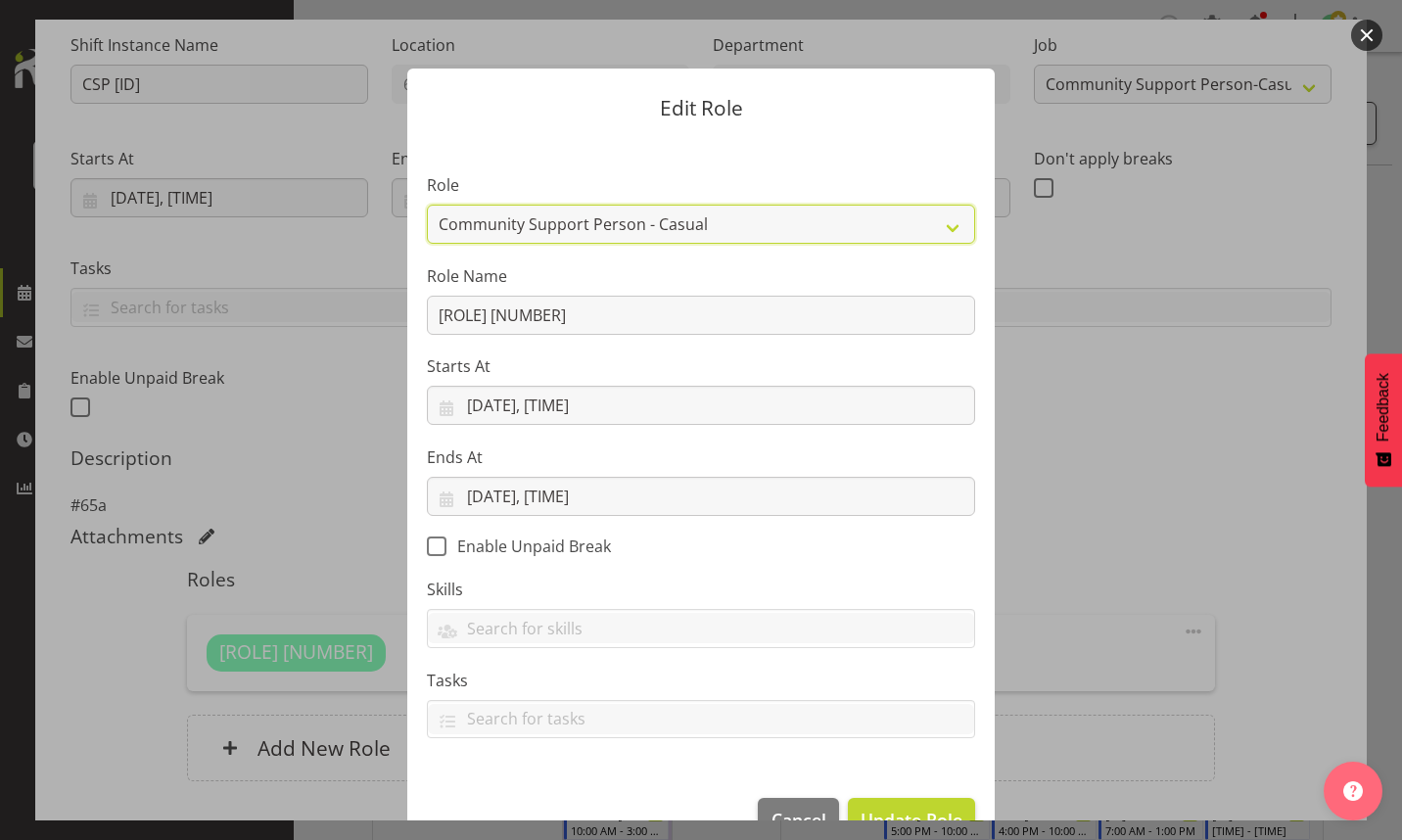 click on "Area Manager Art Coordination Community - SIL Community Leader Community Support Person Community Support Person - Casual House Leader Office Admin On-Call call out Senate Senior Coordinator SIL Coordination Sleep Over Volunteer" at bounding box center (701, 224) 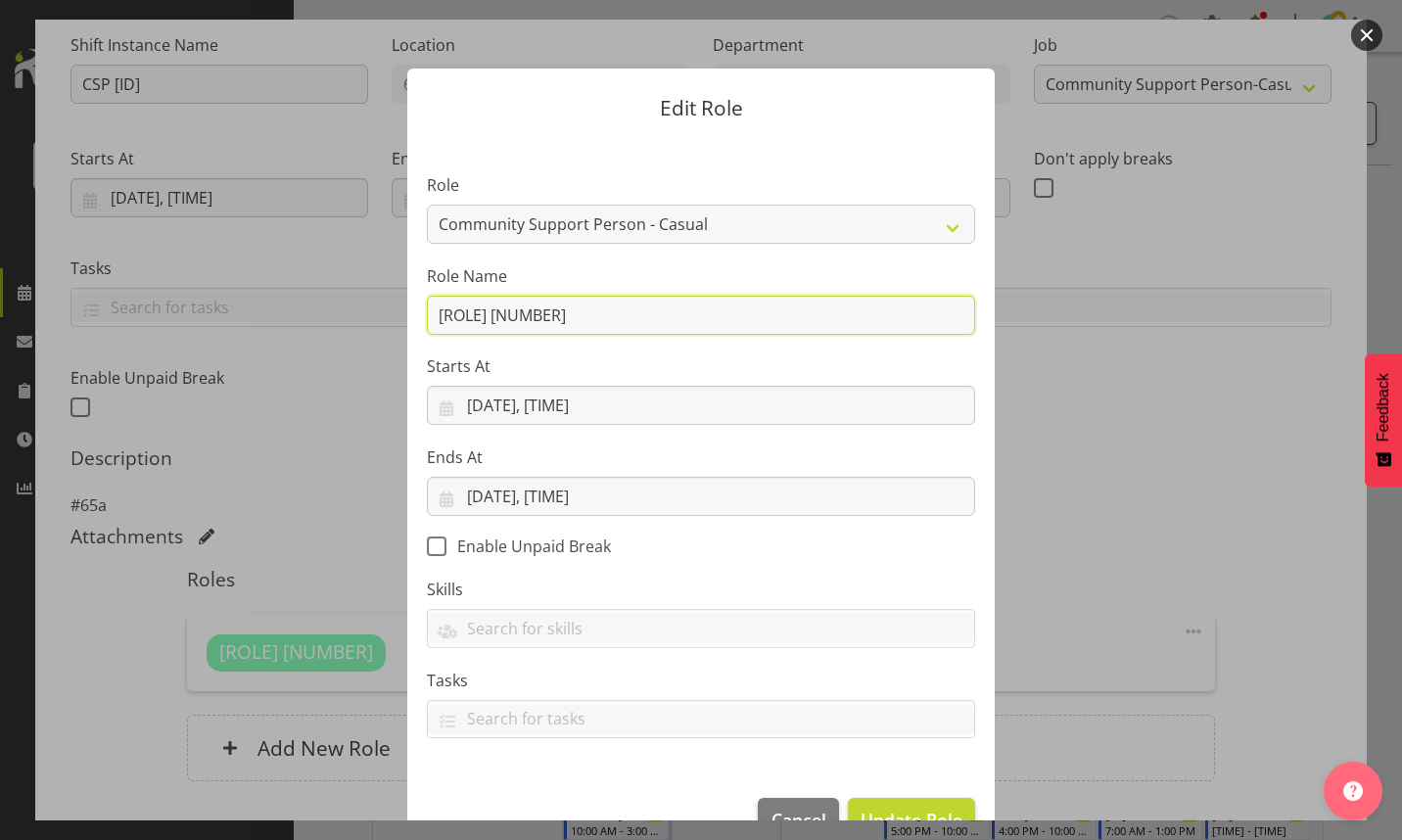click on "[ROLE] [NUMBER]" at bounding box center (701, 315) 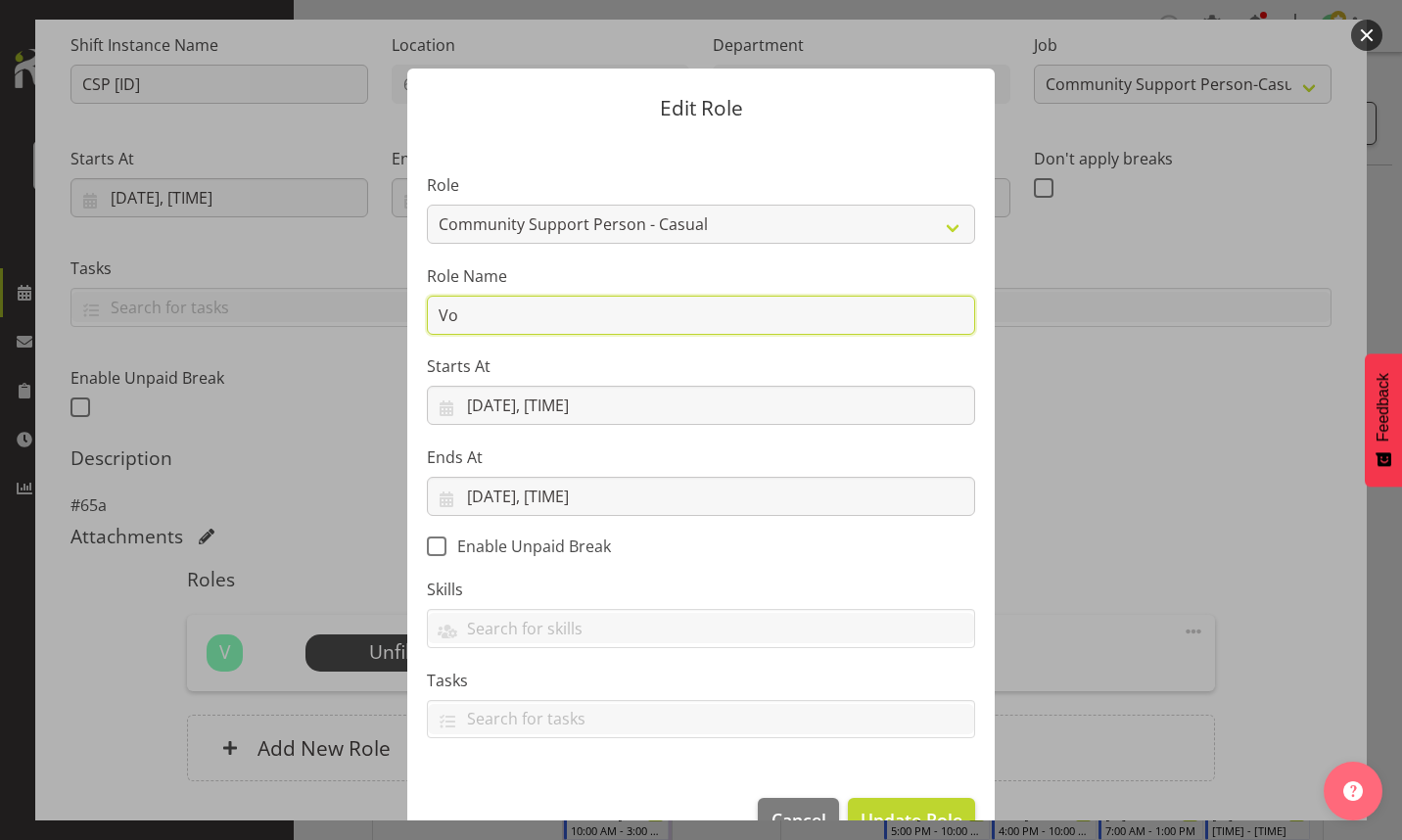 type on "V" 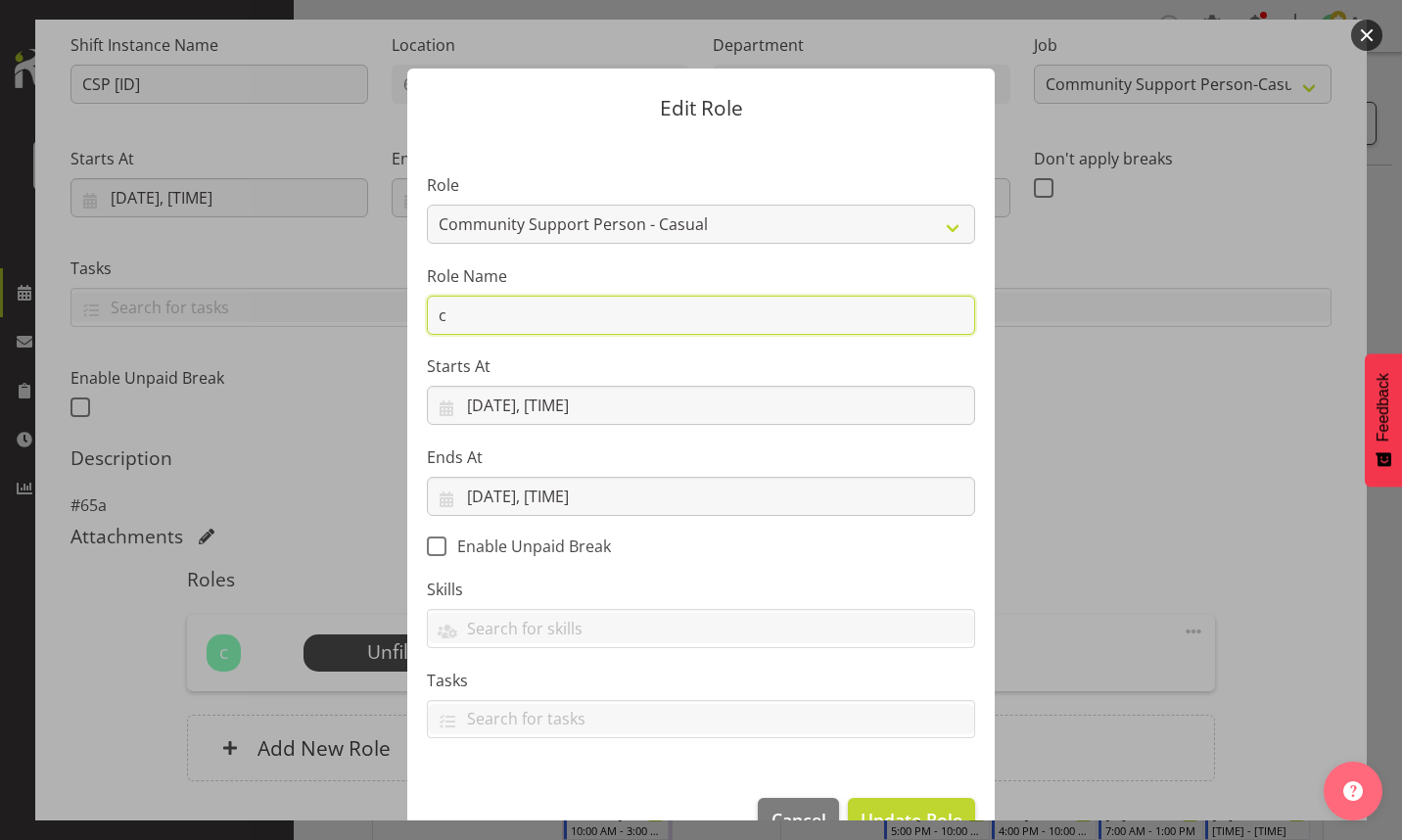 type on "[ID]" 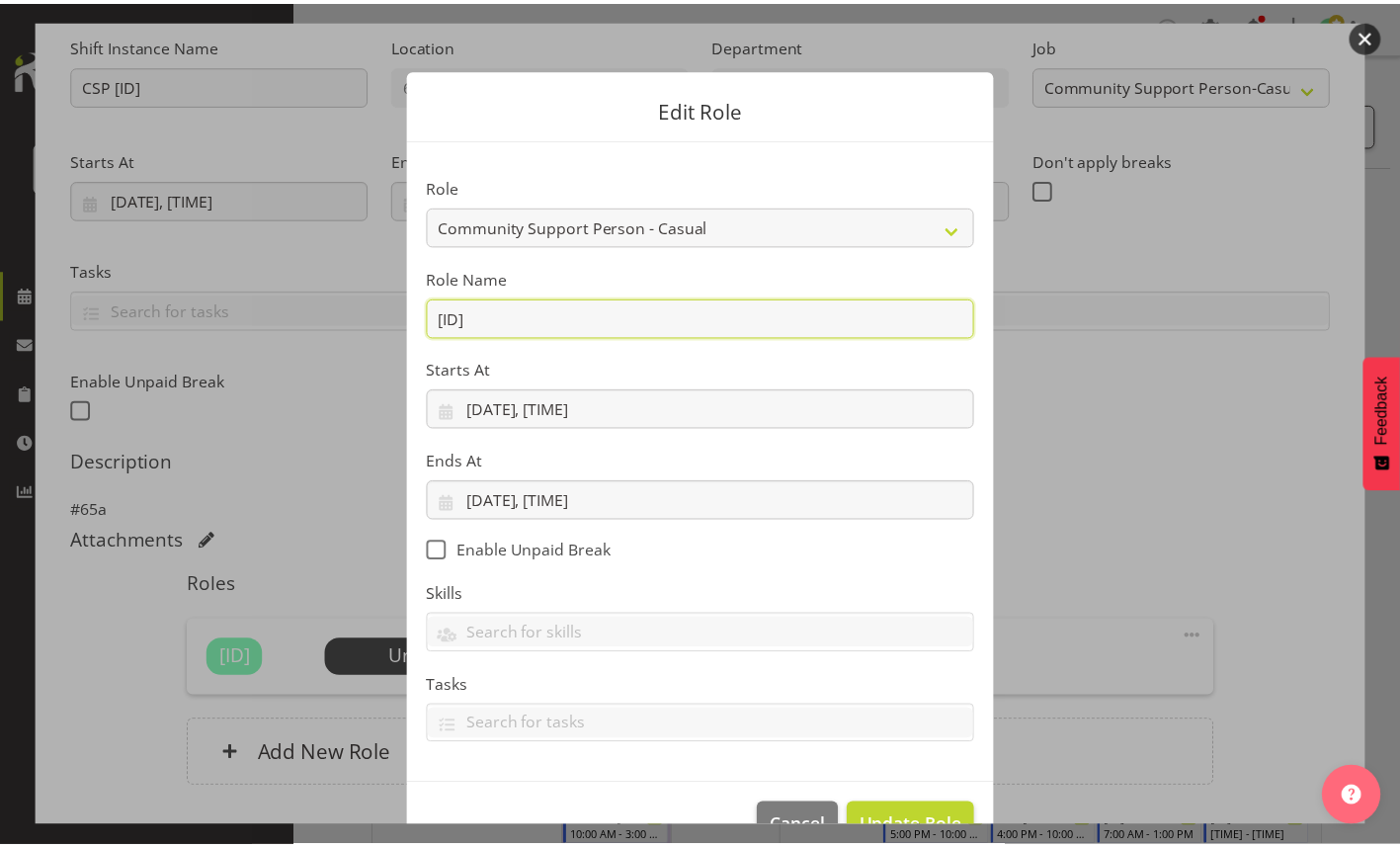 scroll, scrollTop: 50, scrollLeft: 0, axis: vertical 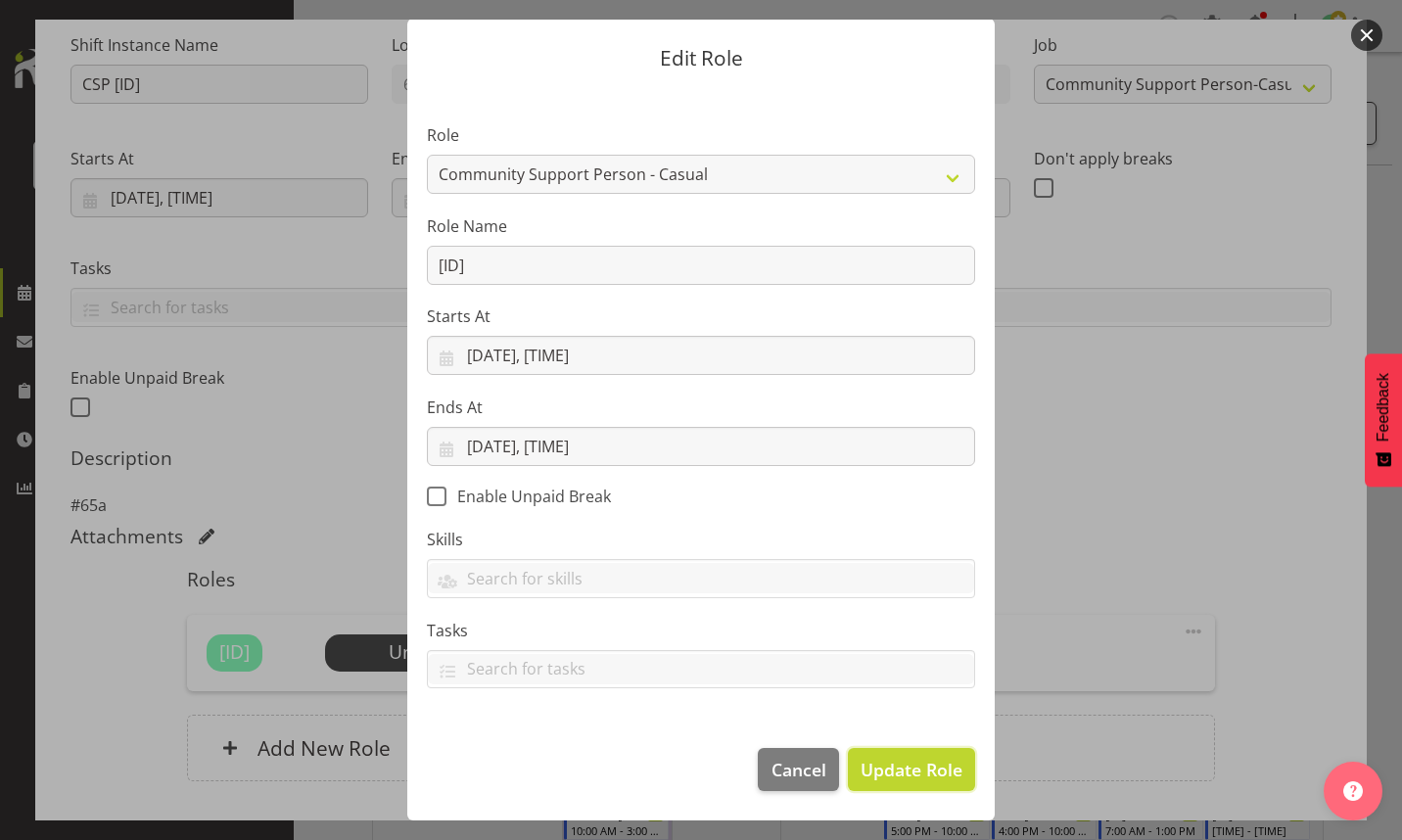 click on "Update Role" at bounding box center (911, 770) 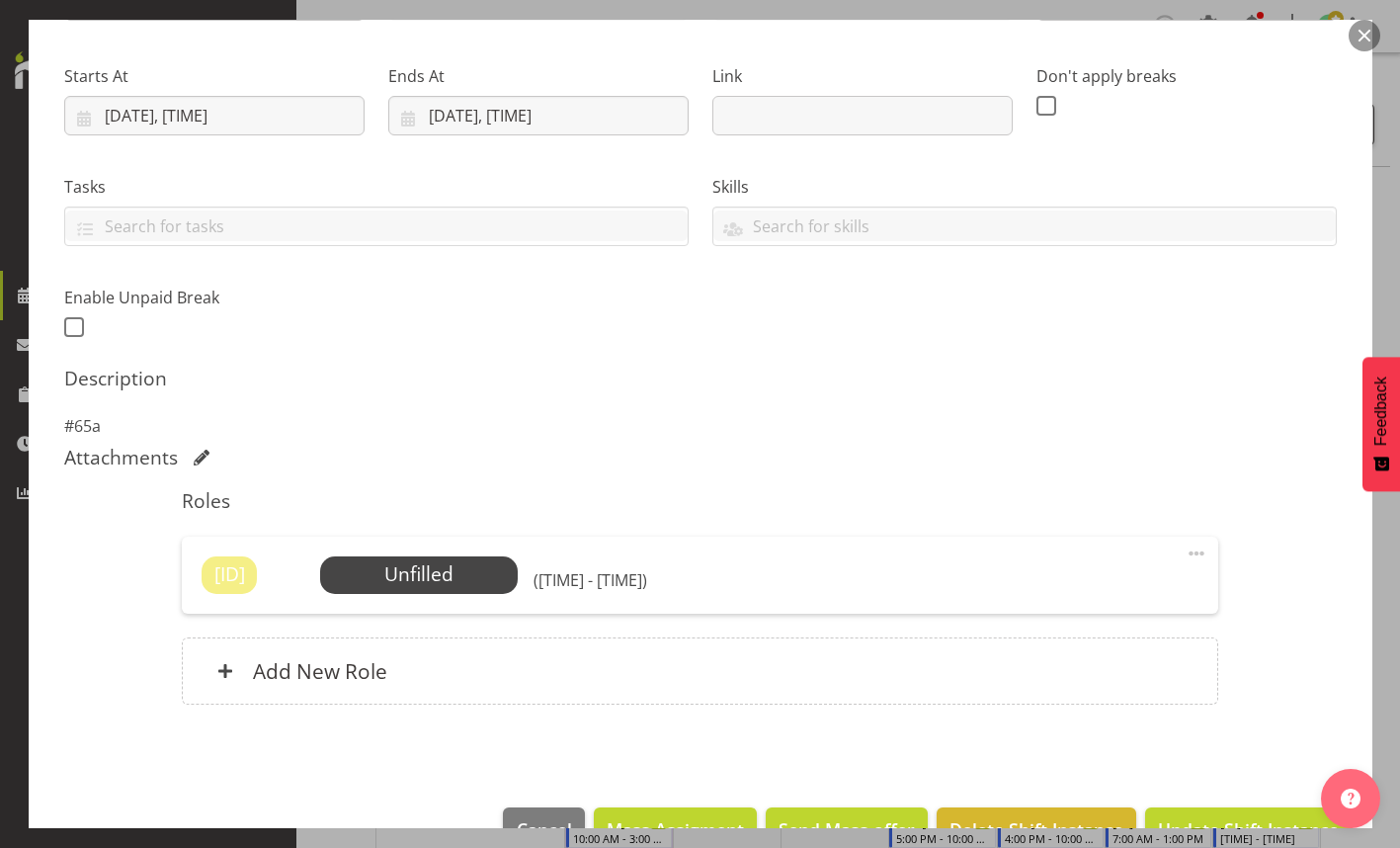 scroll, scrollTop: 334, scrollLeft: 0, axis: vertical 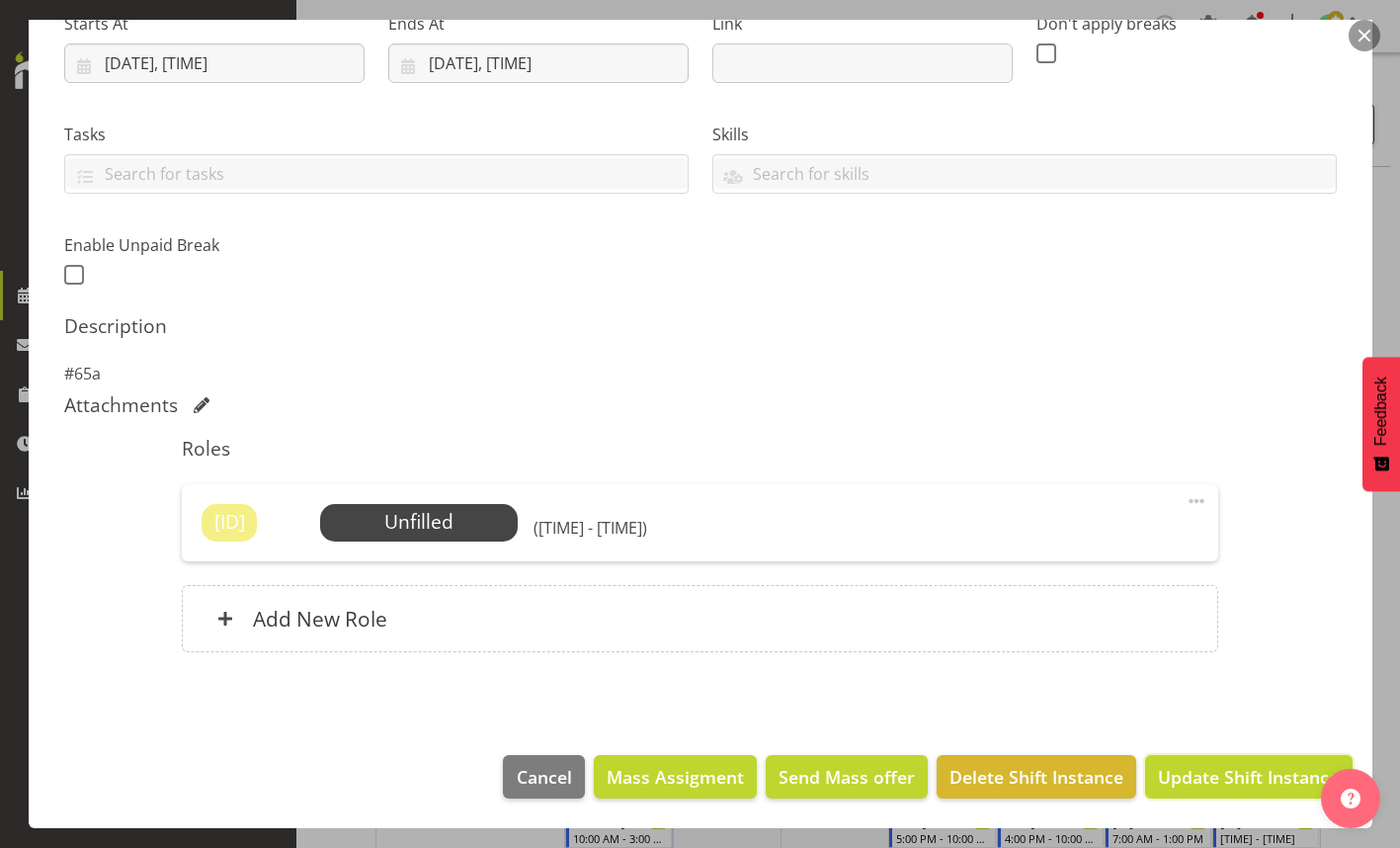 click on "Update Shift Instance" at bounding box center [1248, 777] 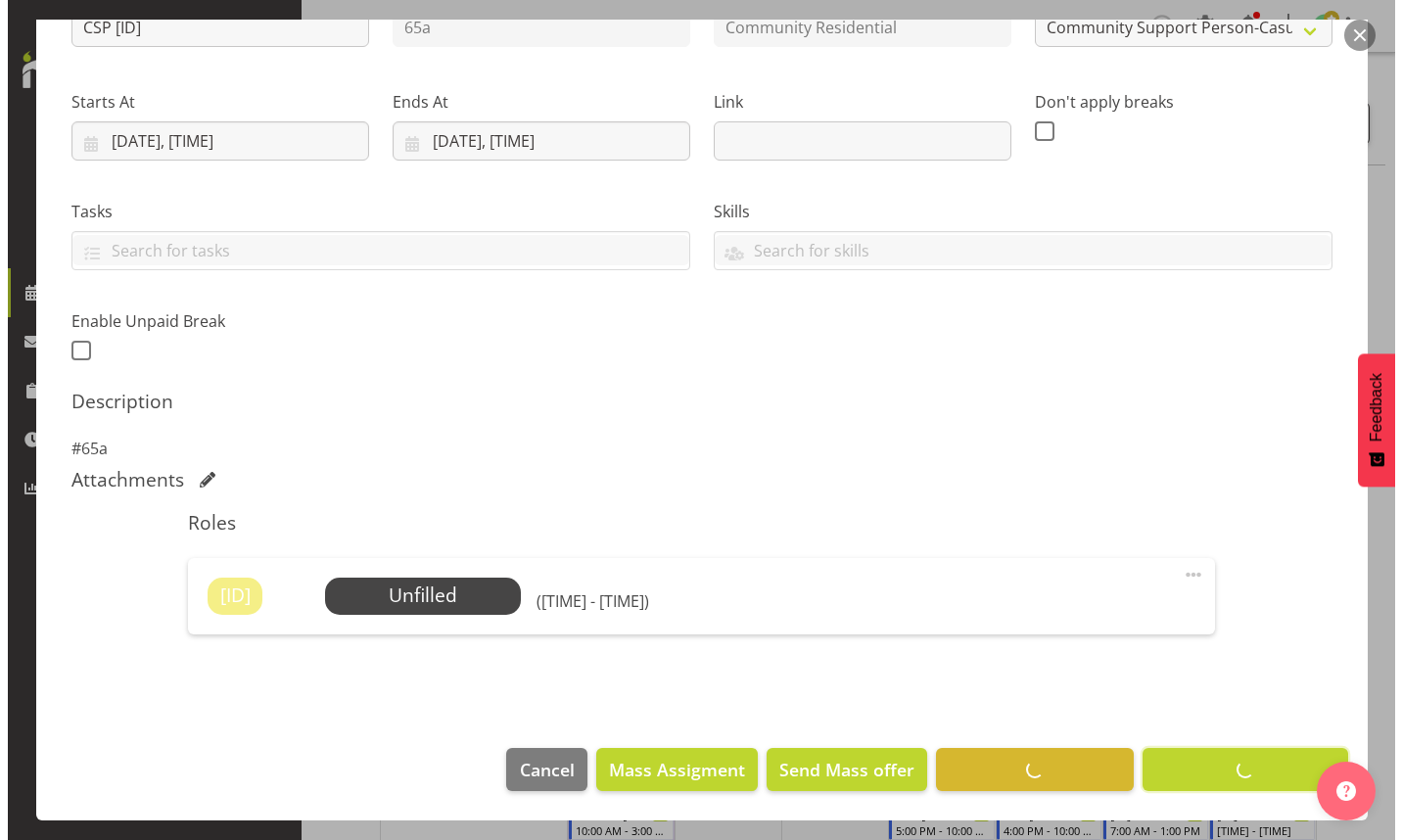 scroll, scrollTop: 253, scrollLeft: 0, axis: vertical 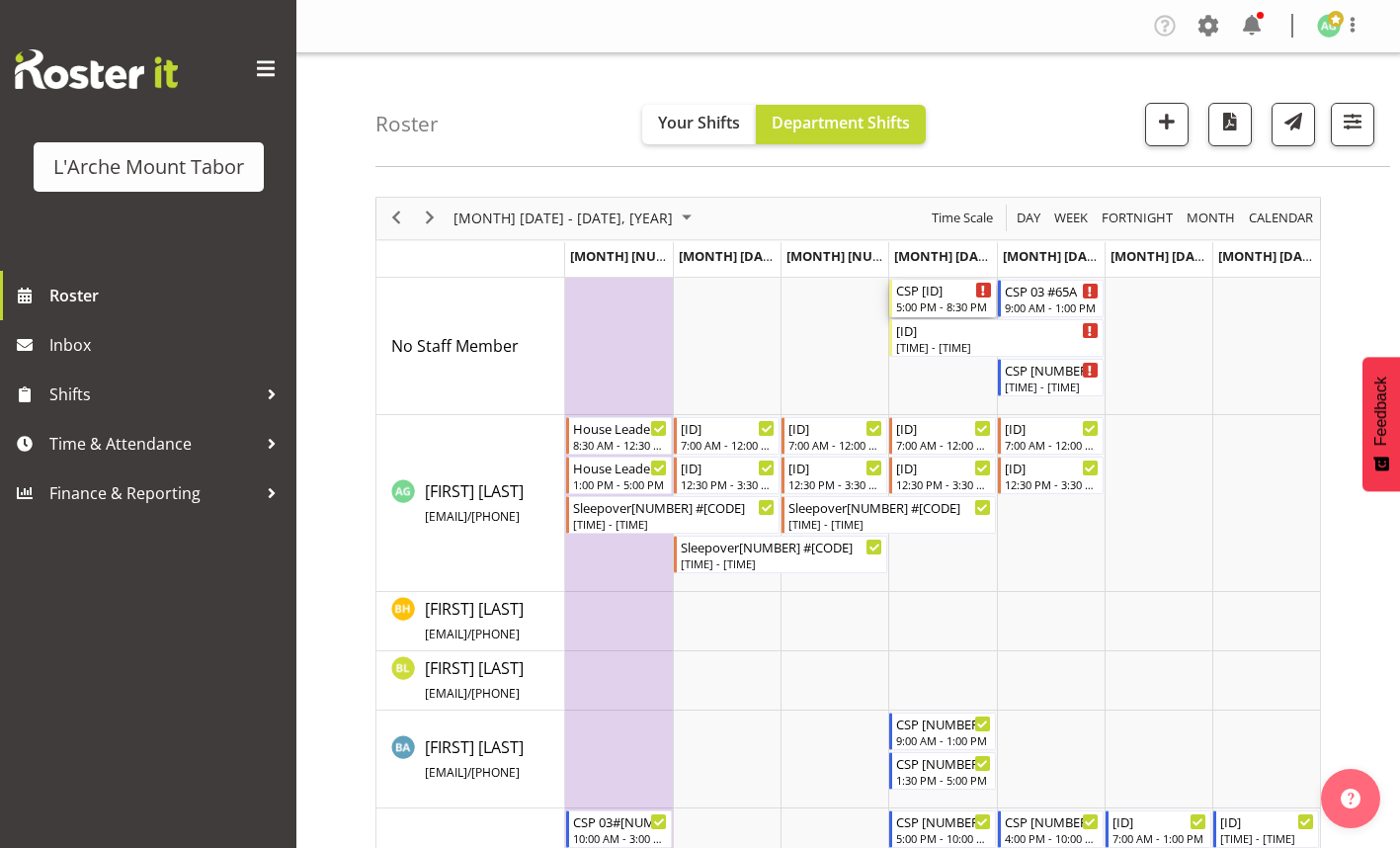 click on "5:00 PM - 8:30 PM" at bounding box center [944, 306] 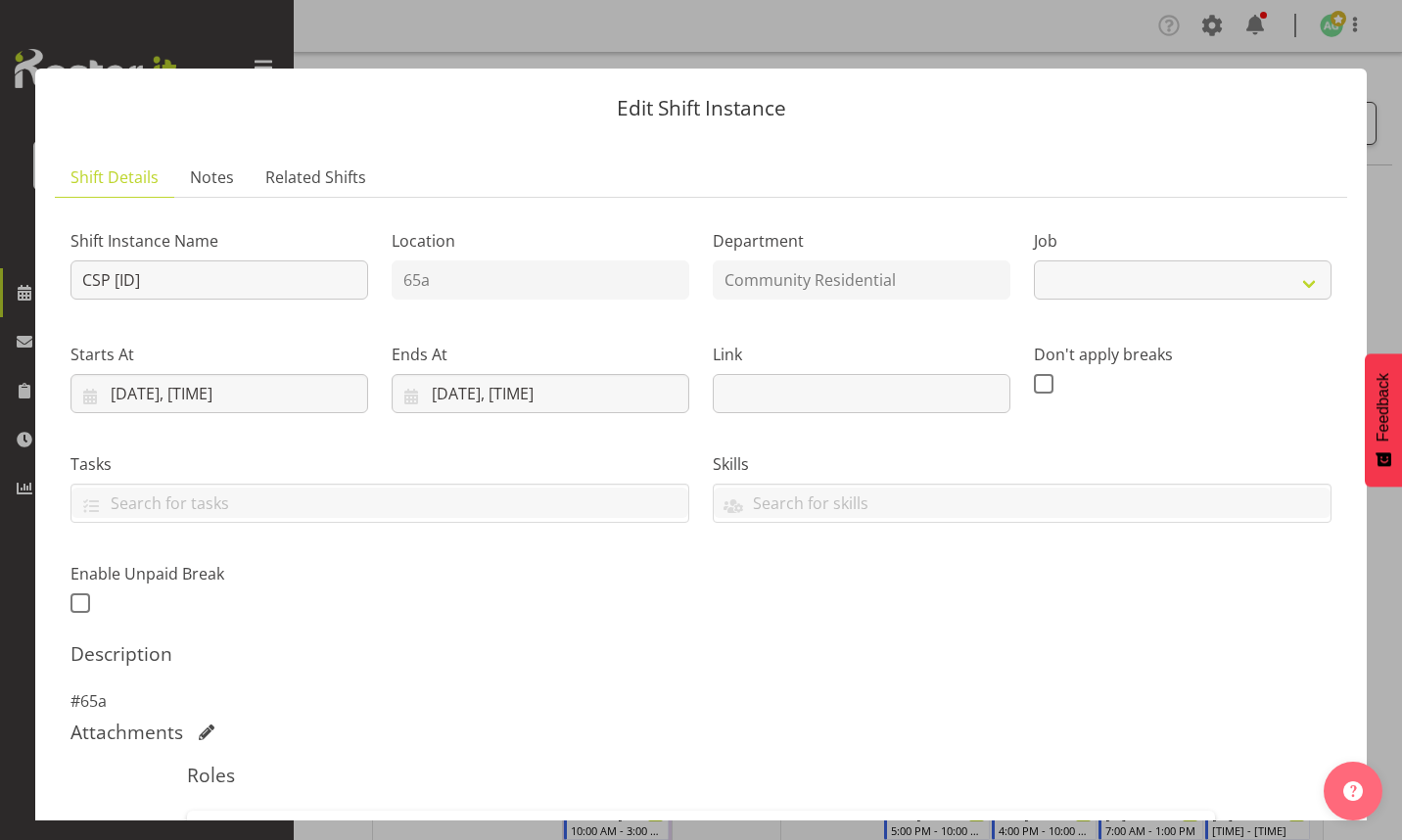 select on "3" 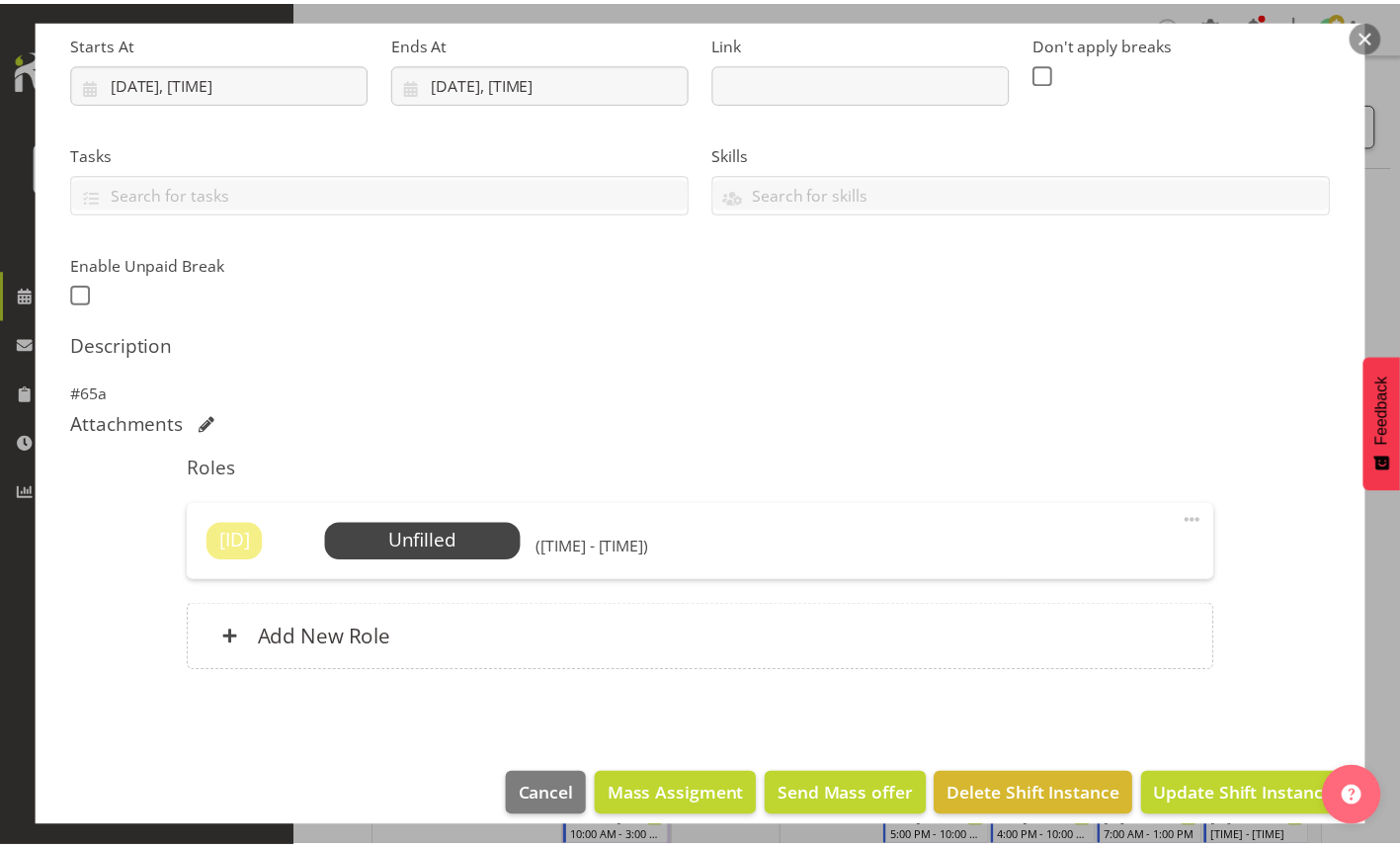 scroll, scrollTop: 334, scrollLeft: 0, axis: vertical 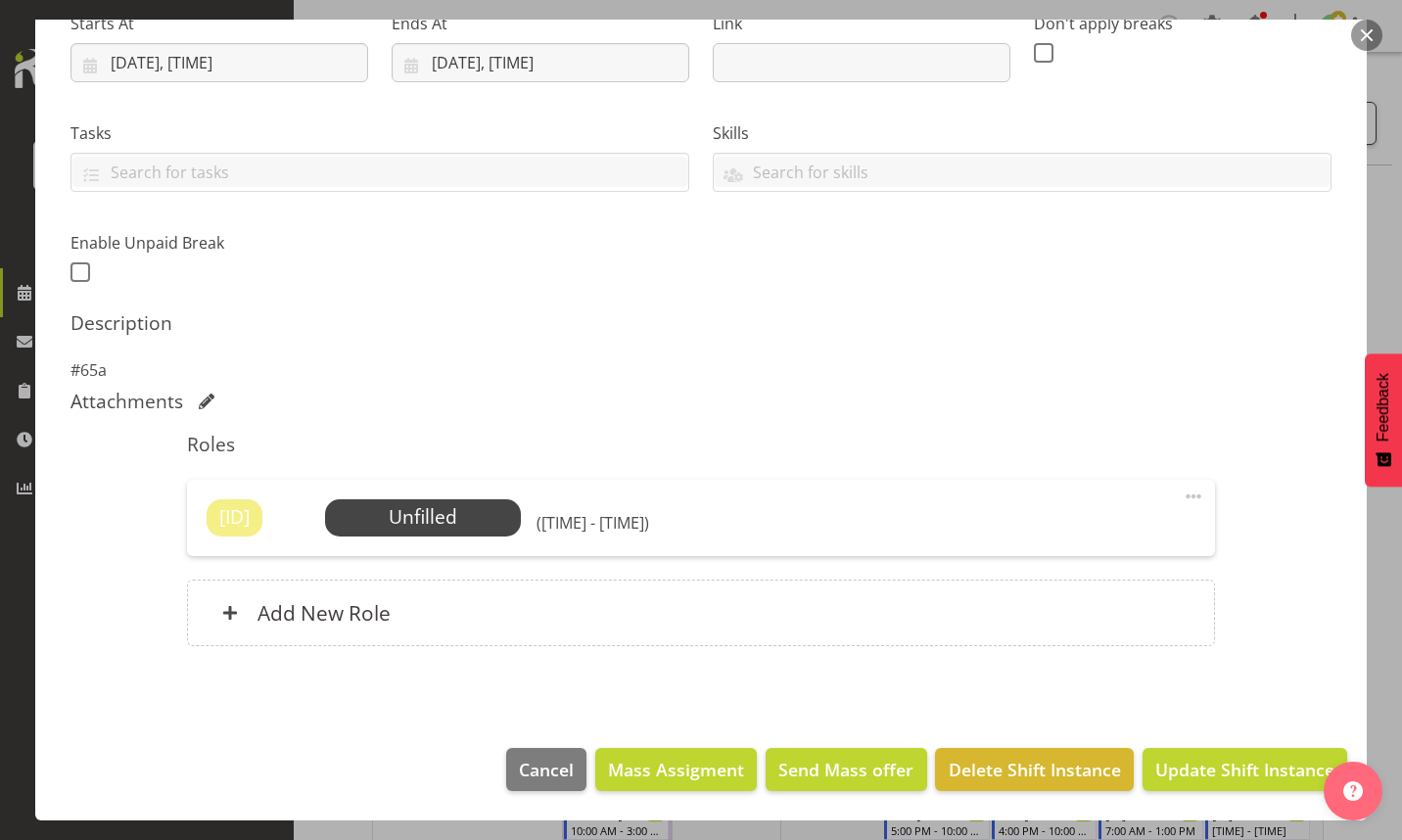 click on "Select Employee" at bounding box center (0, 0) 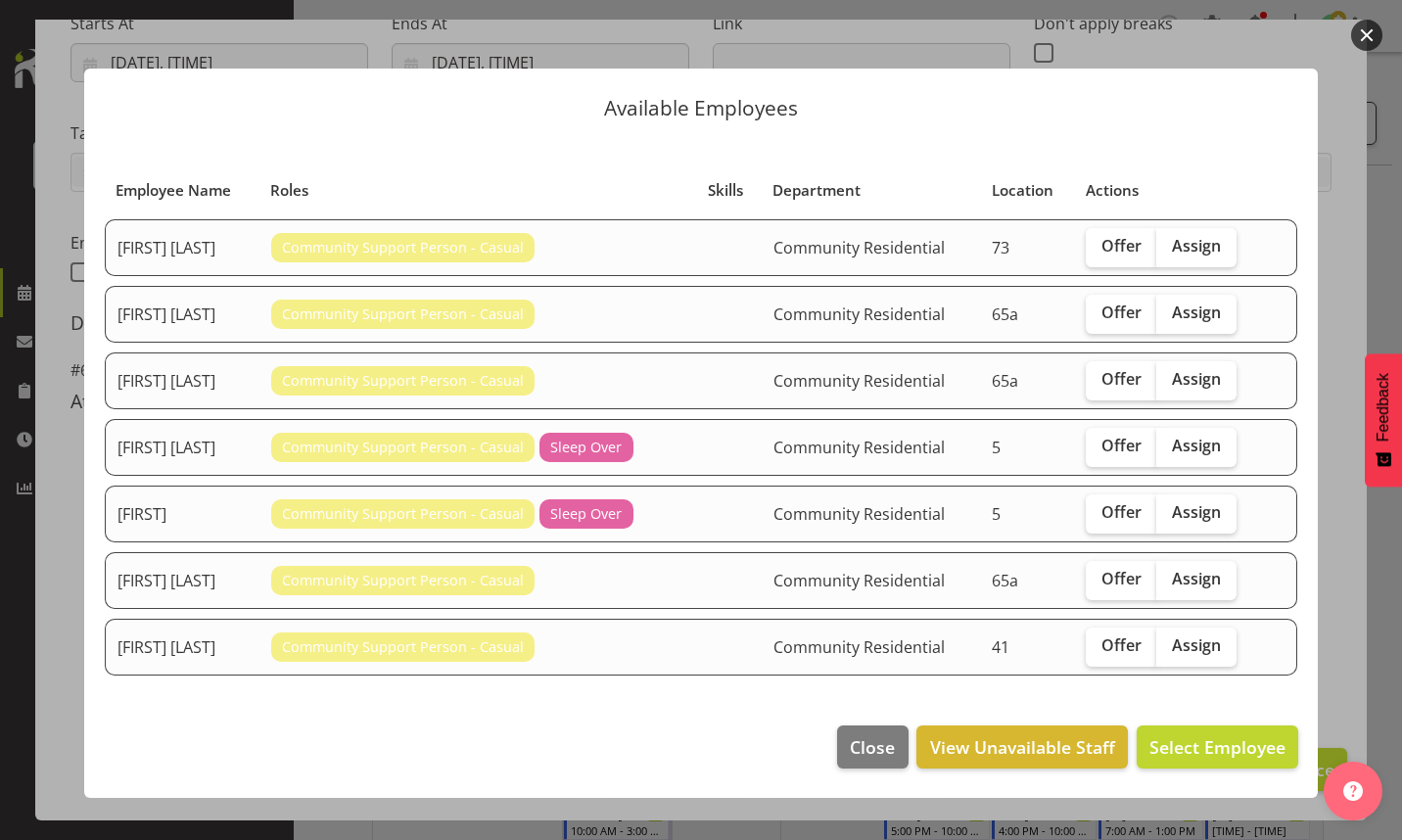 click on "Assign" at bounding box center (1196, 379) 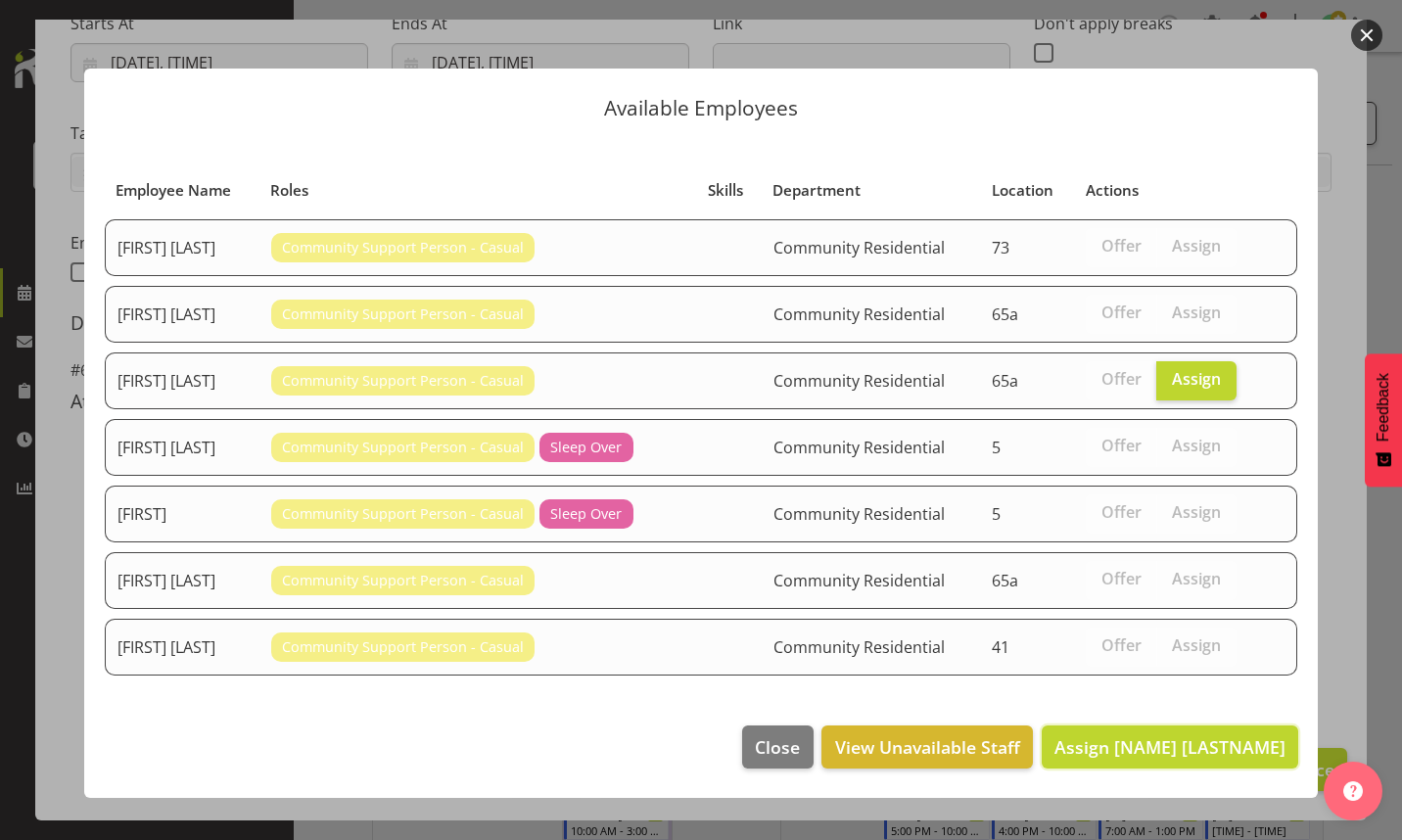 click on "Assign [NAME] [LASTNAME]" at bounding box center (1170, 747) 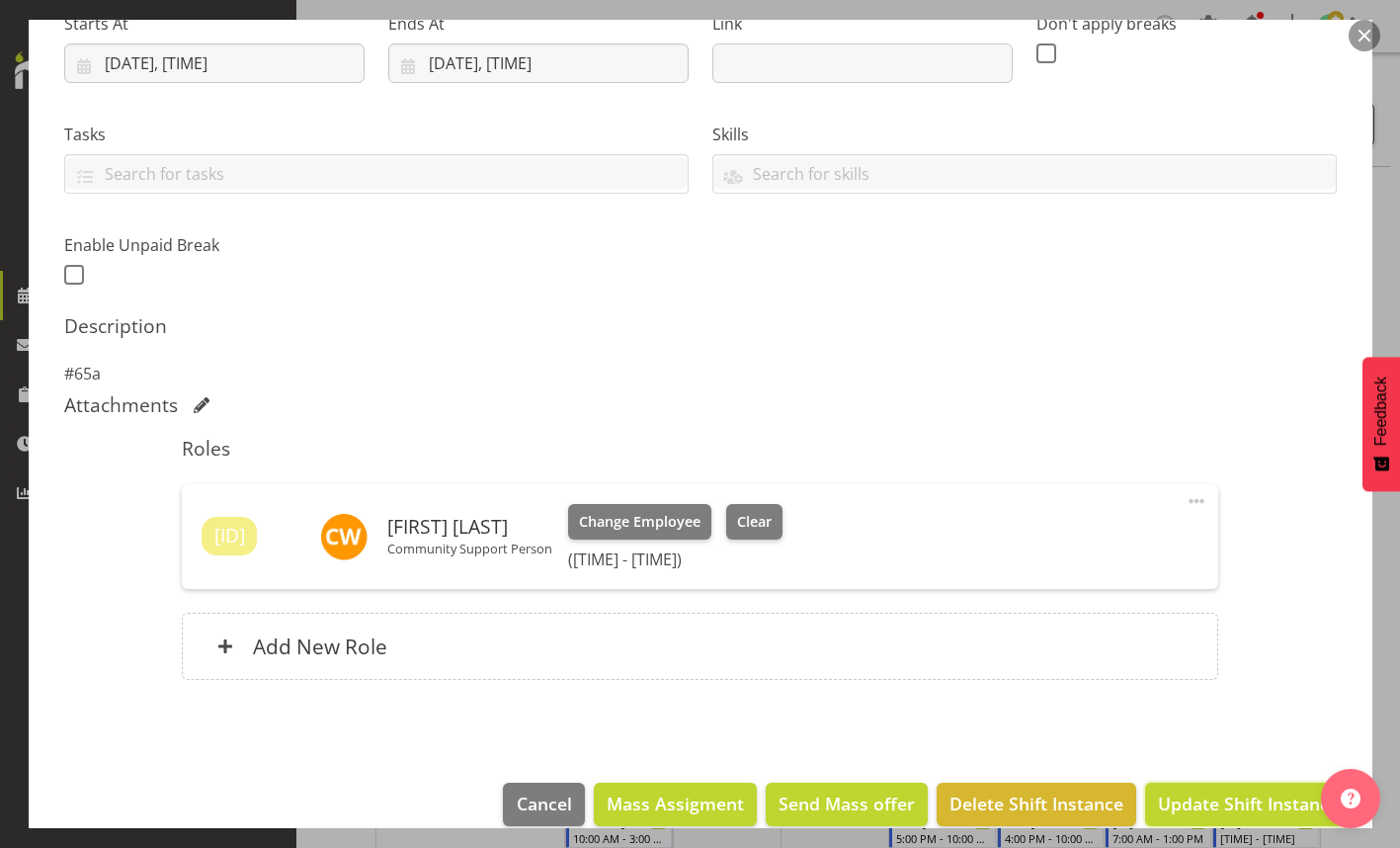 click on "Update Shift Instance" at bounding box center (1248, 804) 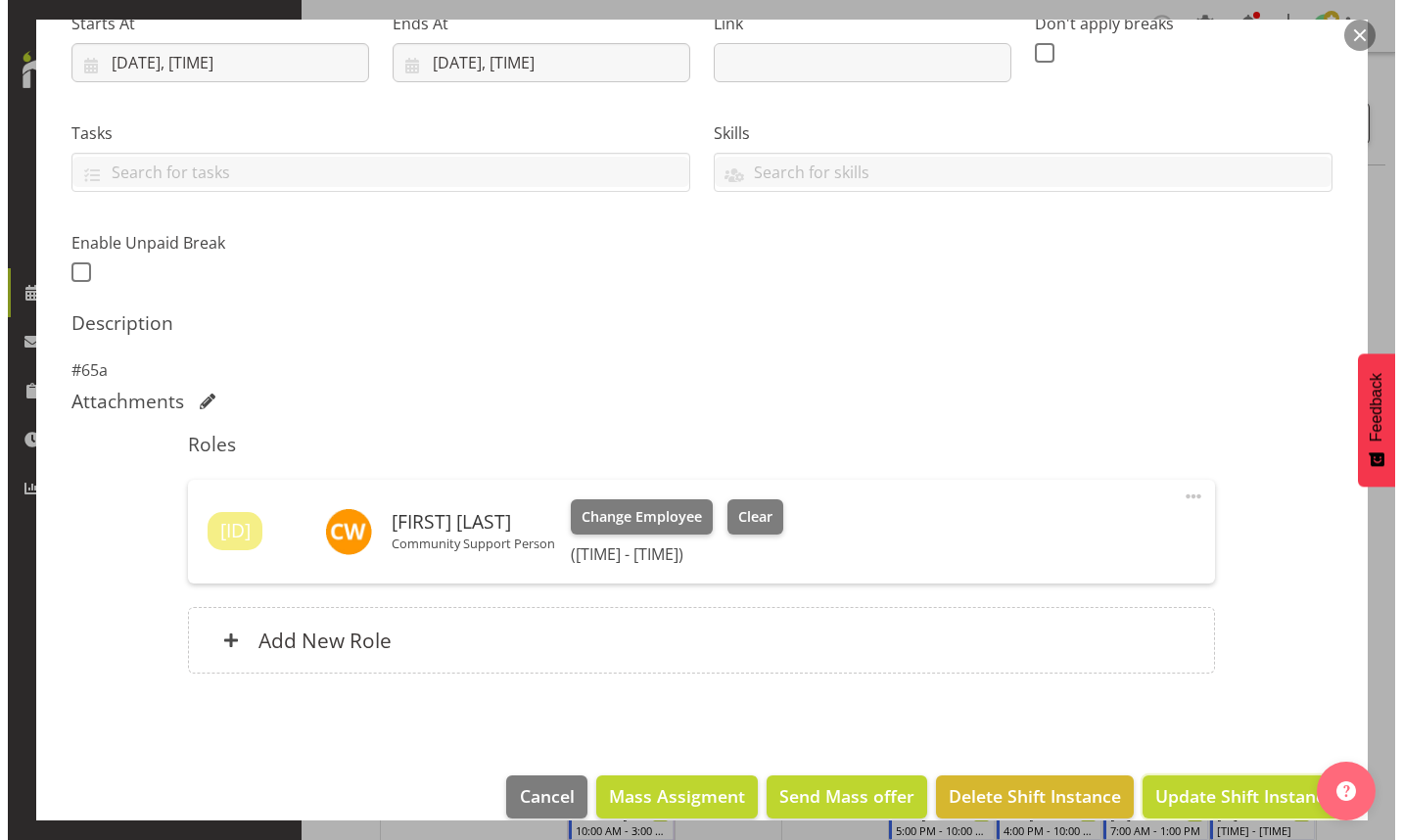 scroll, scrollTop: 279, scrollLeft: 0, axis: vertical 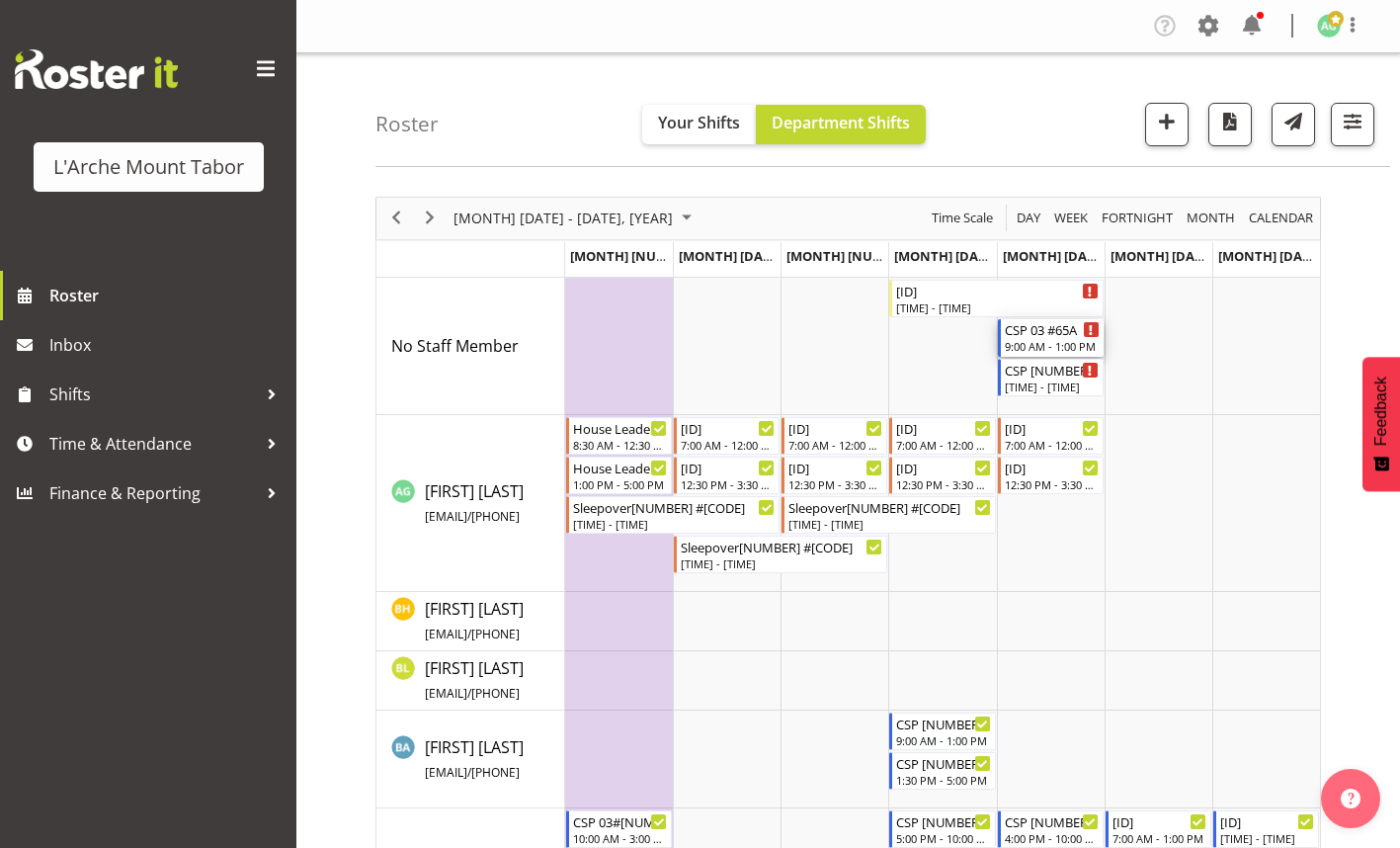 click on "CSP [ID] [TIME] - [TIME]" at bounding box center (1052, 338) 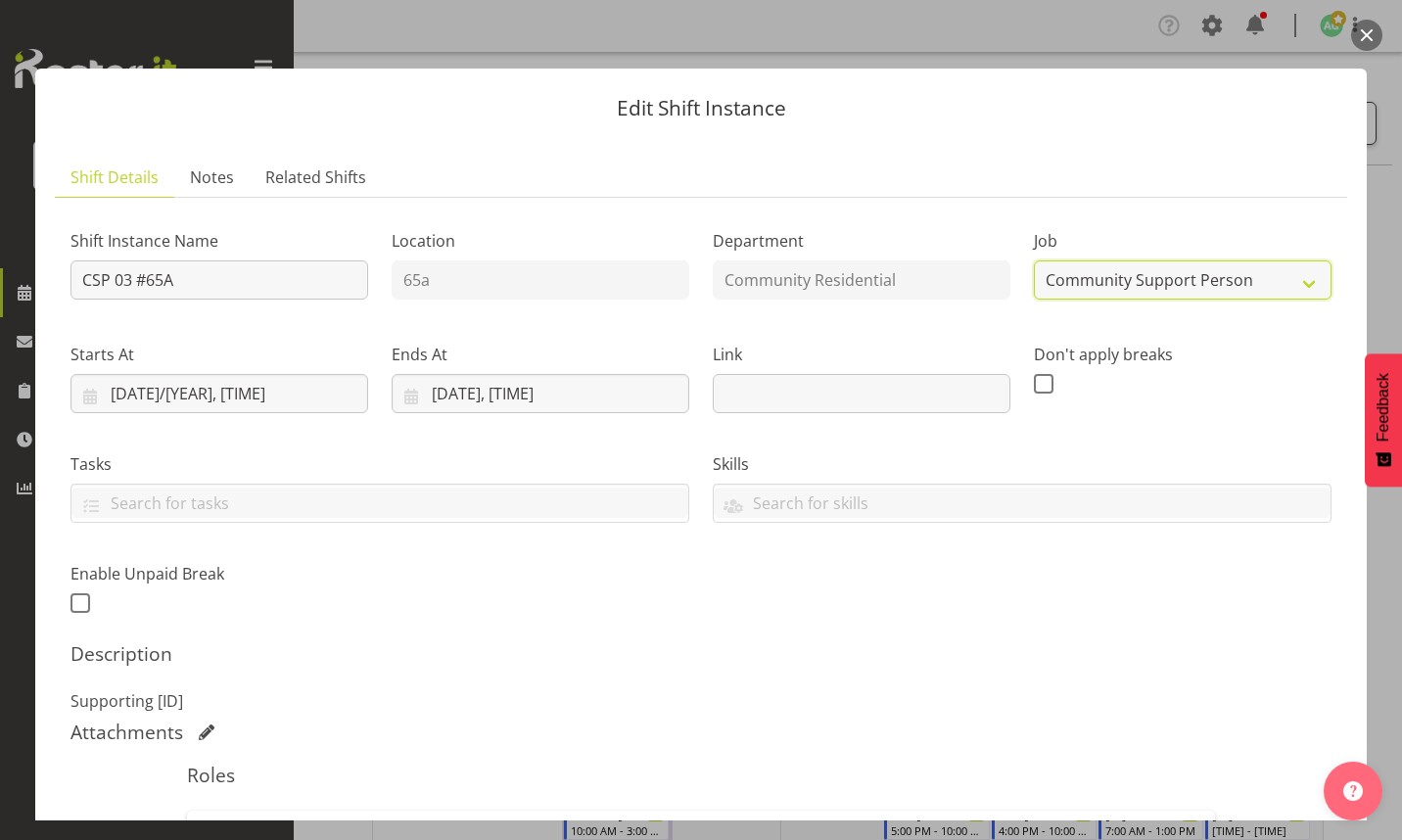 click on "Create new job   Accounts Admin Art Coordinator Community Leader Community Support Person Community Support Person-Casual House Leader Office Admin Senior Coordinator Service Manager Volunteer" at bounding box center (1183, 280) 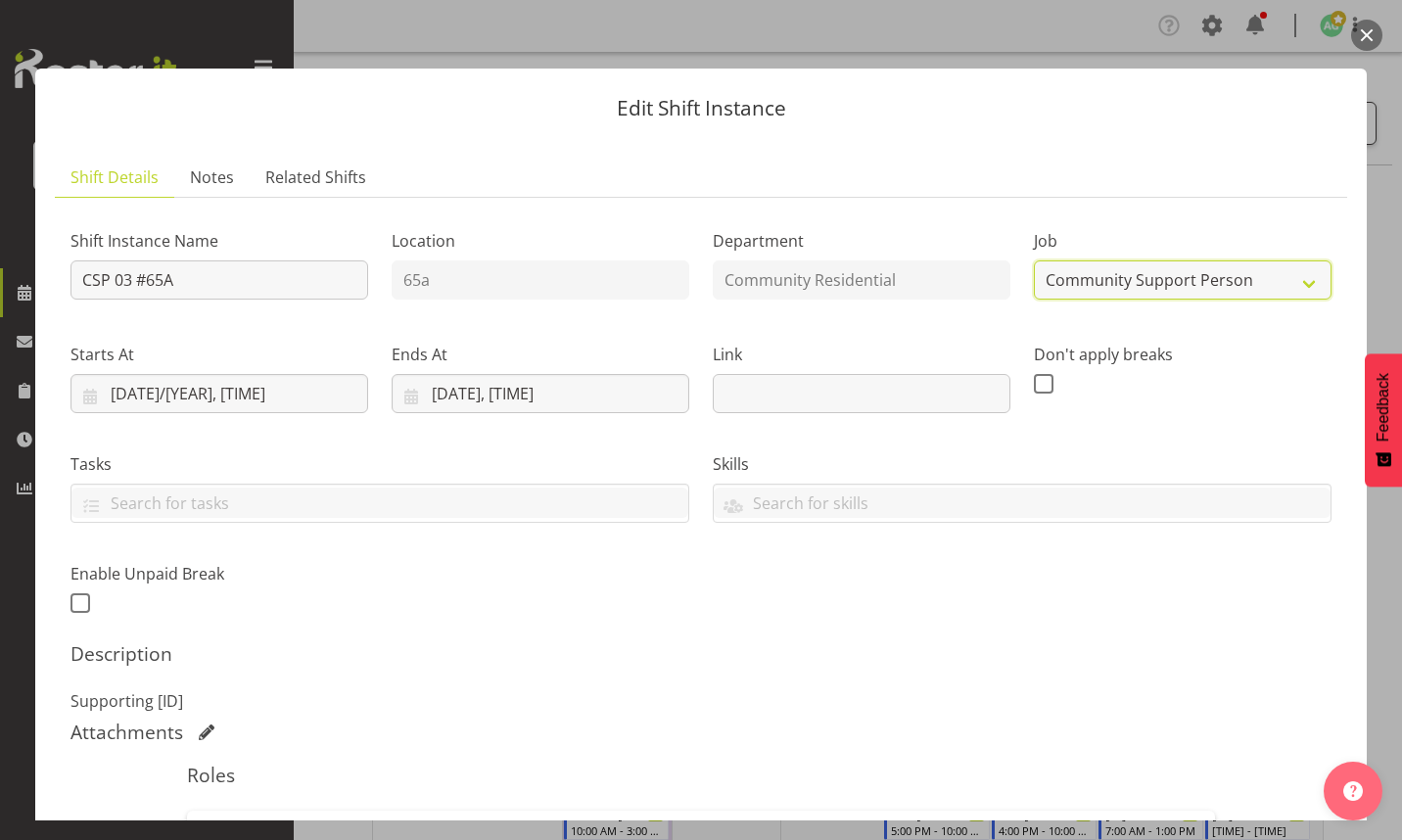 select on "3" 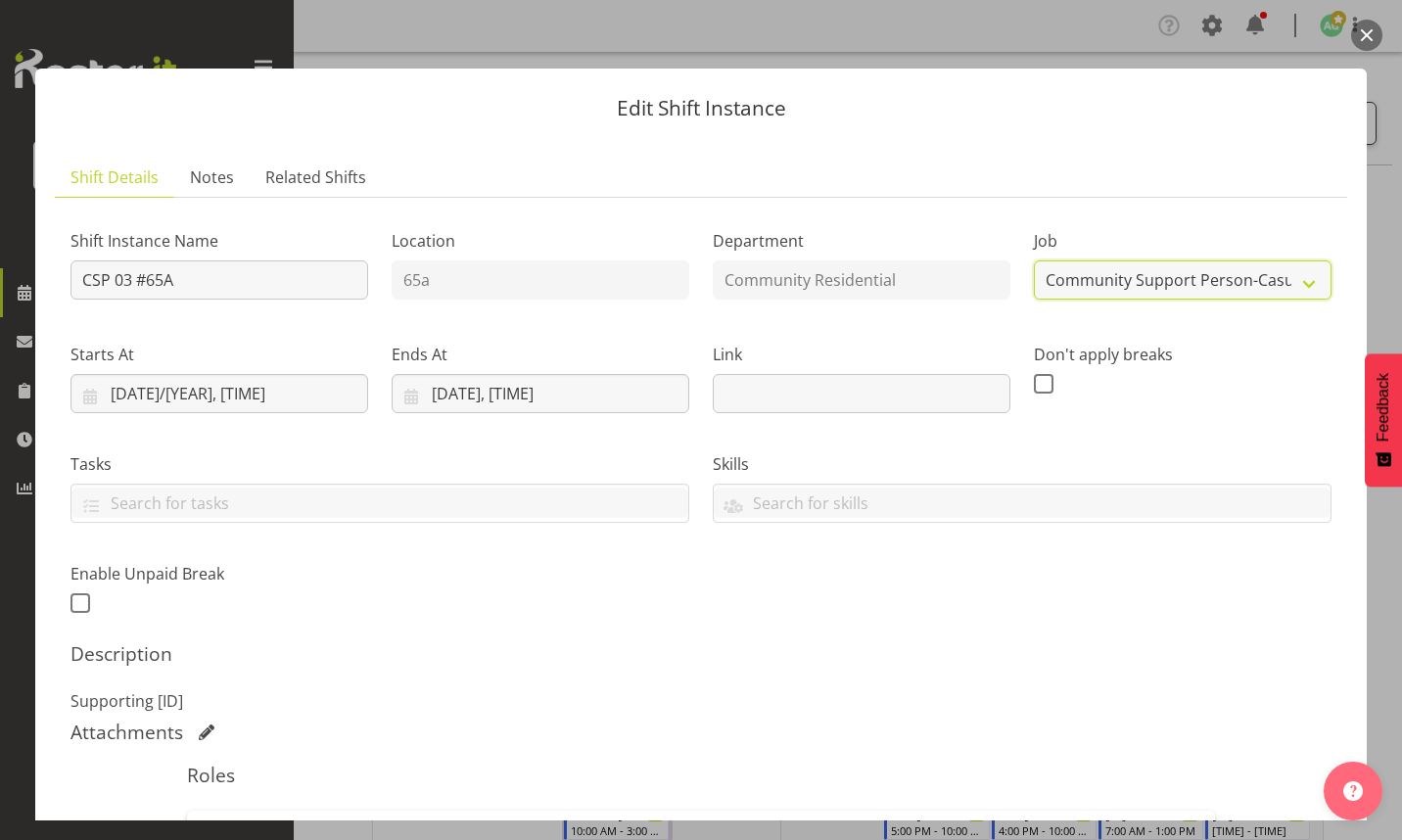 click on "Create new job   Accounts Admin Art Coordinator Community Leader Community Support Person Community Support Person-Casual House Leader Office Admin Senior Coordinator Service Manager Volunteer" at bounding box center (1183, 280) 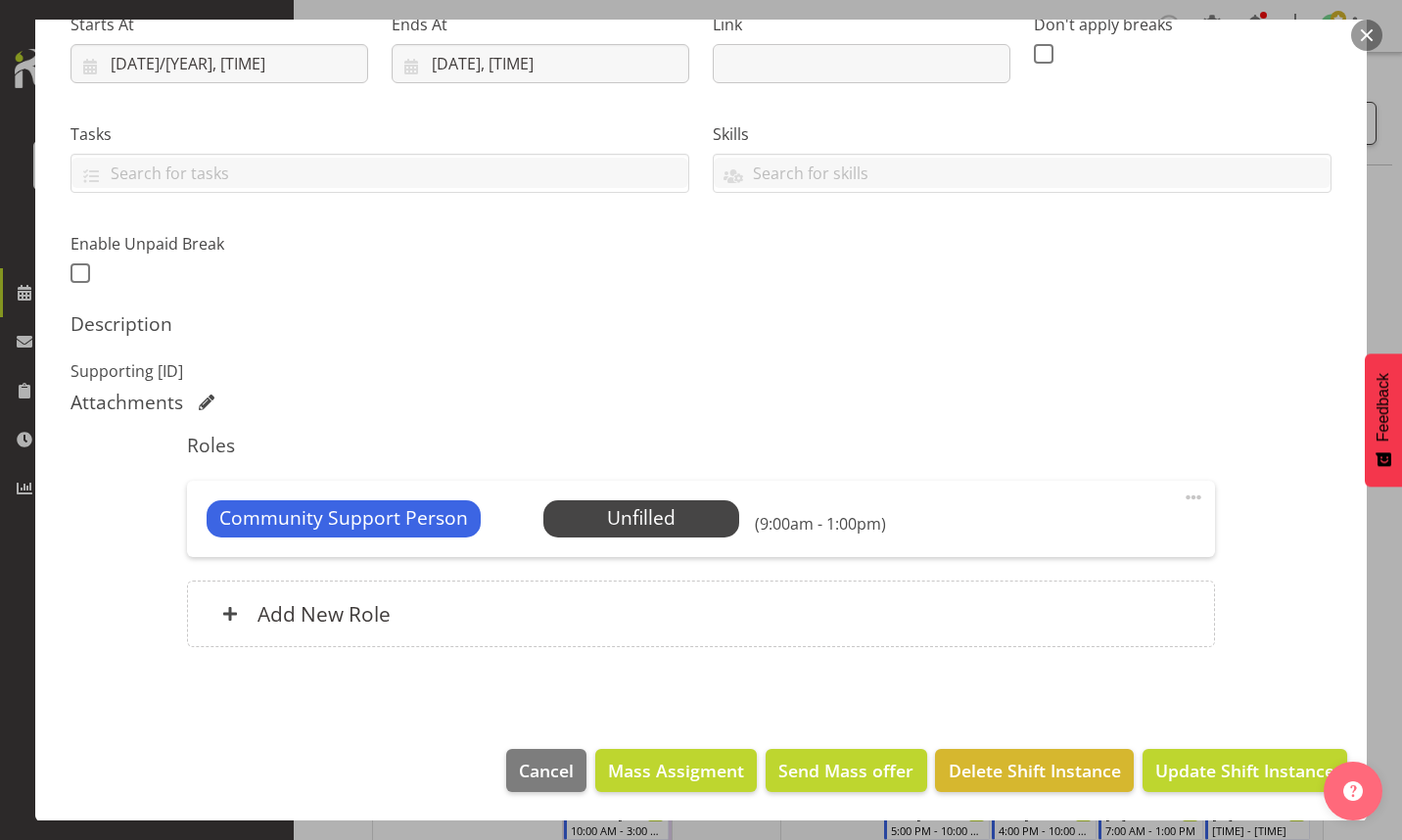 scroll, scrollTop: 331, scrollLeft: 0, axis: vertical 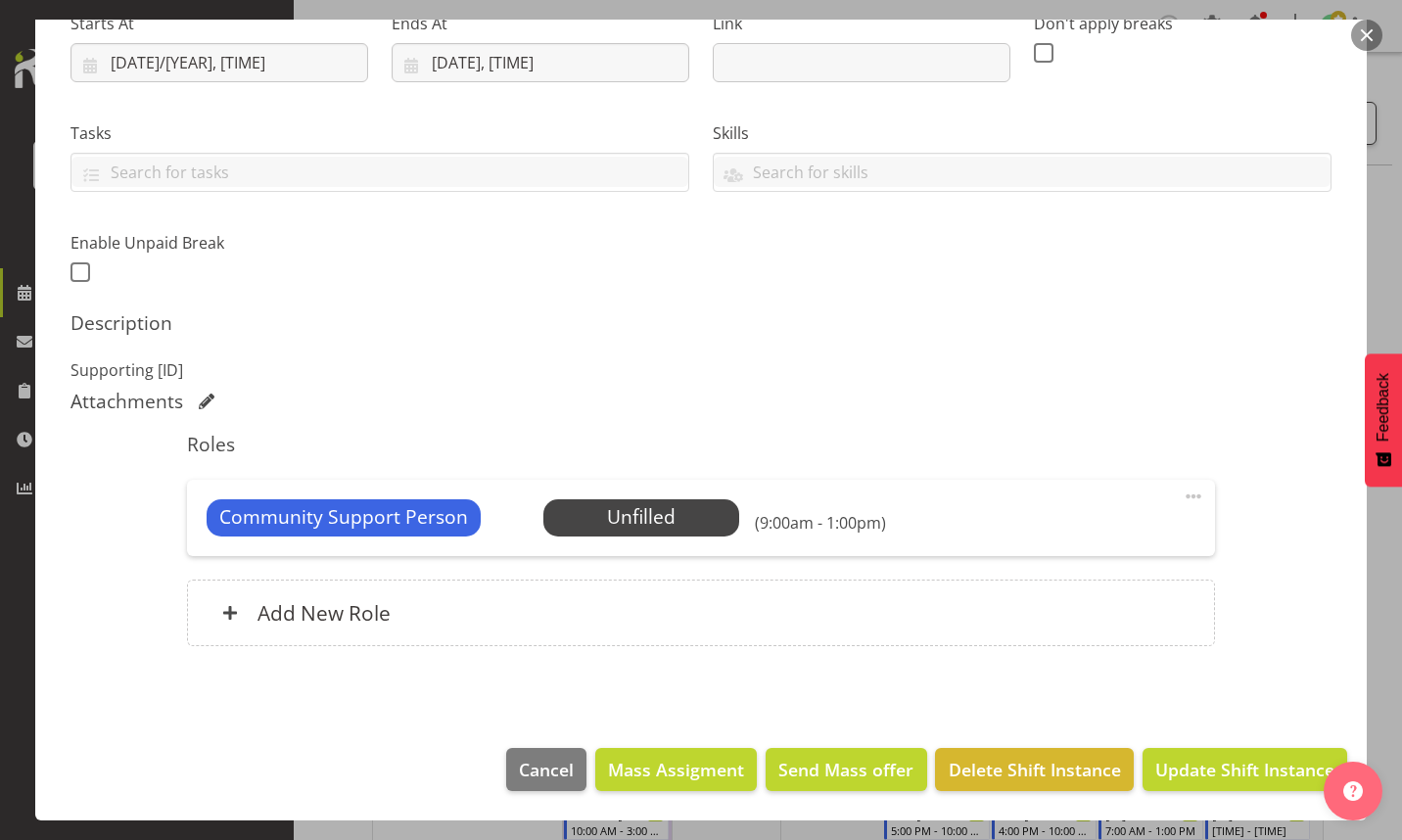 click at bounding box center [1193, 496] 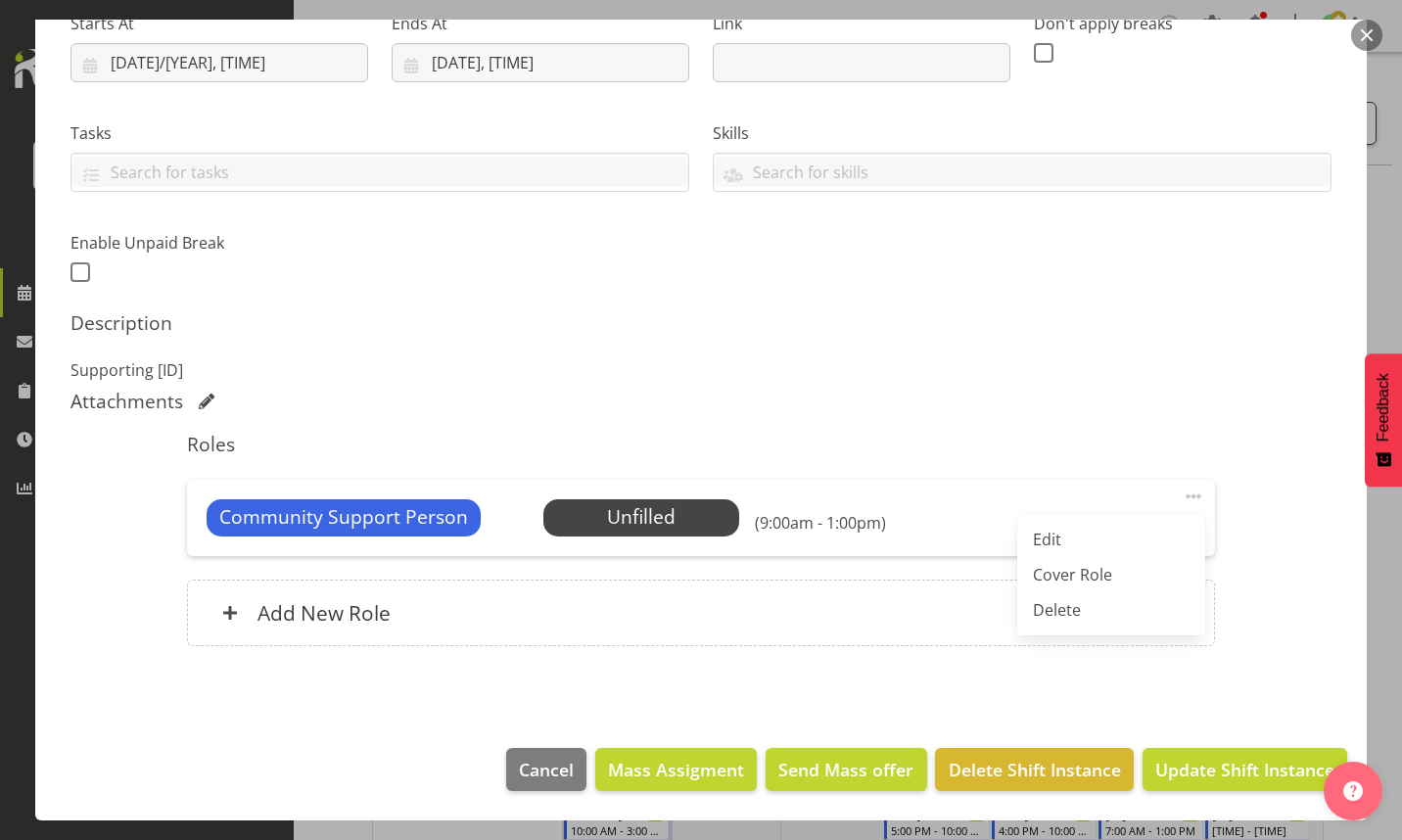 click on "Edit" at bounding box center [1111, 539] 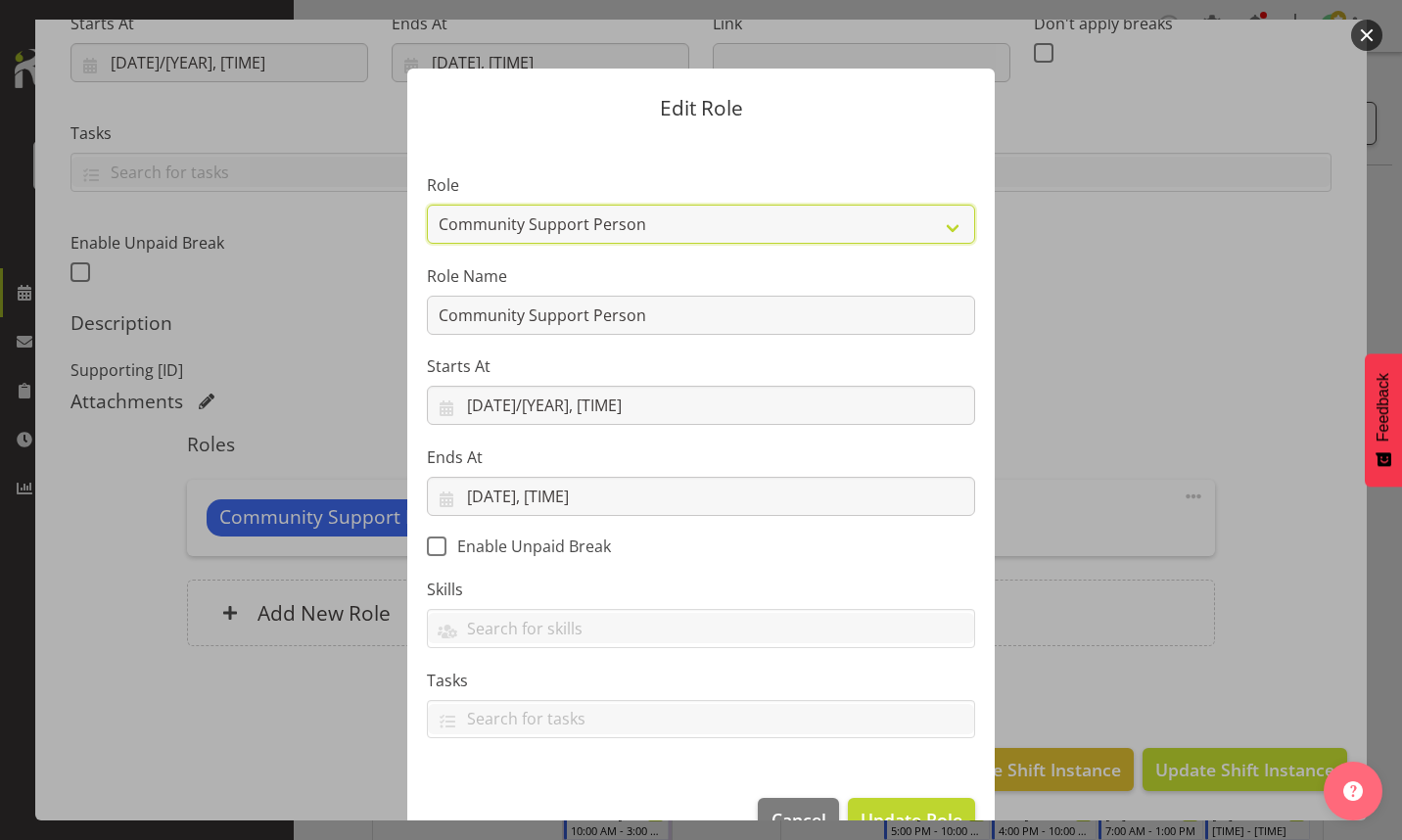 click on "Area Manager Art Coordination Community - SIL Community Leader Community Support Person Community Support Person - Casual House Leader Office Admin On-Call call out Senate Senior Coordinator SIL Coordination Sleep Over Volunteer" at bounding box center [701, 224] 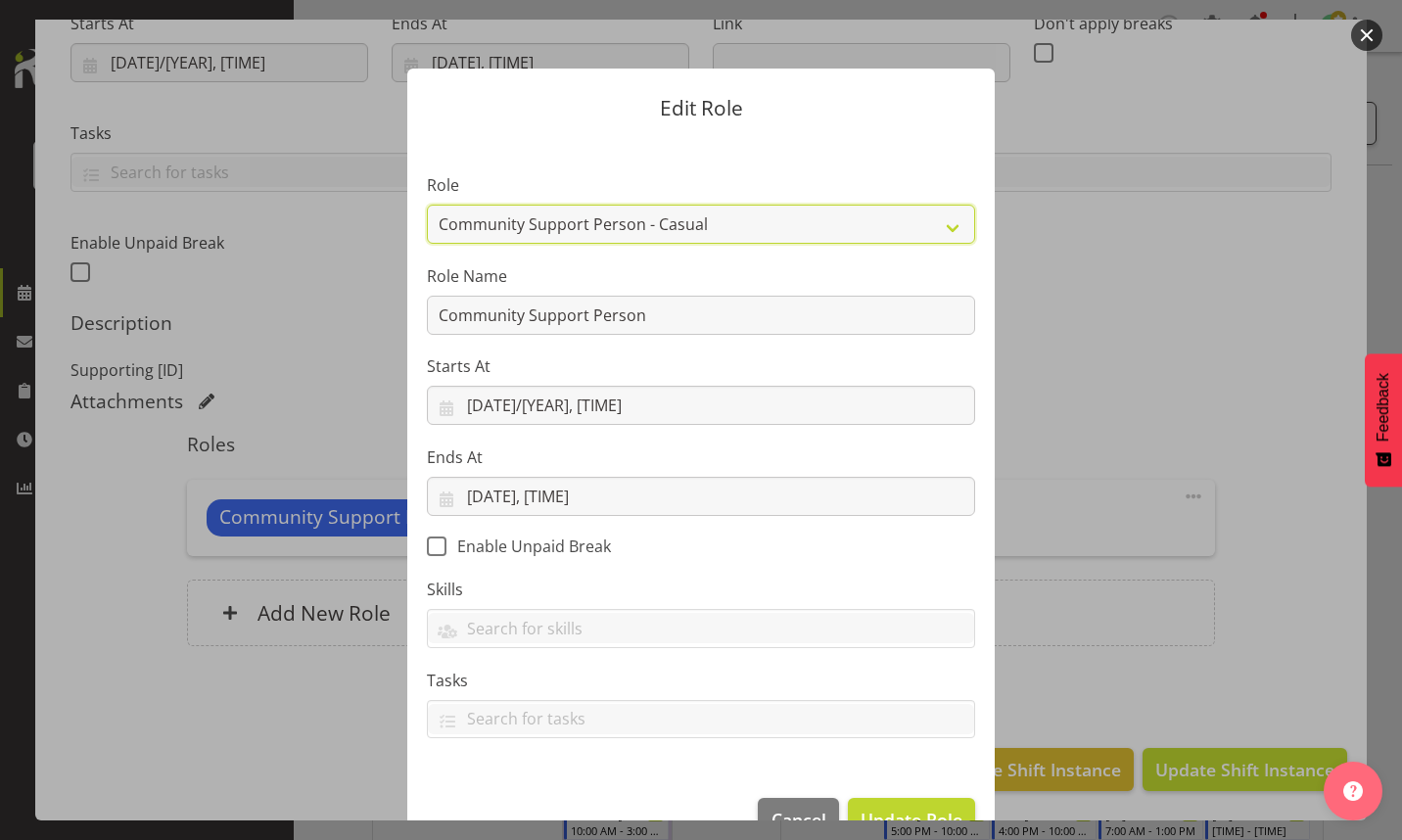 click on "Area Manager Art Coordination Community - SIL Community Leader Community Support Person Community Support Person - Casual House Leader Office Admin On-Call call out Senate Senior Coordinator SIL Coordination Sleep Over Volunteer" at bounding box center (701, 224) 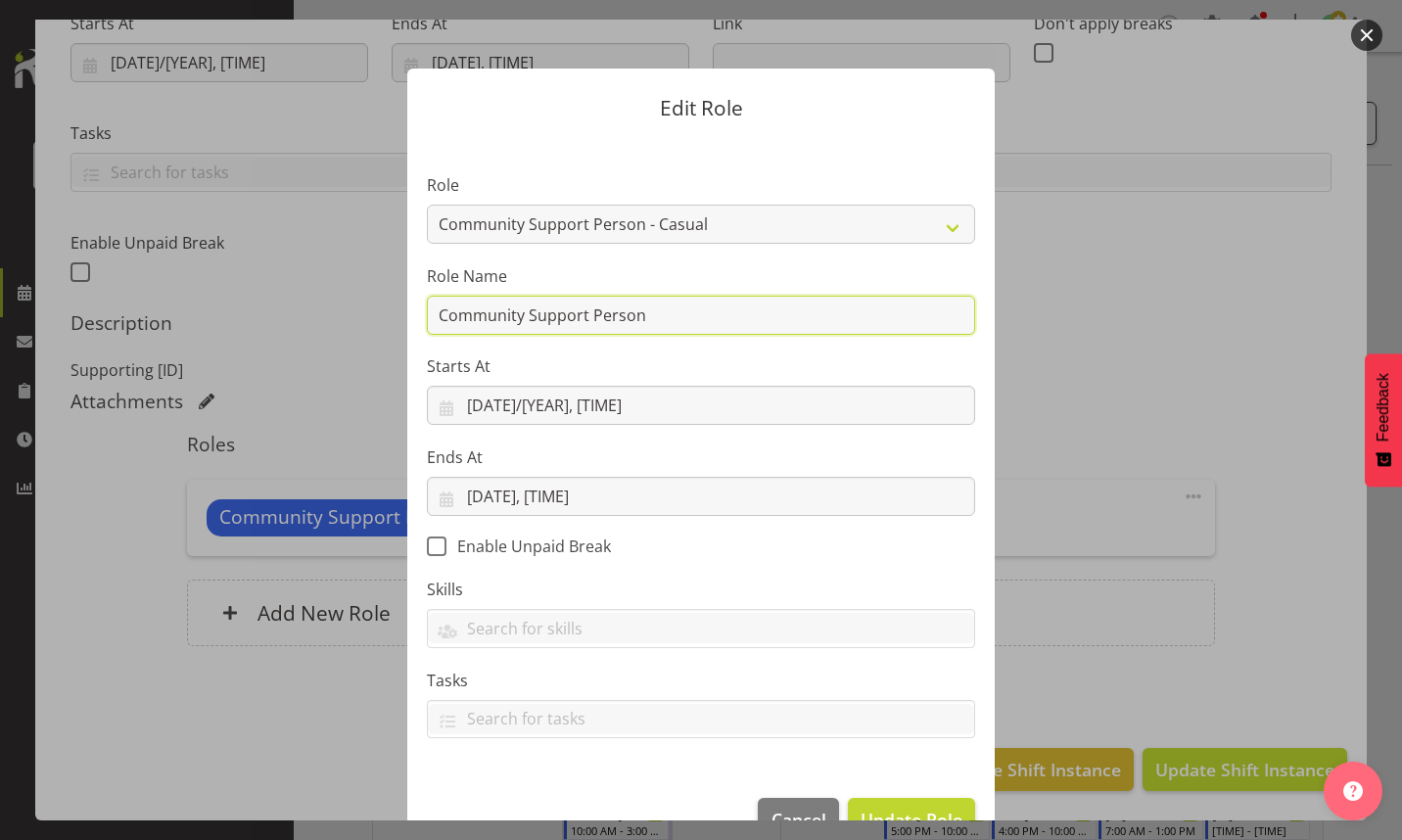 click on "Community Support Person" at bounding box center (701, 315) 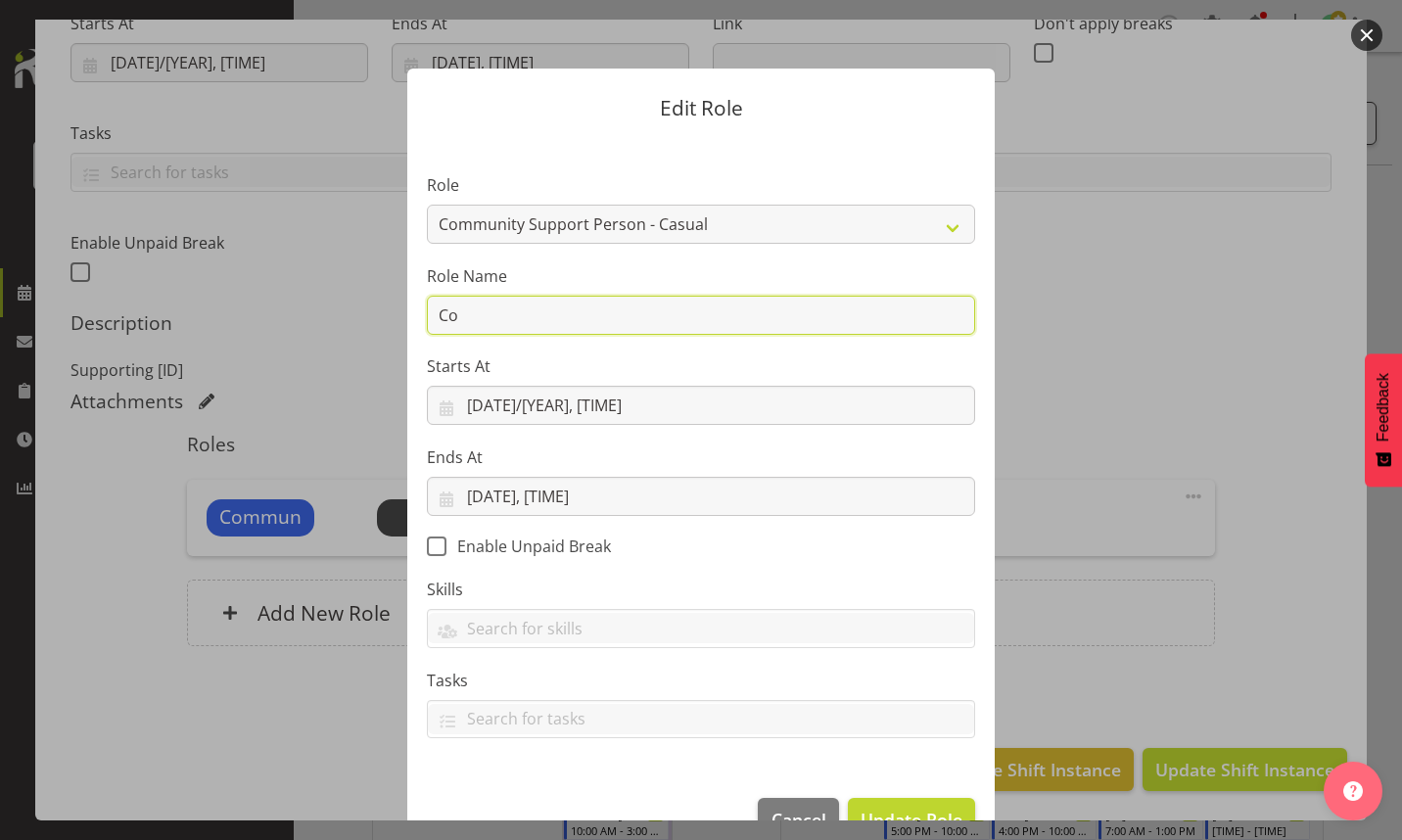 type on "C" 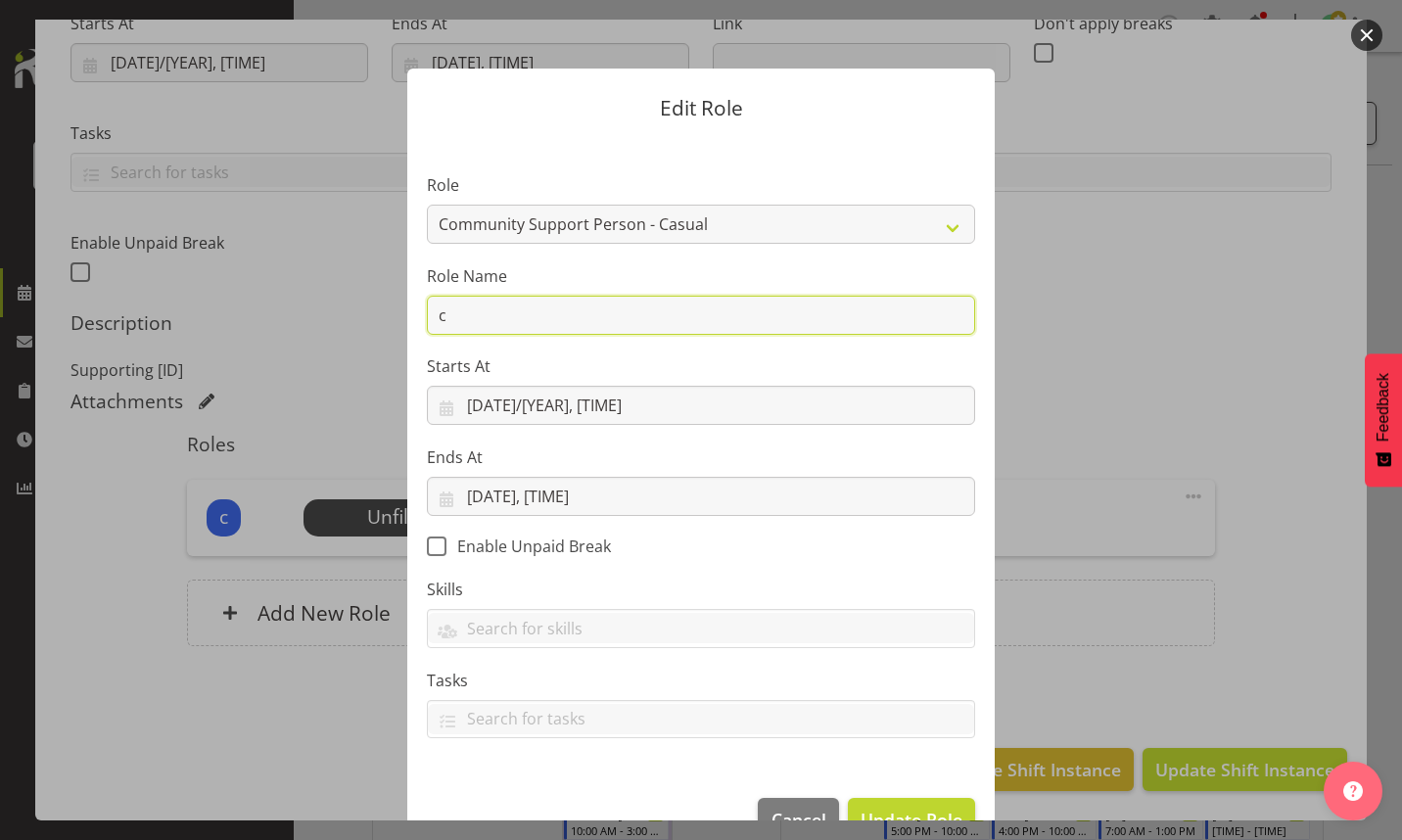 type on "[ID]" 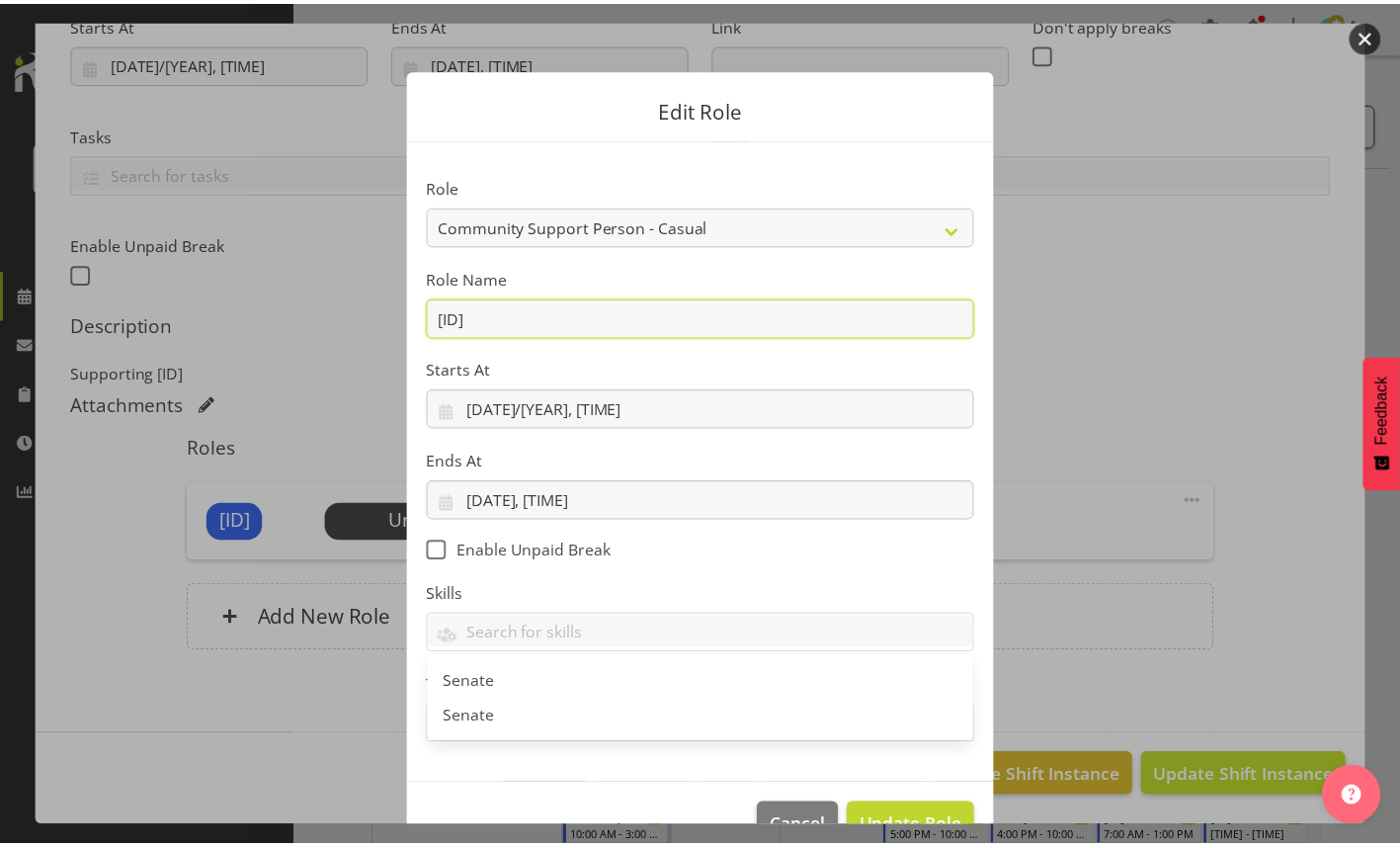 scroll, scrollTop: 50, scrollLeft: 0, axis: vertical 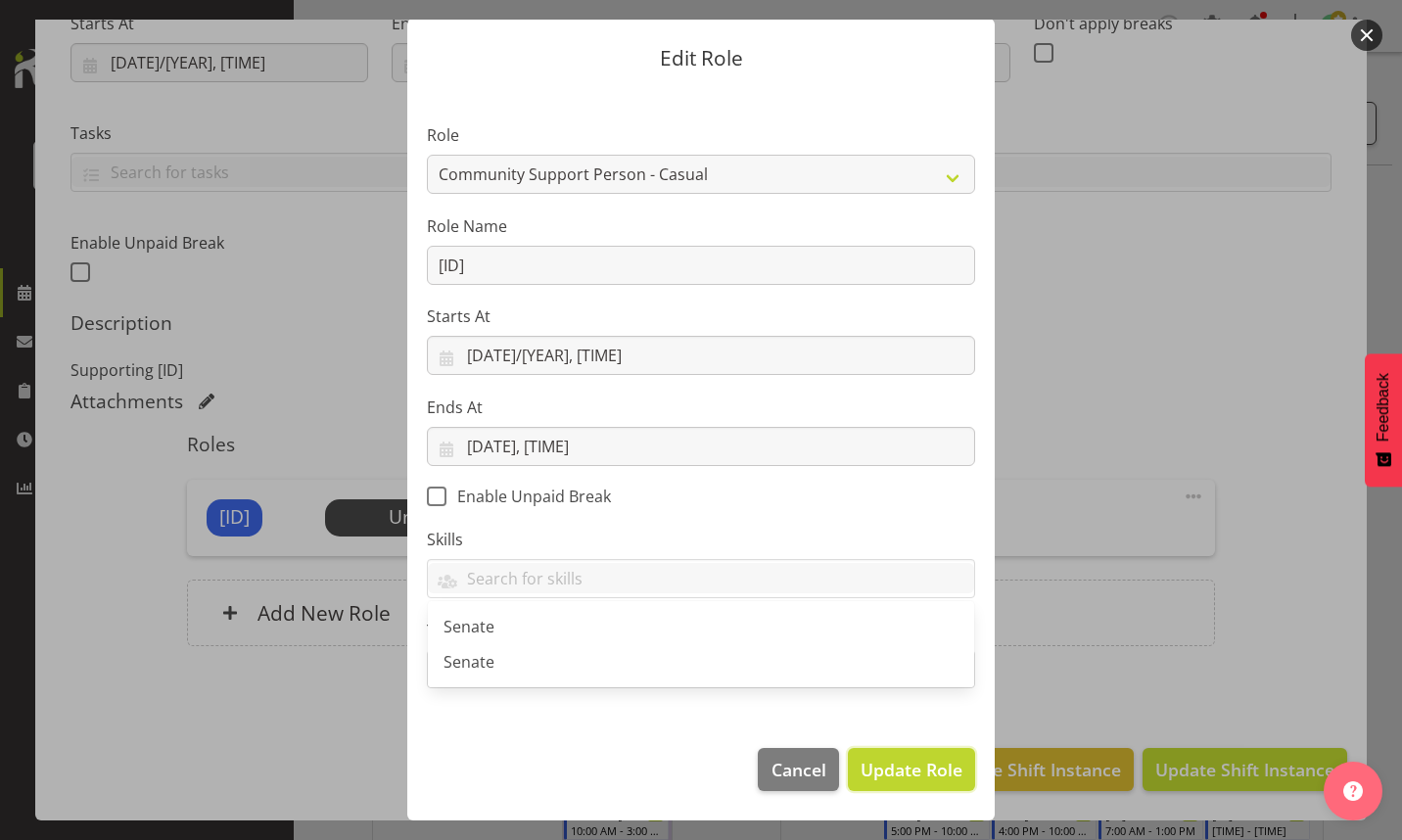 click on "Update Role" at bounding box center [911, 770] 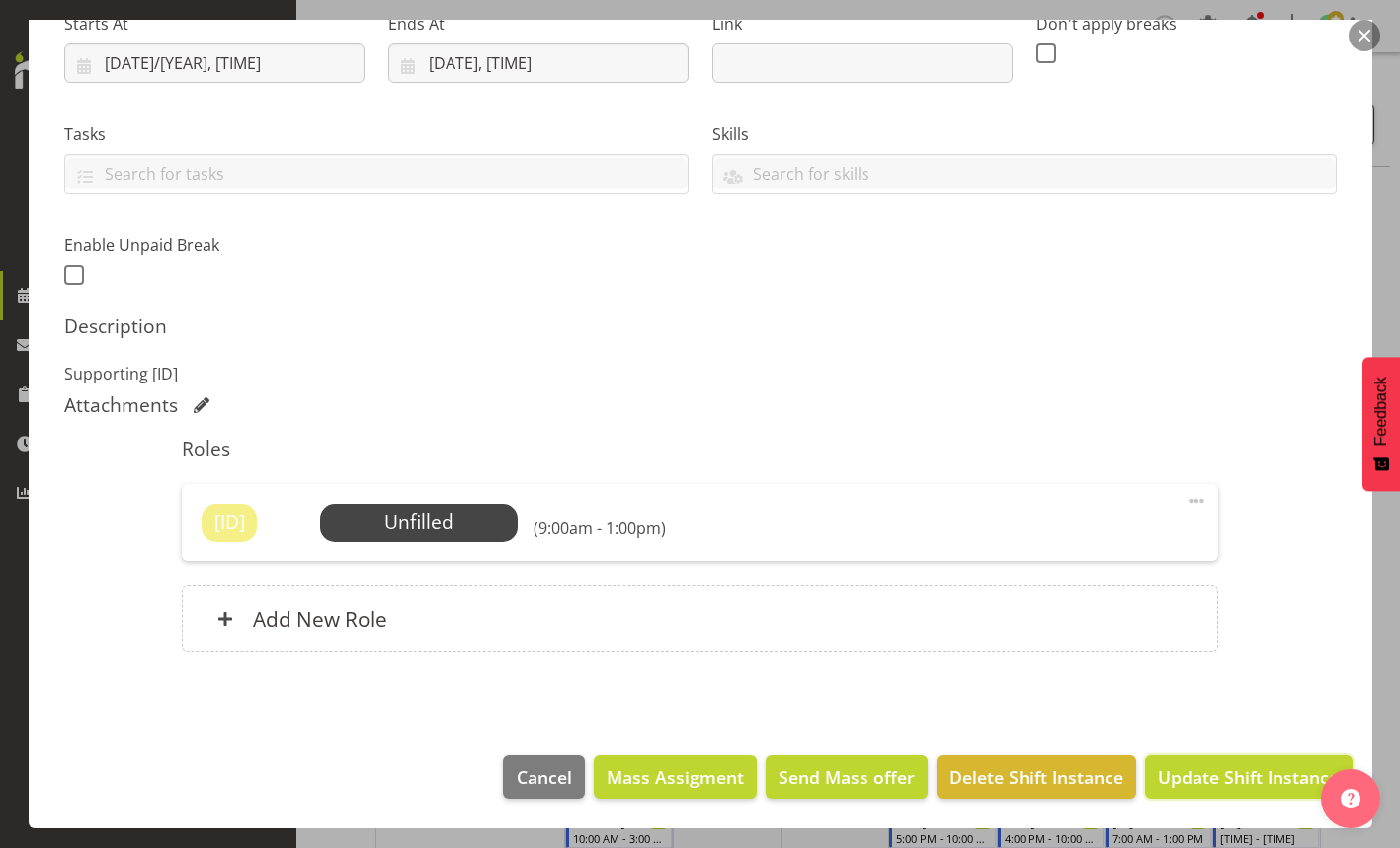 click on "Update Shift Instance" at bounding box center (1248, 777) 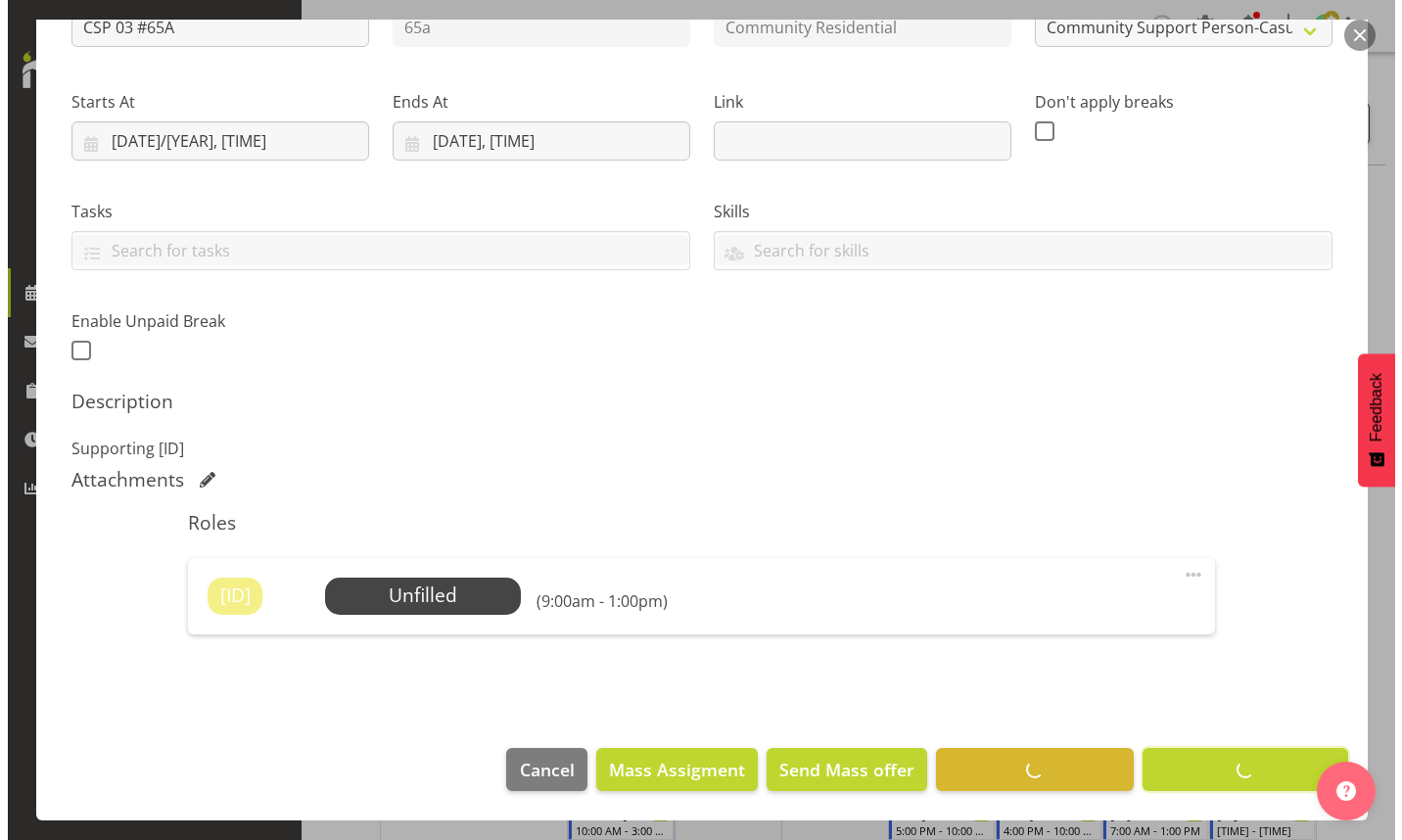 scroll, scrollTop: 253, scrollLeft: 0, axis: vertical 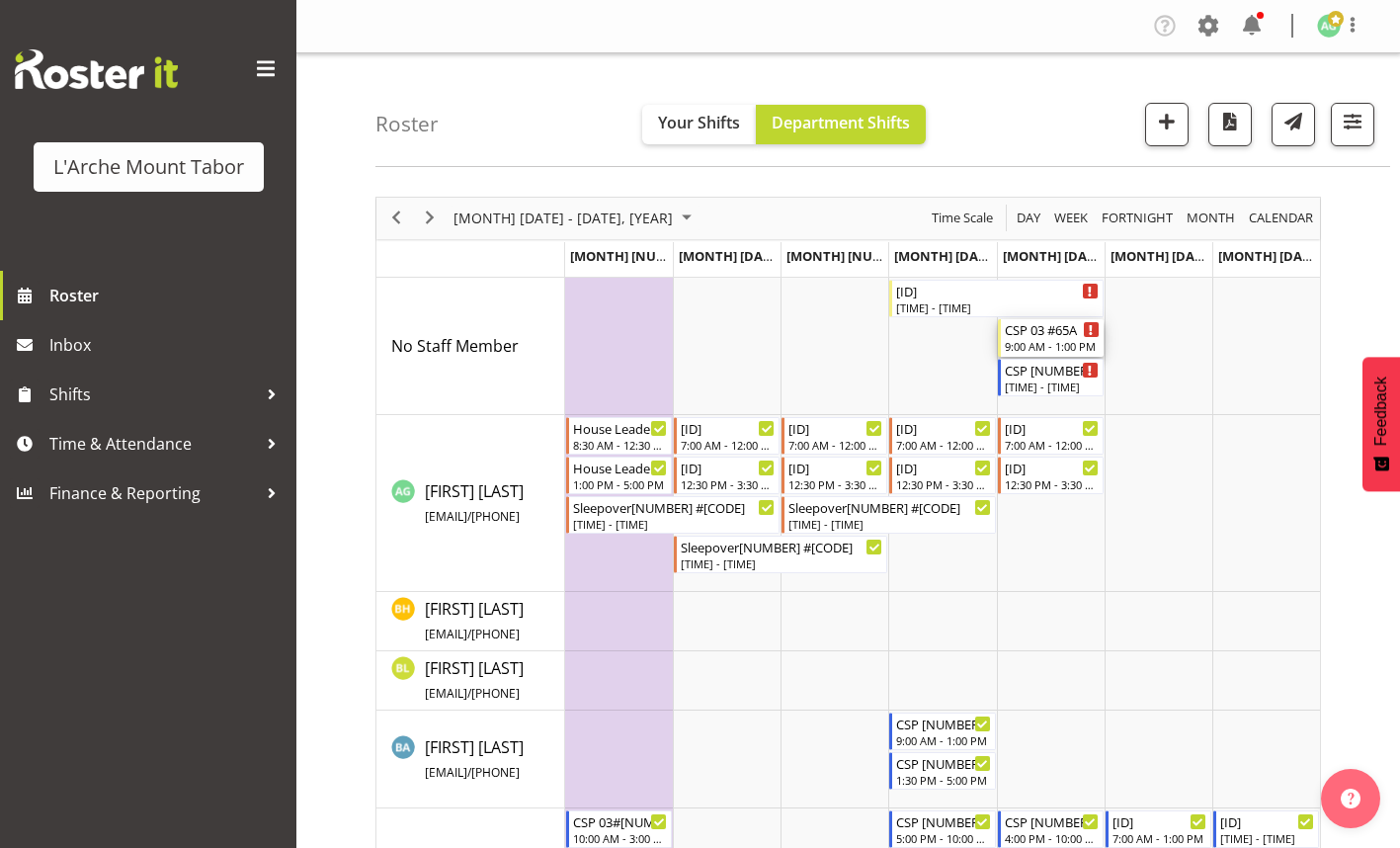 click on "9:00 AM - 1:00 PM" at bounding box center [1052, 346] 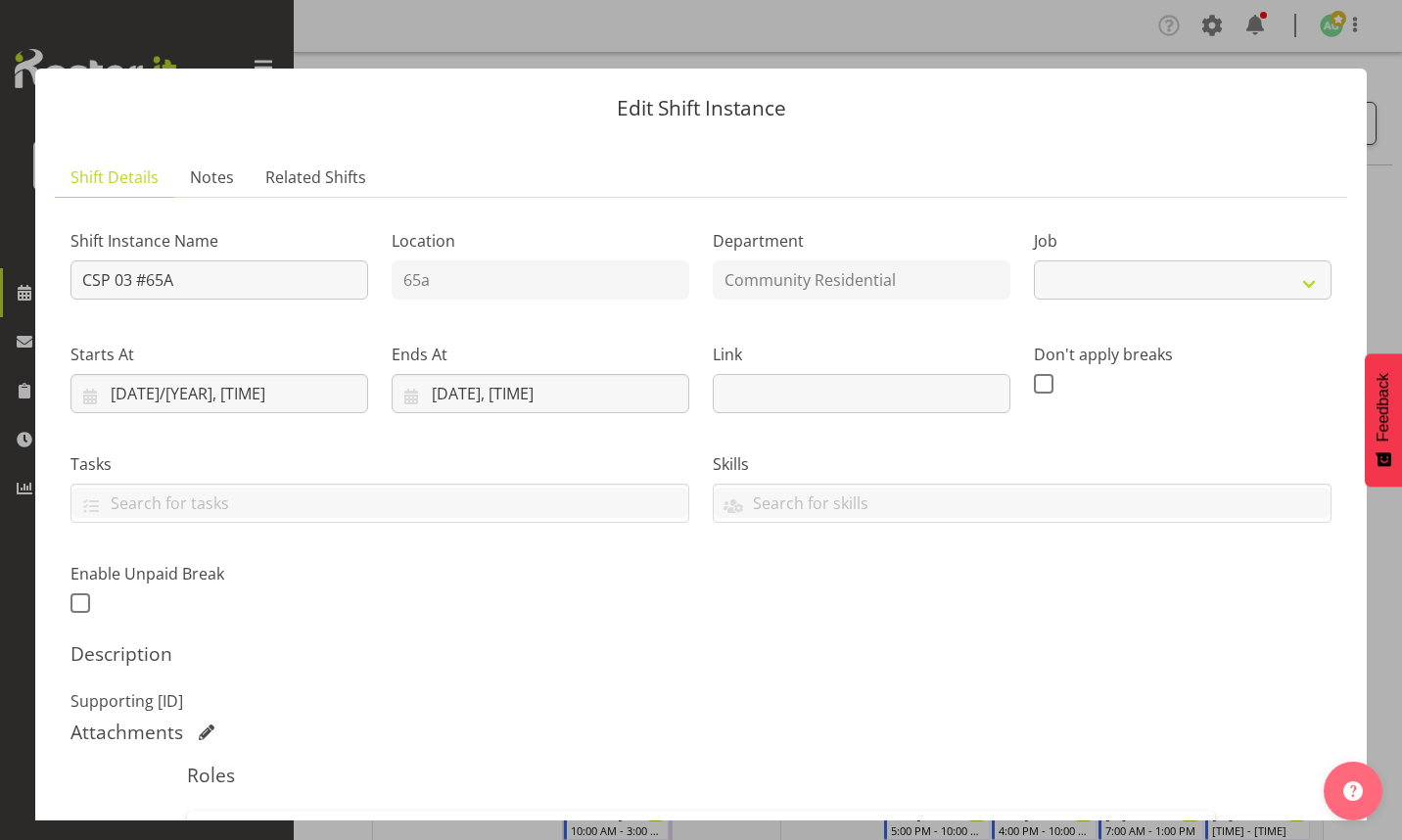 select on "3" 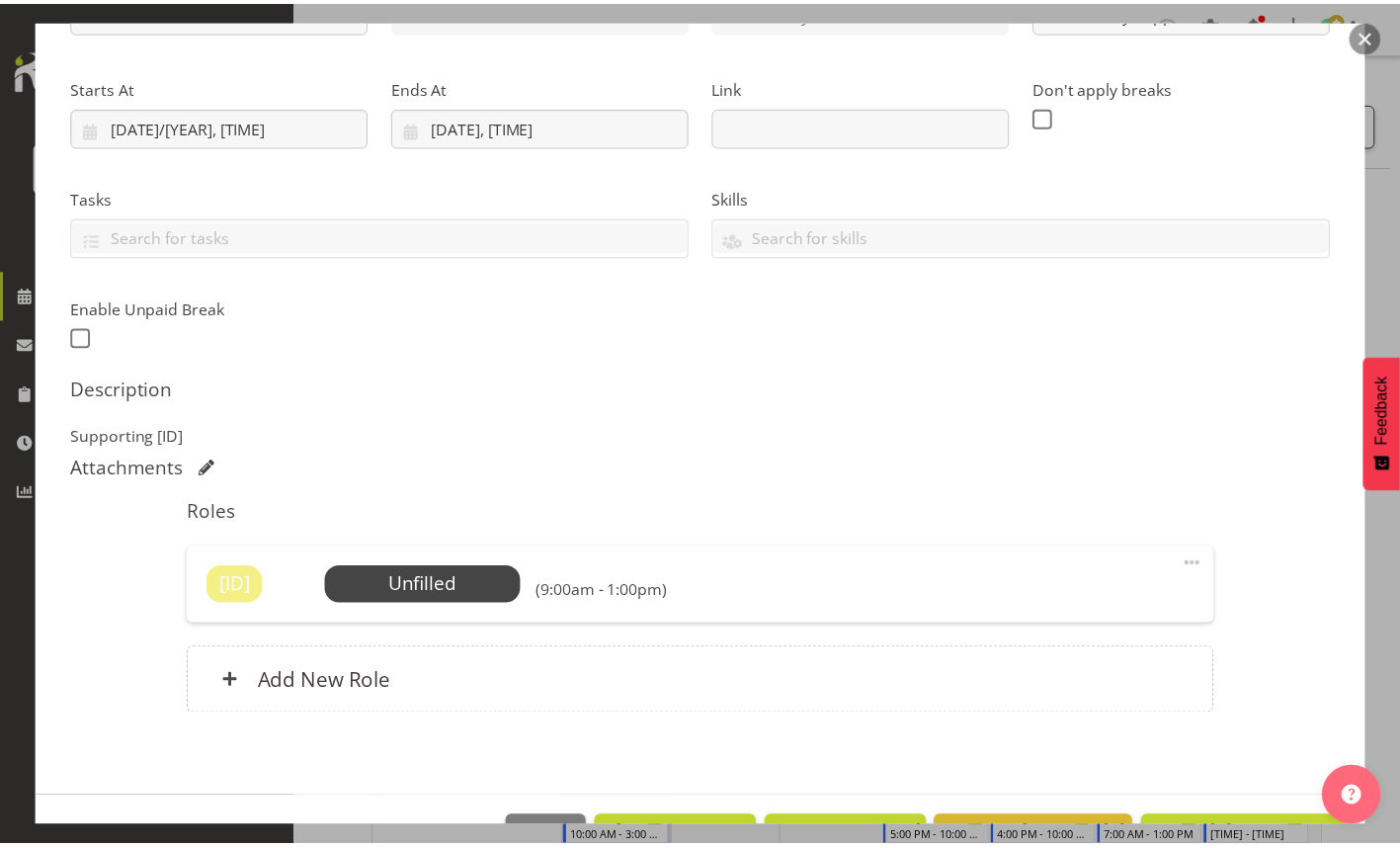 scroll, scrollTop: 297, scrollLeft: 0, axis: vertical 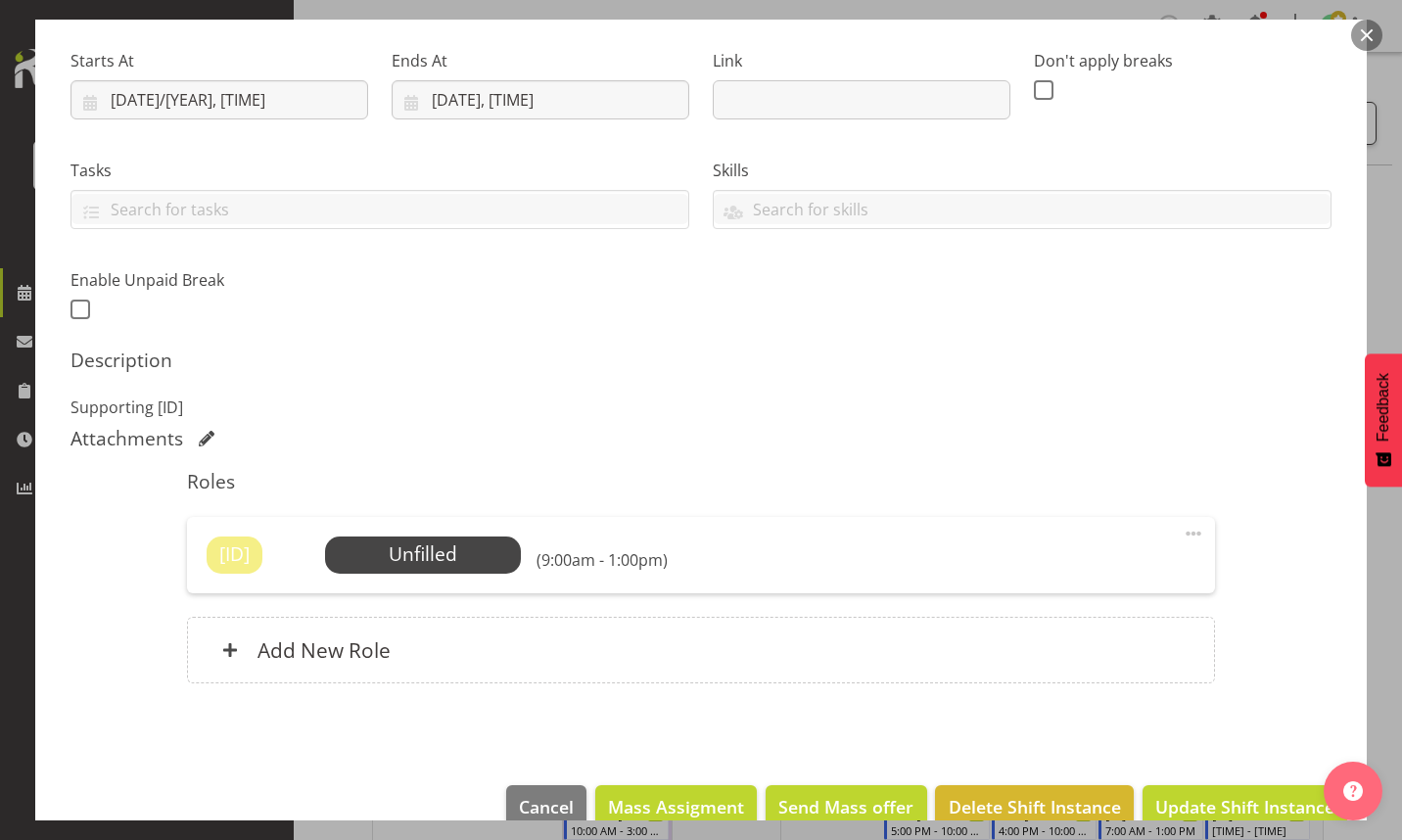 click on "Select Employee" at bounding box center (0, 0) 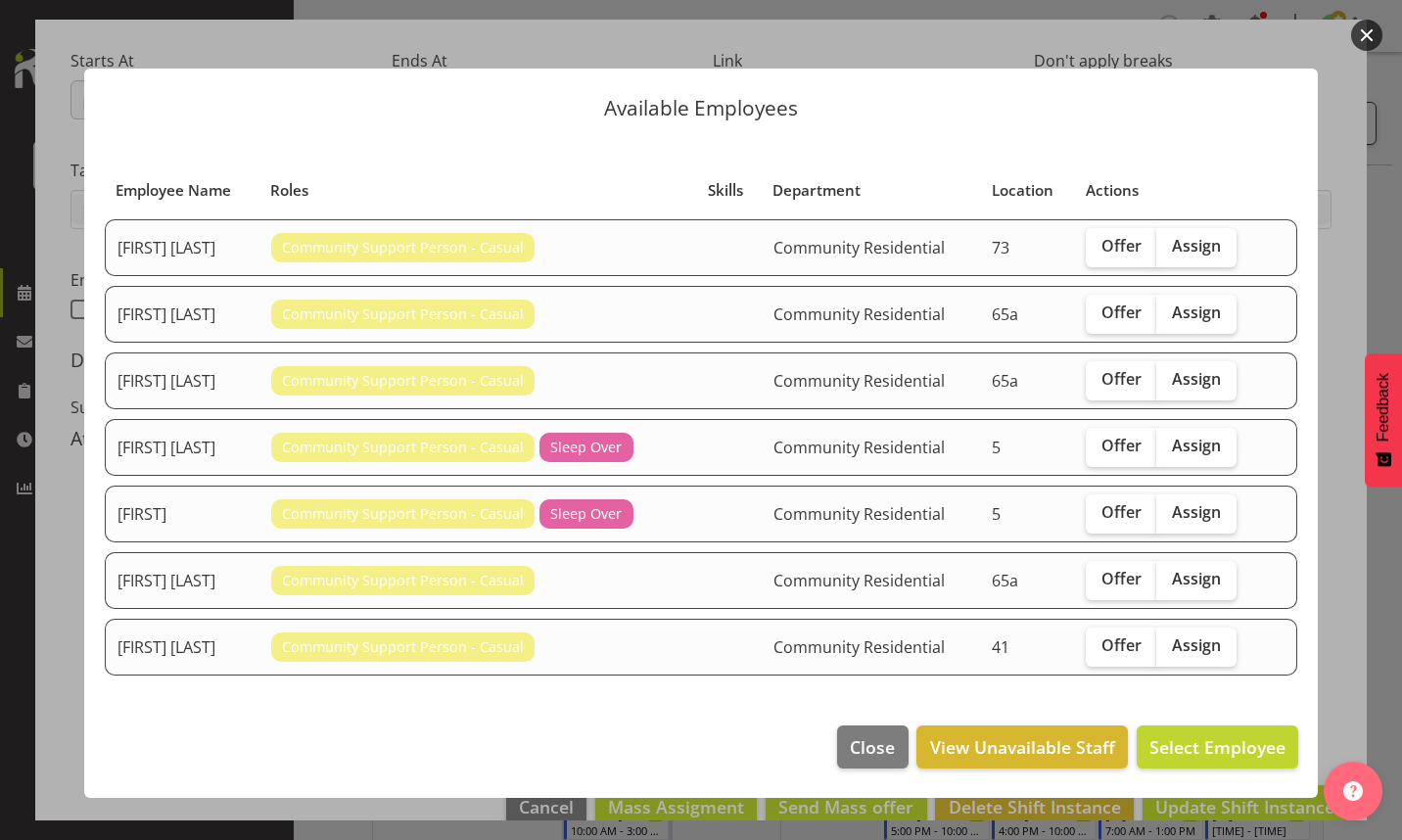 click on "Assign" at bounding box center [1196, 379] 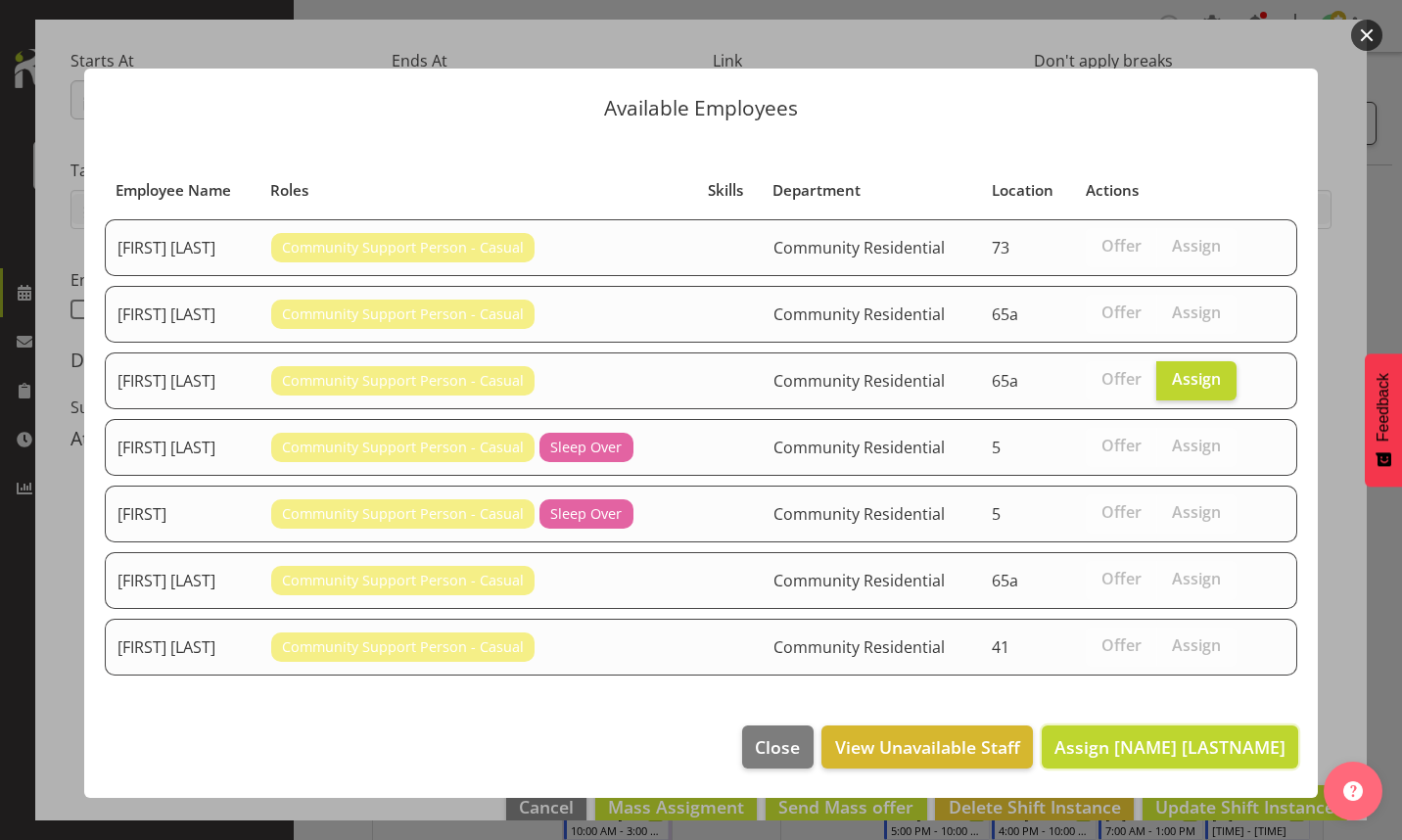 click on "Assign [NAME] [LASTNAME]" at bounding box center [1170, 747] 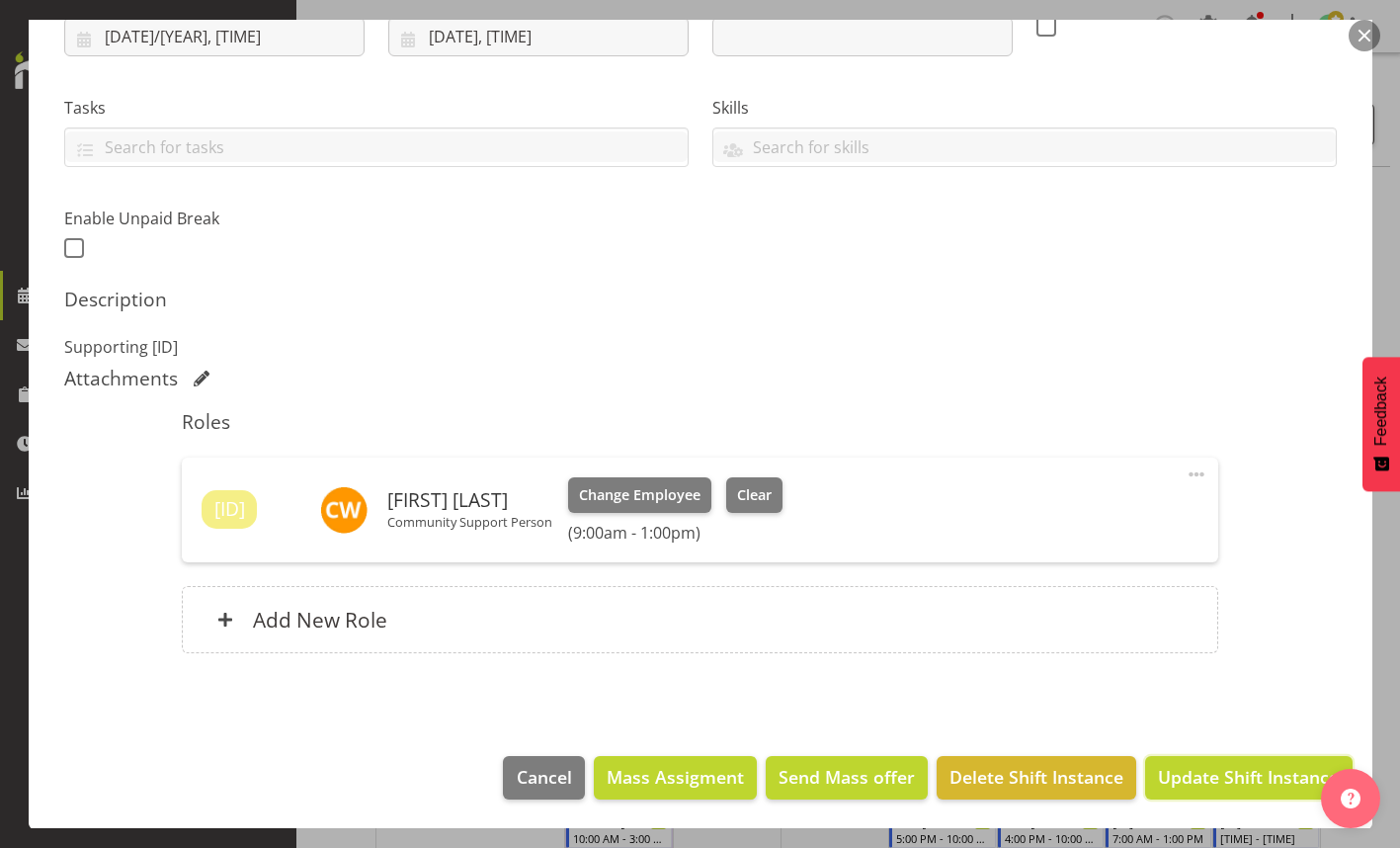 click on "Update Shift Instance" at bounding box center [1248, 777] 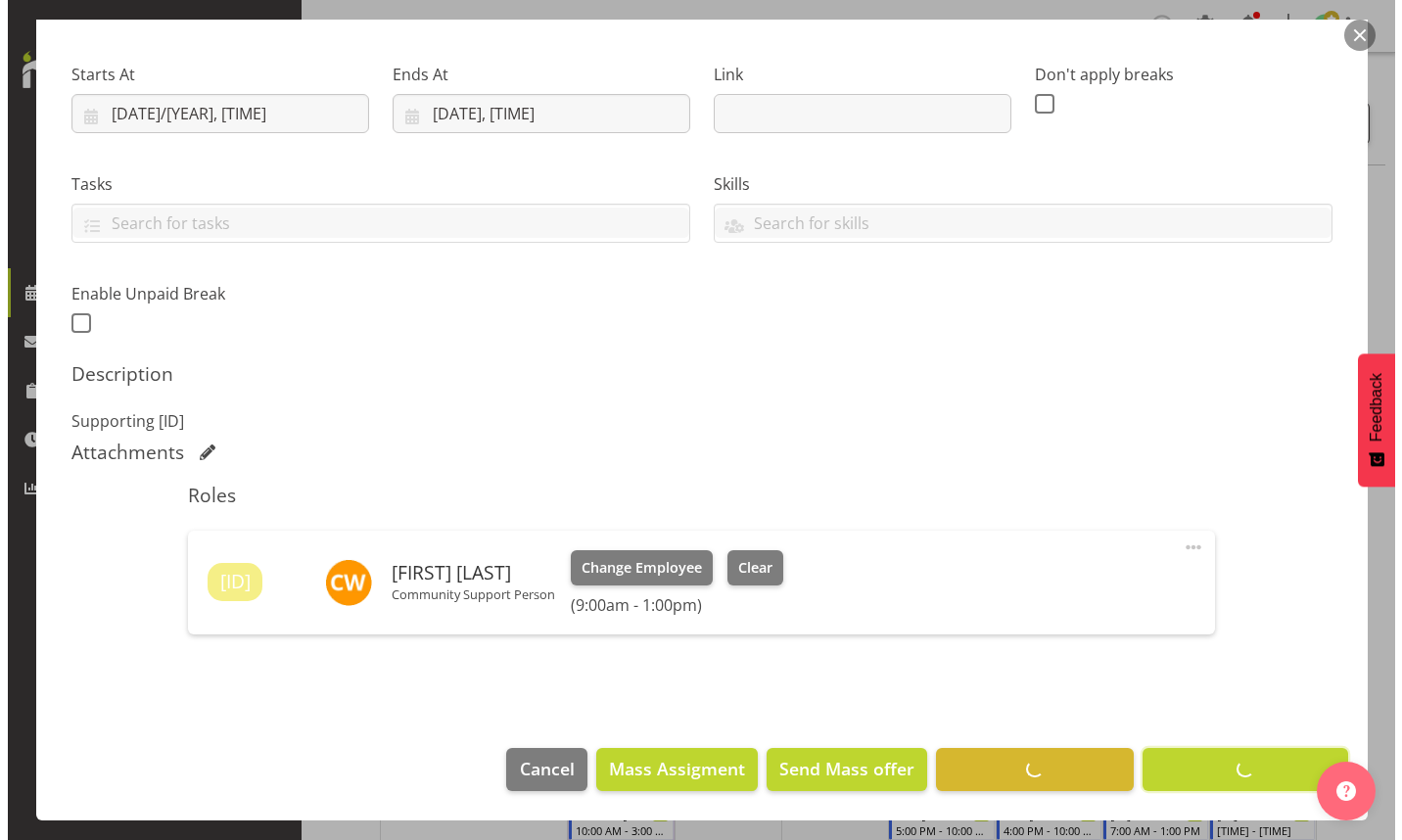 scroll, scrollTop: 279, scrollLeft: 0, axis: vertical 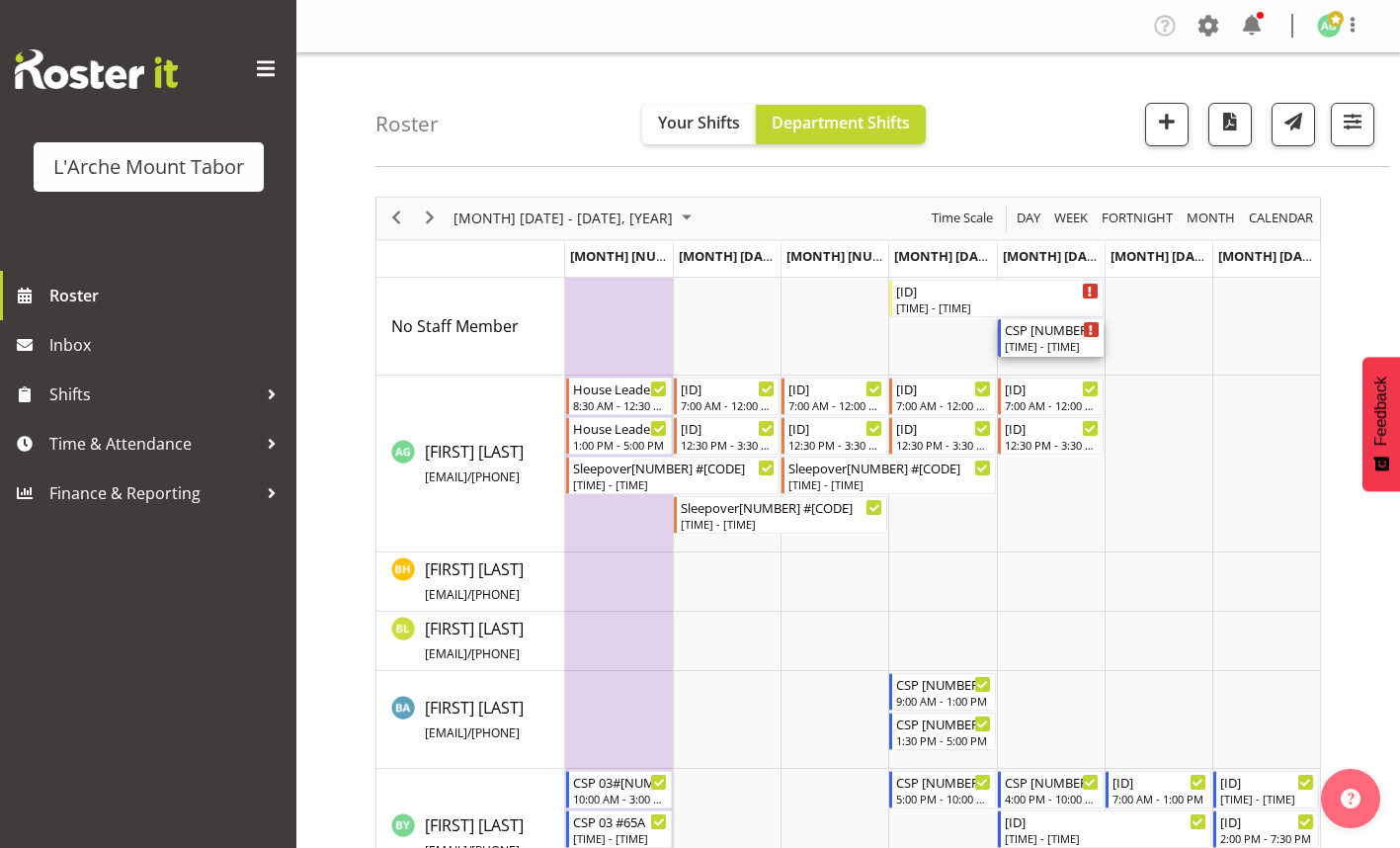 click on "[TIME] - [TIME]" at bounding box center (1052, 346) 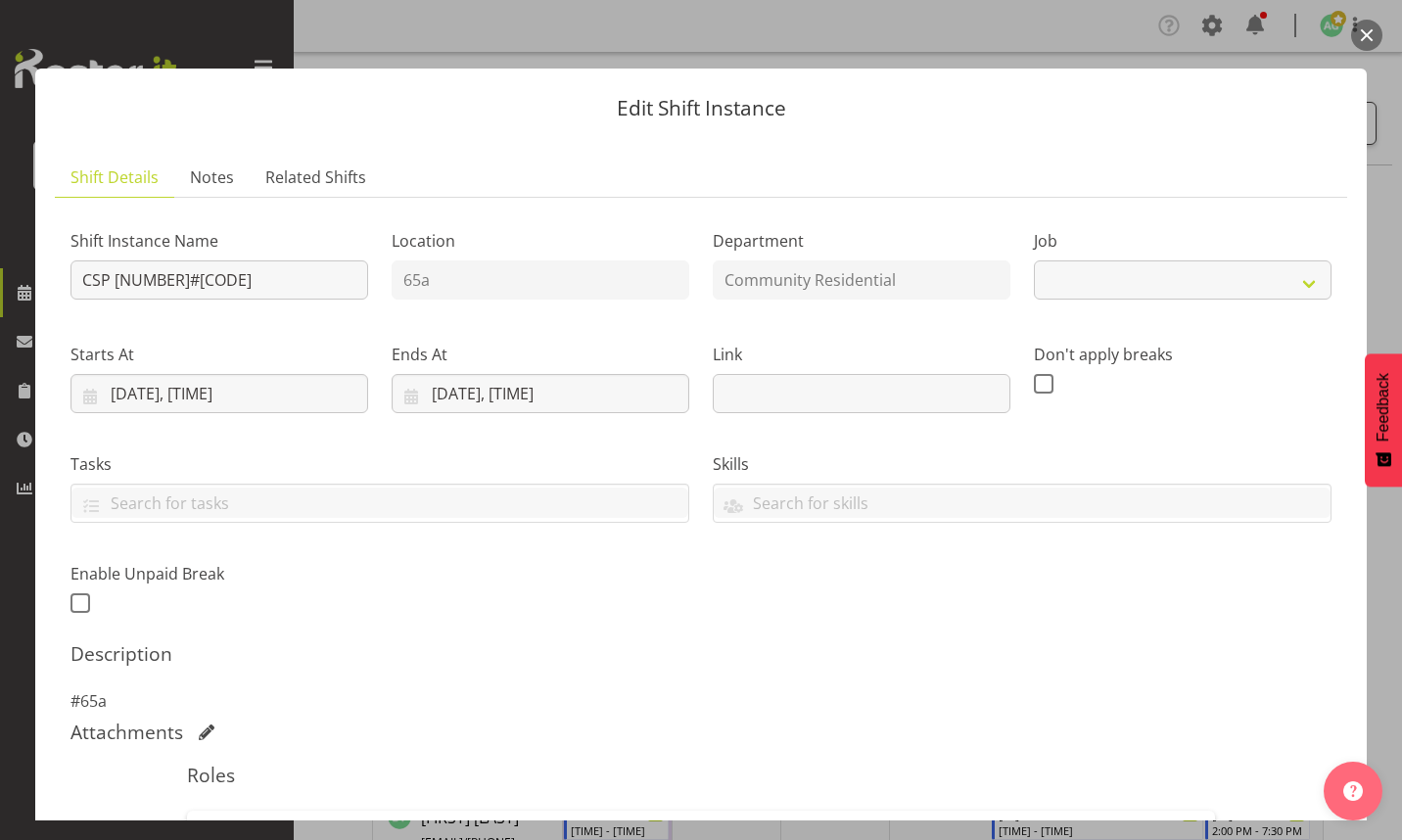 select on "2" 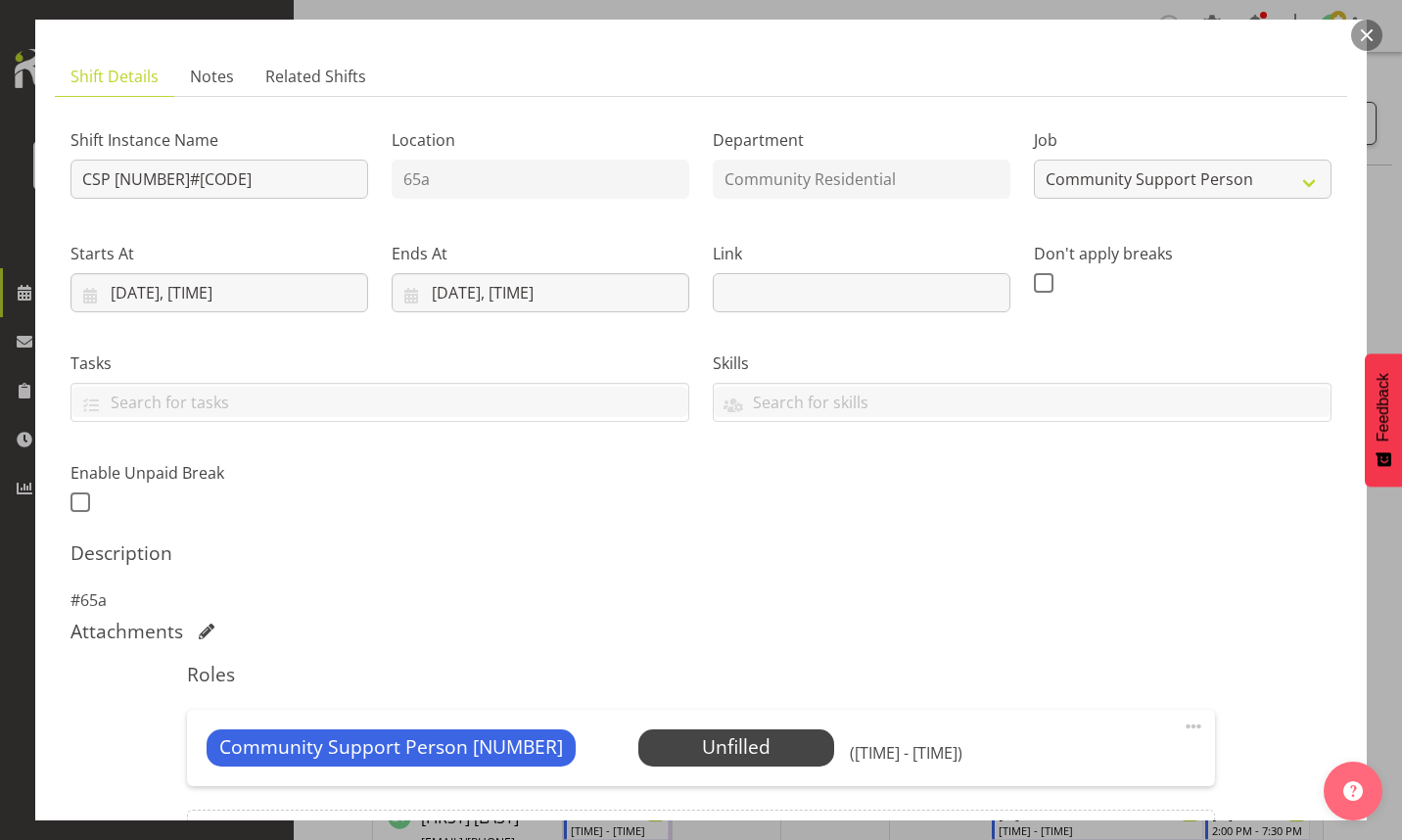 scroll, scrollTop: 196, scrollLeft: 0, axis: vertical 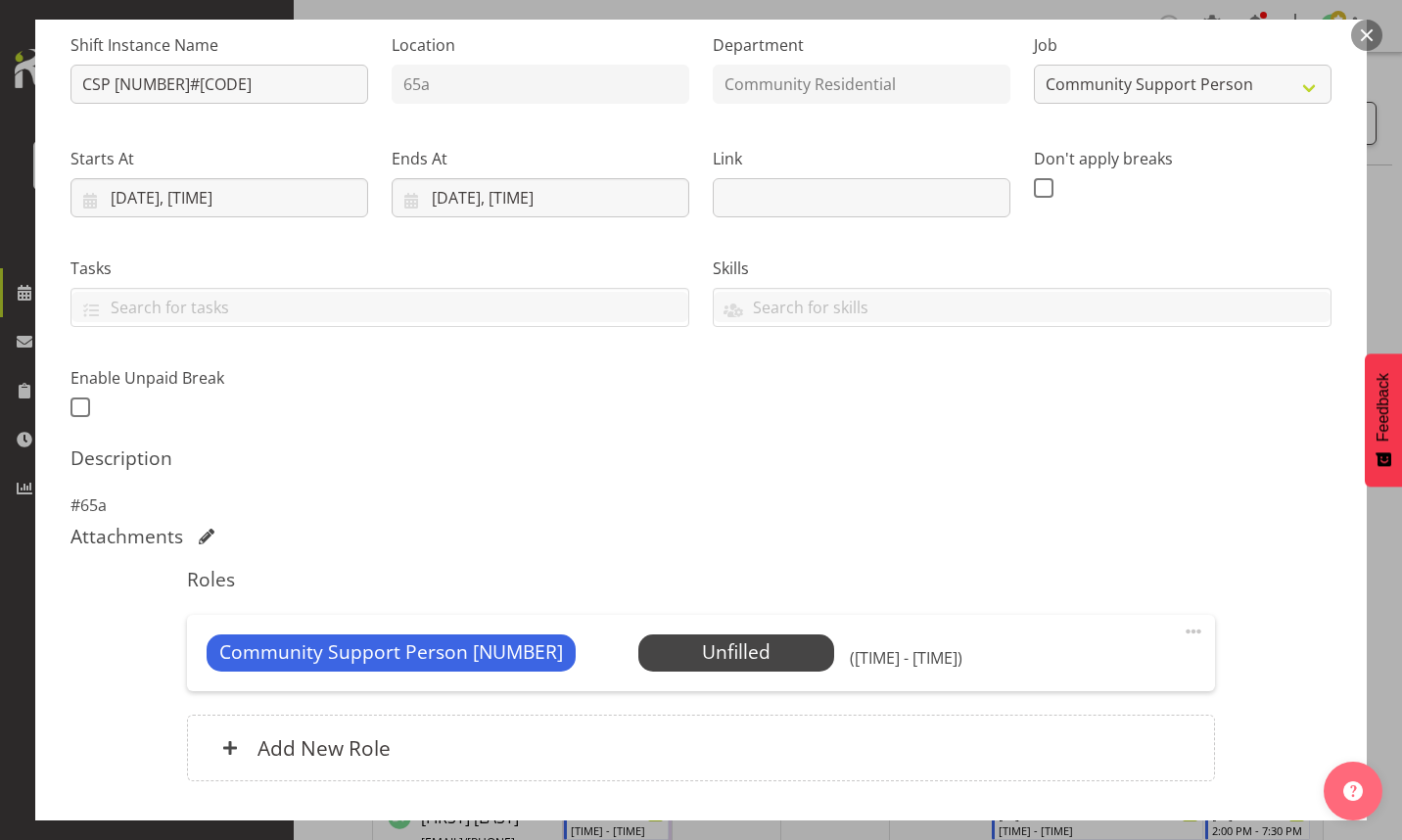 click at bounding box center [1193, 631] 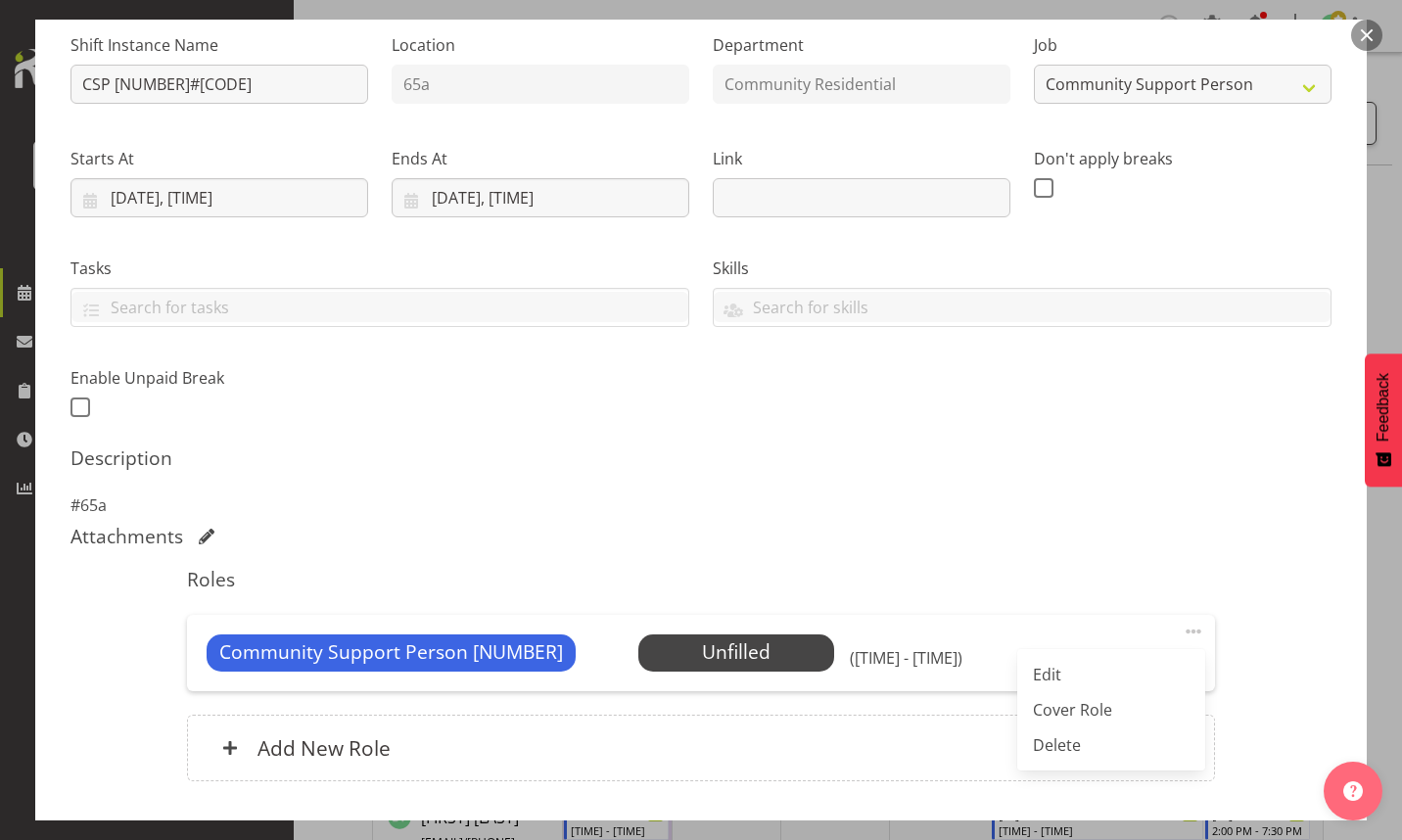 click on "Edit" at bounding box center (1111, 675) 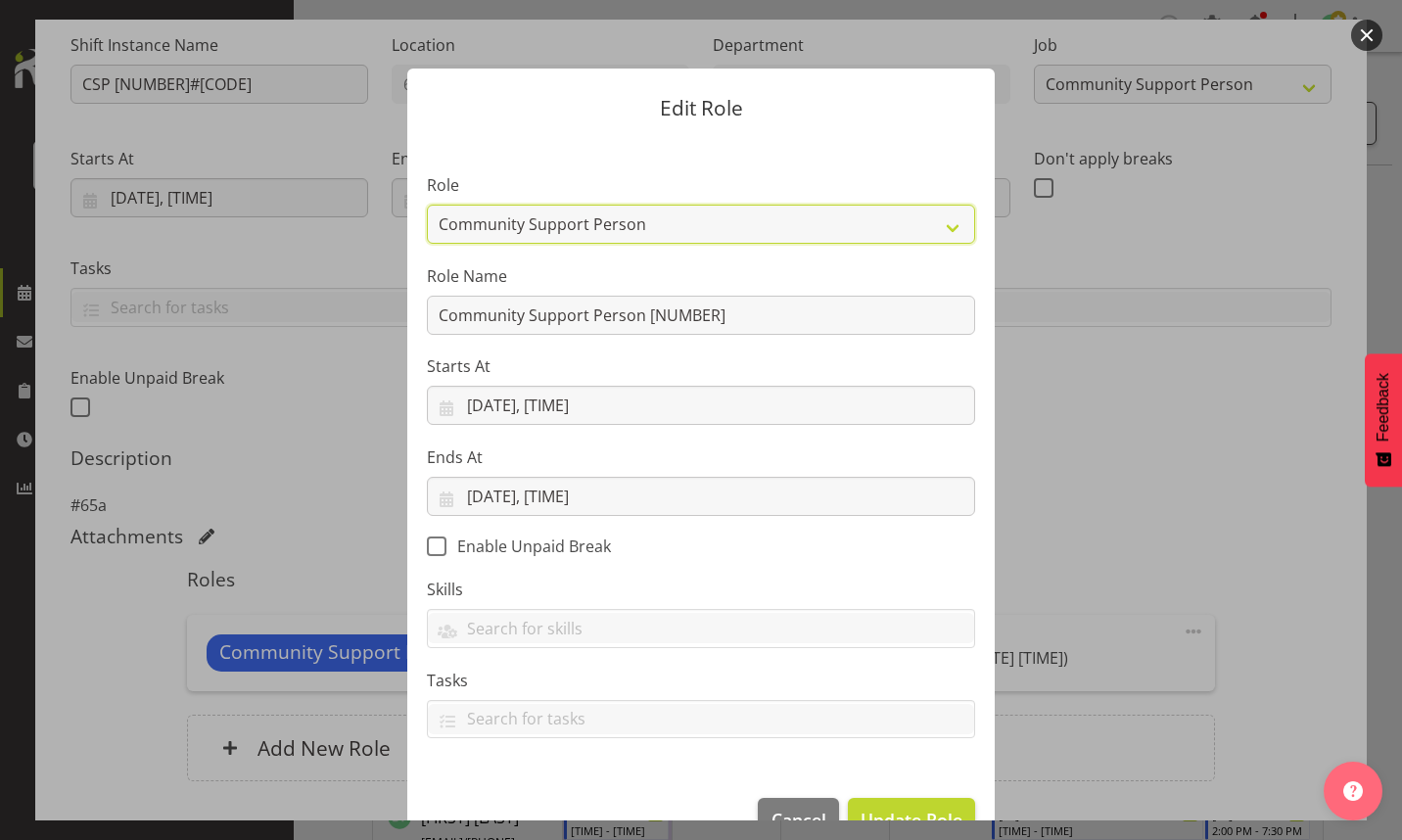 click on "Area Manager Art Coordination Community - SIL Community Leader Community Support Person Community Support Person - Casual House Leader Office Admin On-Call call out Senate Senior Coordinator SIL Coordination Sleep Over Volunteer" at bounding box center [701, 224] 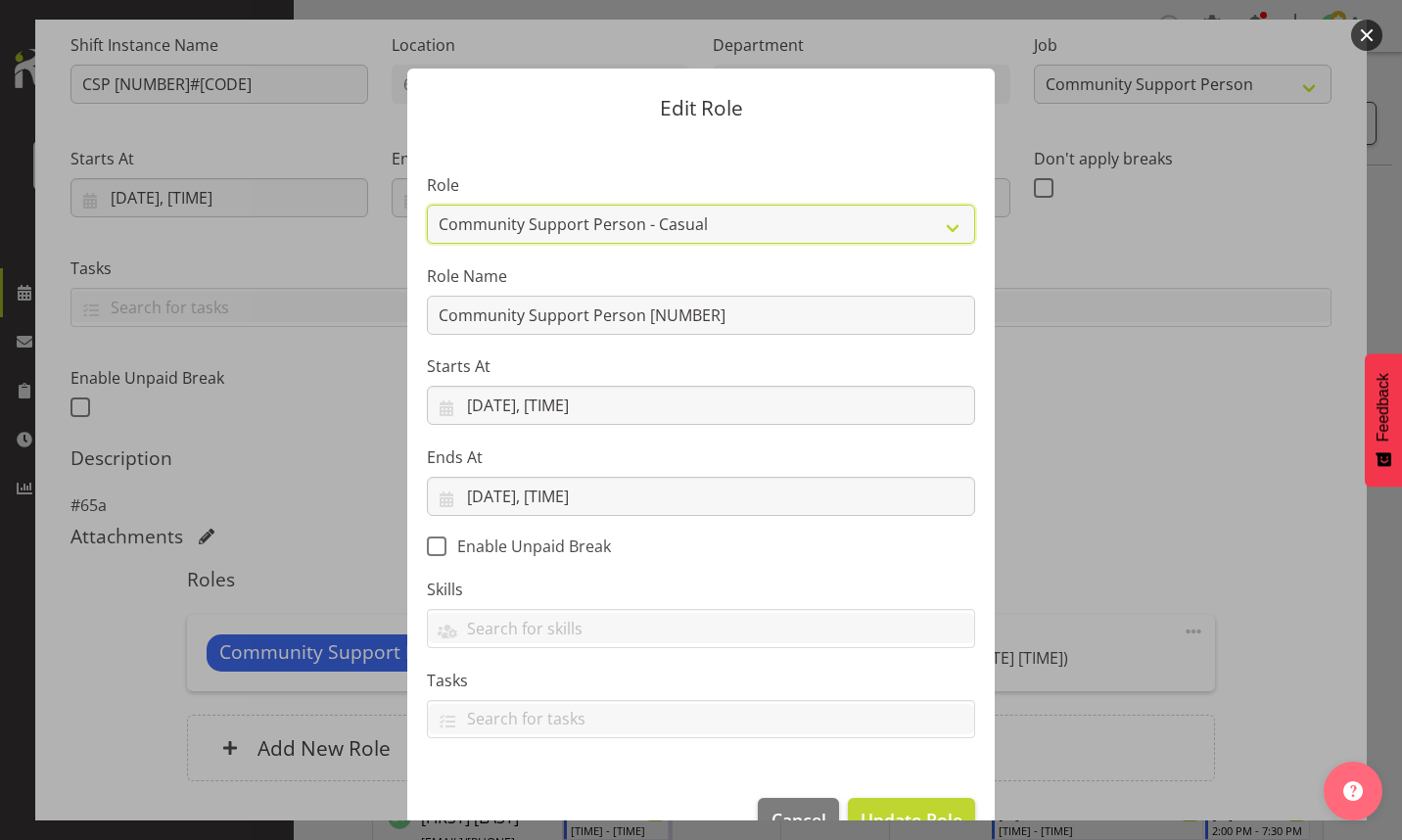 click on "Area Manager Art Coordination Community - SIL Community Leader Community Support Person Community Support Person - Casual House Leader Office Admin On-Call call out Senate Senior Coordinator SIL Coordination Sleep Over Volunteer" at bounding box center (701, 224) 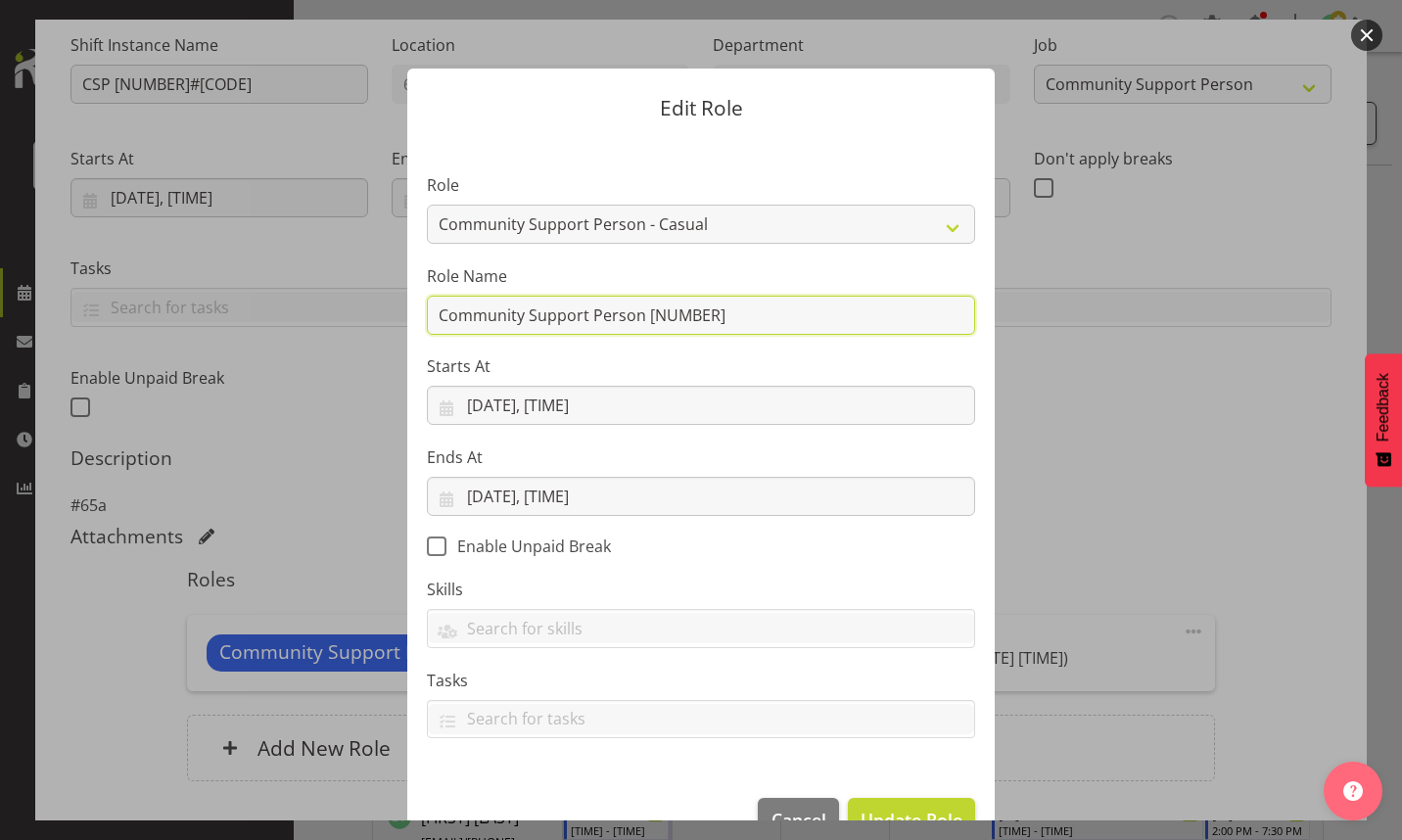 click on "Community Support Person [NUMBER]" at bounding box center (701, 315) 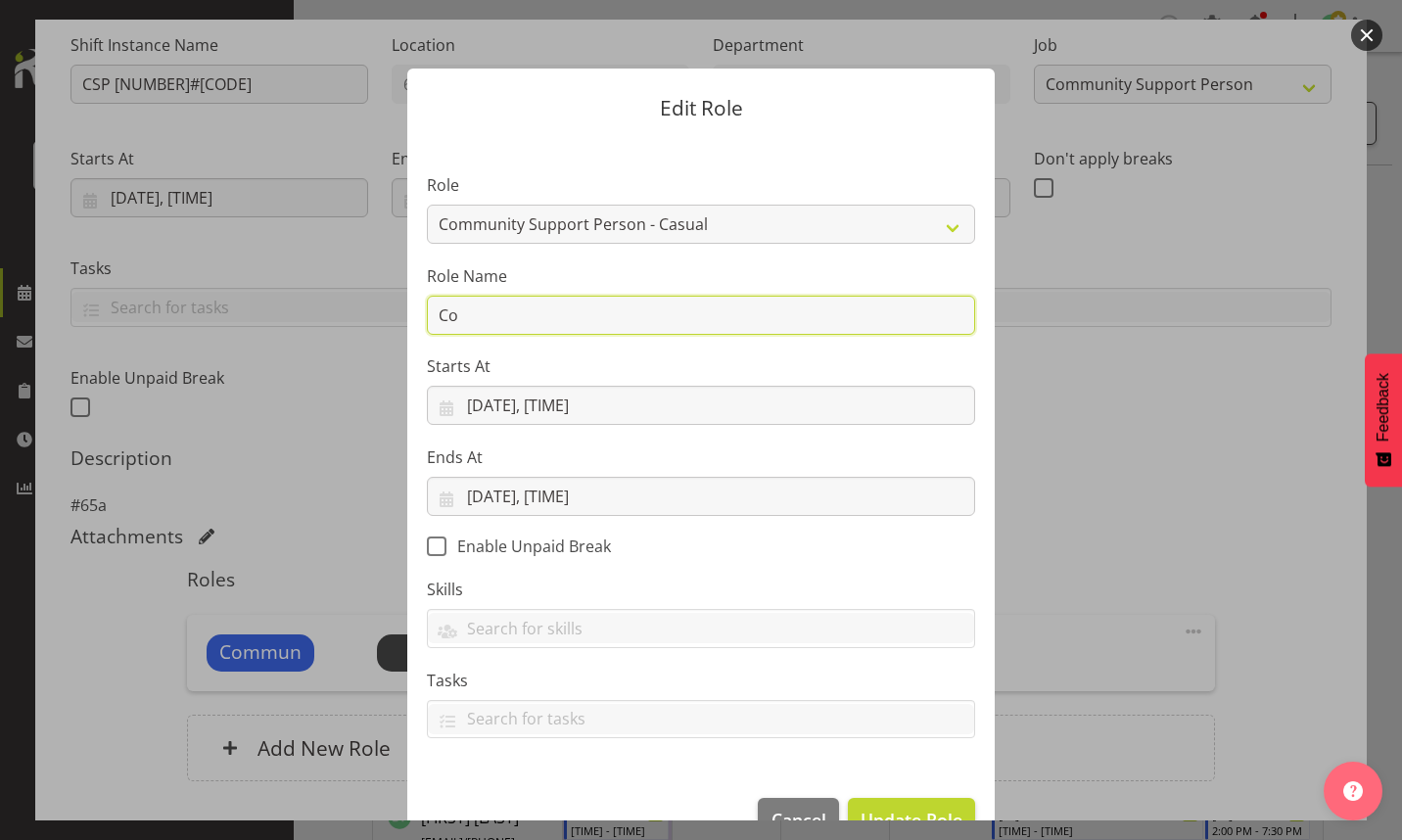 type on "C" 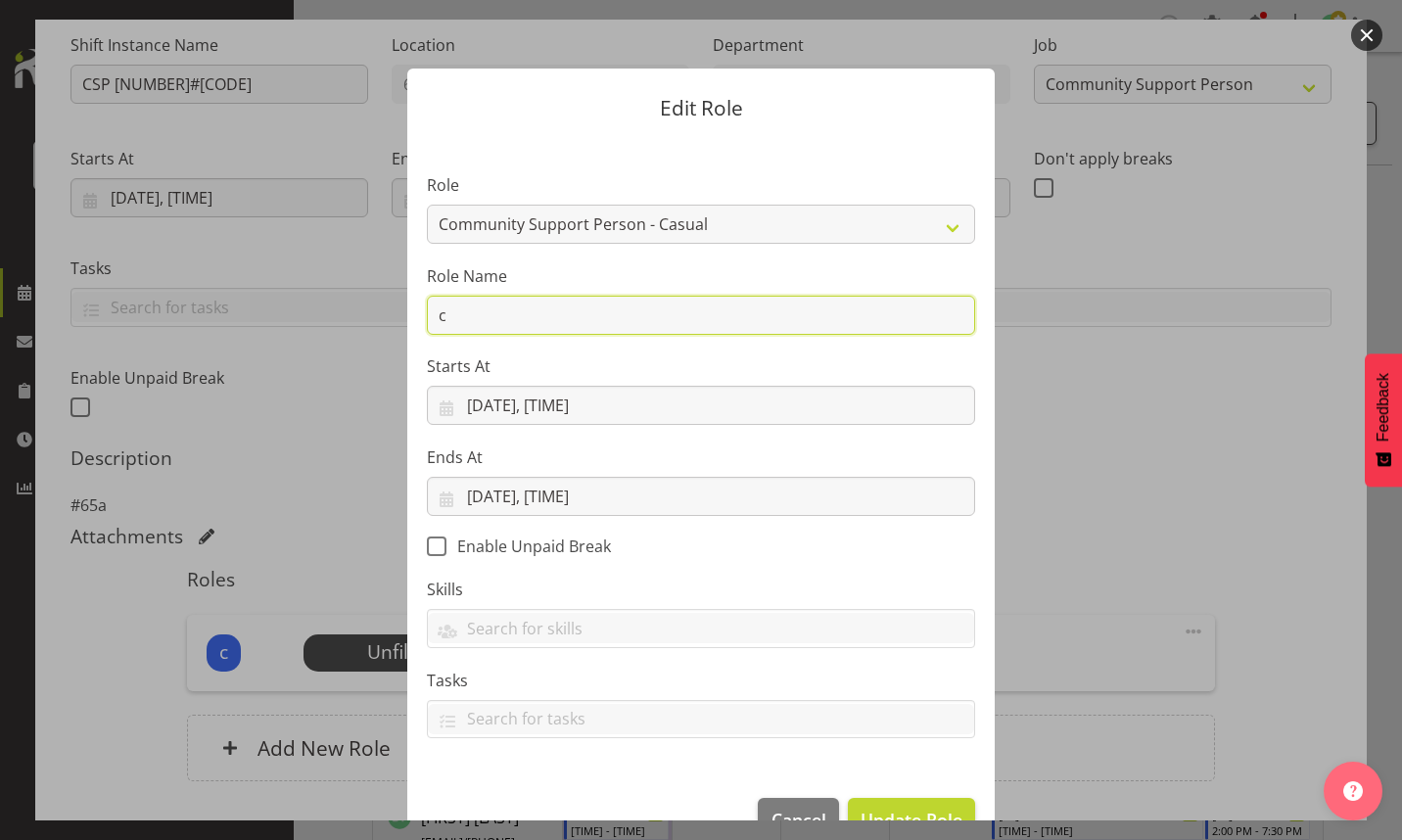 type on "[ID]" 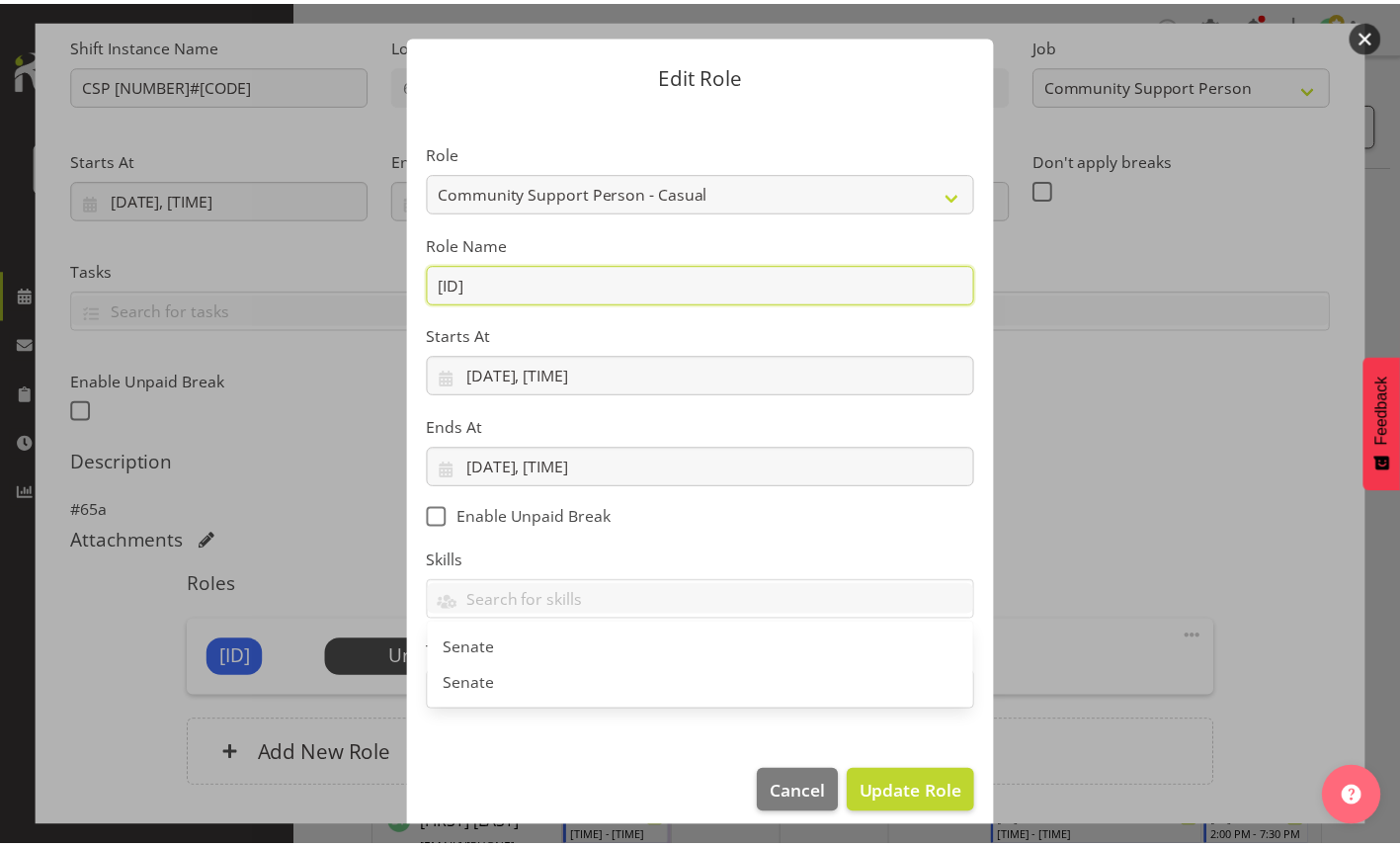scroll, scrollTop: 50, scrollLeft: 0, axis: vertical 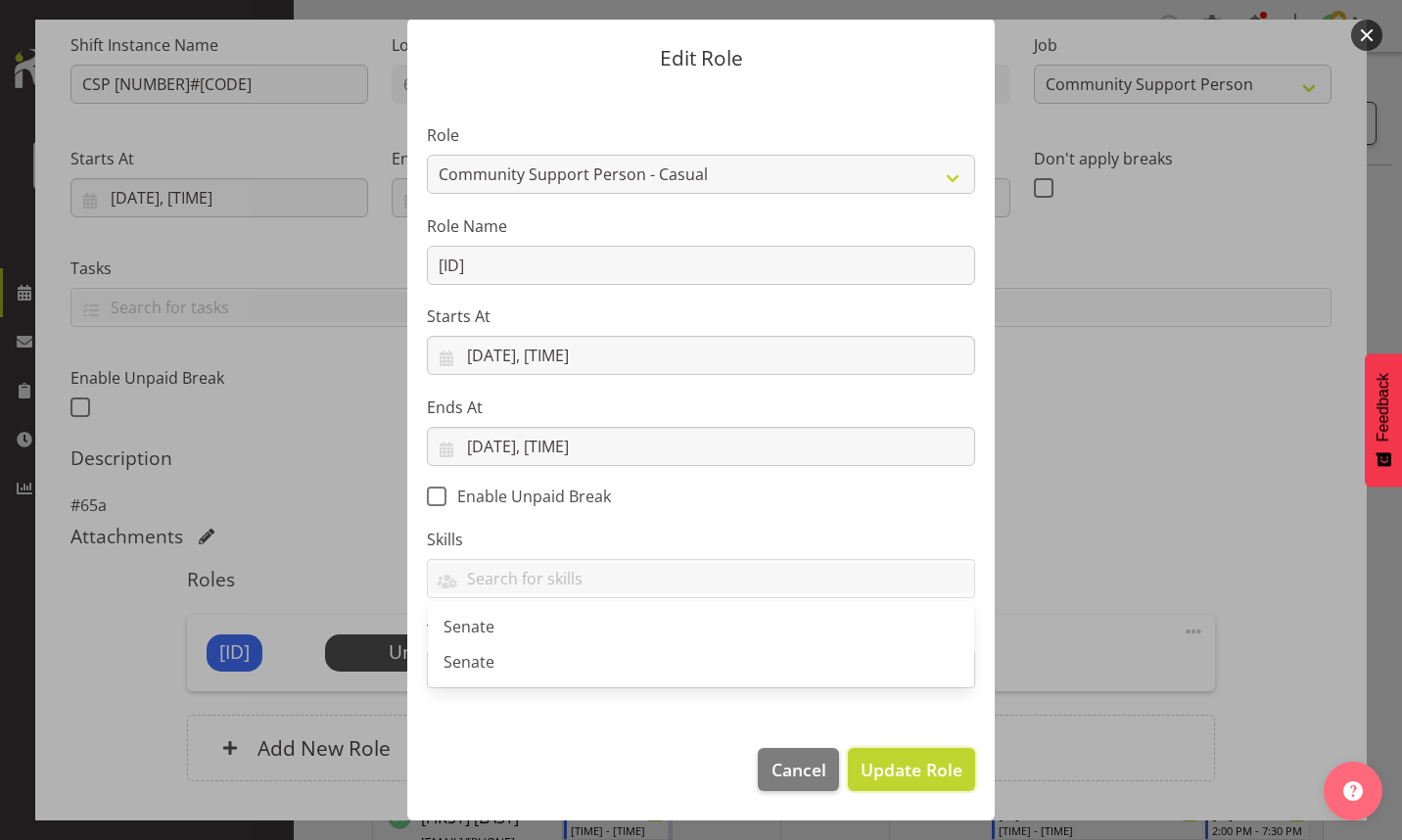 click on "Update Role" at bounding box center (911, 770) 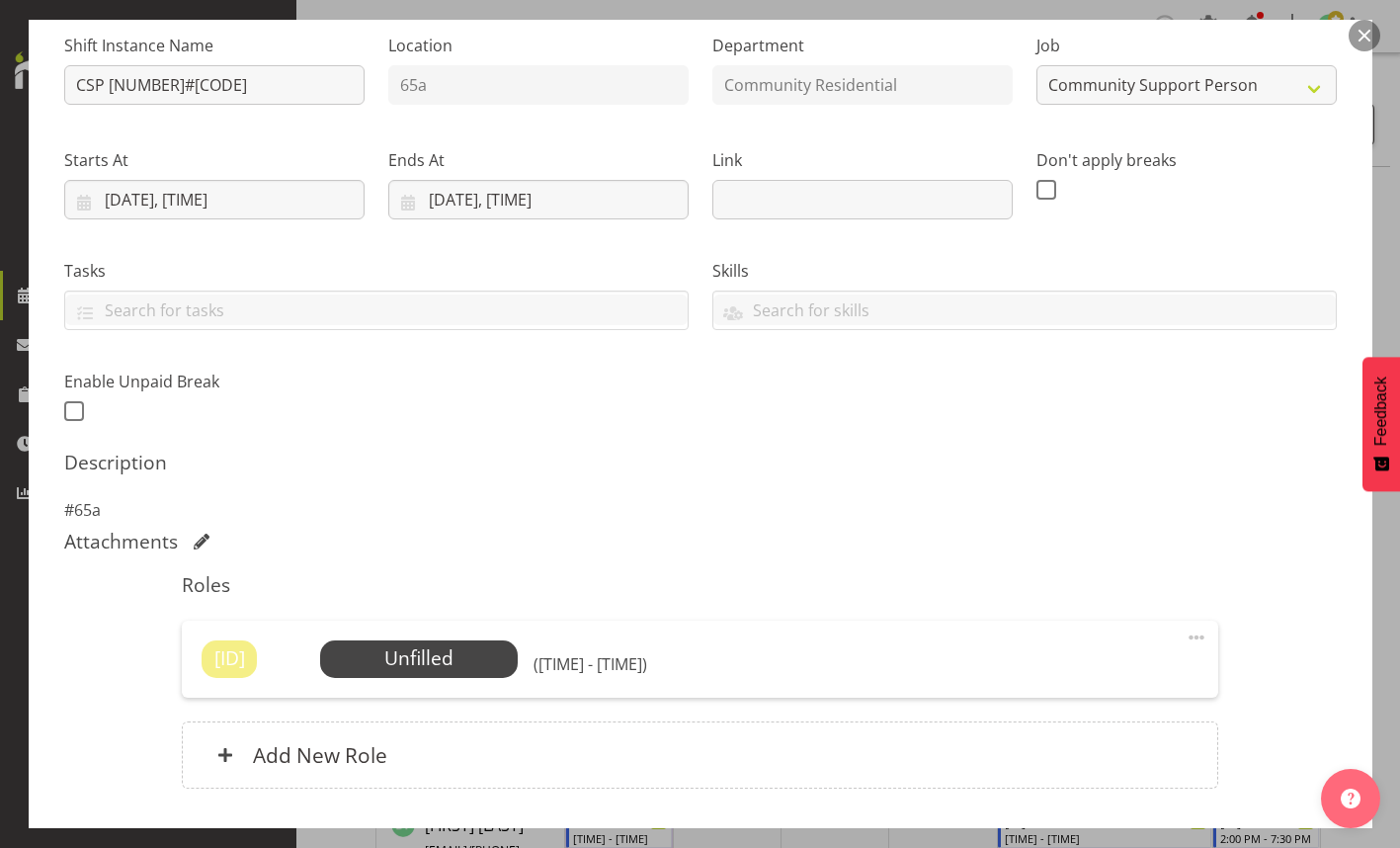 scroll, scrollTop: 334, scrollLeft: 0, axis: vertical 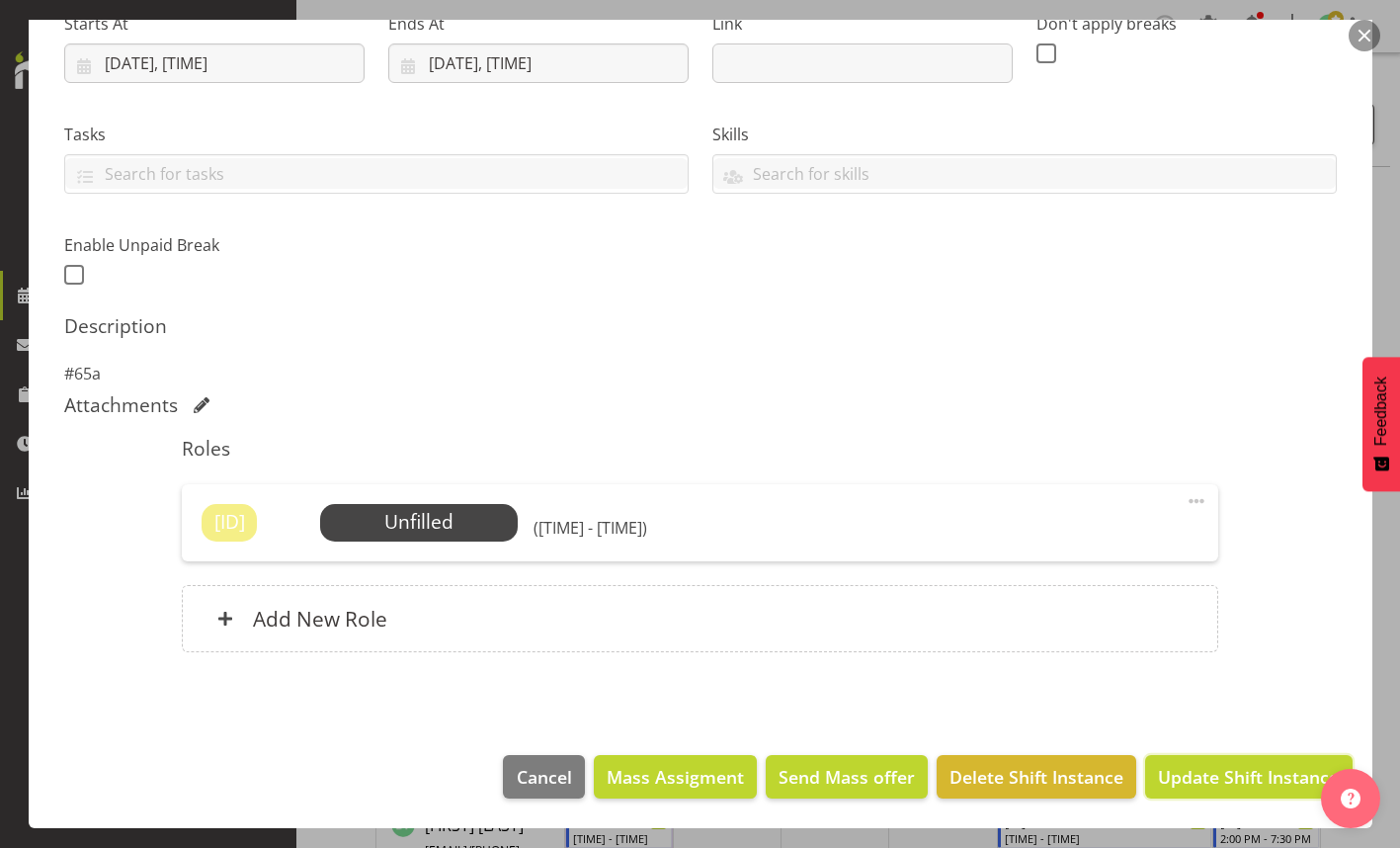 click on "Update Shift Instance" at bounding box center [1248, 777] 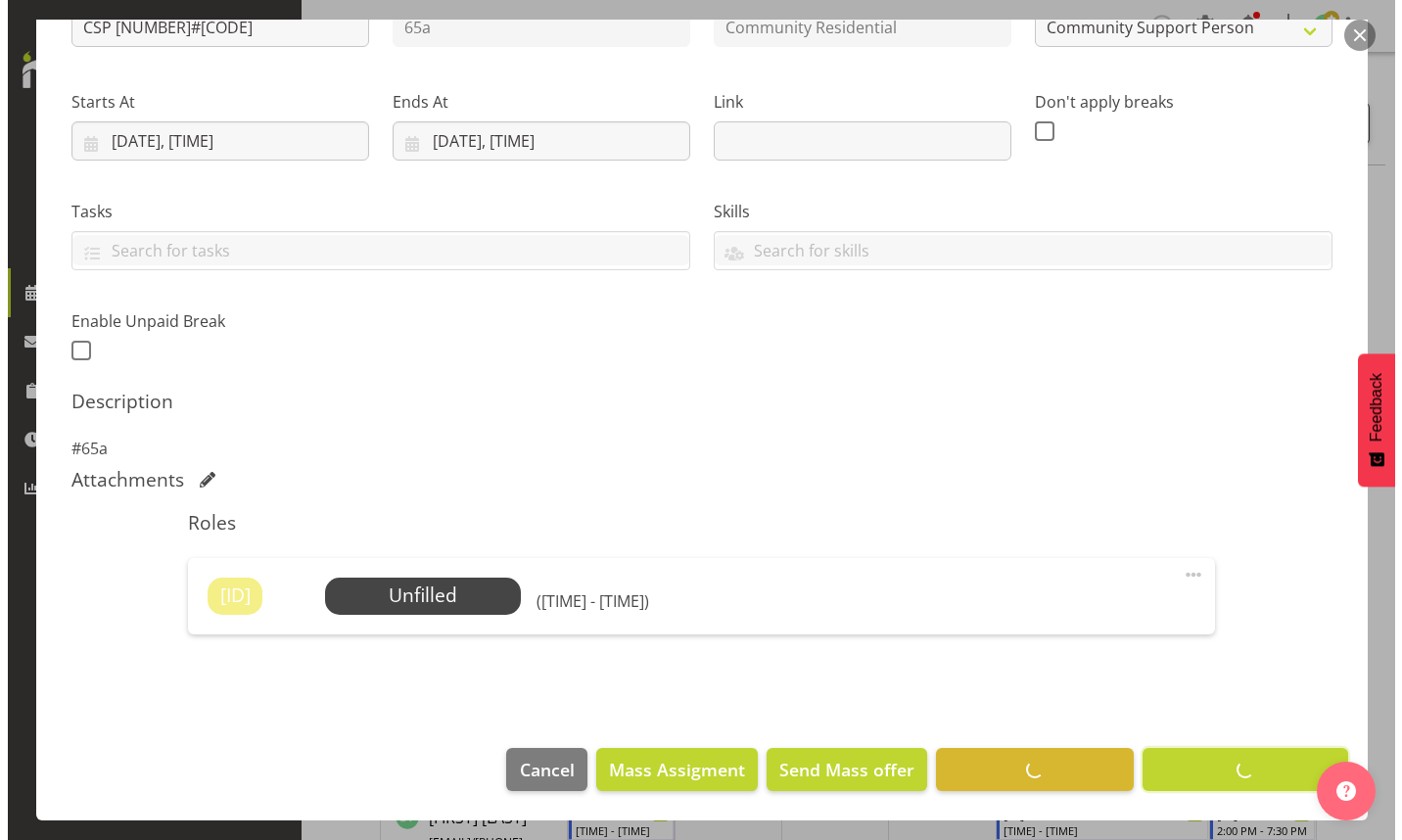 scroll, scrollTop: 253, scrollLeft: 0, axis: vertical 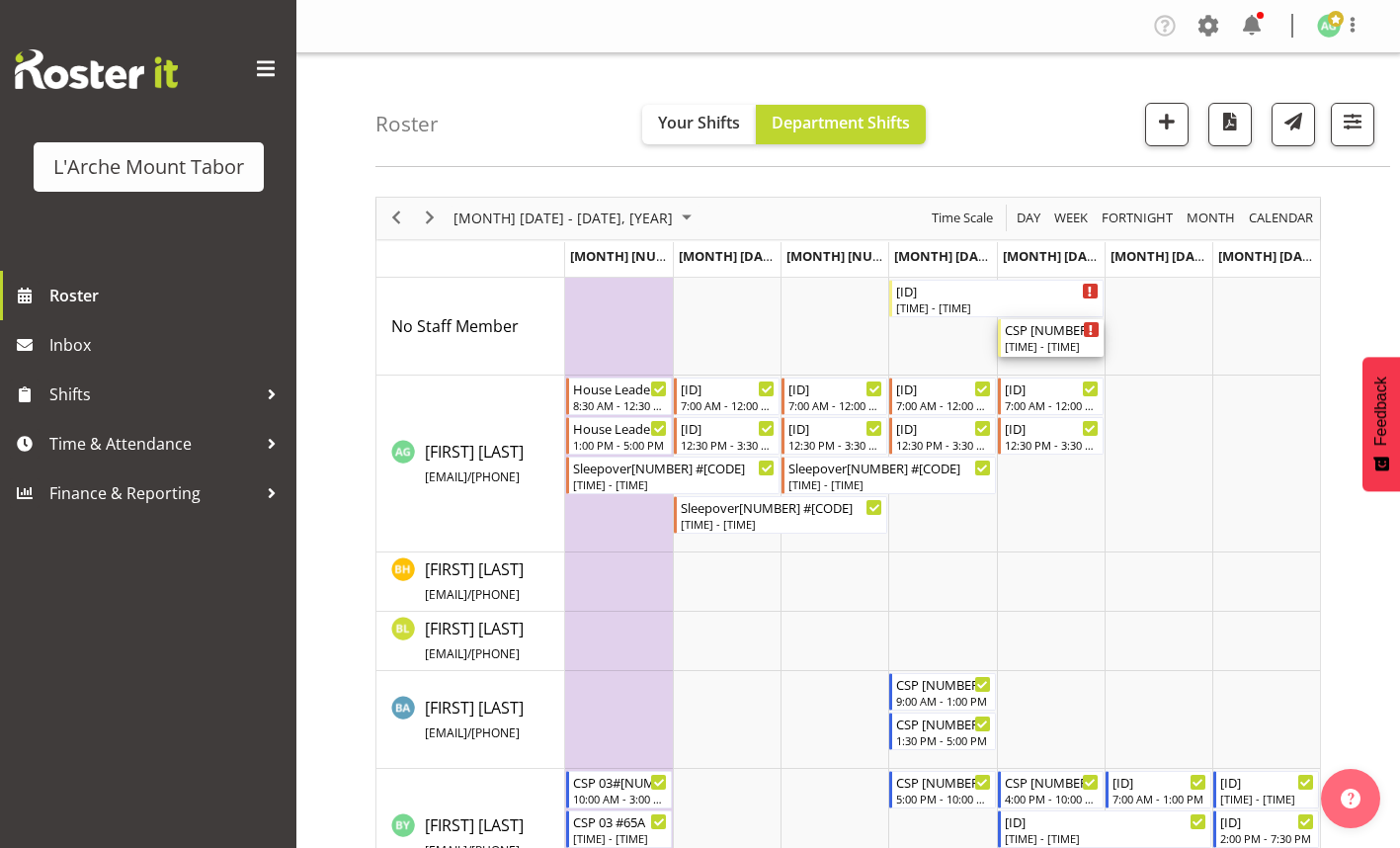 click on "CSP [NUMBER]#[CODE]" at bounding box center [1052, 329] 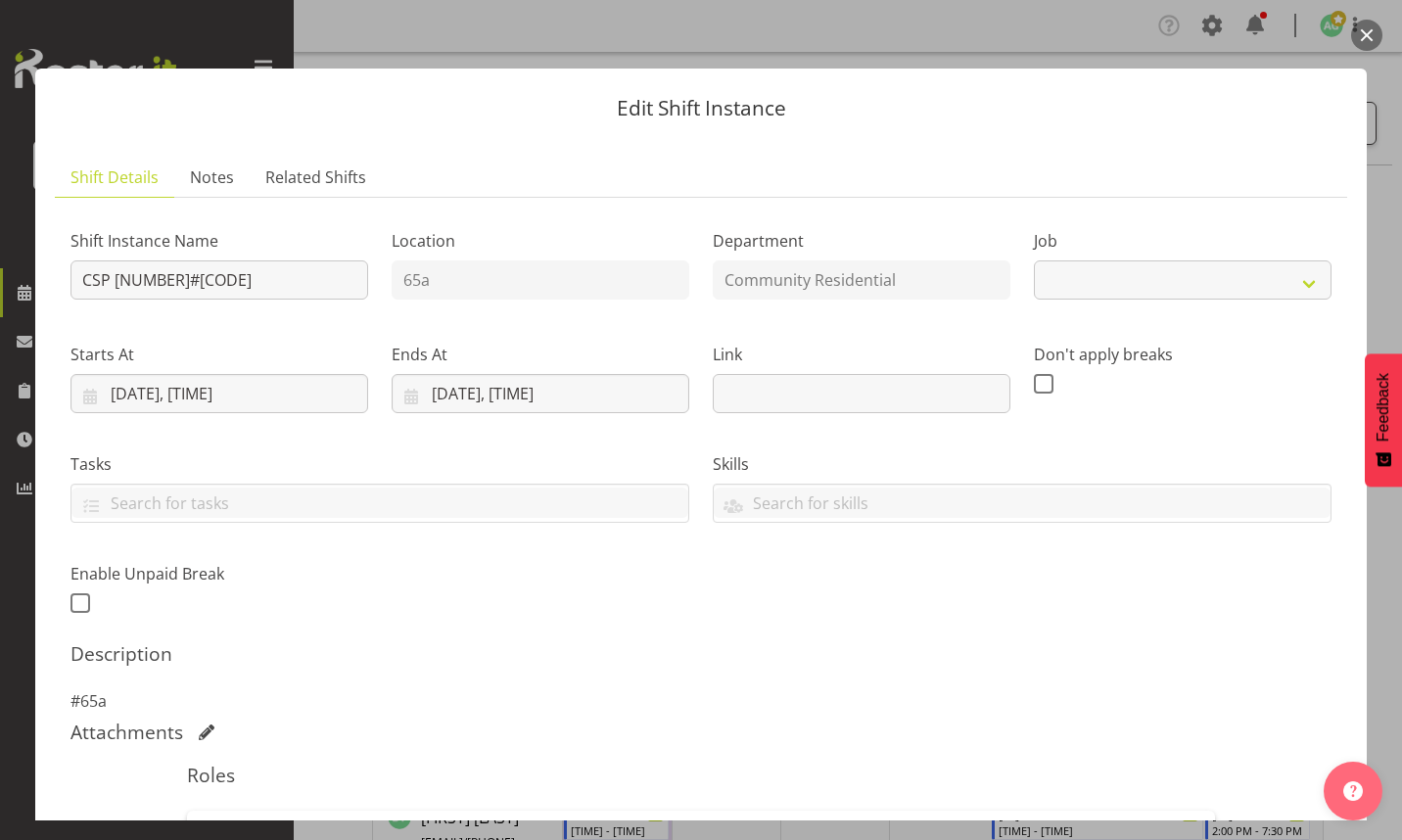 select on "2" 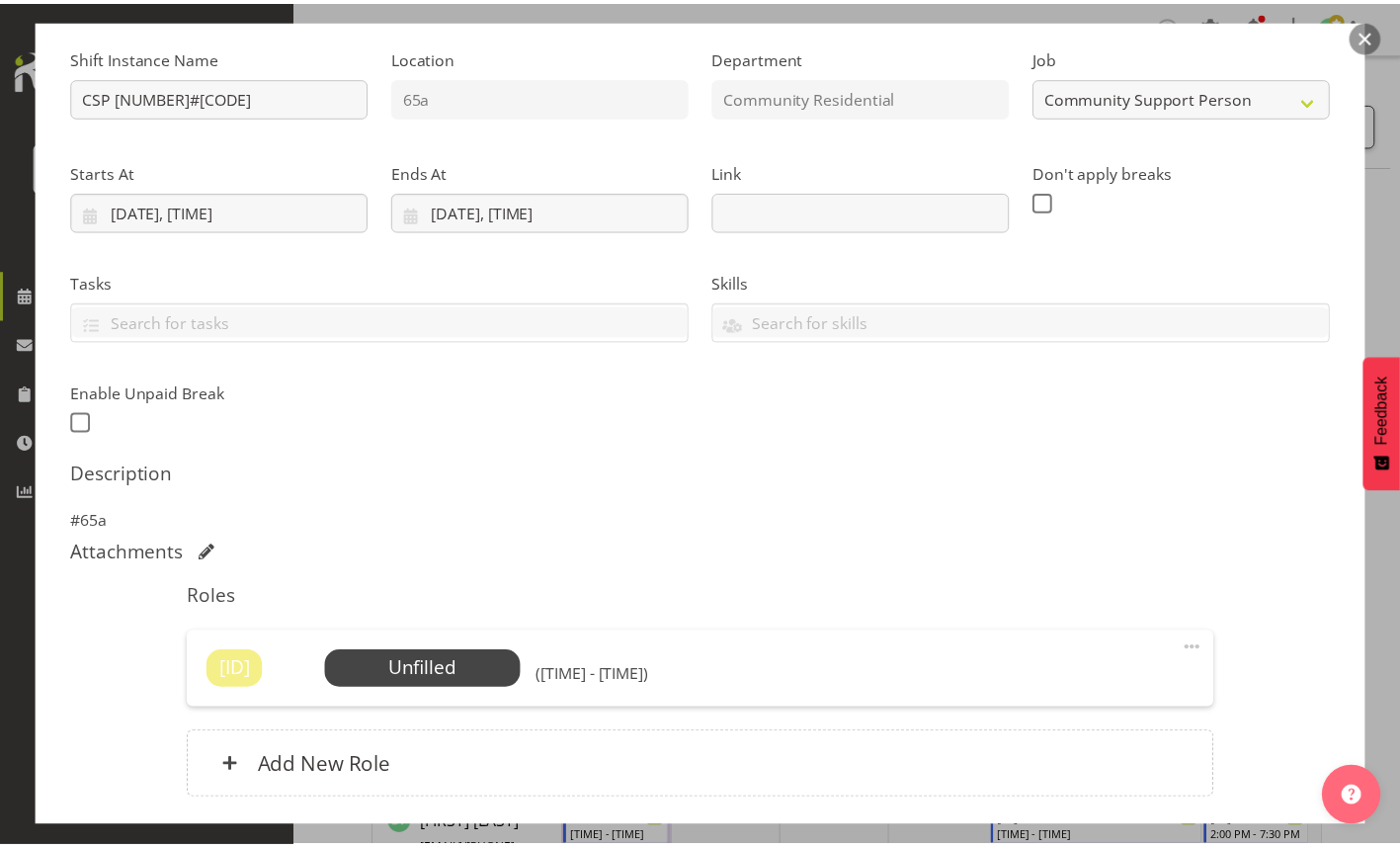 scroll, scrollTop: 334, scrollLeft: 0, axis: vertical 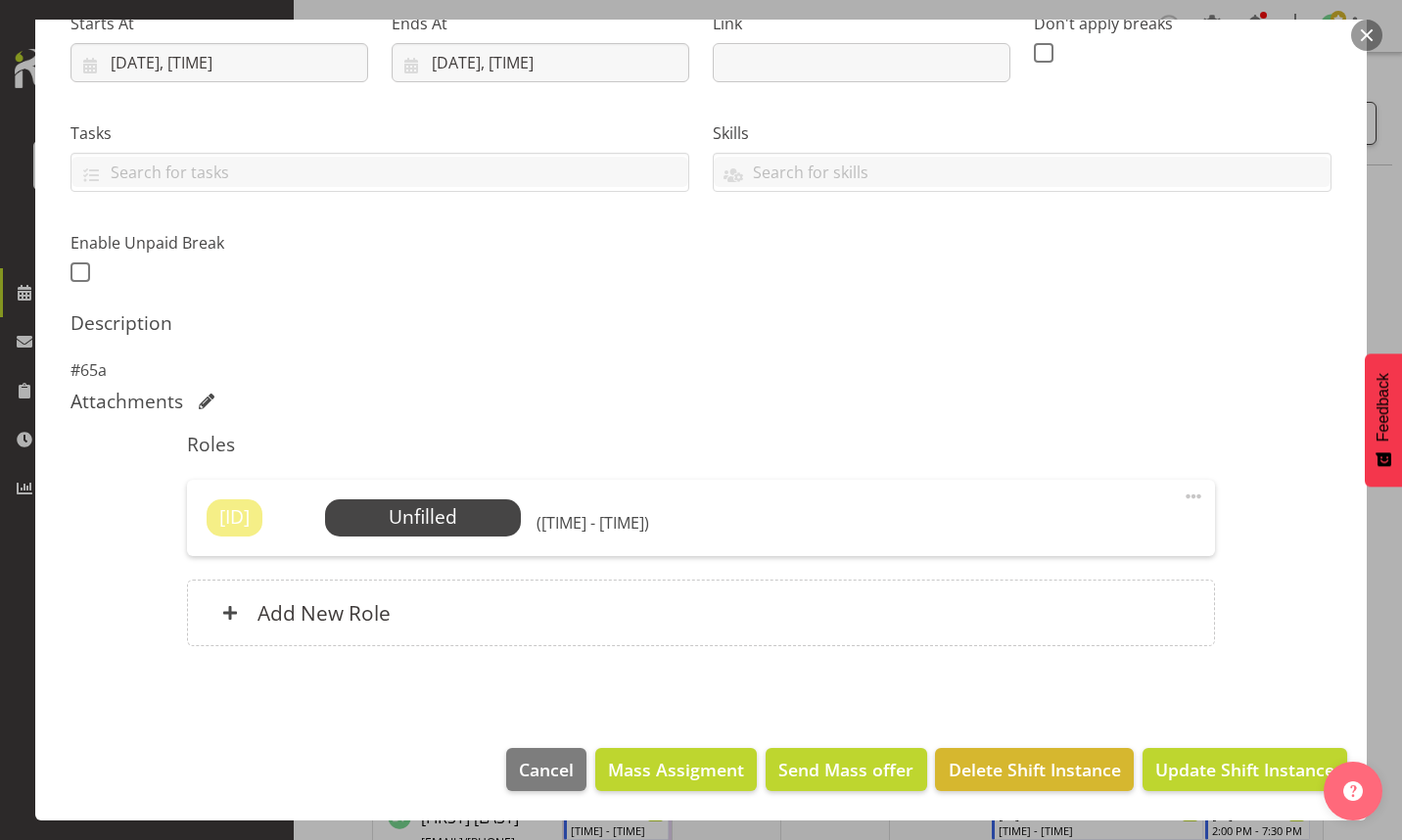 click on "Select Employee" at bounding box center [0, 0] 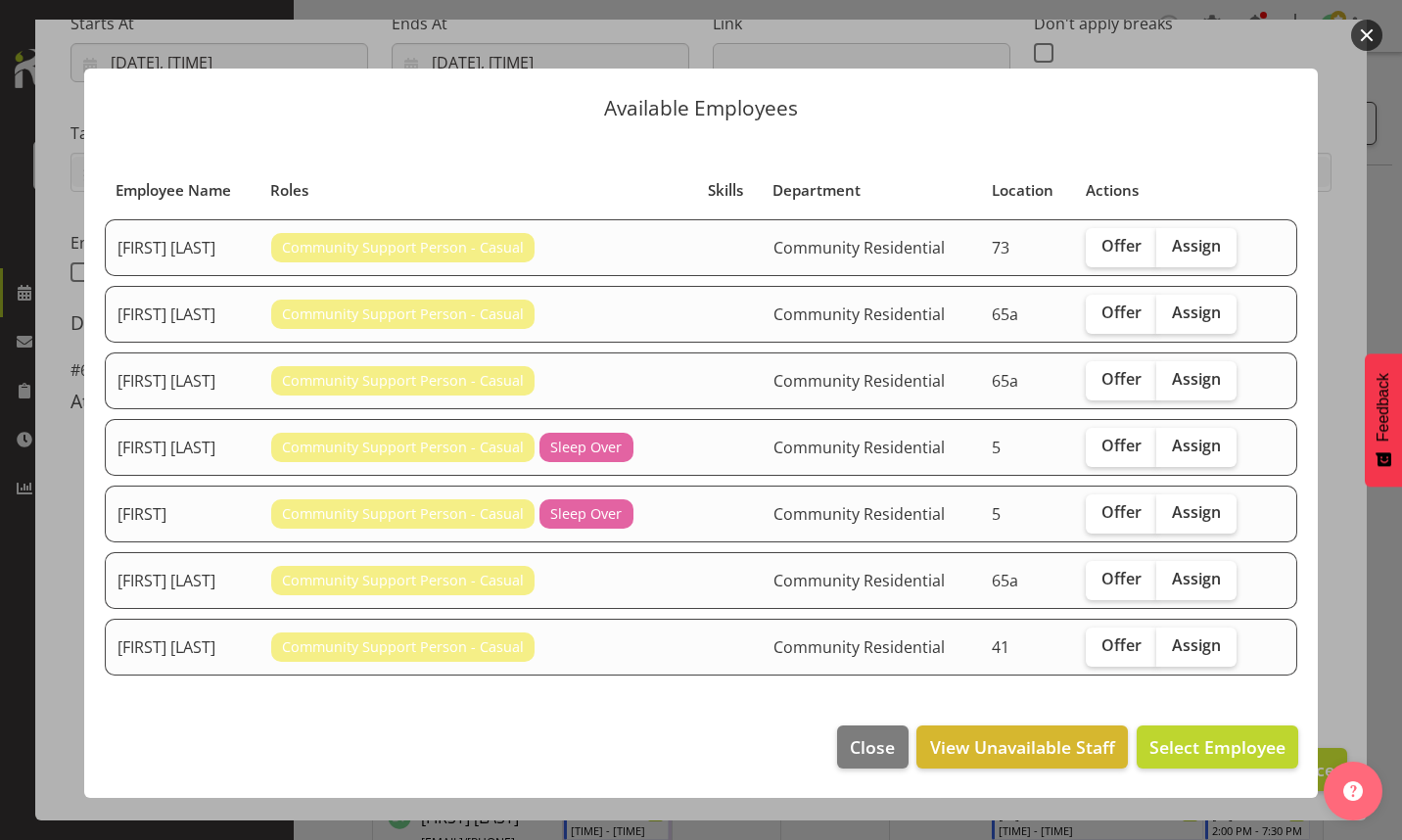 click on "Assign" at bounding box center (1196, 379) 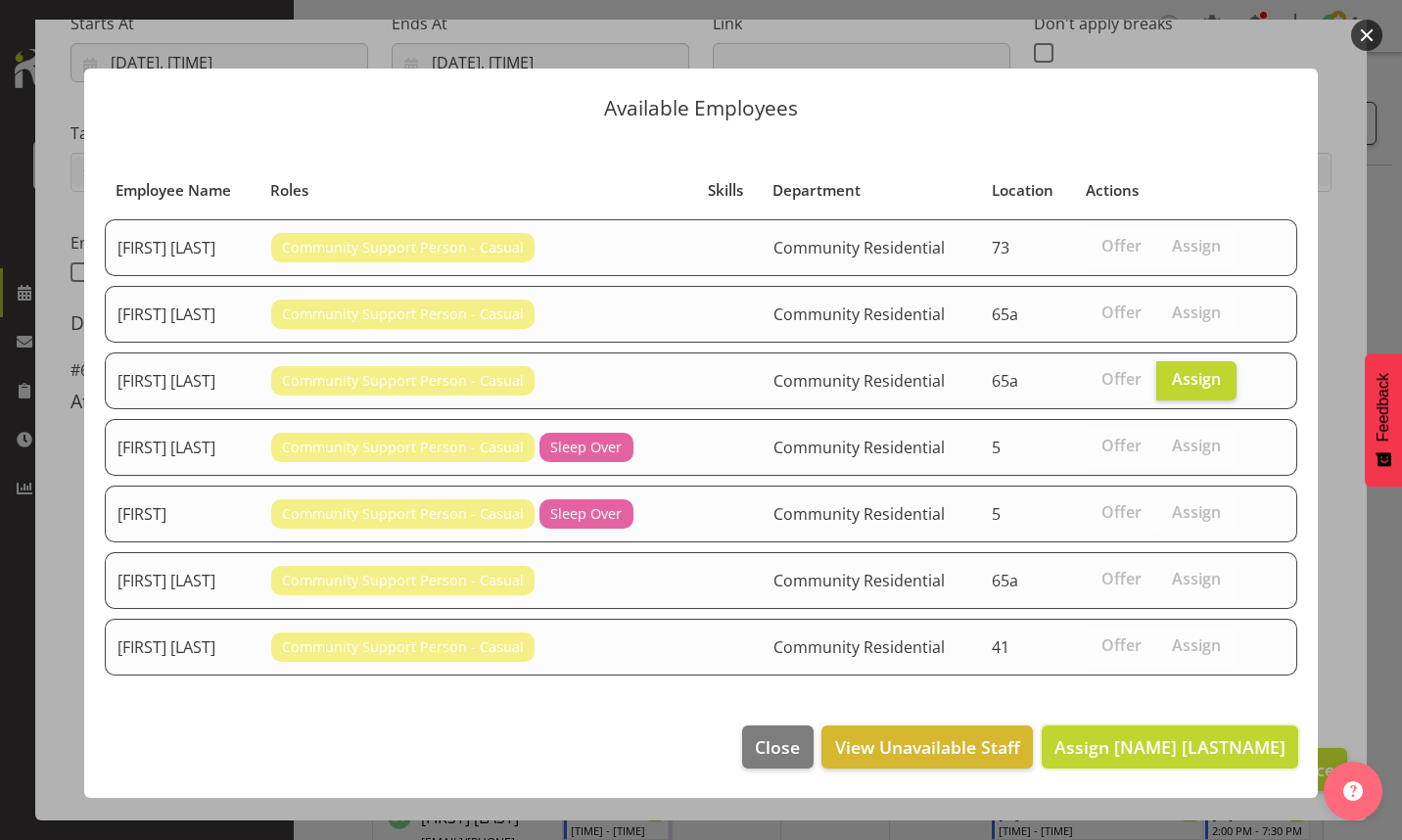 click on "Assign [NAME] [LASTNAME]" at bounding box center (1170, 747) 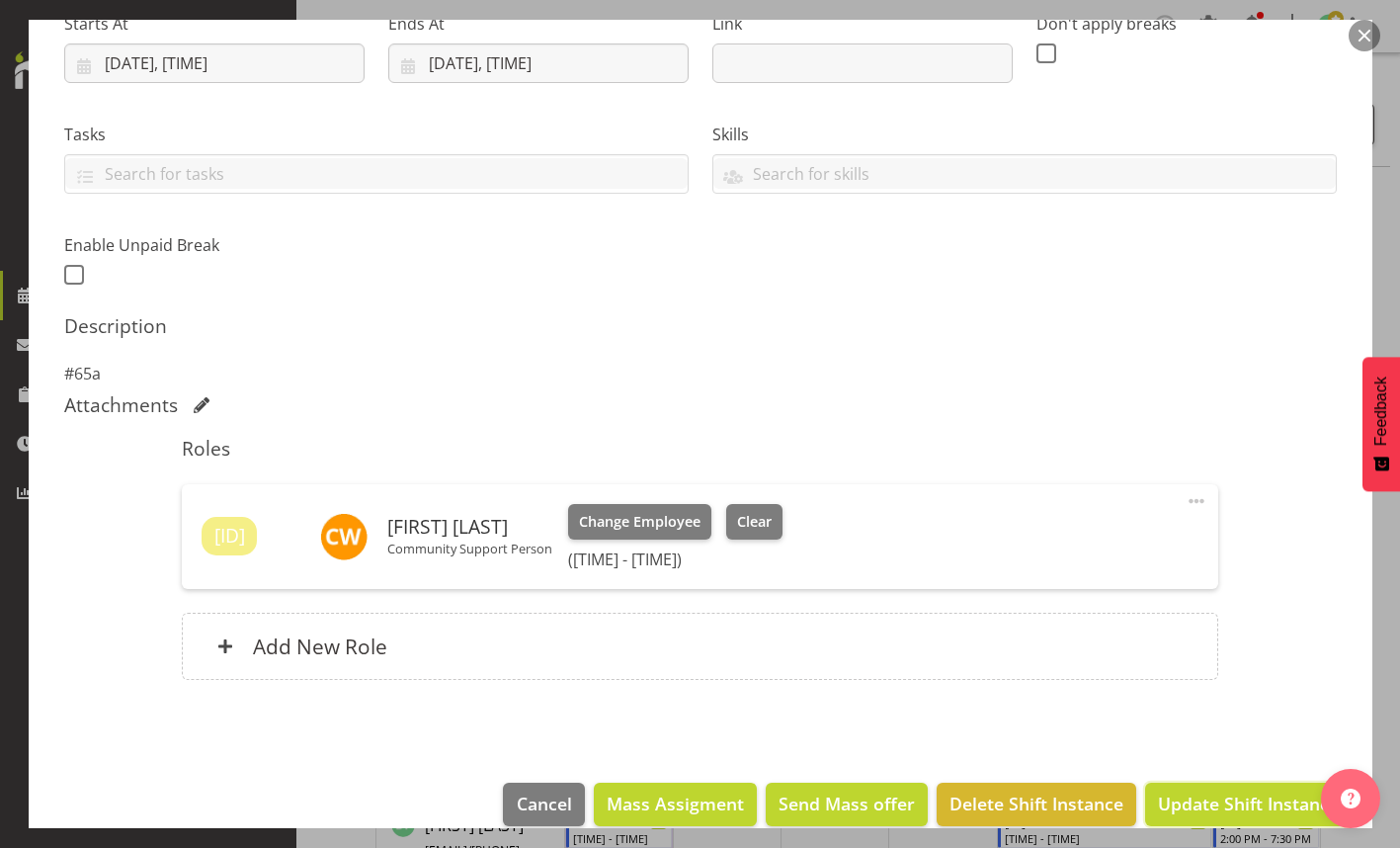 click on "Update Shift Instance" at bounding box center (1248, 804) 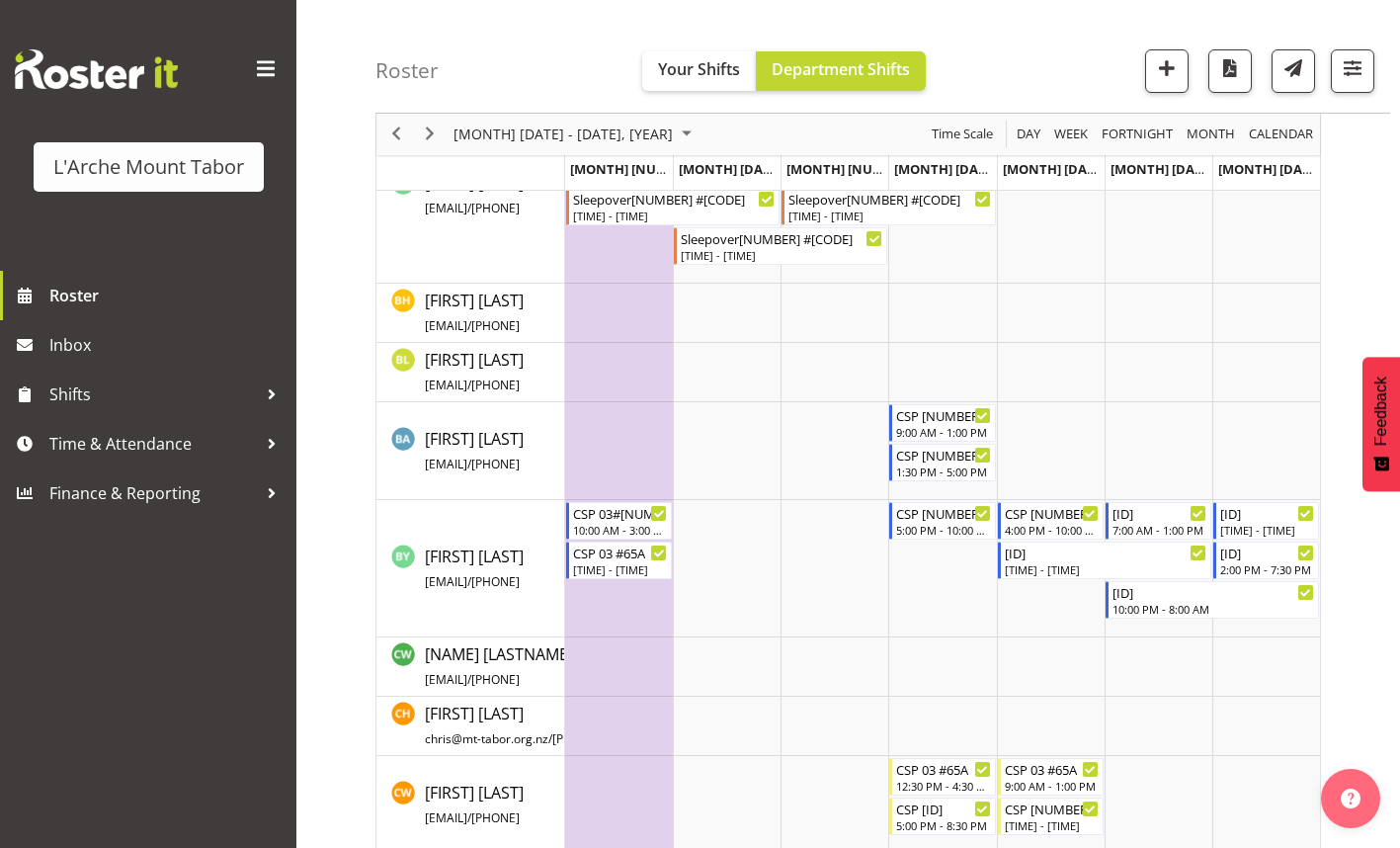 scroll, scrollTop: 297, scrollLeft: 0, axis: vertical 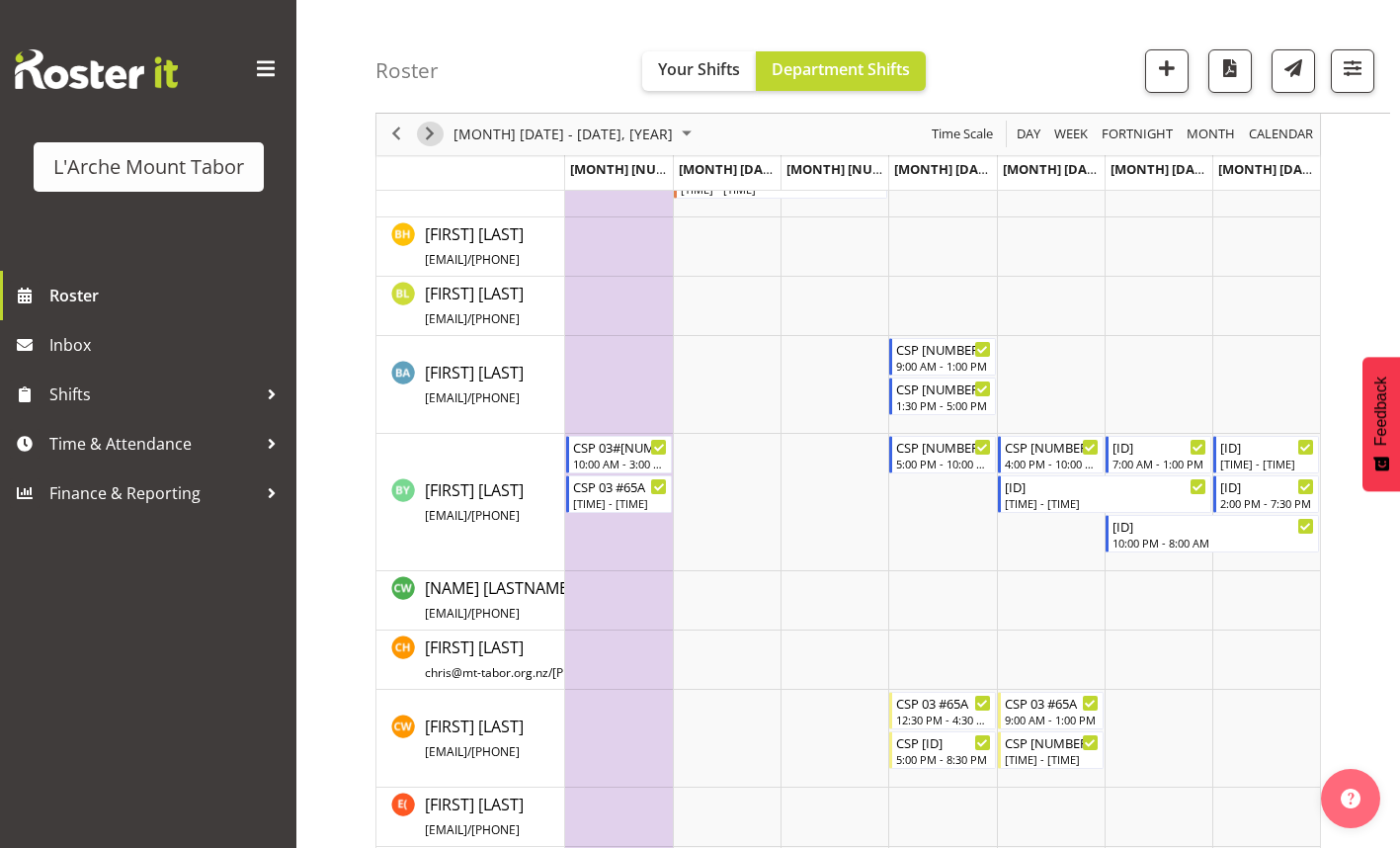 click at bounding box center [430, 134] 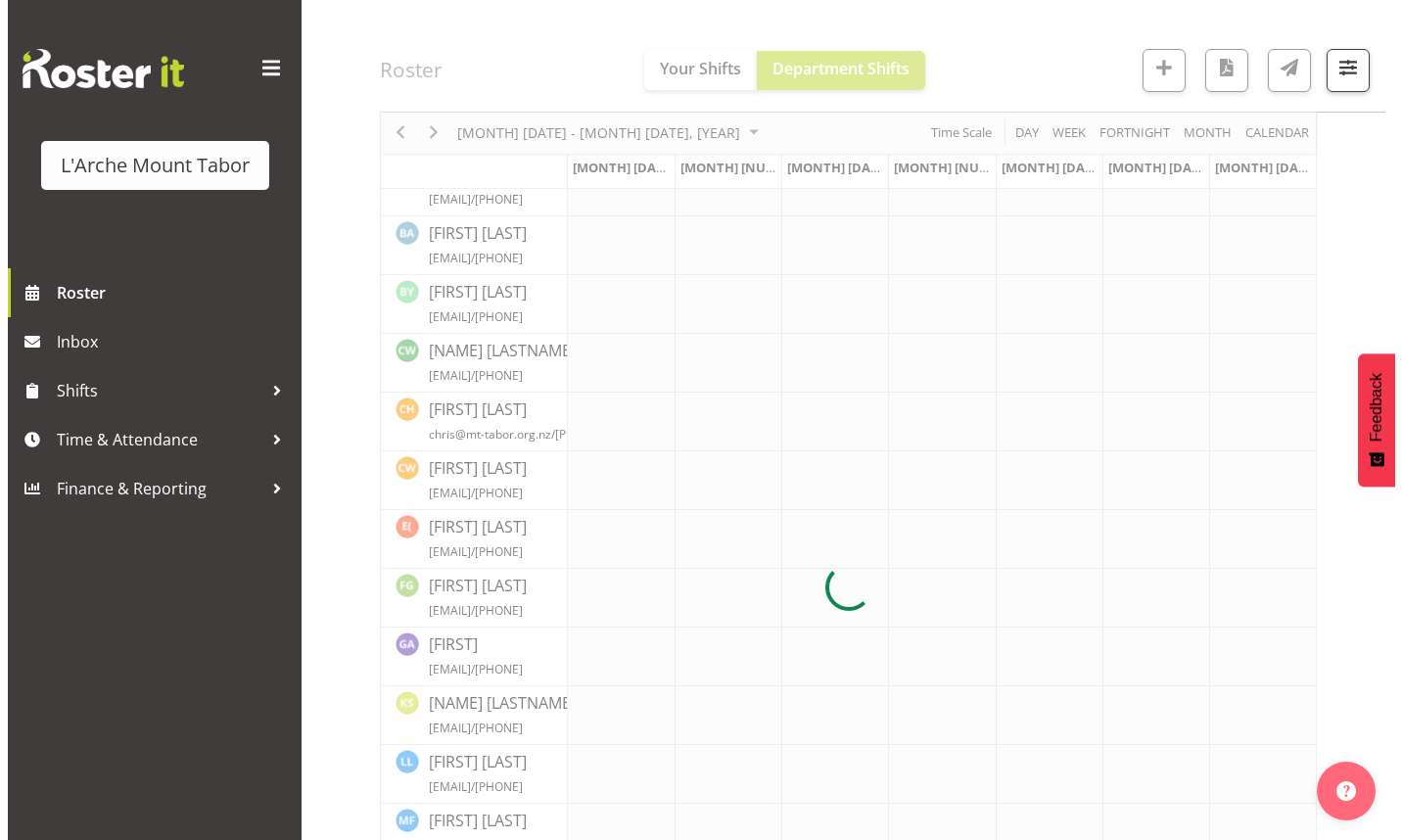 scroll, scrollTop: 0, scrollLeft: 0, axis: both 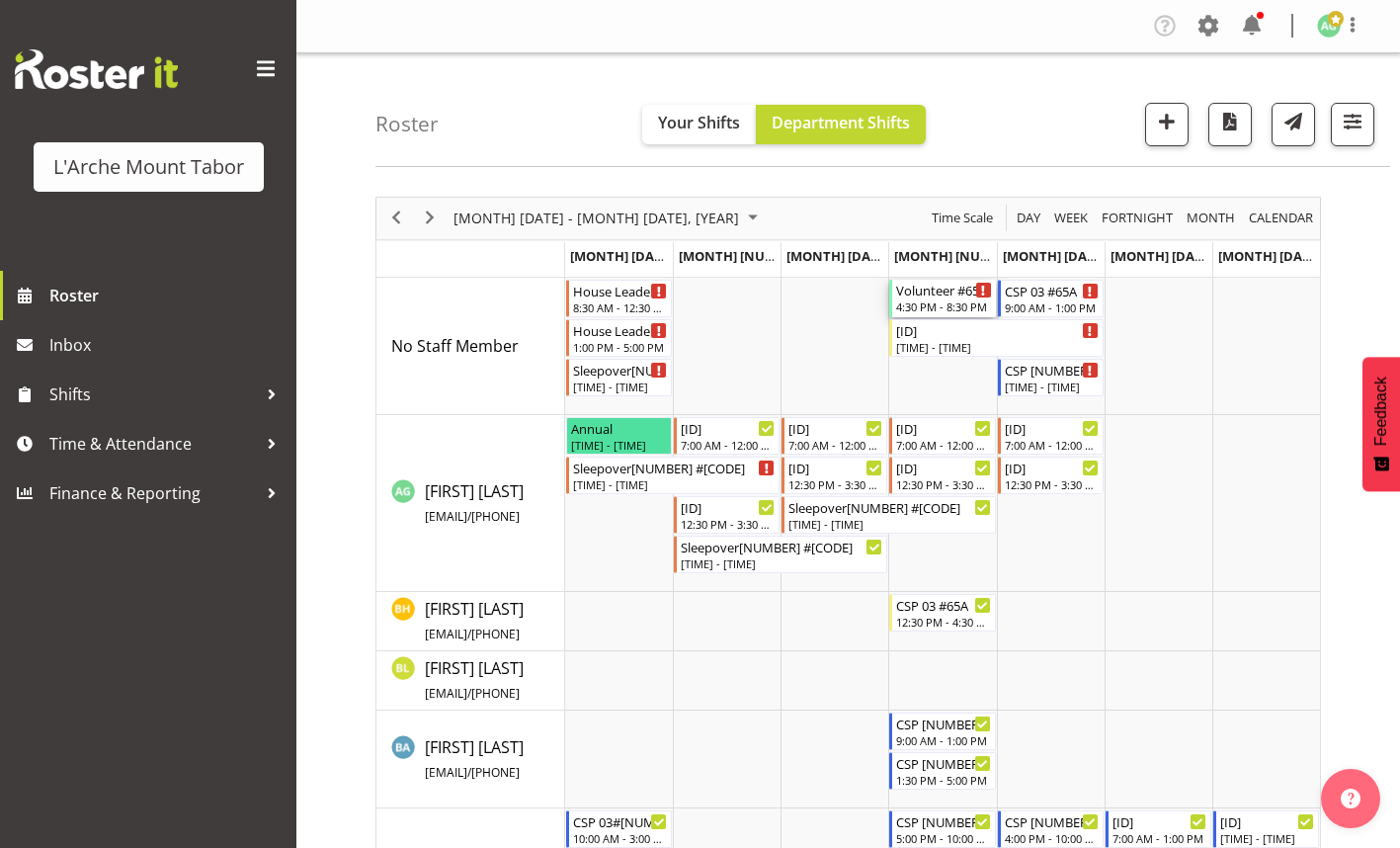 click on "Volunteer #65a" at bounding box center [944, 290] 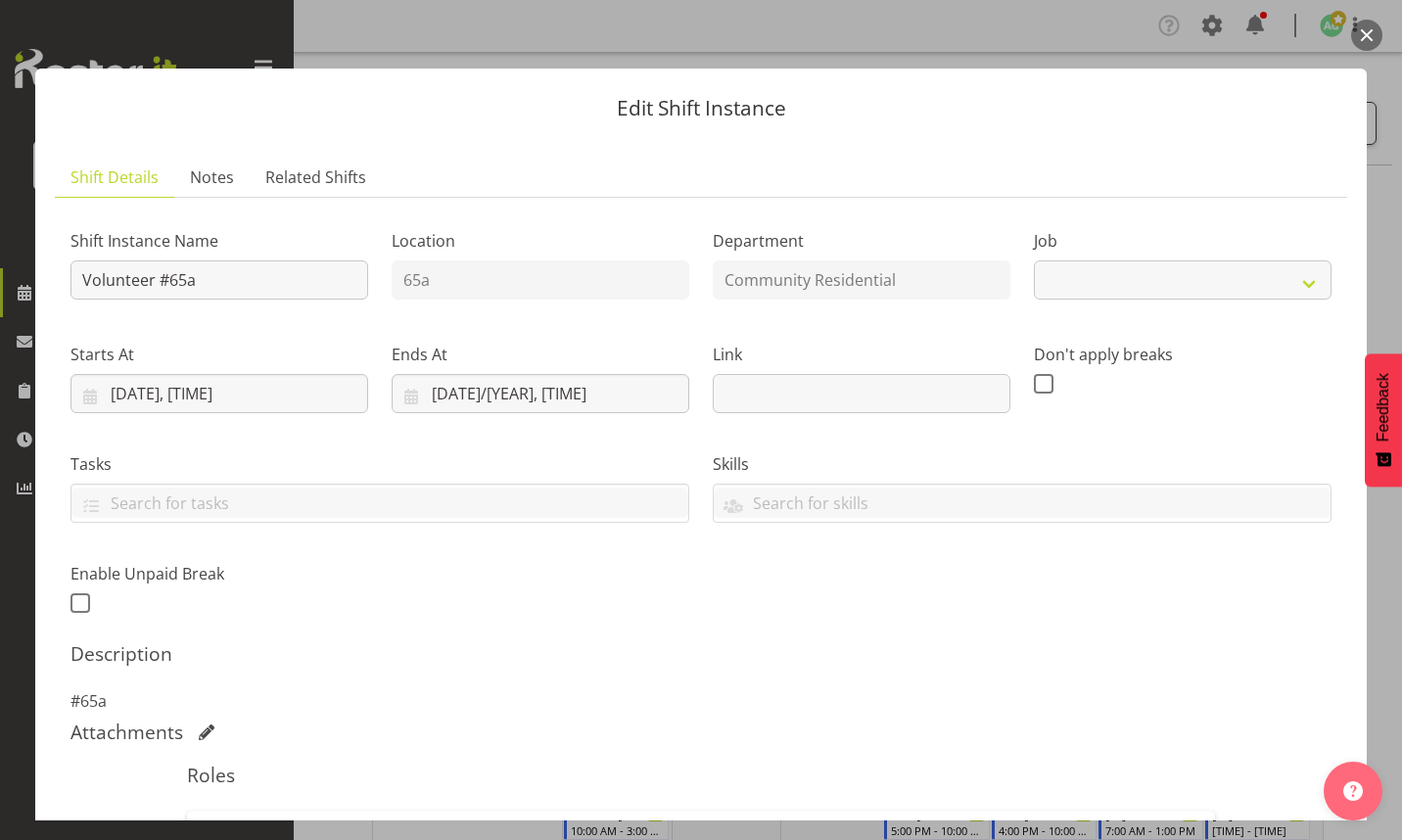 select on "[NUMBER]" 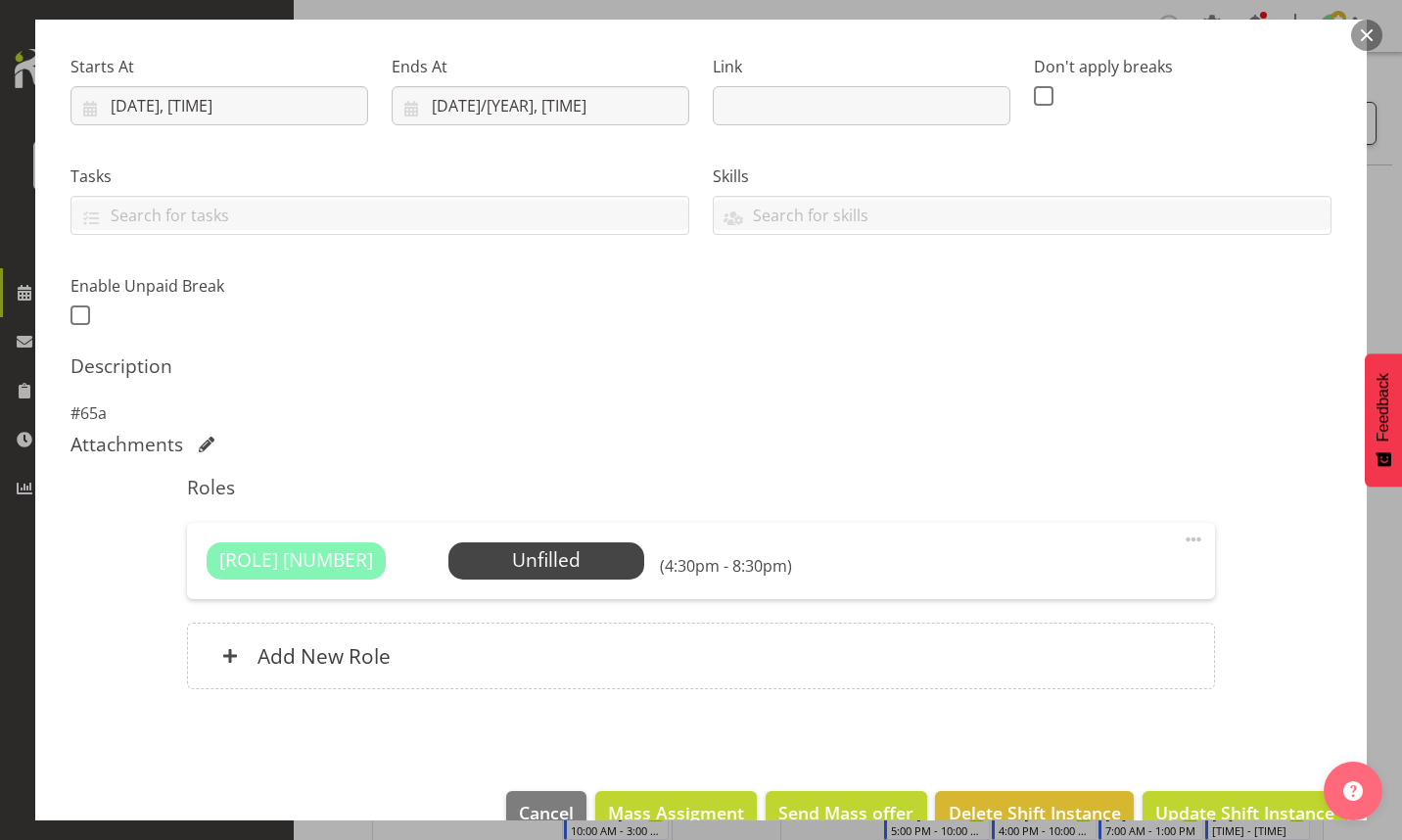 scroll, scrollTop: 331, scrollLeft: 0, axis: vertical 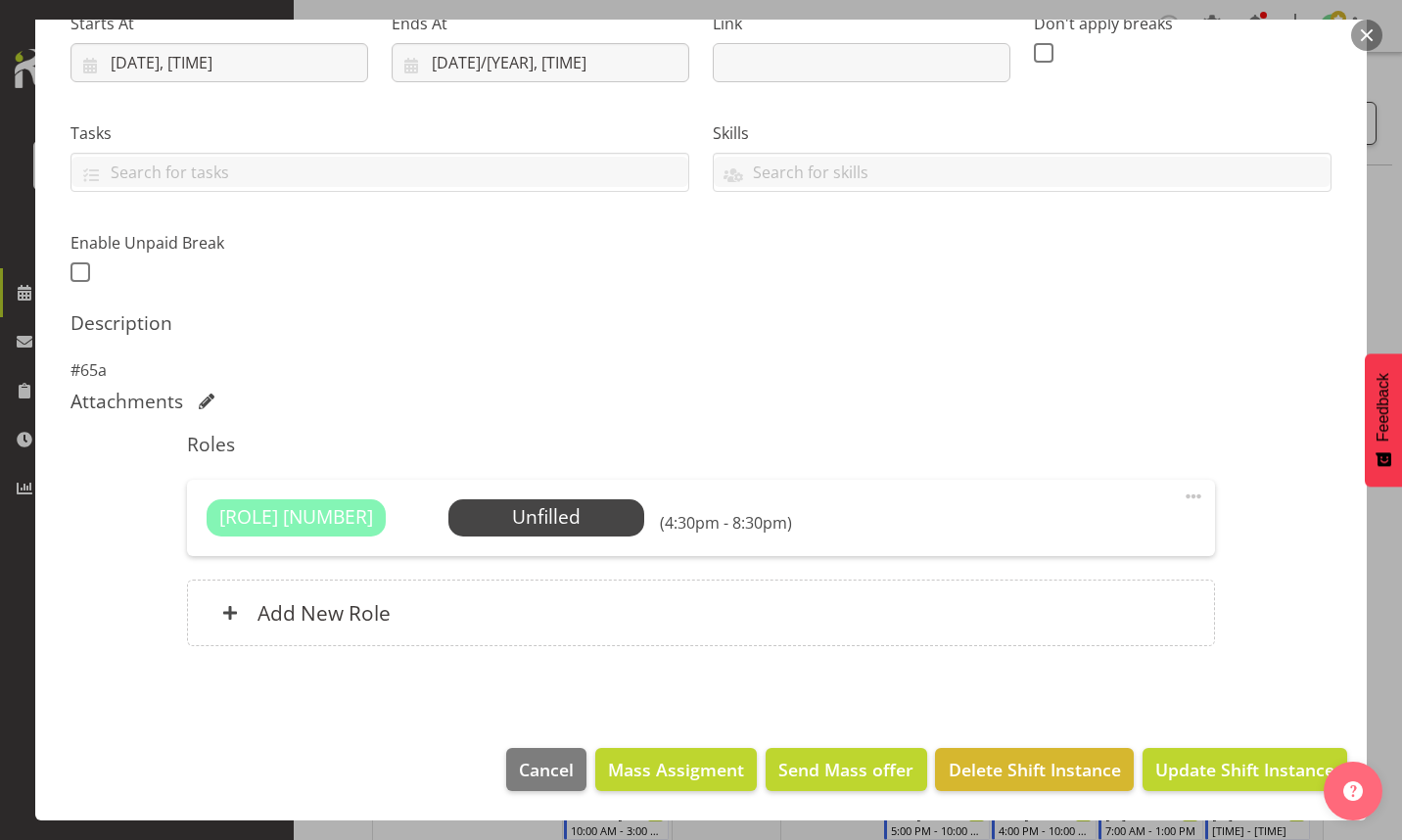 click at bounding box center [1193, 496] 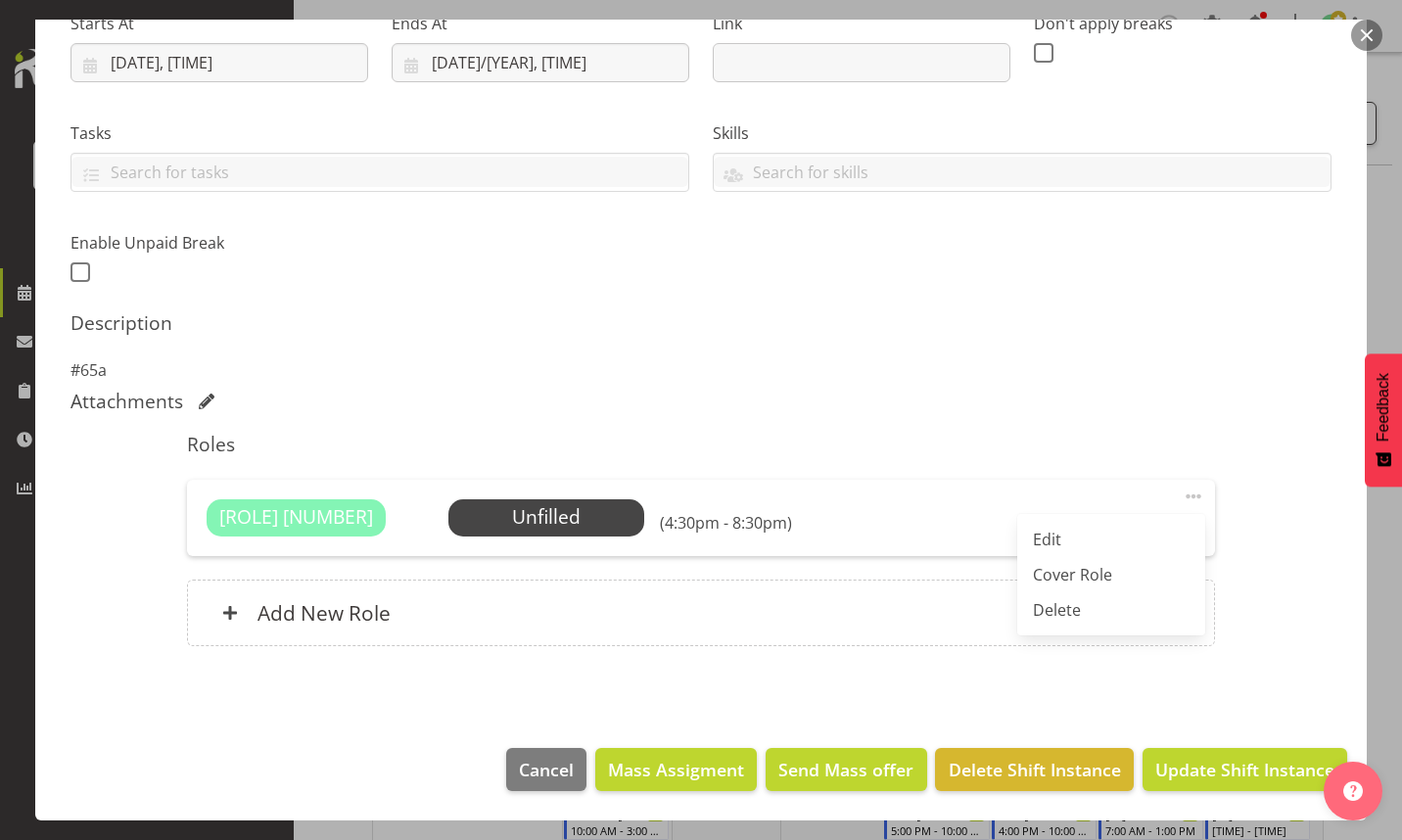 click on "Edit" at bounding box center (1111, 539) 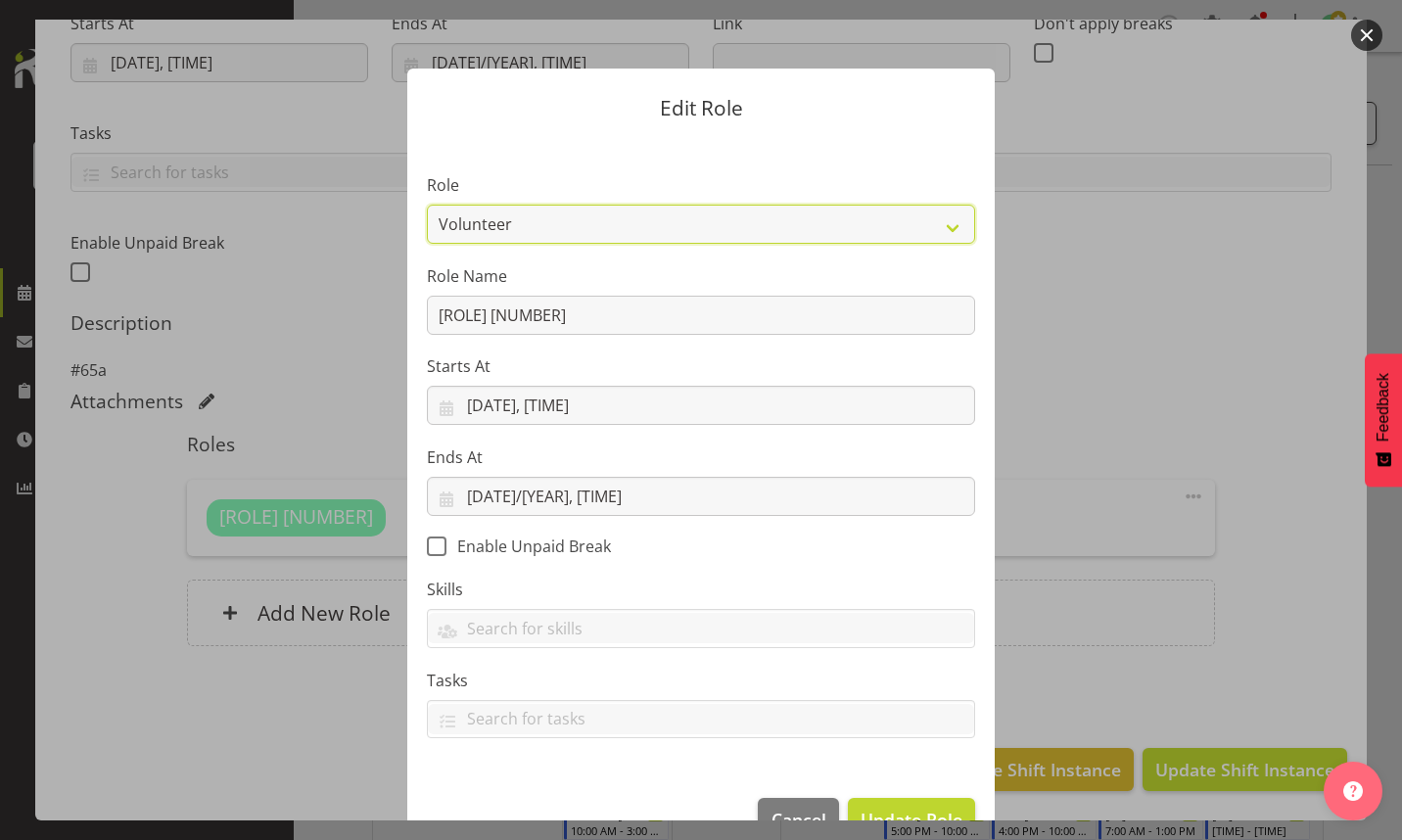 click on "Area Manager Art Coordination Community - SIL Community Leader Community Support Person Community Support Person - Casual House Leader Office Admin On-Call call out Senate Senior Coordinator SIL Coordination Sleep Over Volunteer" at bounding box center [701, 224] 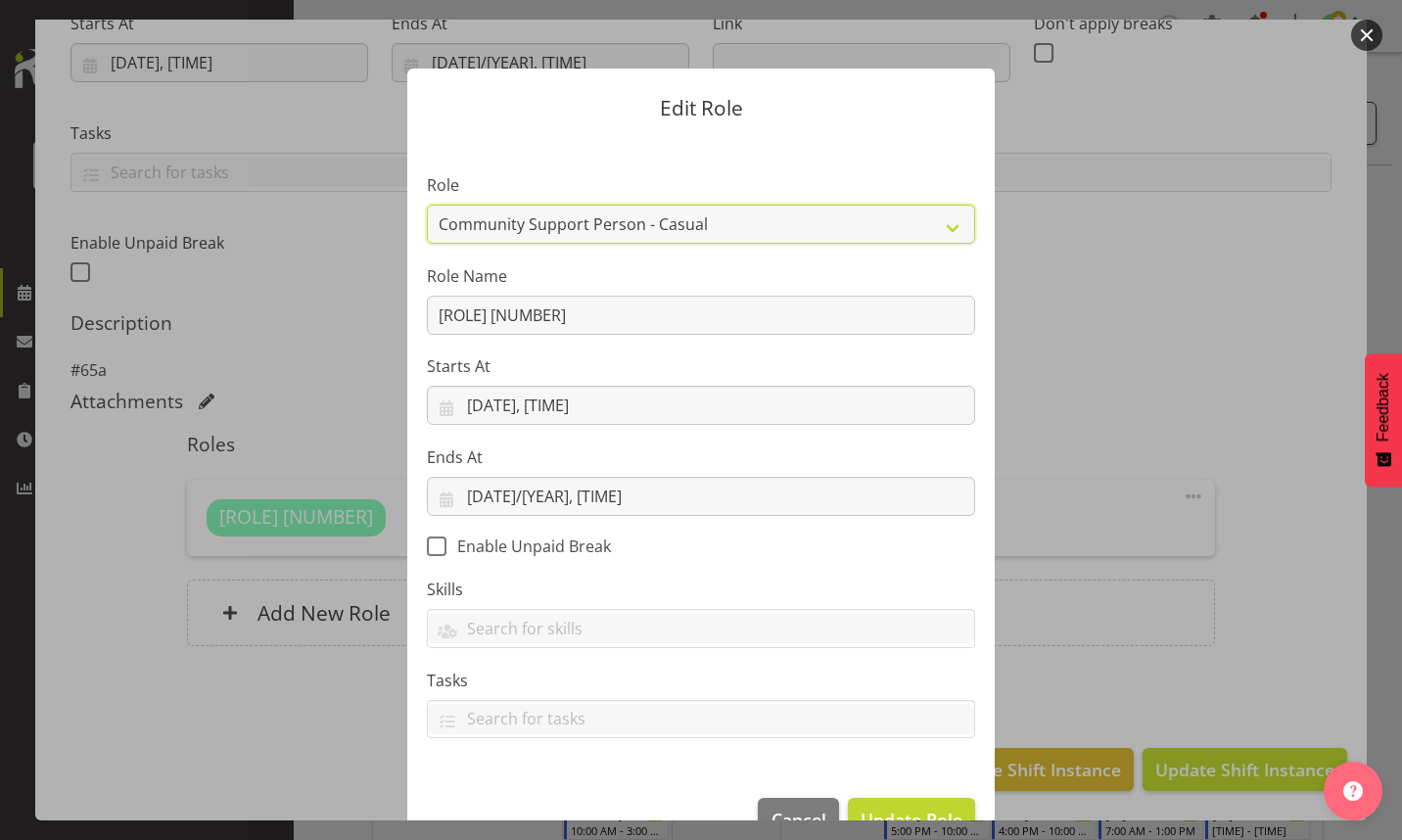 click on "Area Manager Art Coordination Community - SIL Community Leader Community Support Person Community Support Person - Casual House Leader Office Admin On-Call call out Senate Senior Coordinator SIL Coordination Sleep Over Volunteer" at bounding box center (701, 224) 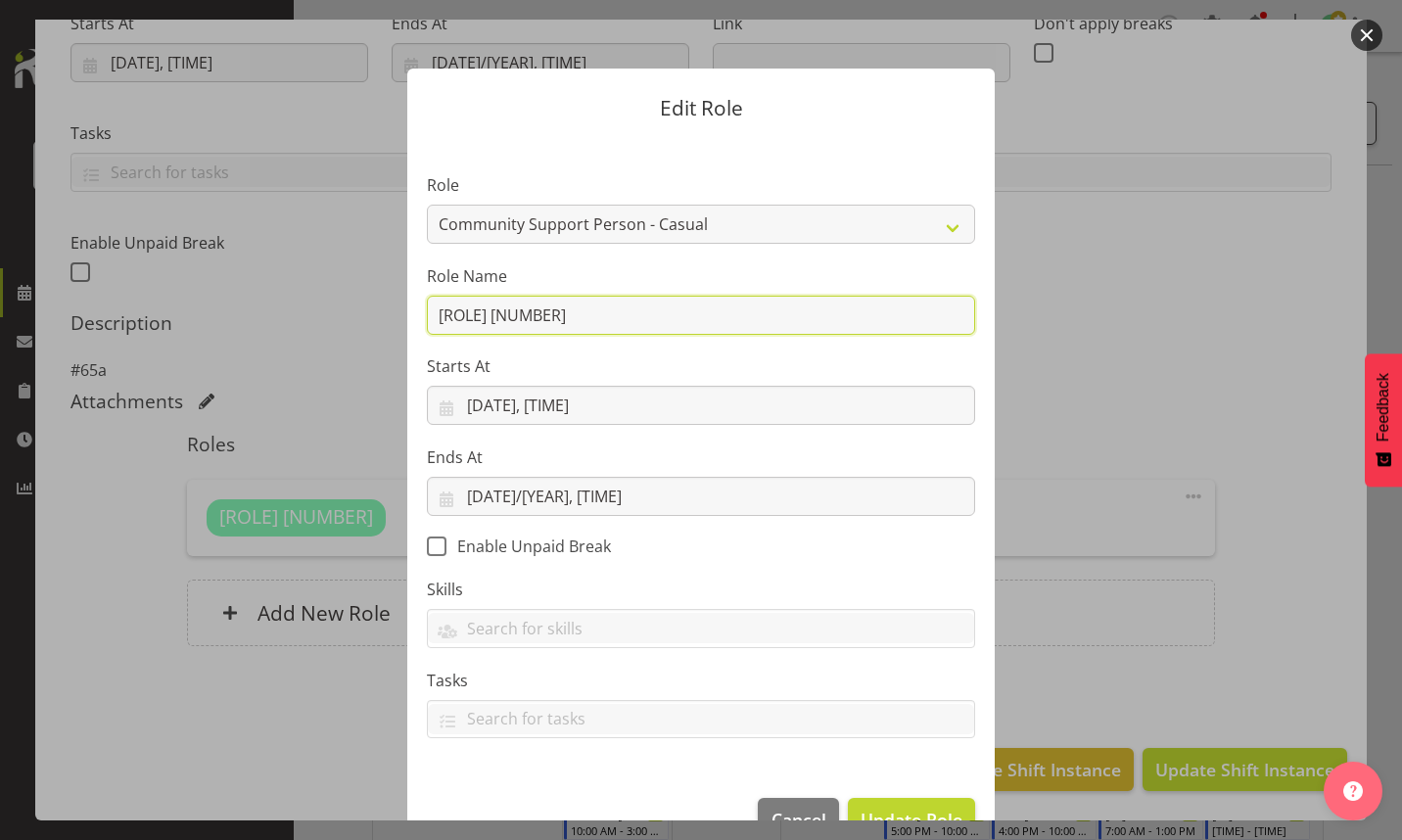 click on "[ROLE] [NUMBER]" at bounding box center [701, 315] 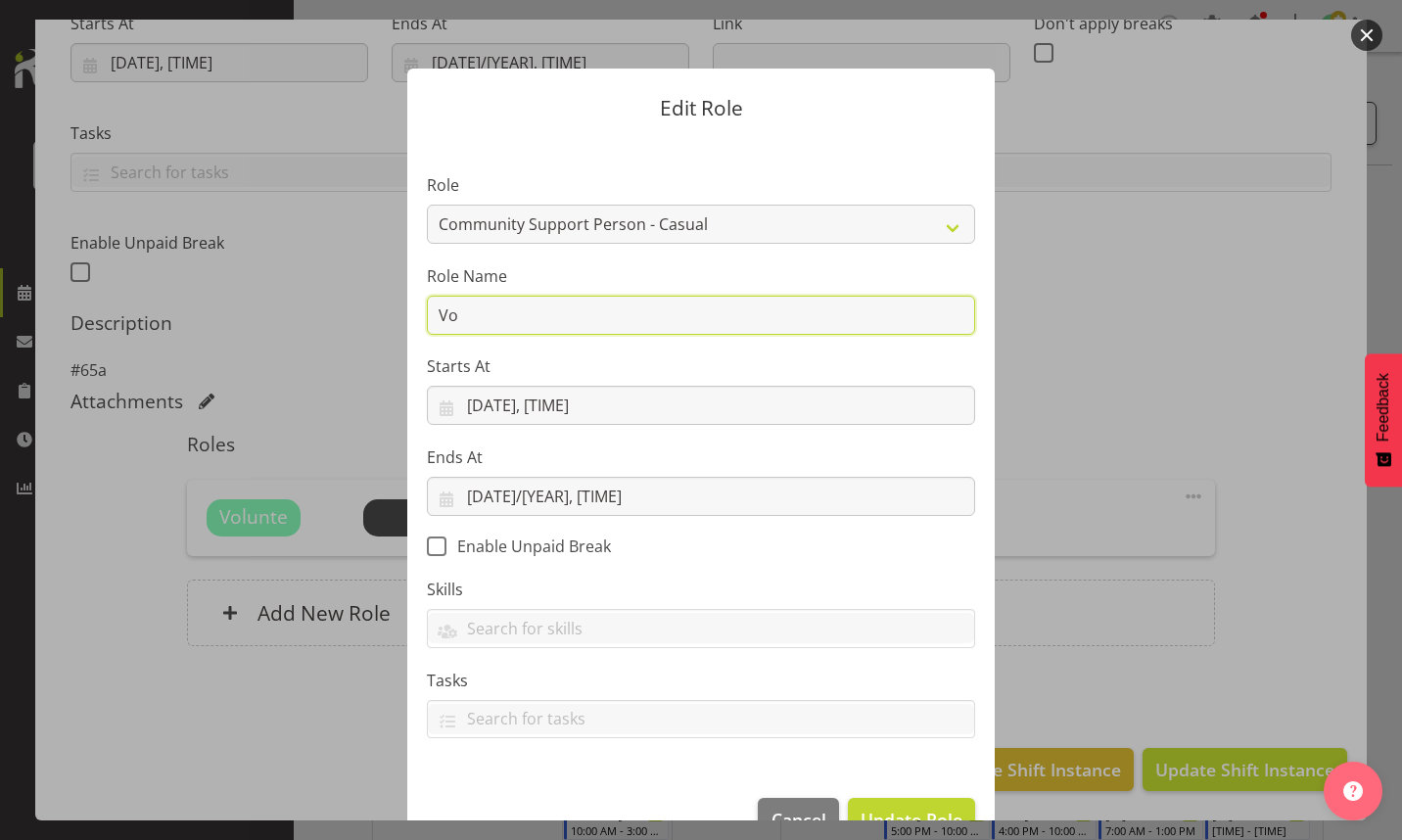 type on "V" 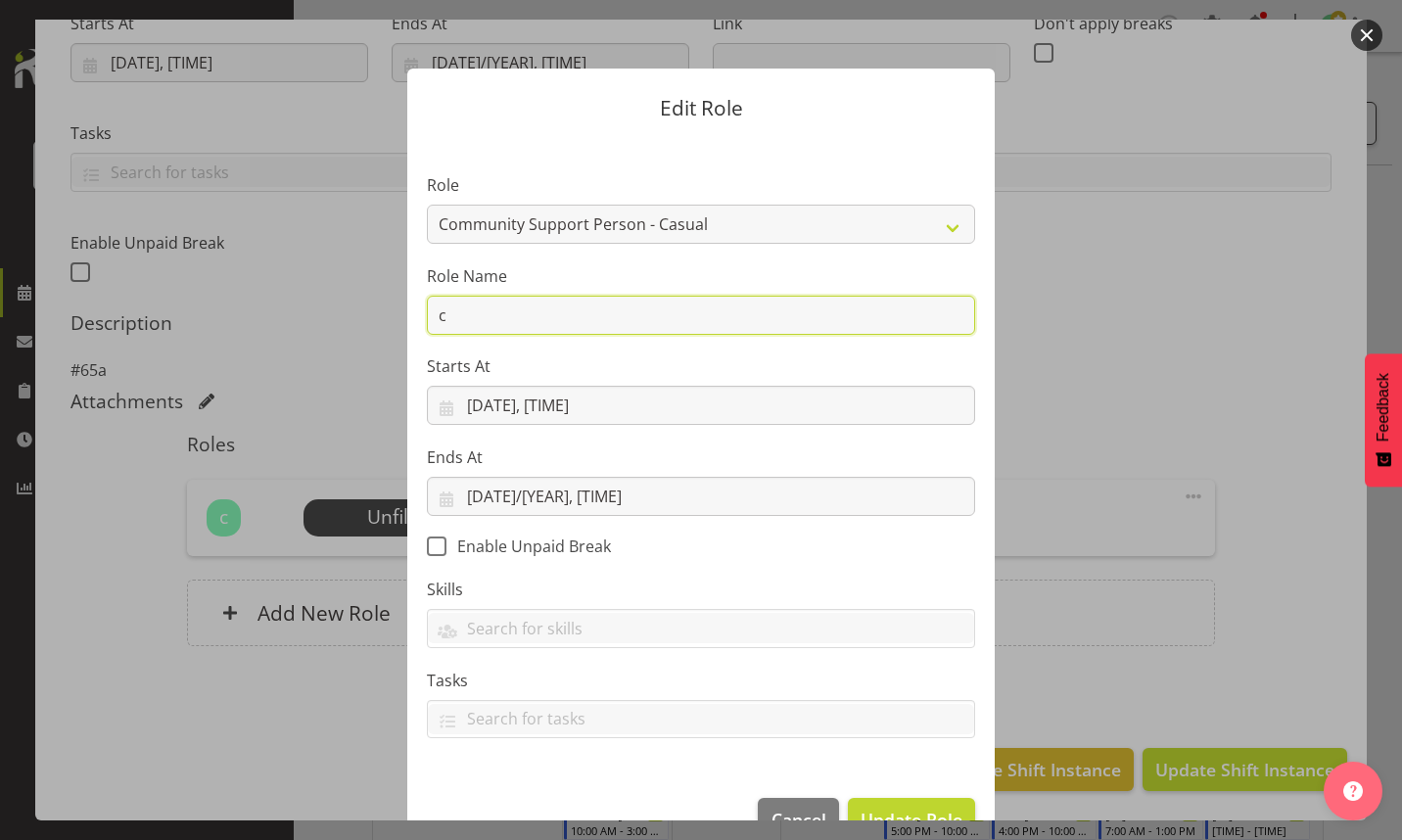type on "[ID]" 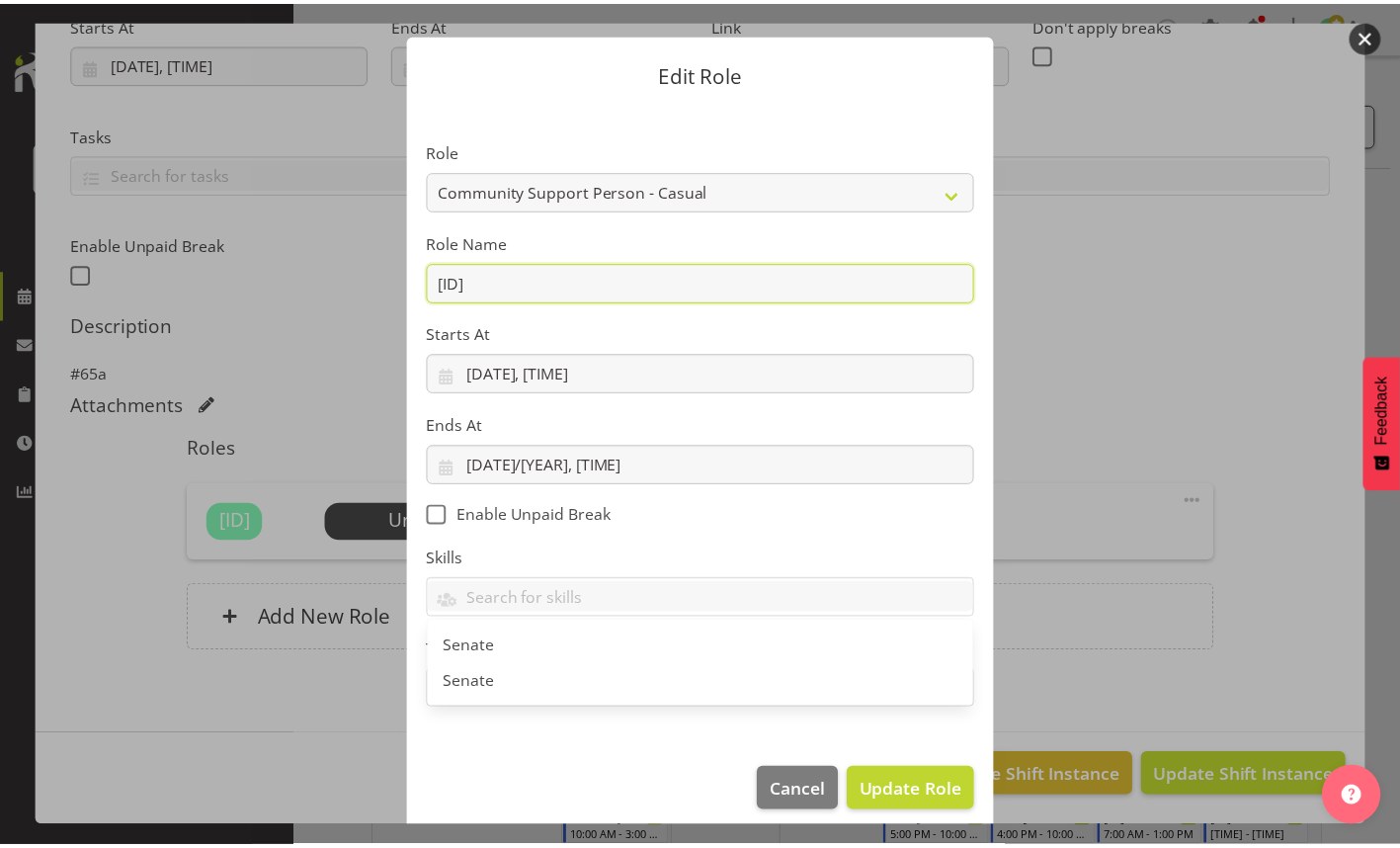 scroll, scrollTop: 50, scrollLeft: 0, axis: vertical 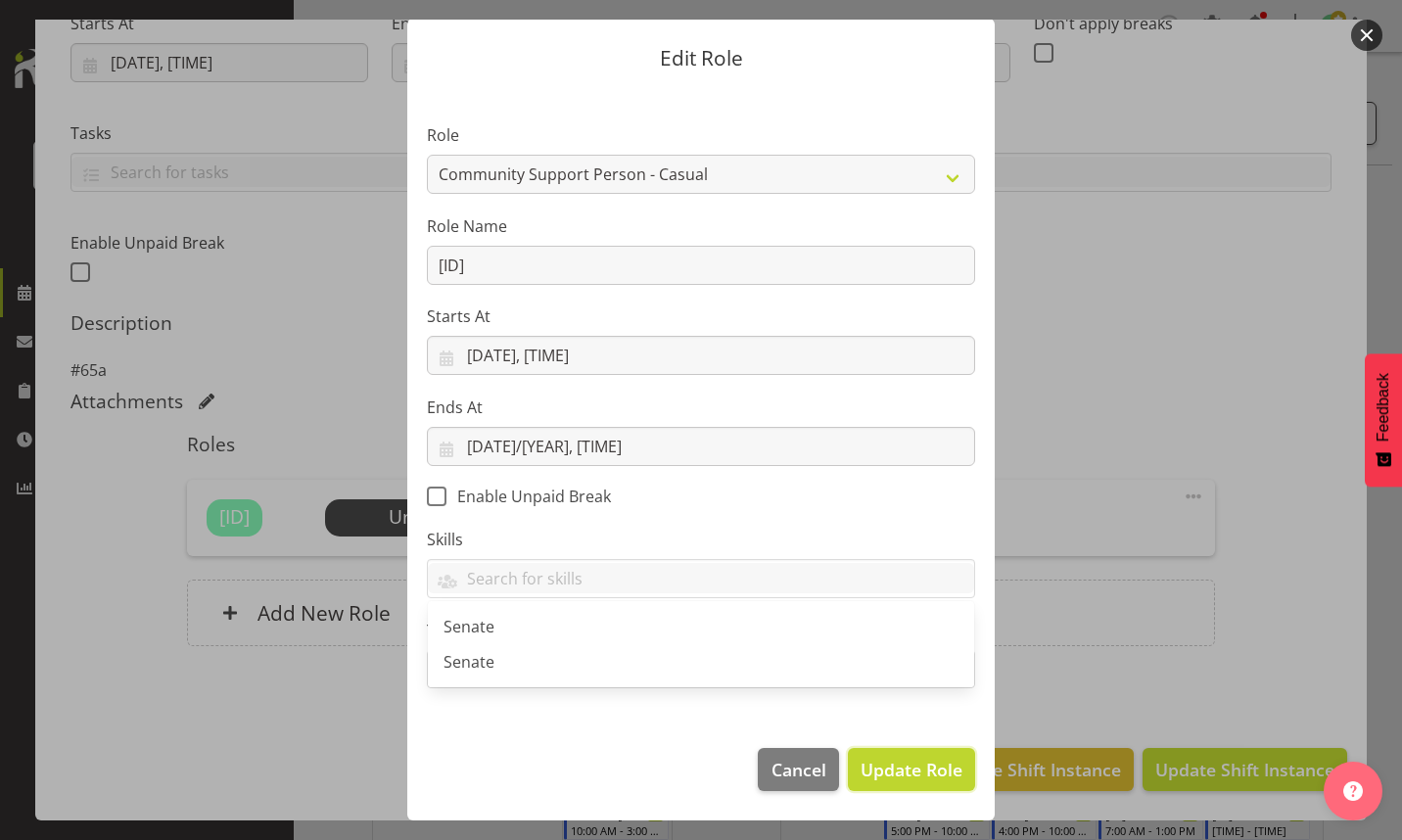 click on "Update Role" at bounding box center [911, 770] 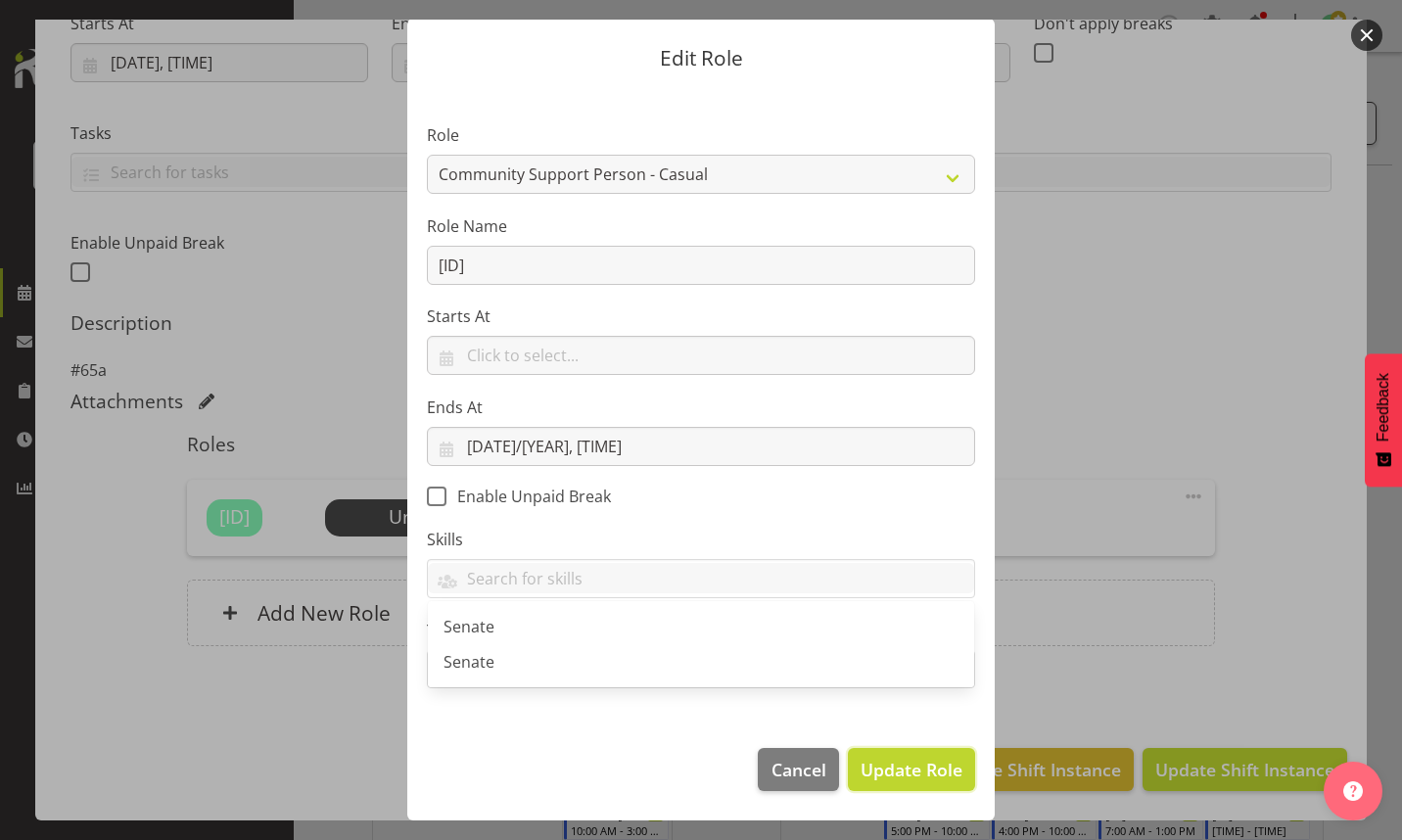 type 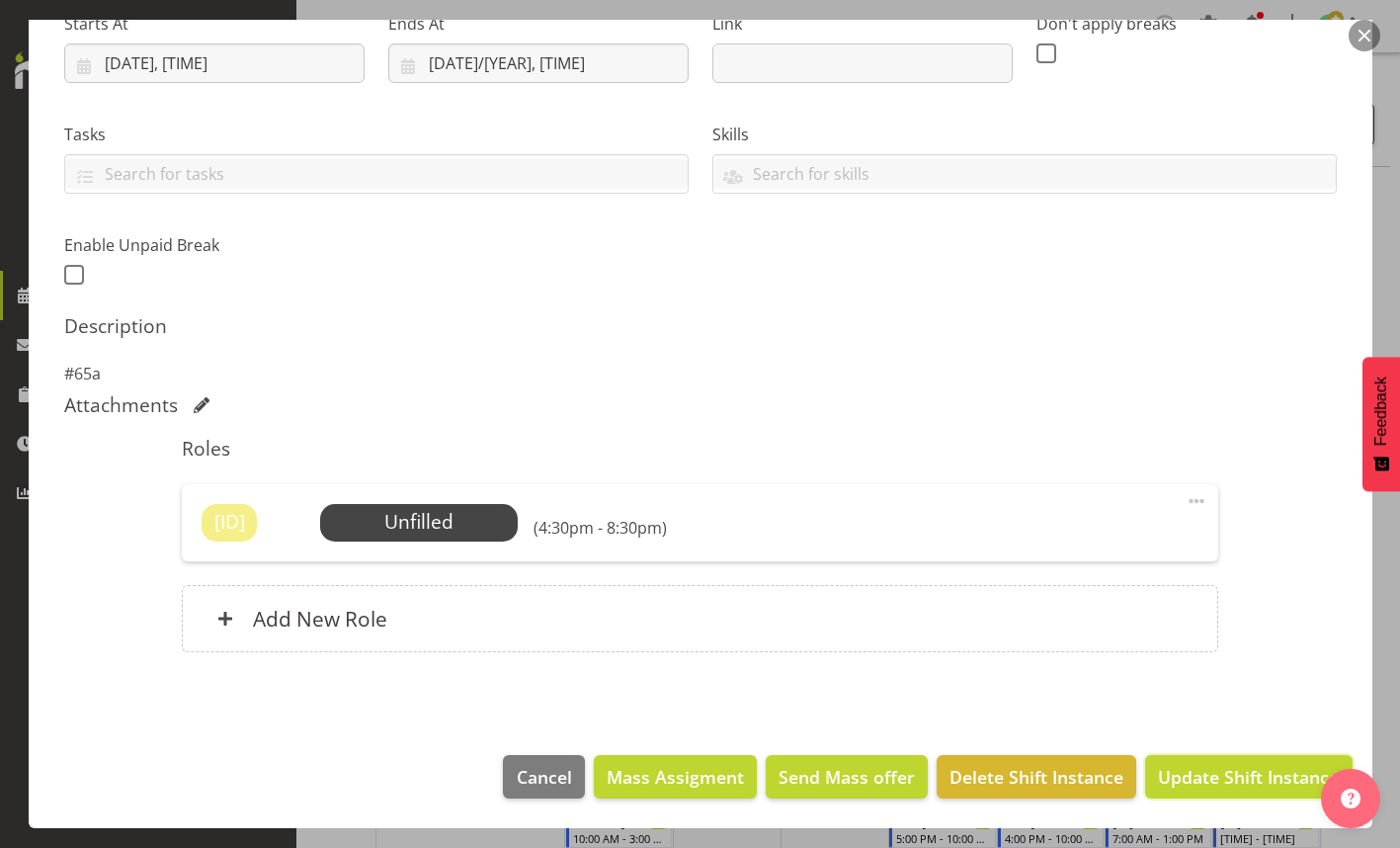 click on "Update Shift Instance" at bounding box center [1248, 777] 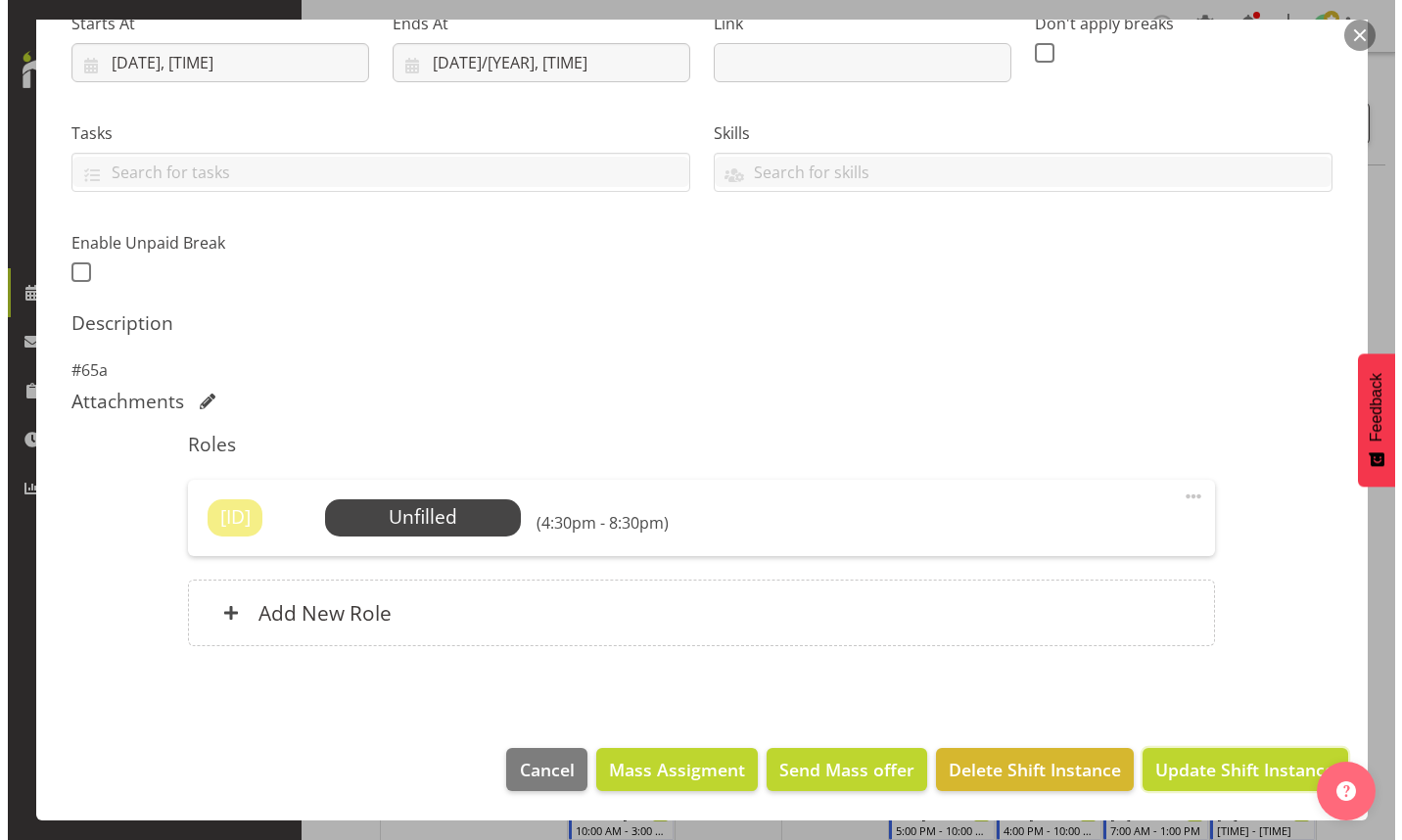 scroll, scrollTop: 253, scrollLeft: 0, axis: vertical 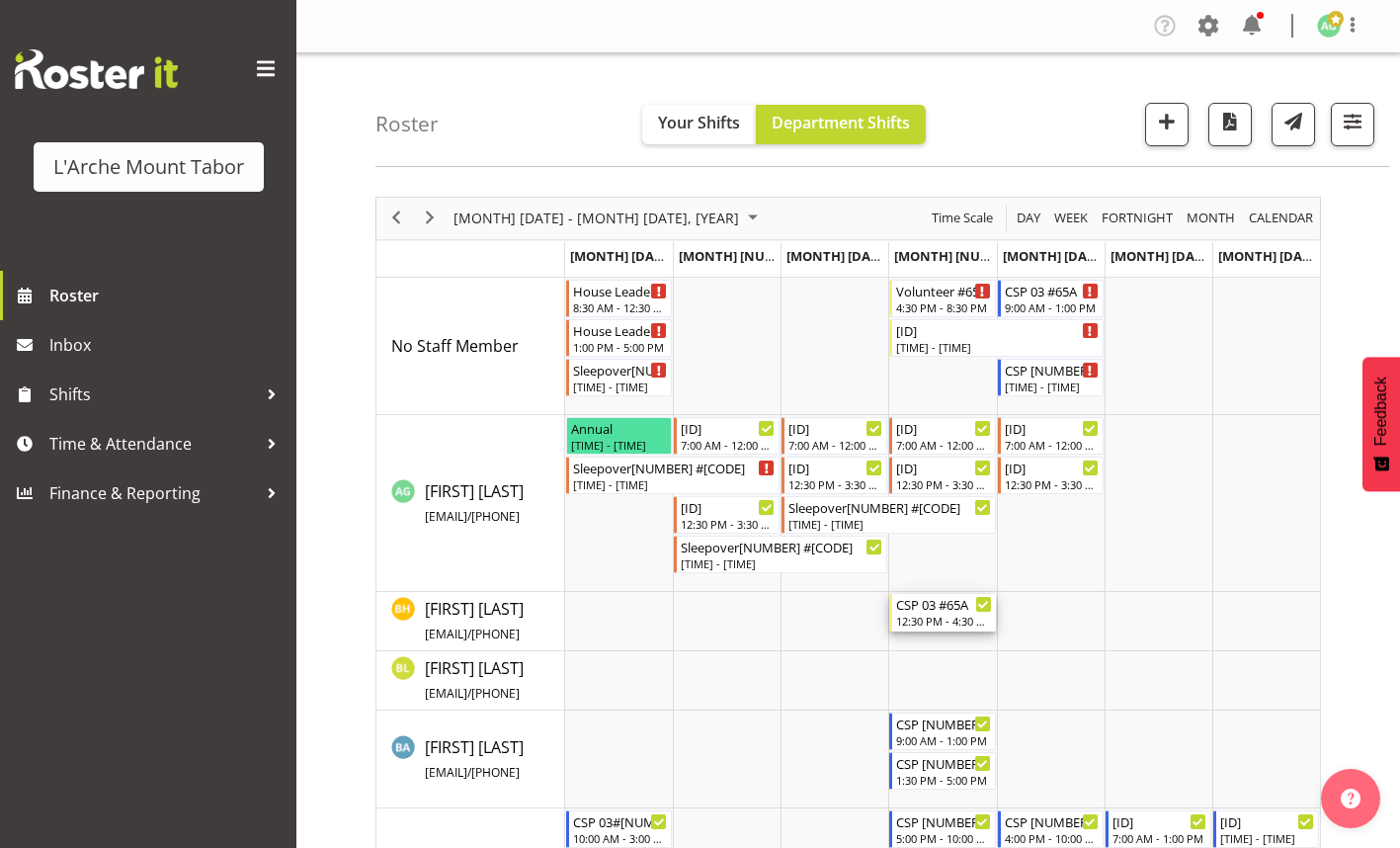click on "12:30 PM - 4:30 PM" at bounding box center (944, 621) 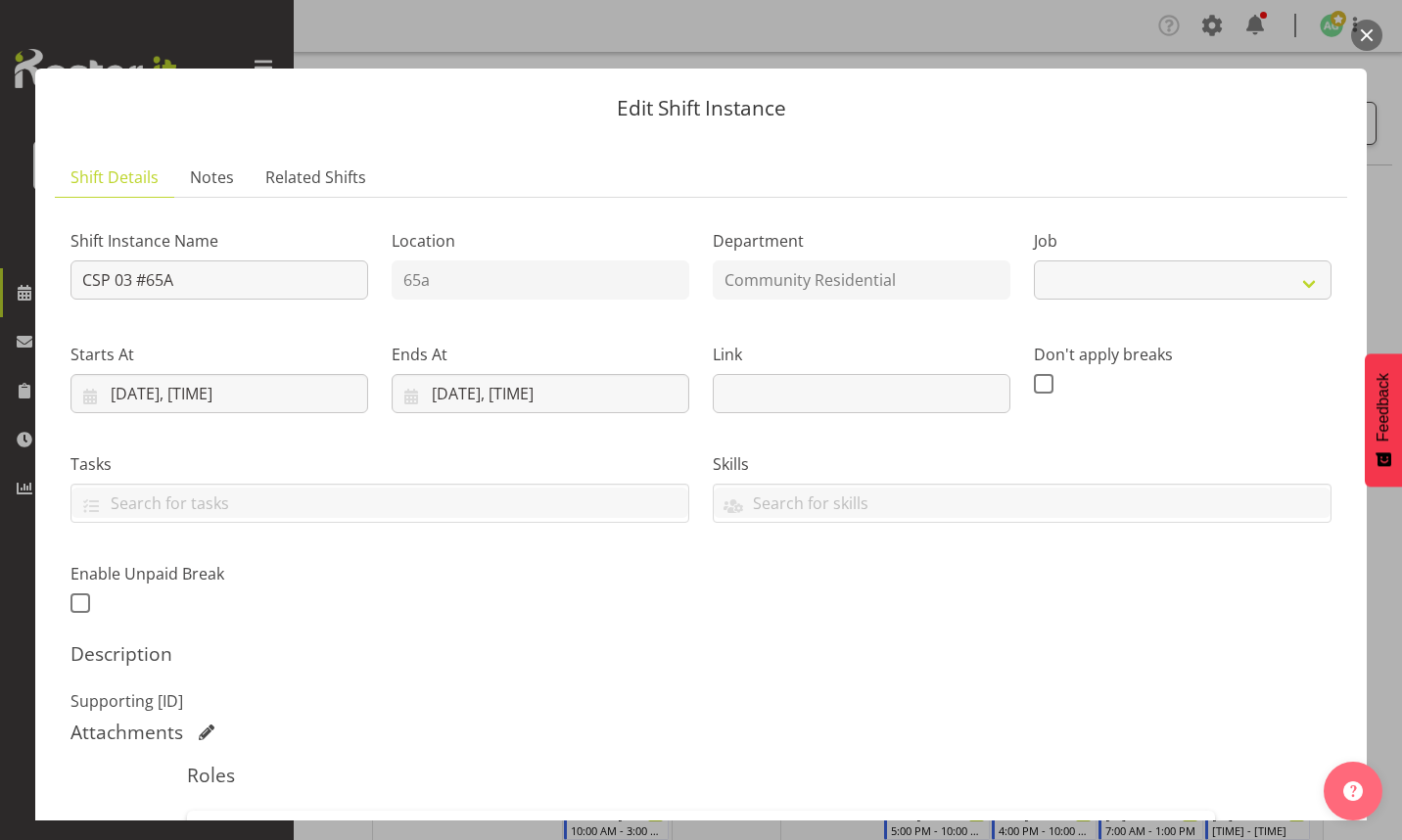 select on "3" 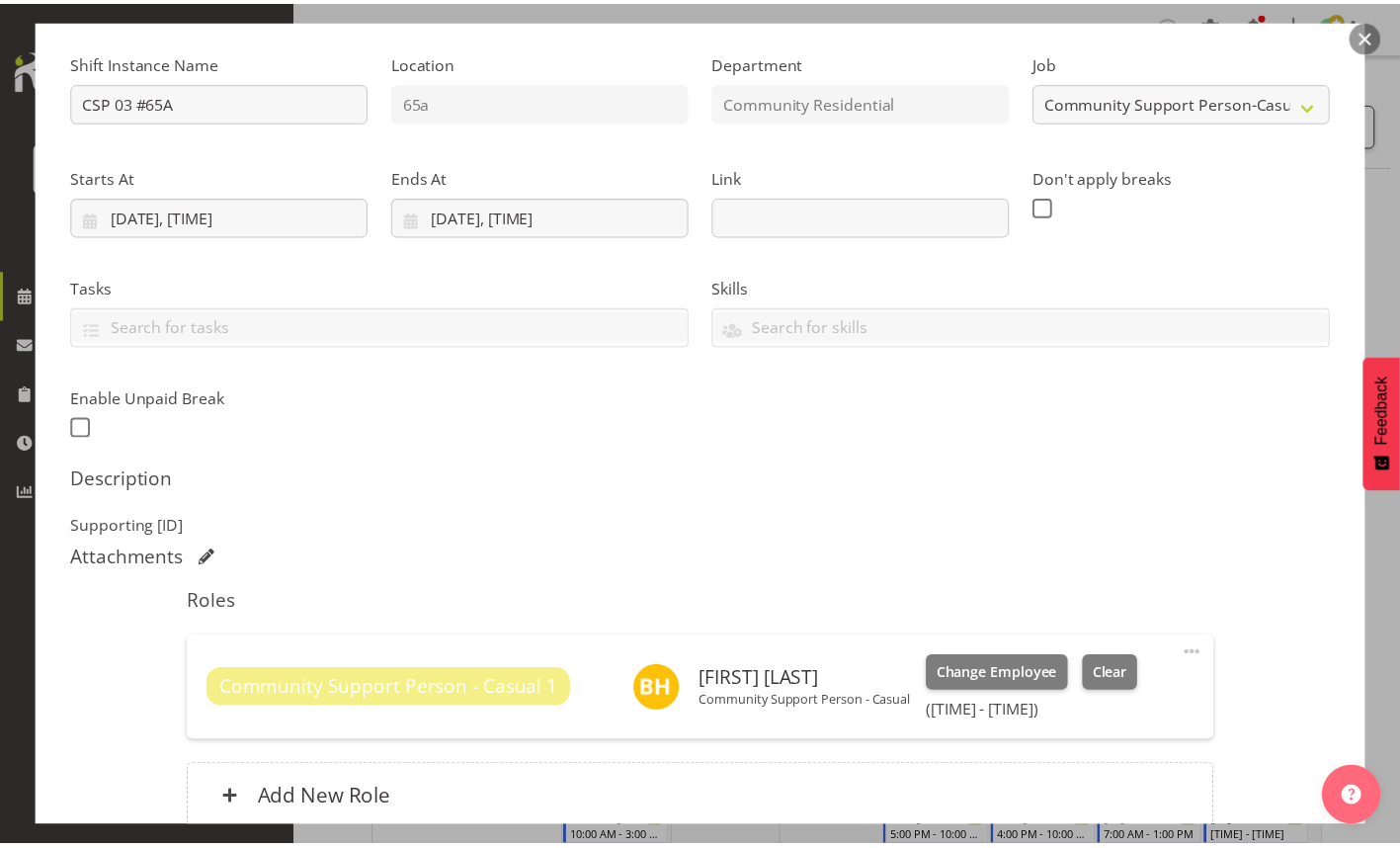 scroll, scrollTop: 297, scrollLeft: 0, axis: vertical 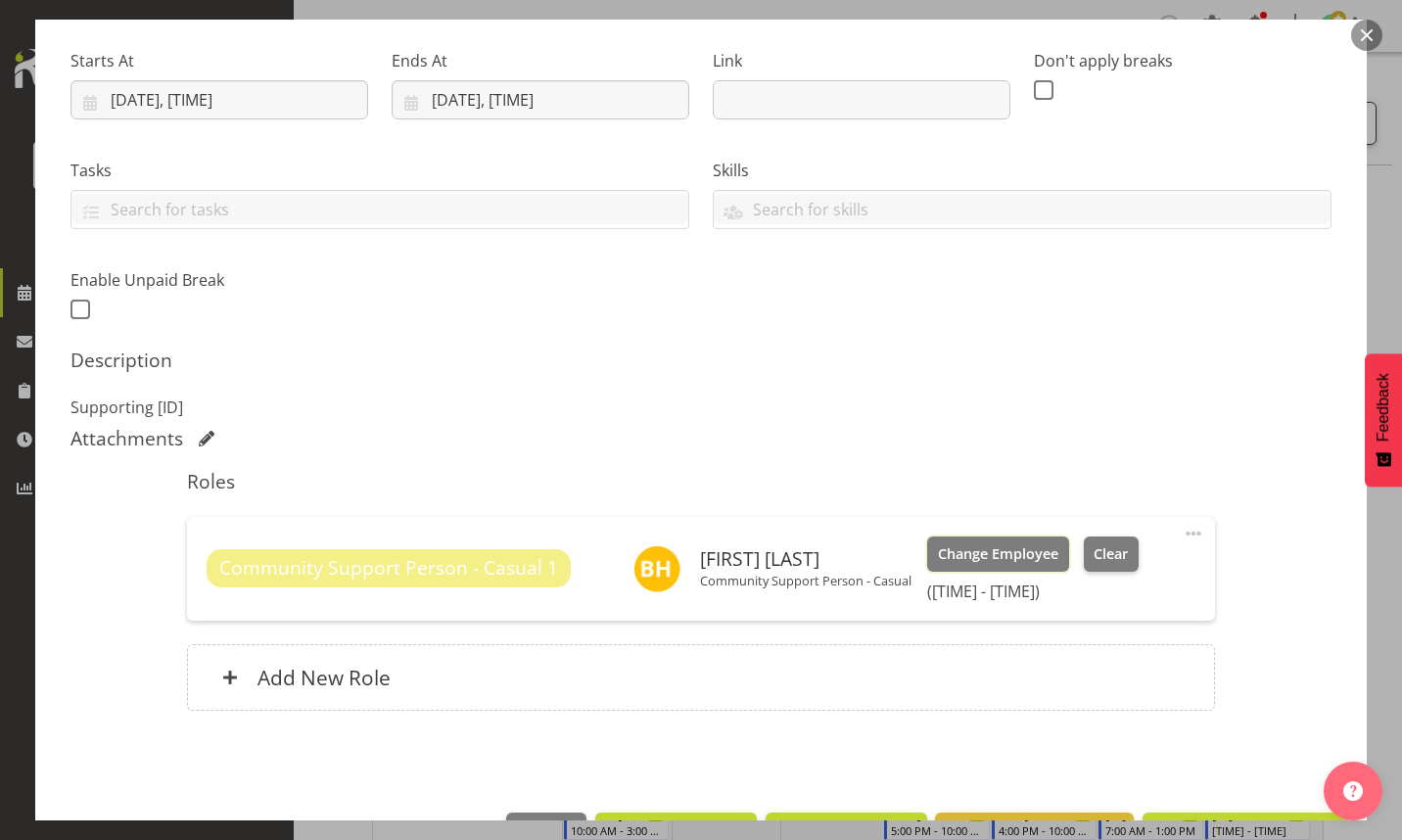 click on "Change Employee" at bounding box center [998, 554] 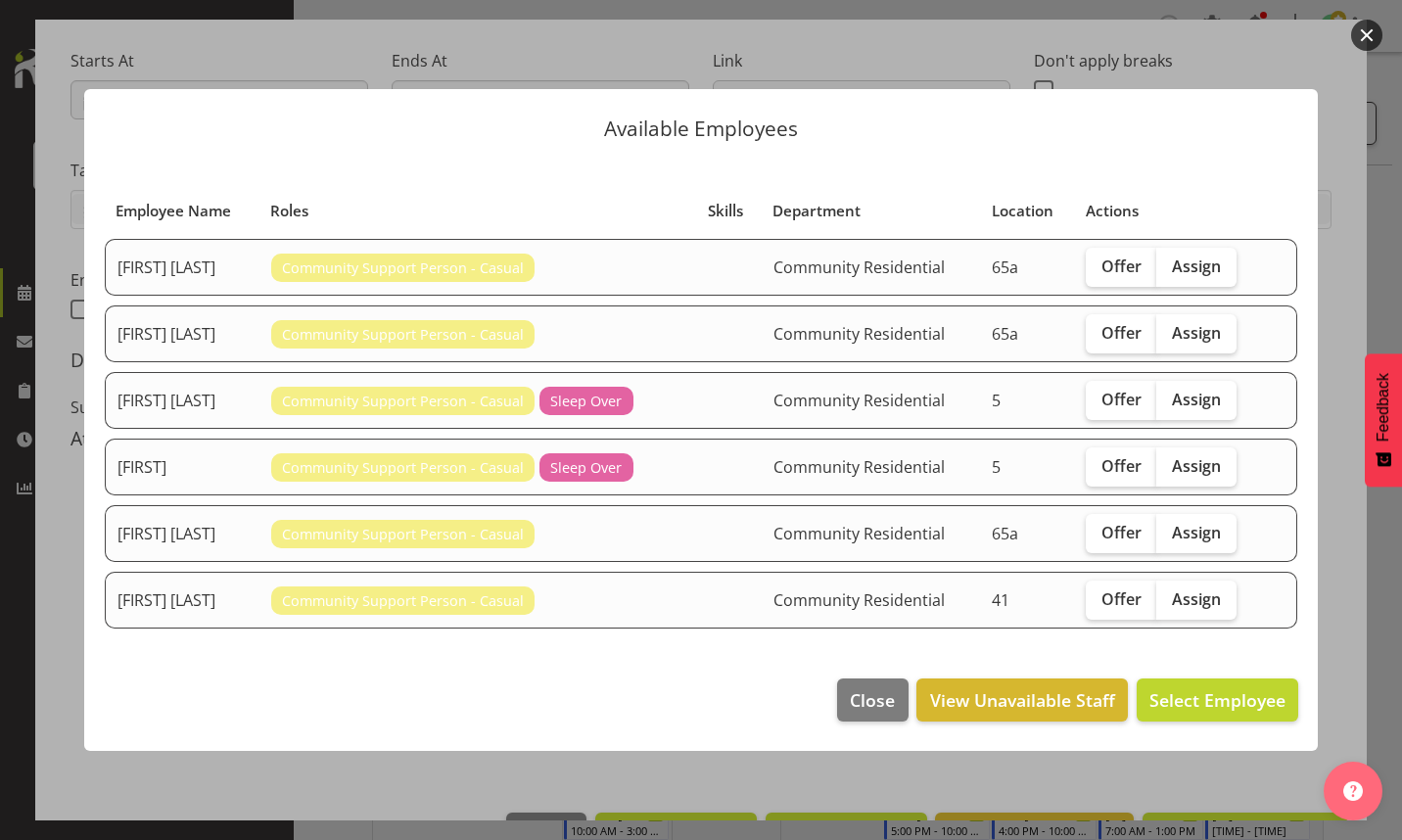 click on "Assign" at bounding box center (1196, 333) 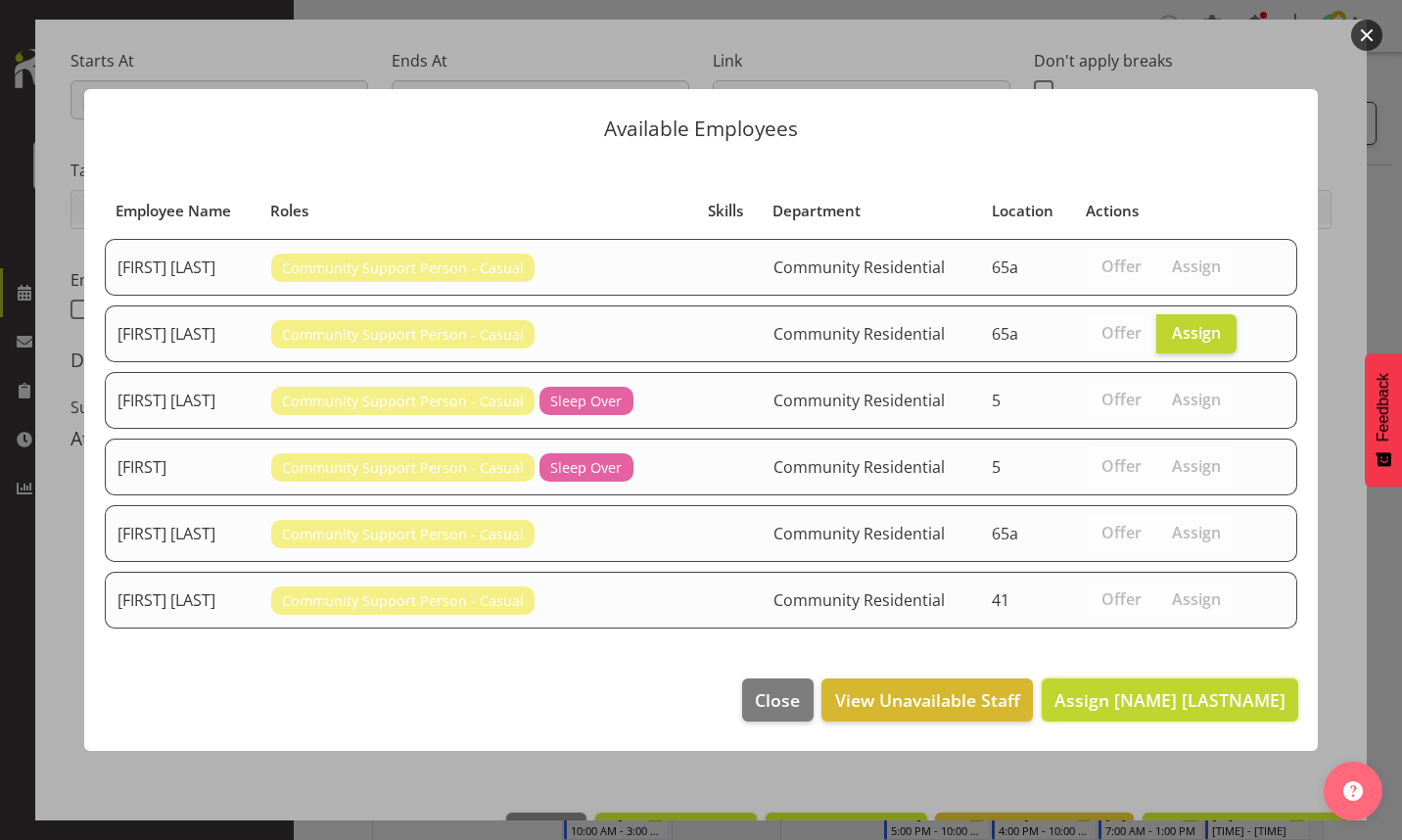 click on "Assign [NAME] [LASTNAME]" at bounding box center [1170, 700] 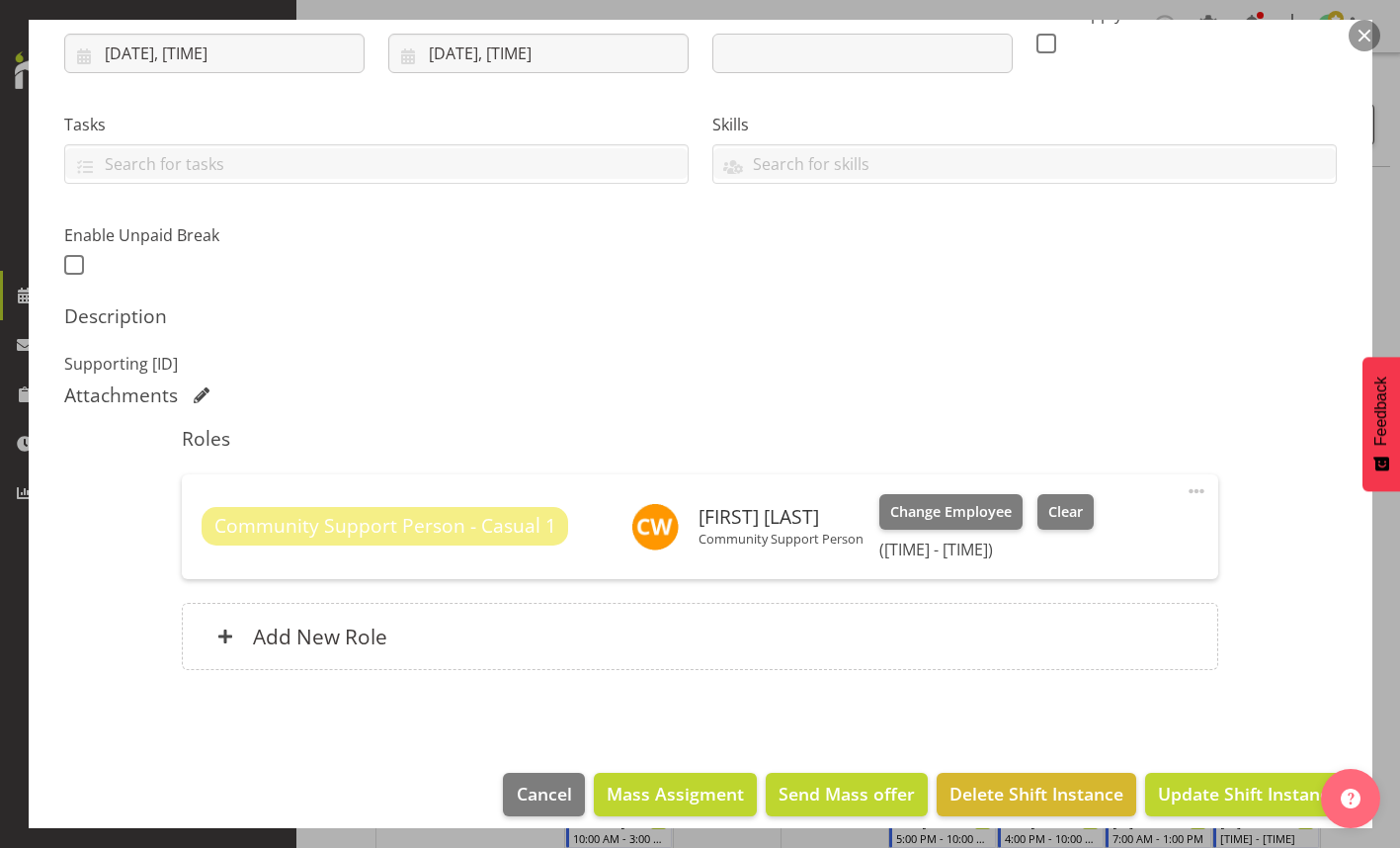 scroll, scrollTop: 361, scrollLeft: 0, axis: vertical 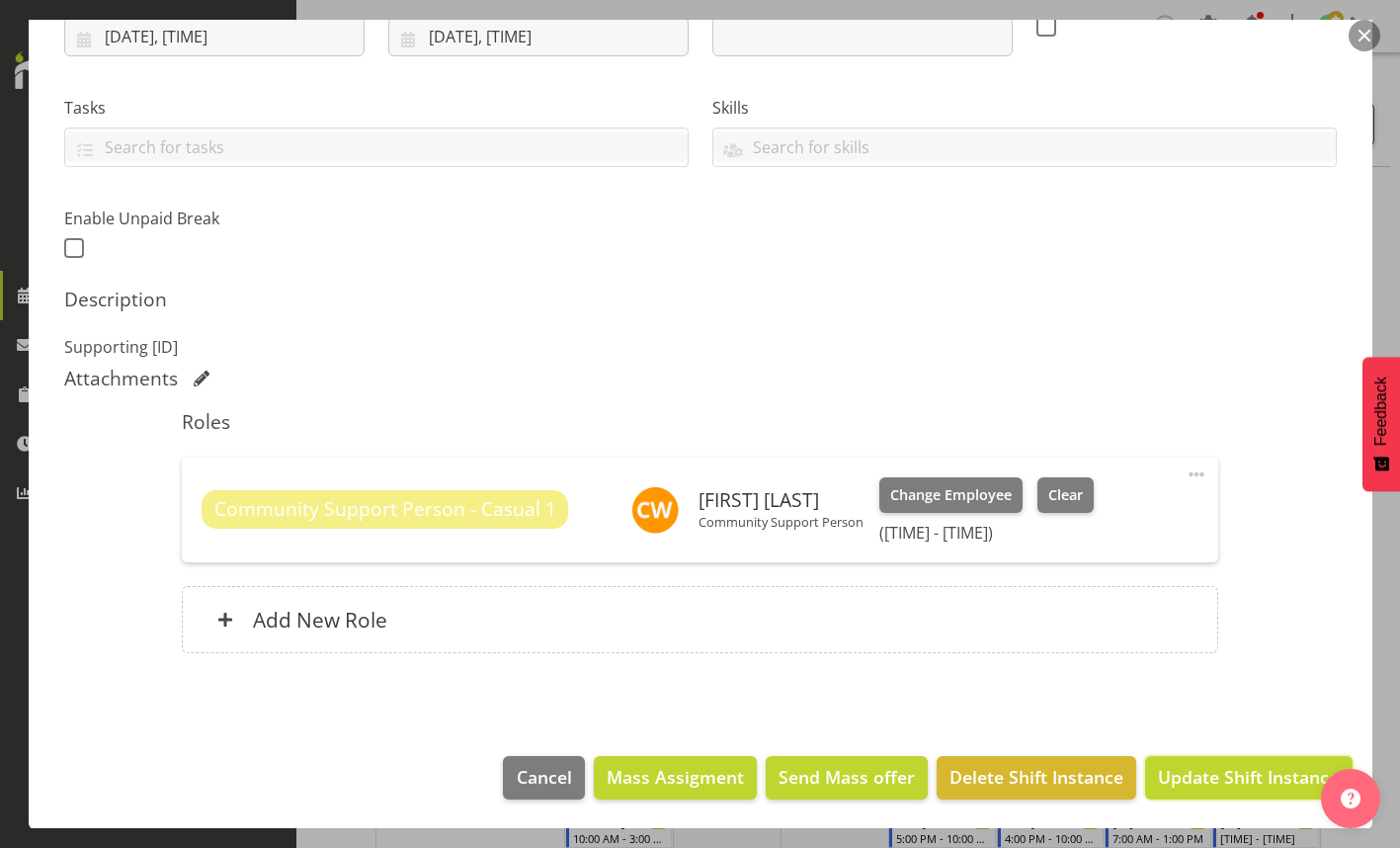 click on "Update Shift Instance" at bounding box center [1248, 777] 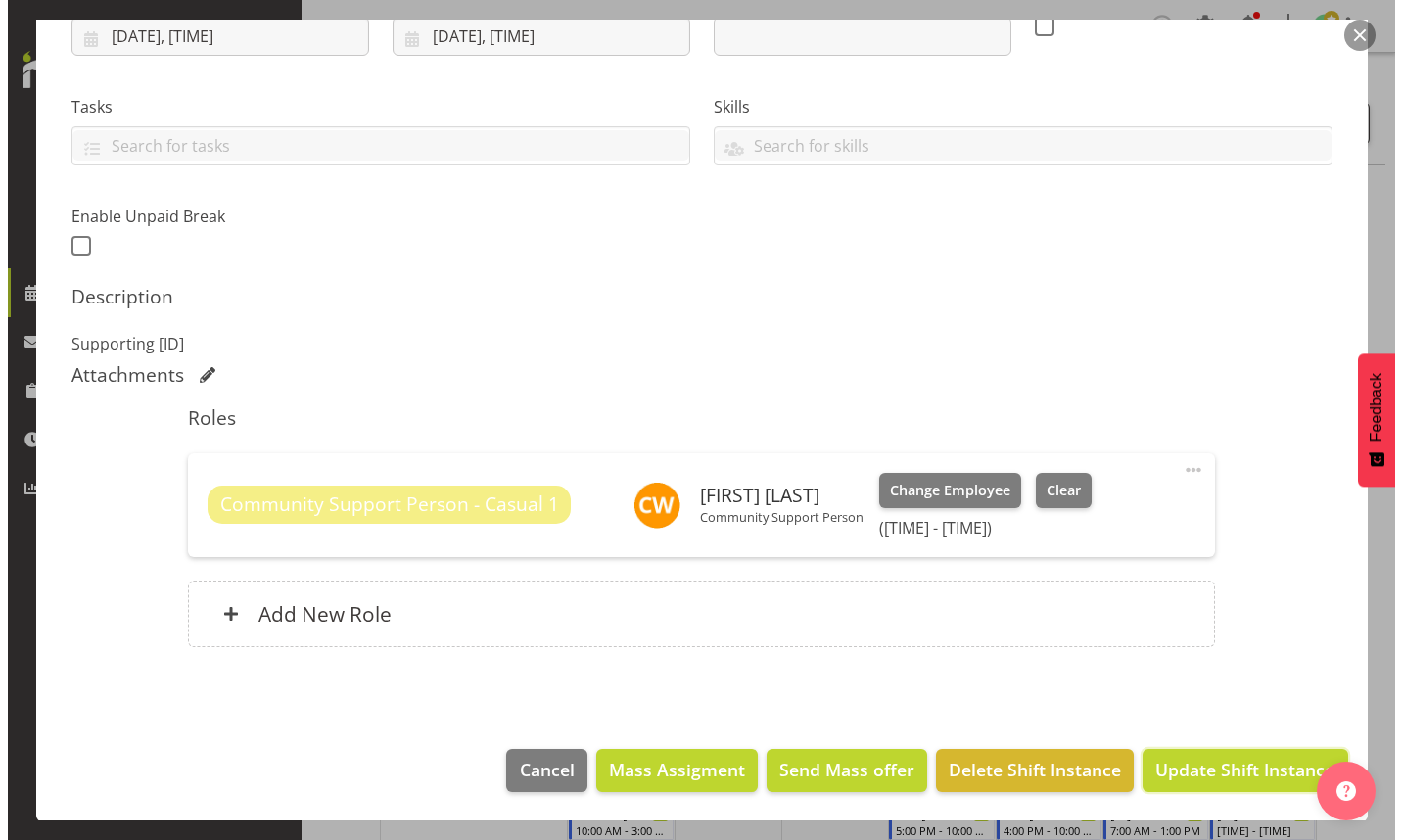 scroll, scrollTop: 279, scrollLeft: 0, axis: vertical 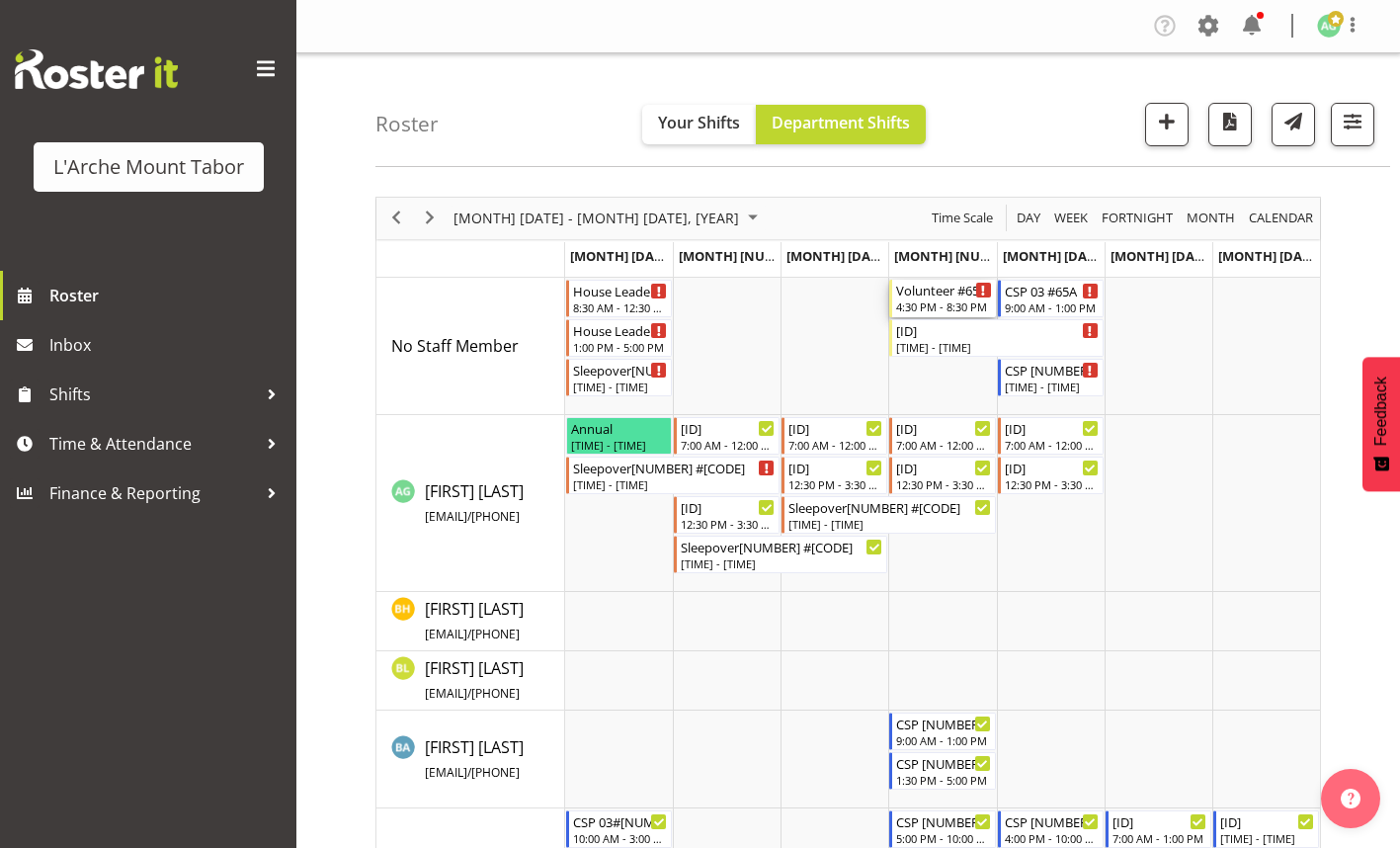 click on "4:30 PM - 8:30 PM" at bounding box center (944, 306) 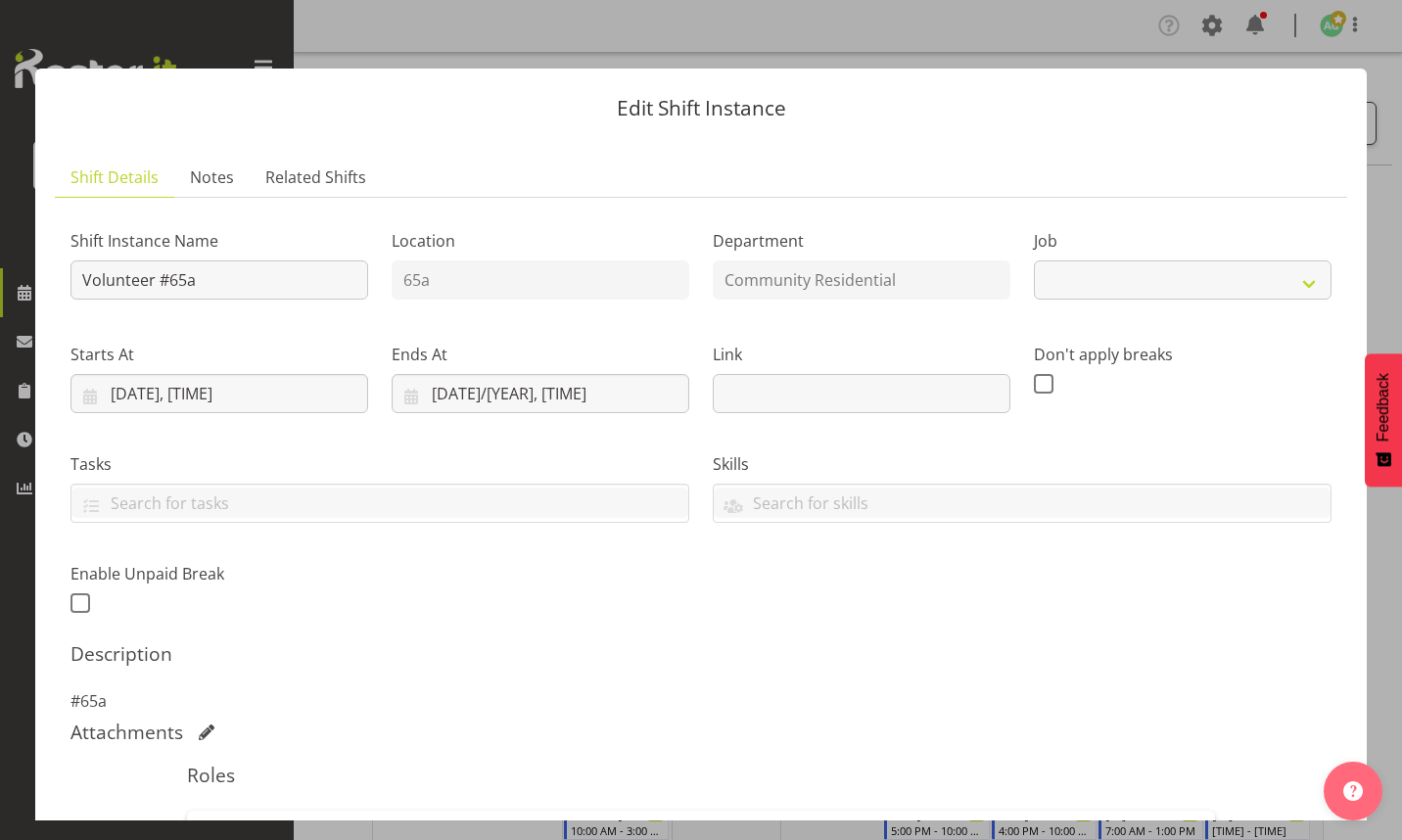 select on "[NUMBER]" 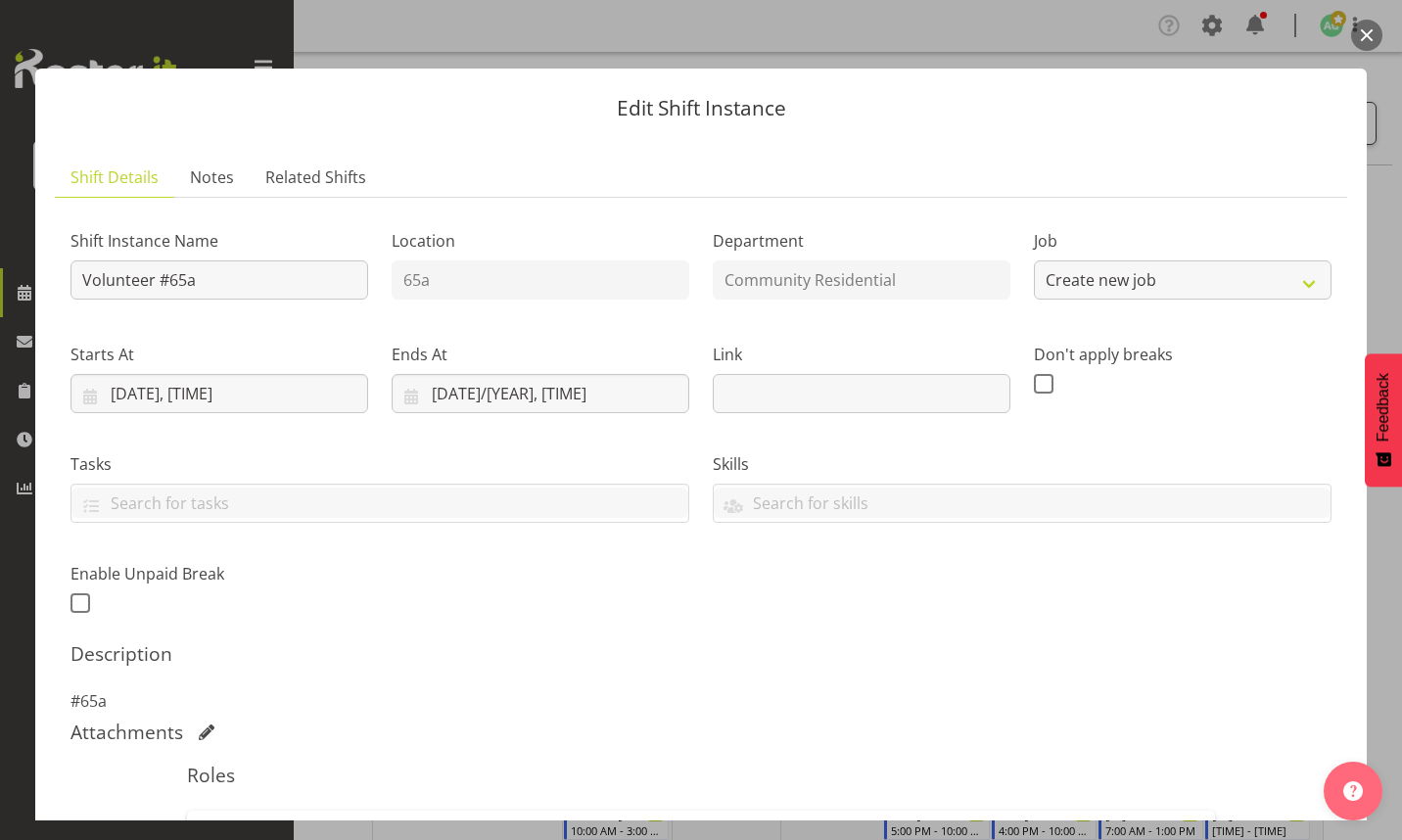 scroll, scrollTop: 294, scrollLeft: 0, axis: vertical 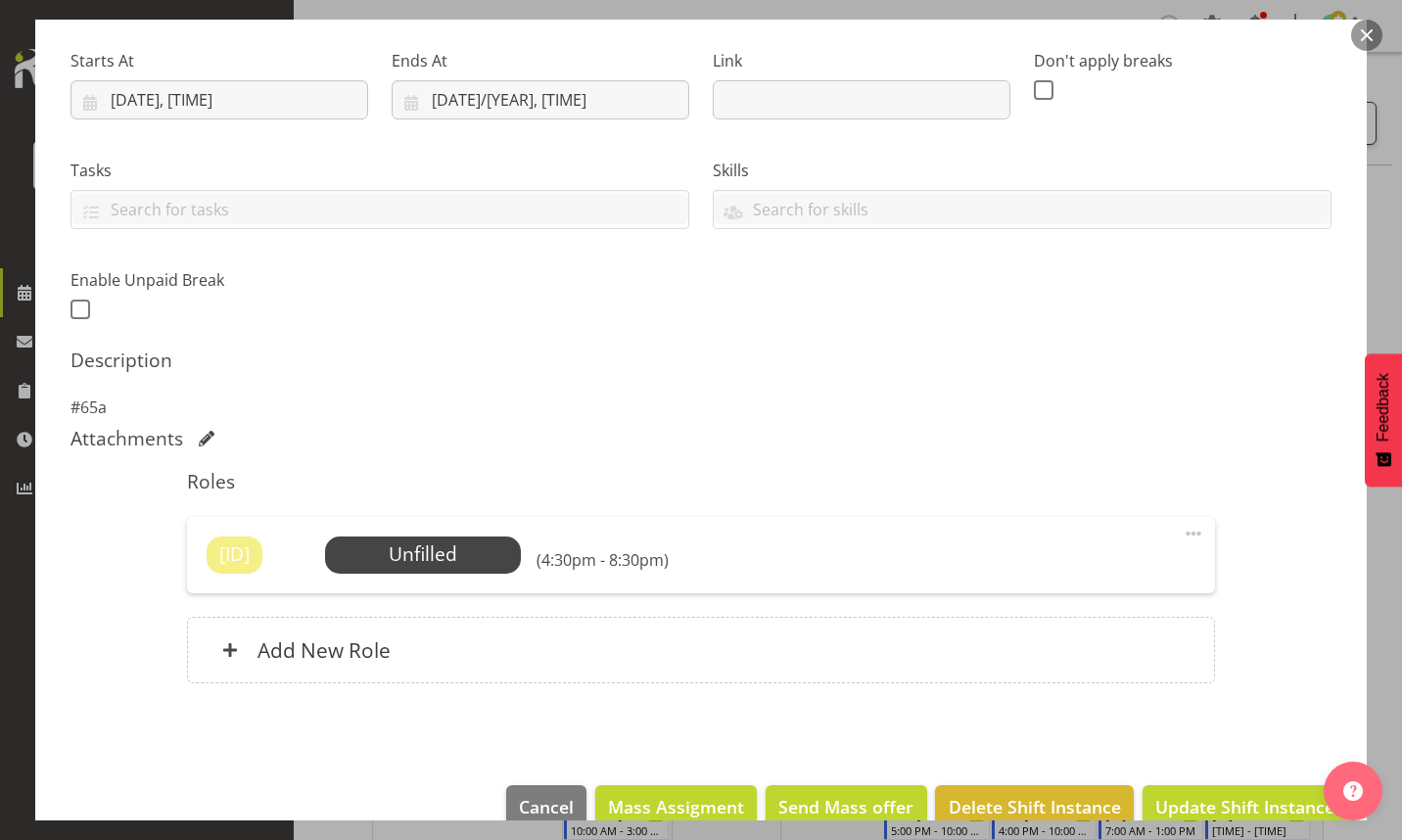 click at bounding box center [1193, 534] 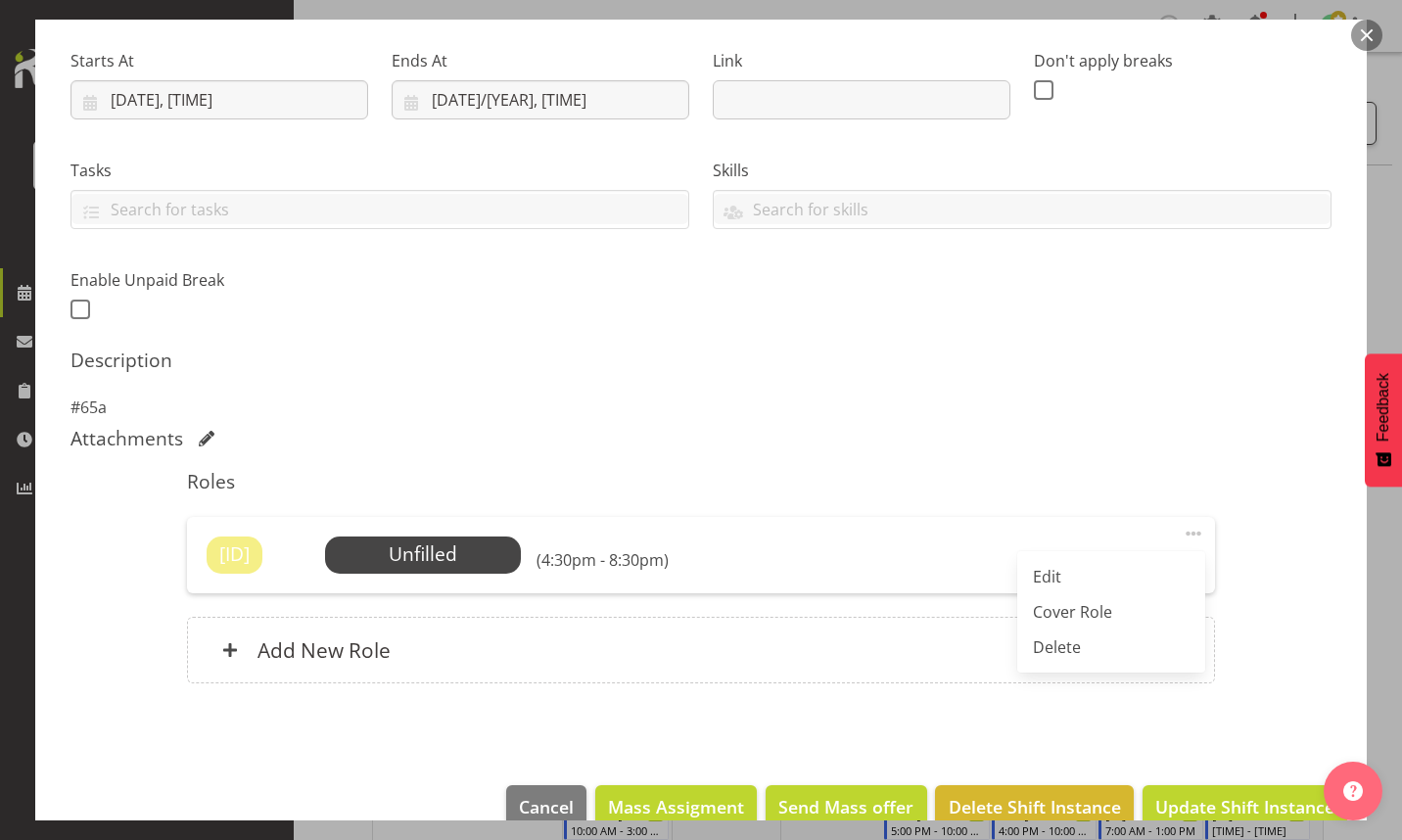 click on "Edit" at bounding box center (1111, 577) 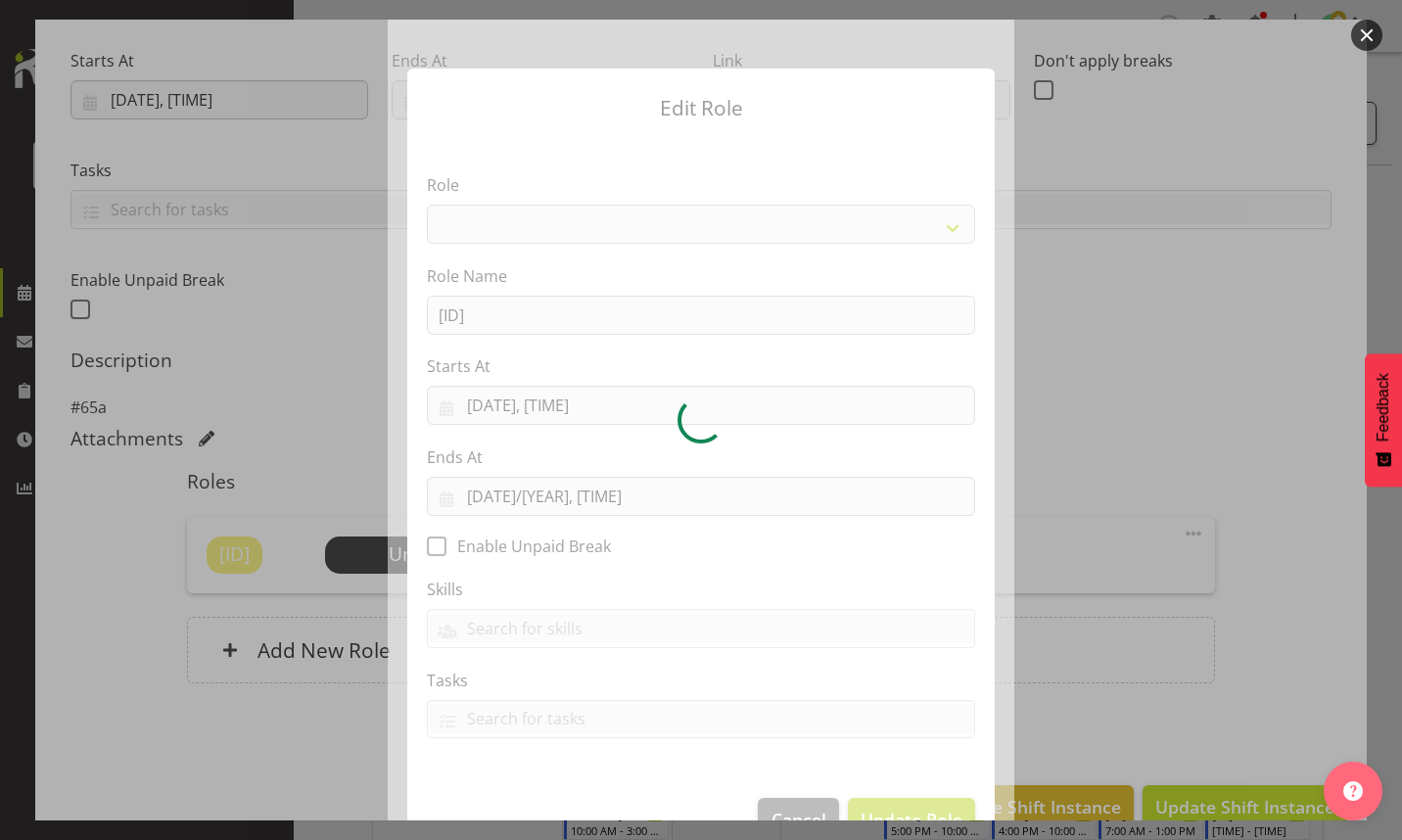 select on "287" 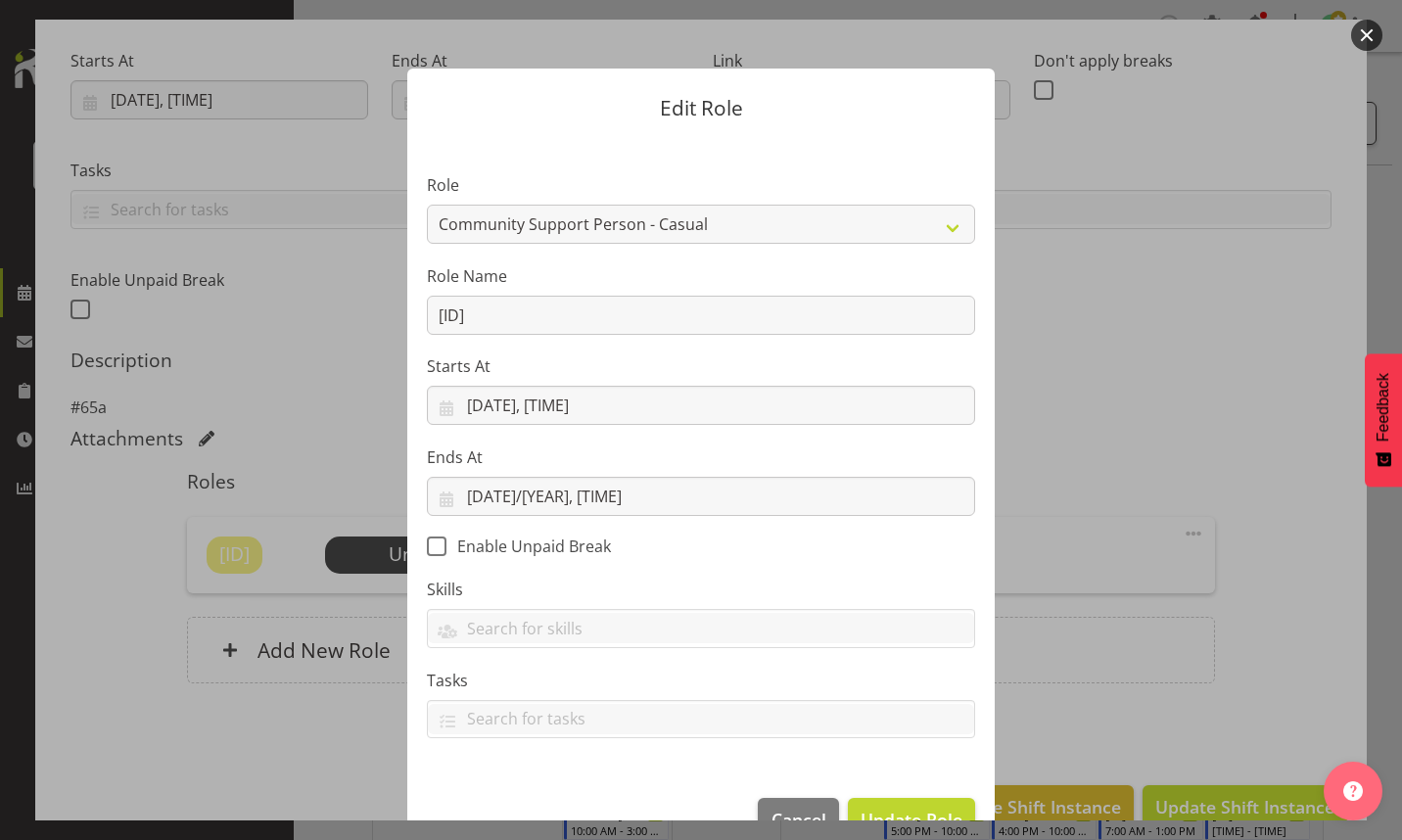 scroll, scrollTop: 50, scrollLeft: 0, axis: vertical 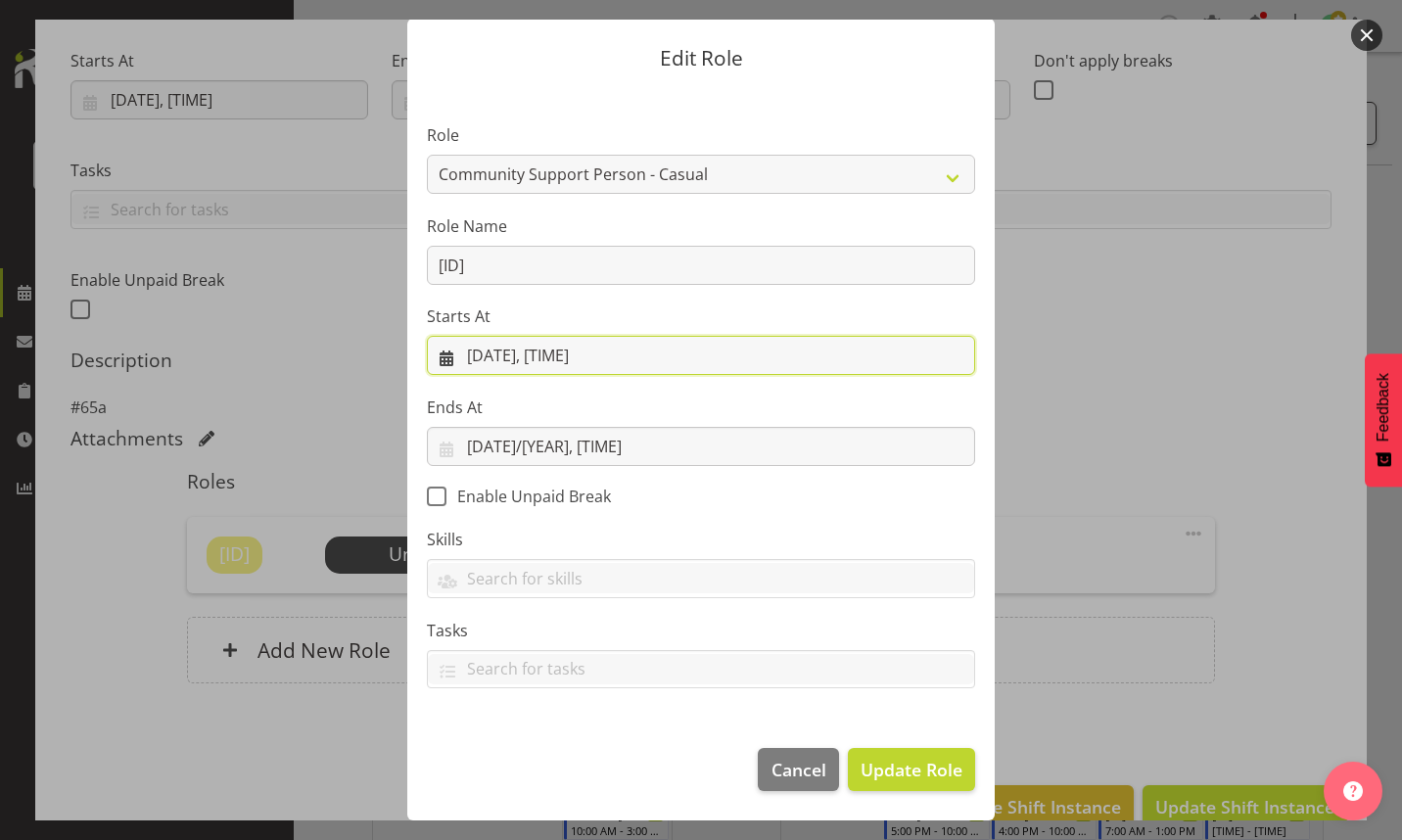 click on "[DATE], [TIME]" at bounding box center [701, 355] 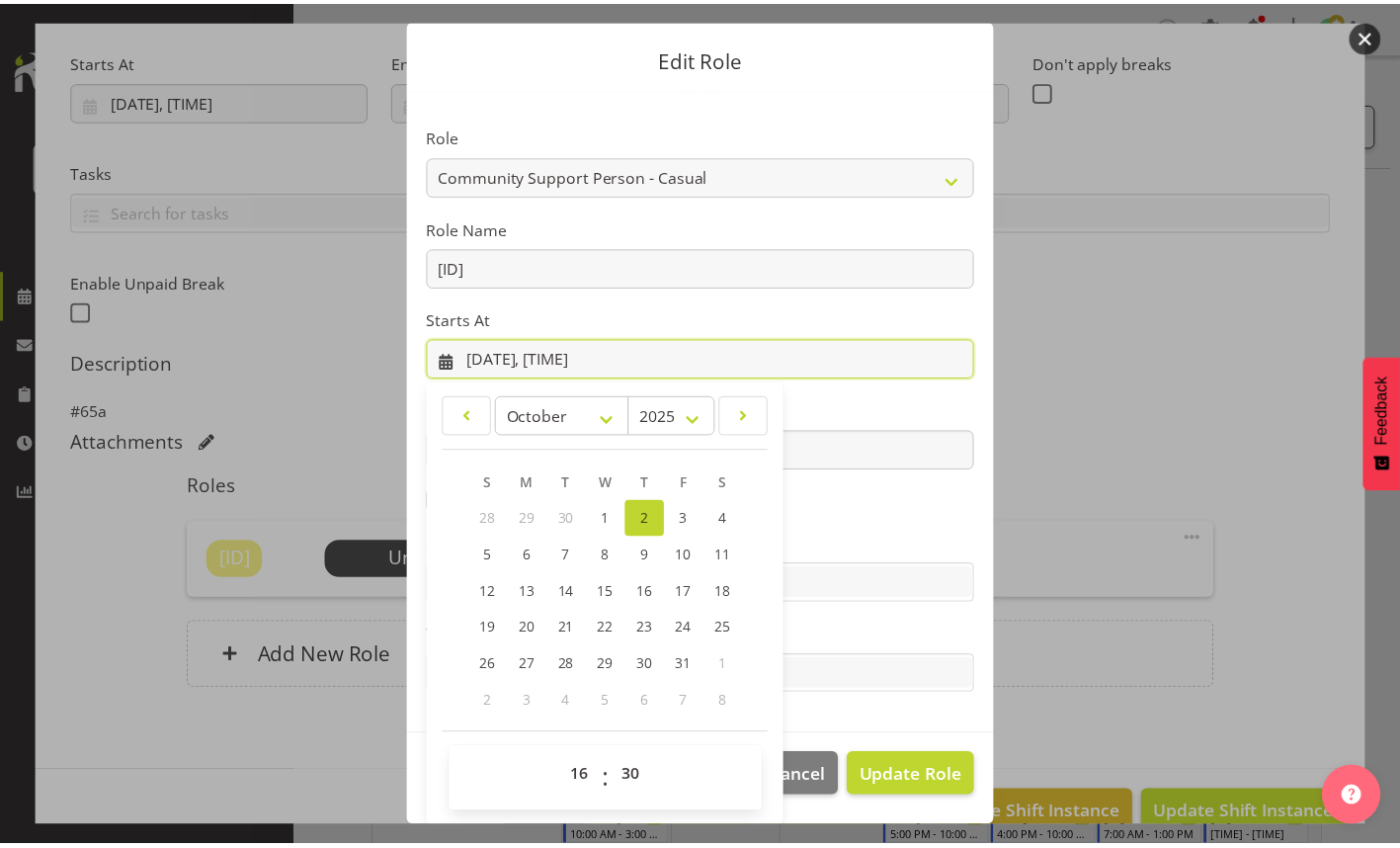 scroll, scrollTop: 50, scrollLeft: 0, axis: vertical 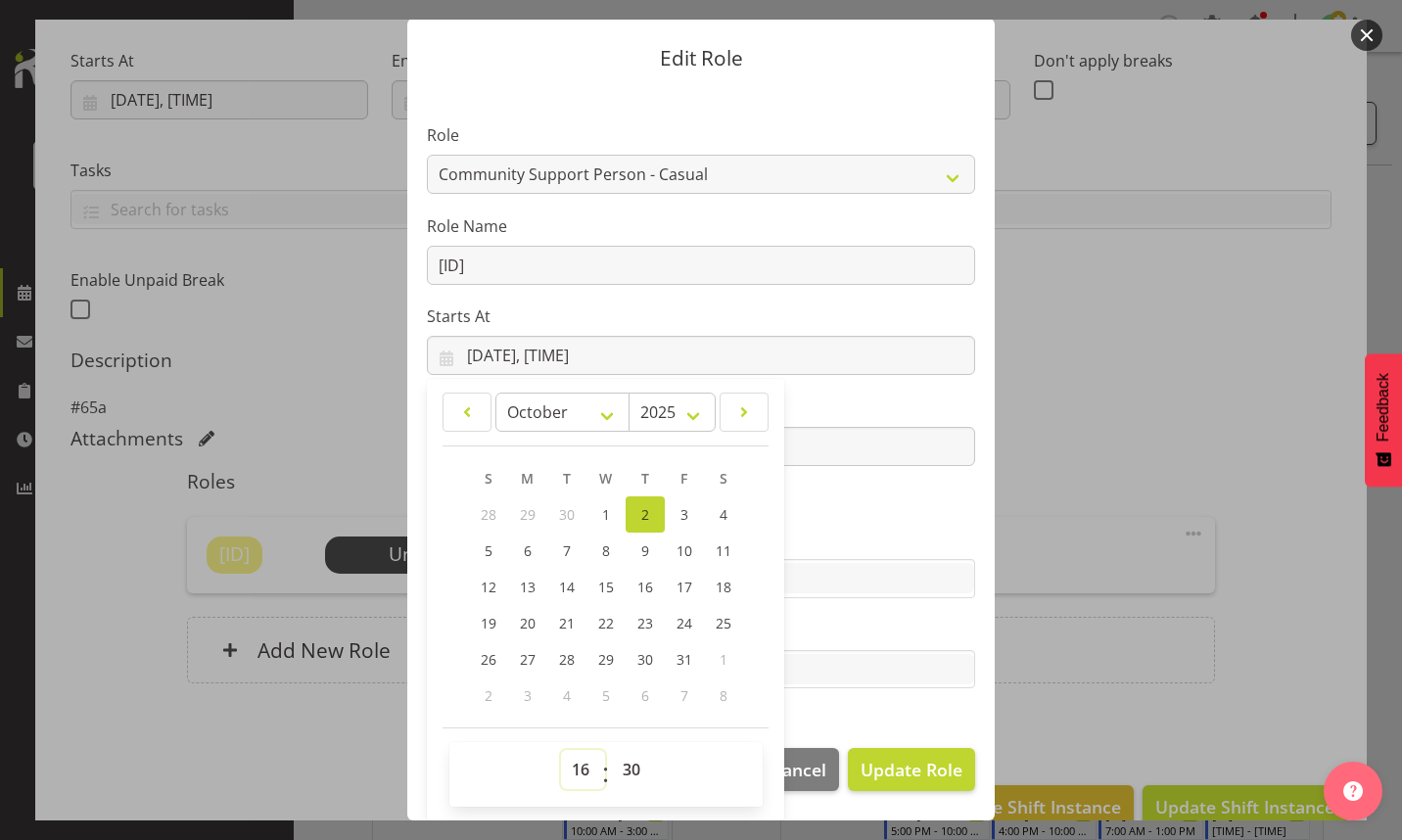 click on "00   01   02   03   04   05   06   07   08   09   10   11   12   13   14   15   16   17   18   19   20   21   22   23" at bounding box center [583, 770] 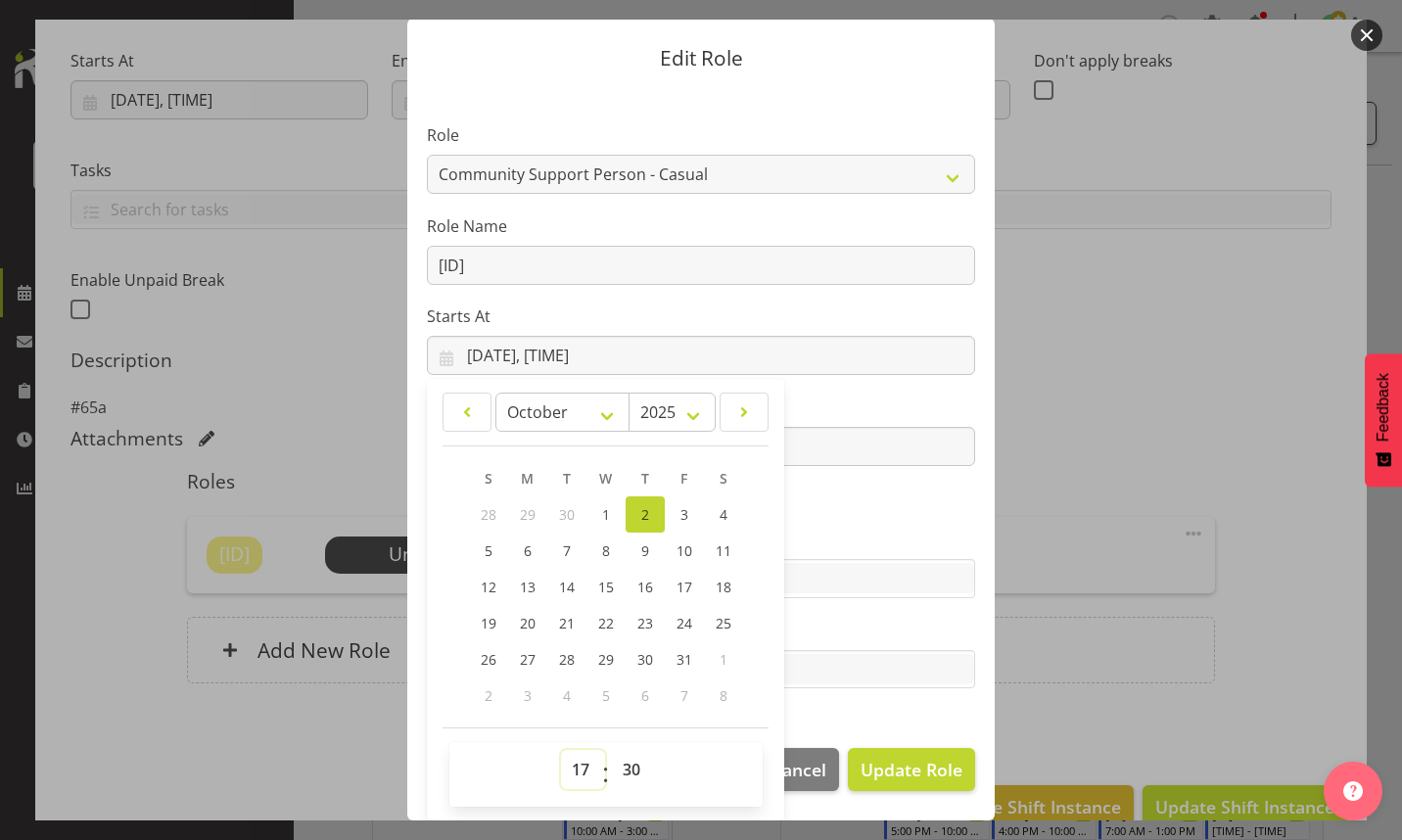 click on "00   01   02   03   04   05   06   07   08   09   10   11   12   13   14   15   16   17   18   19   20   21   22   23" at bounding box center [583, 770] 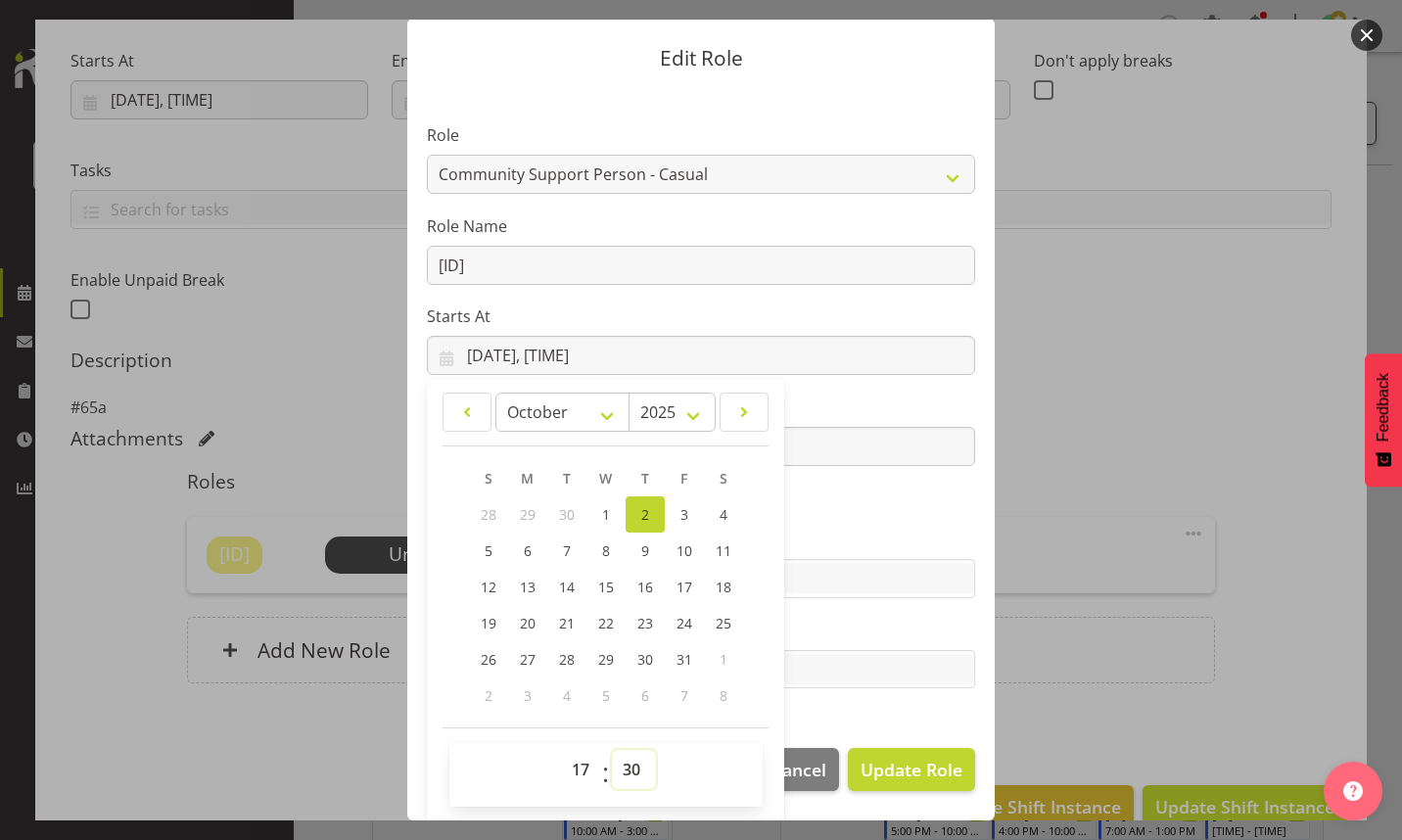 click on "00   01   02   03   04   05   06   07   08   09   10   11   12   13   14   15   16   17   18   19   20   21   22   23   24   25   26   27   28   29   30   31   32   33   34   35   36   37   38   39   40   41   42   43   44   45   46   47   48   49   50   51   52   53   54   55   56   57   58   59" at bounding box center [633, 770] 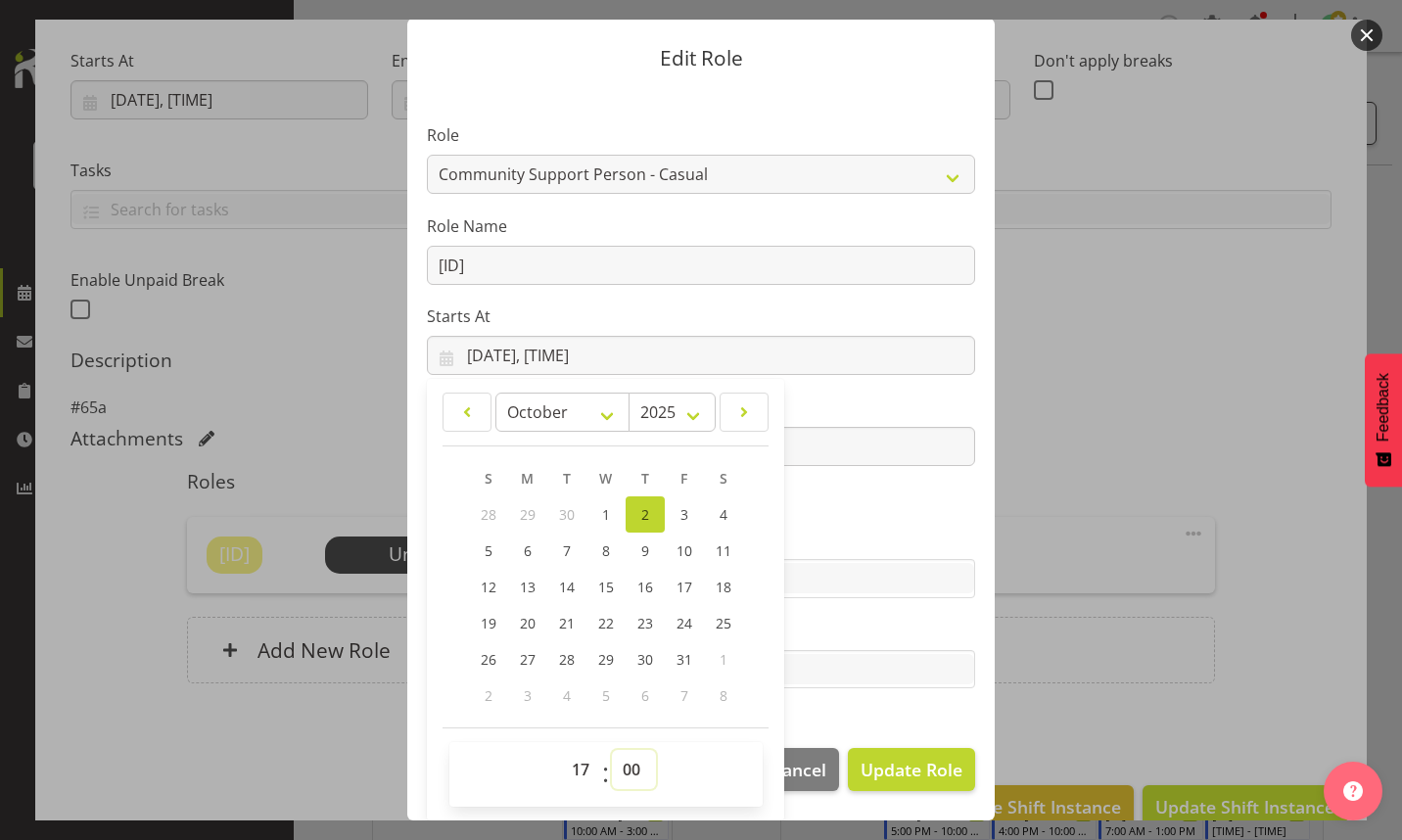 click on "00   01   02   03   04   05   06   07   08   09   10   11   12   13   14   15   16   17   18   19   20   21   22   23   24   25   26   27   28   29   30   31   32   33   34   35   36   37   38   39   40   41   42   43   44   45   46   47   48   49   50   51   52   53   54   55   56   57   58   59" at bounding box center (633, 770) 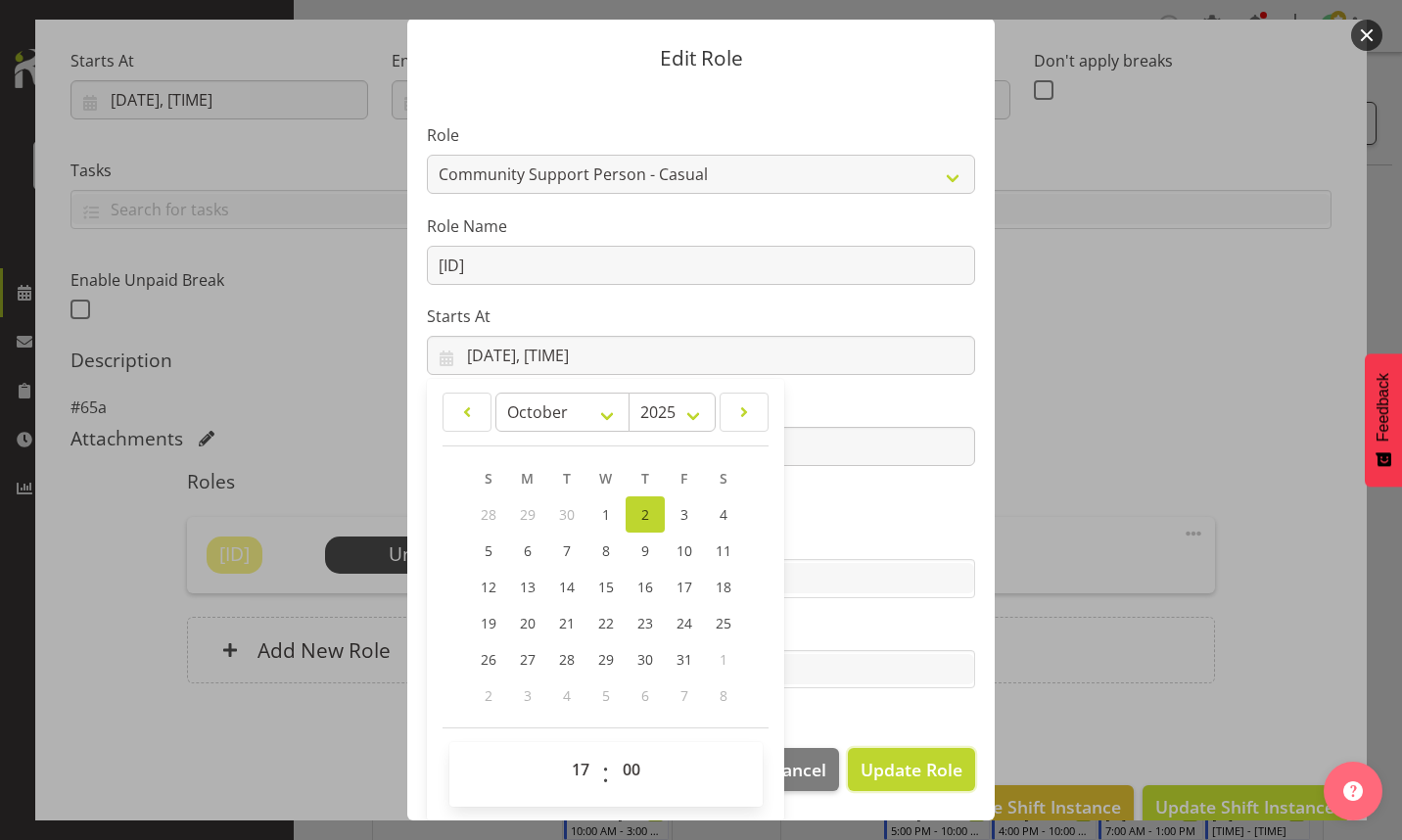 click on "Update Role" at bounding box center (911, 770) 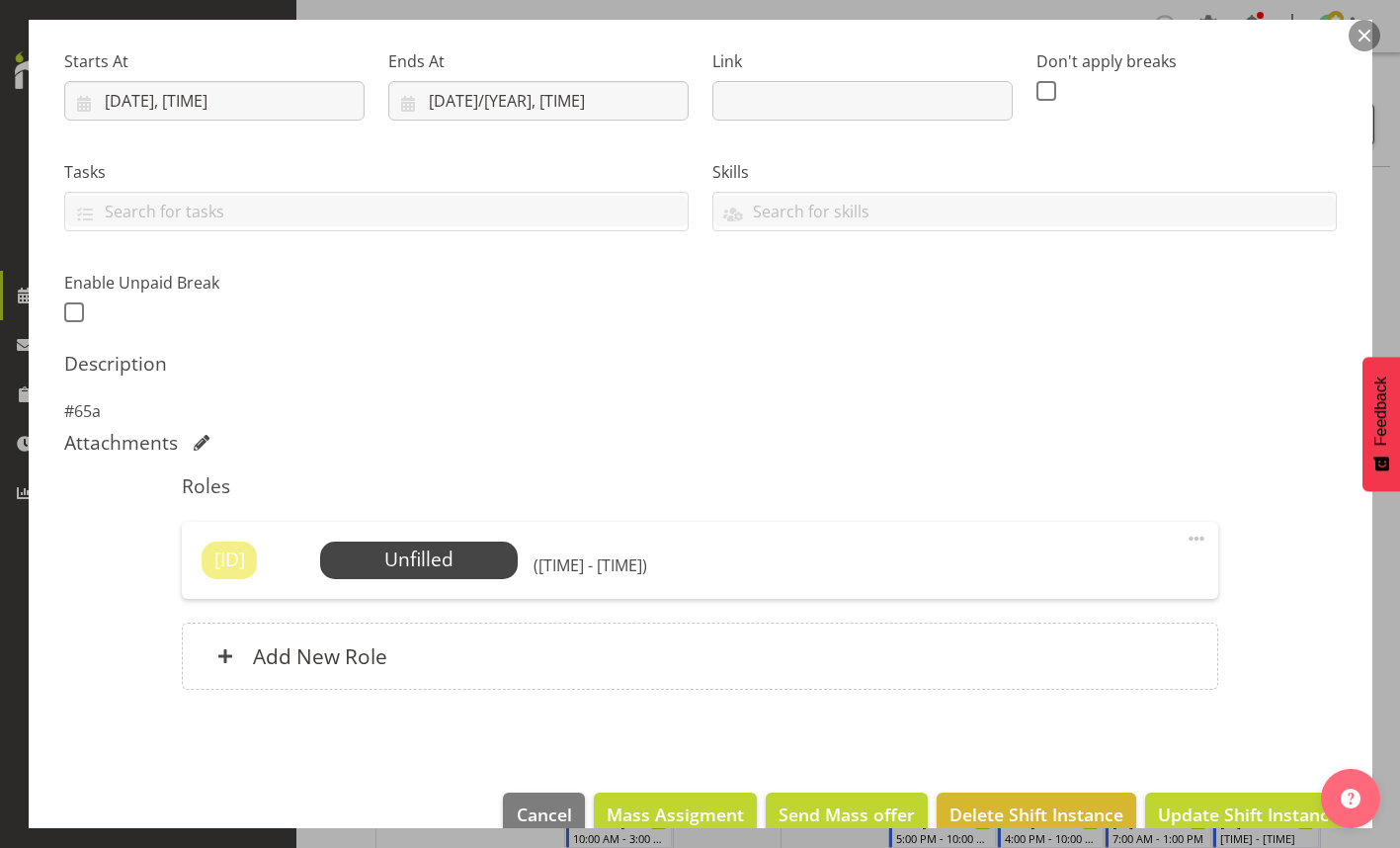 scroll, scrollTop: 334, scrollLeft: 0, axis: vertical 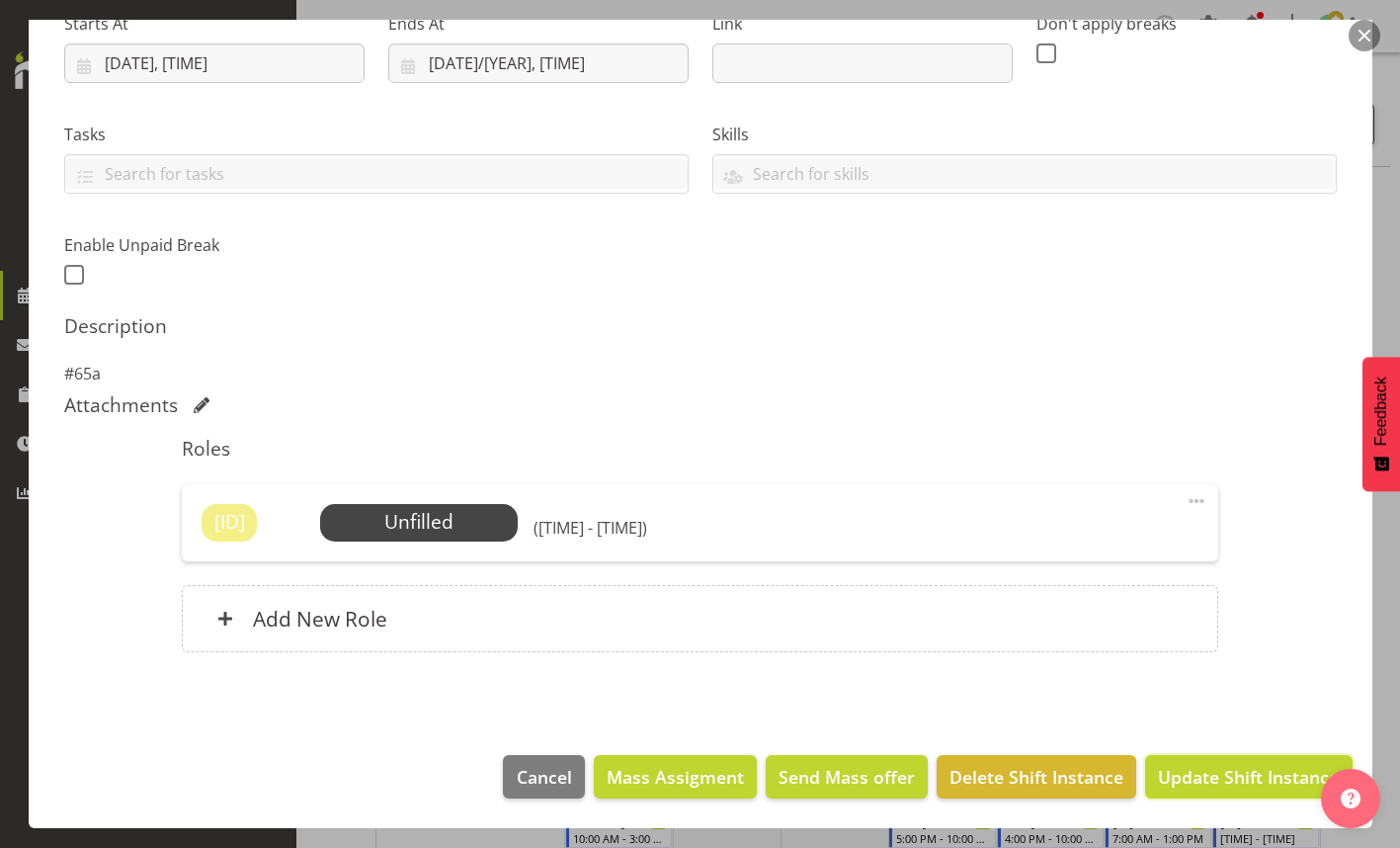 click on "Update Shift Instance" at bounding box center (1248, 777) 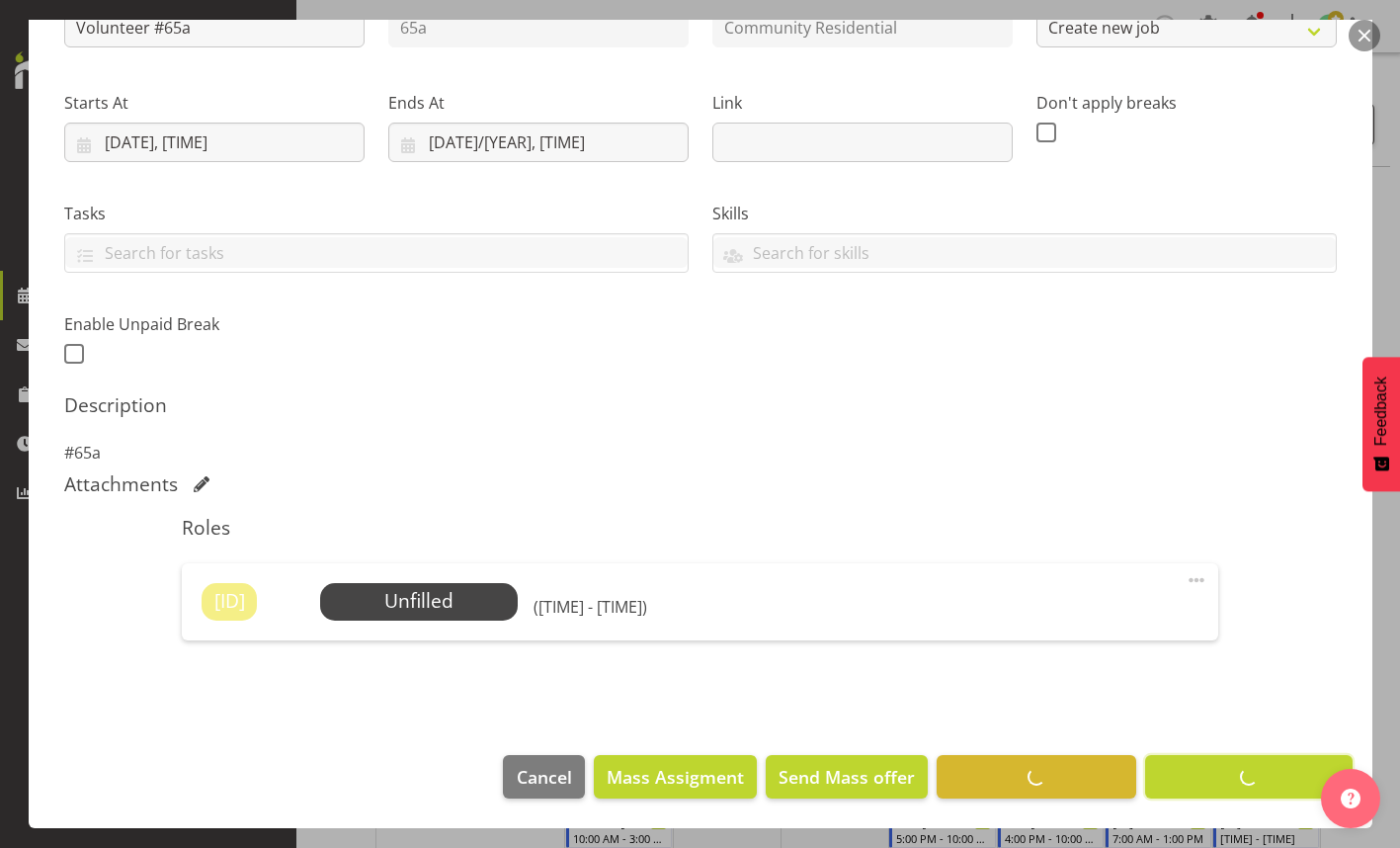 scroll, scrollTop: 255, scrollLeft: 0, axis: vertical 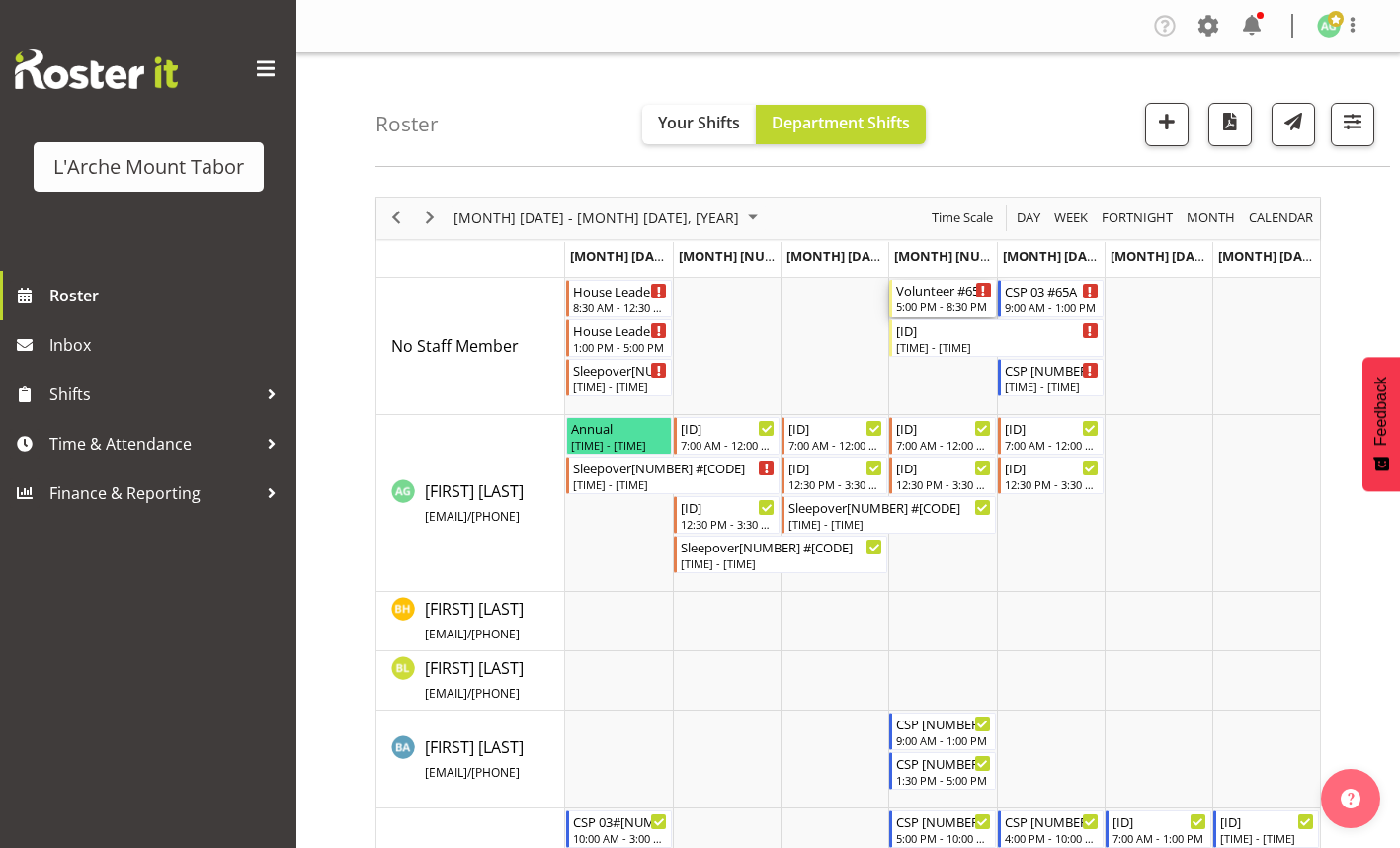 click on "Volunteer #65a" at bounding box center [944, 290] 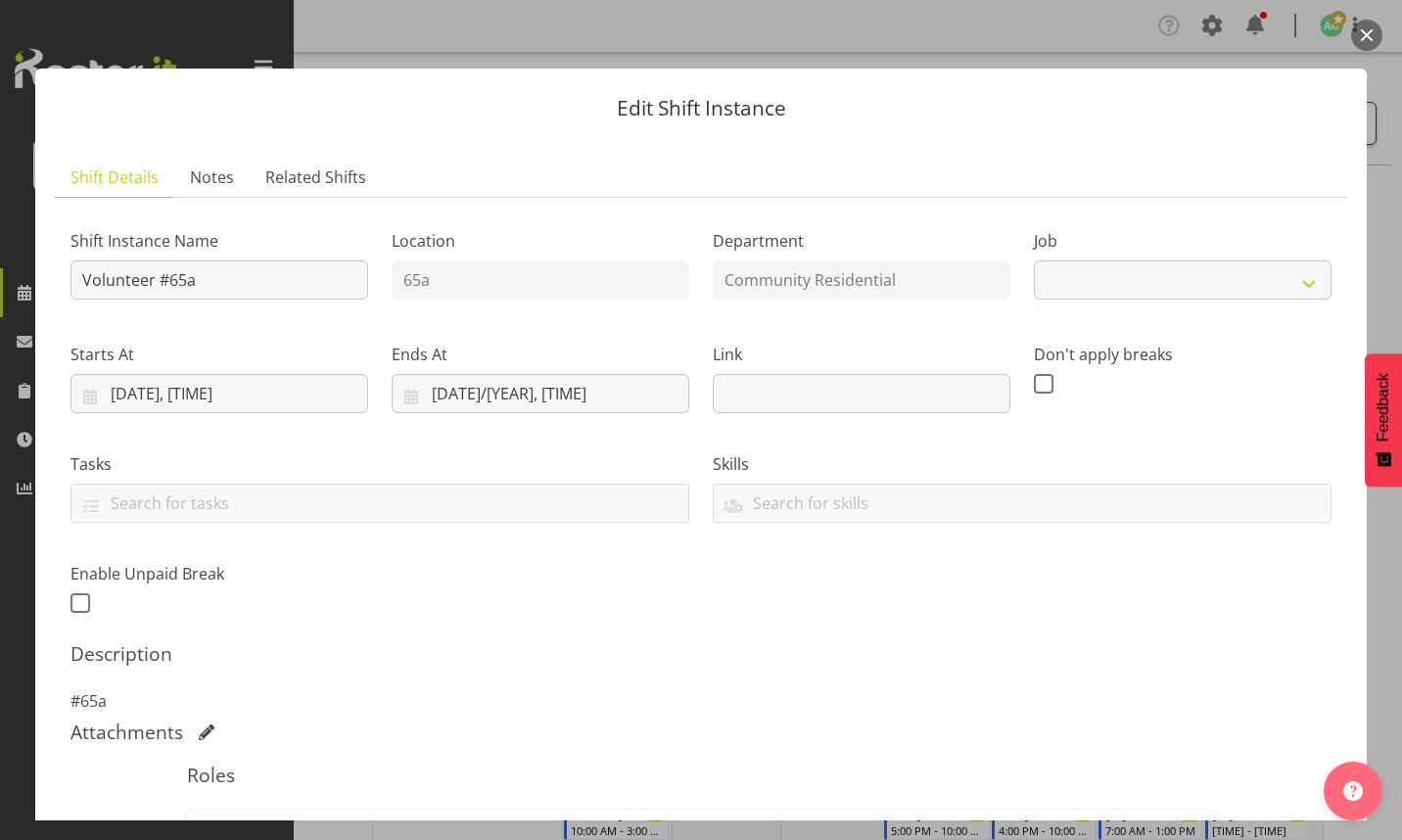 select on "[NUMBER]" 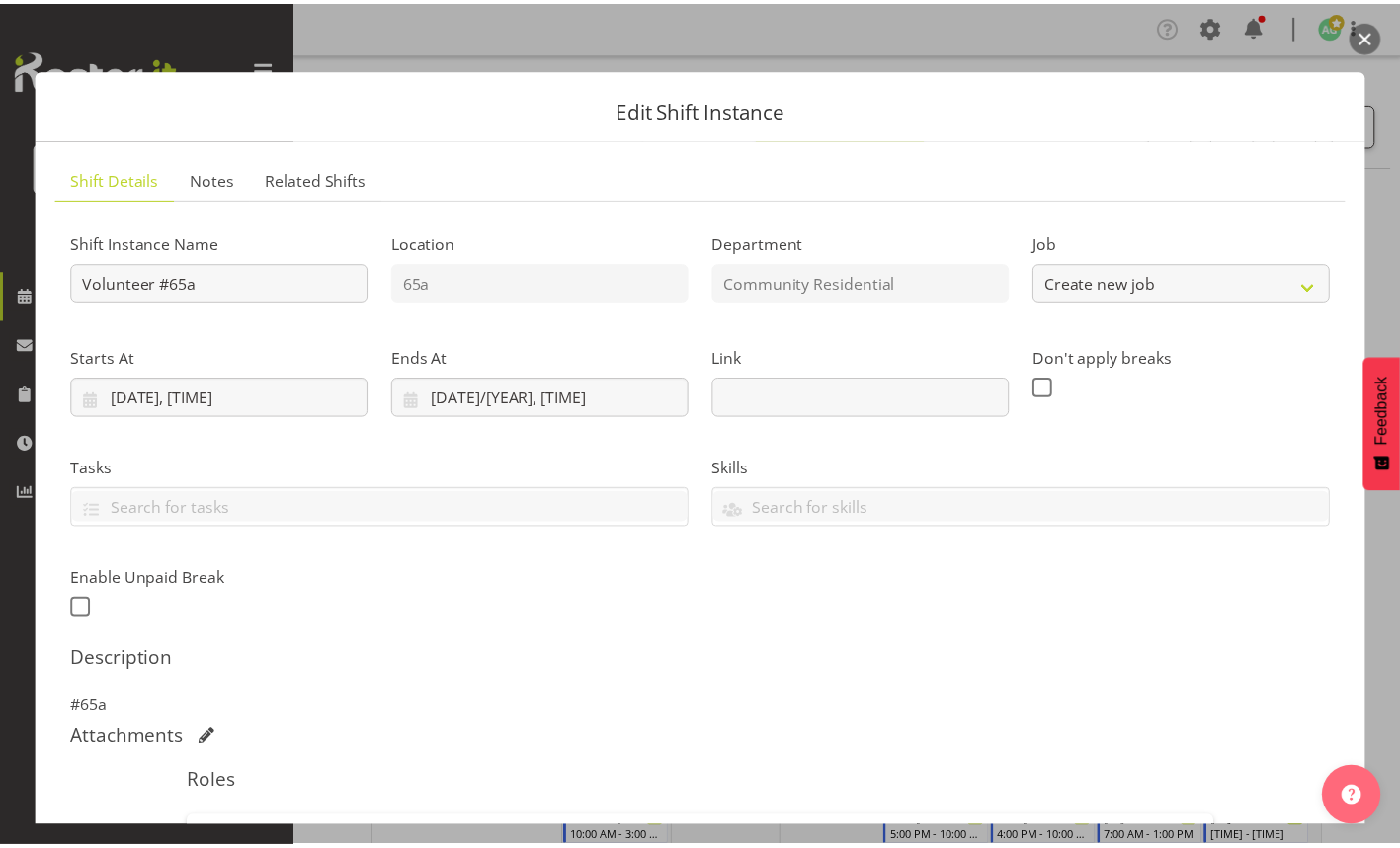 scroll, scrollTop: 334, scrollLeft: 0, axis: vertical 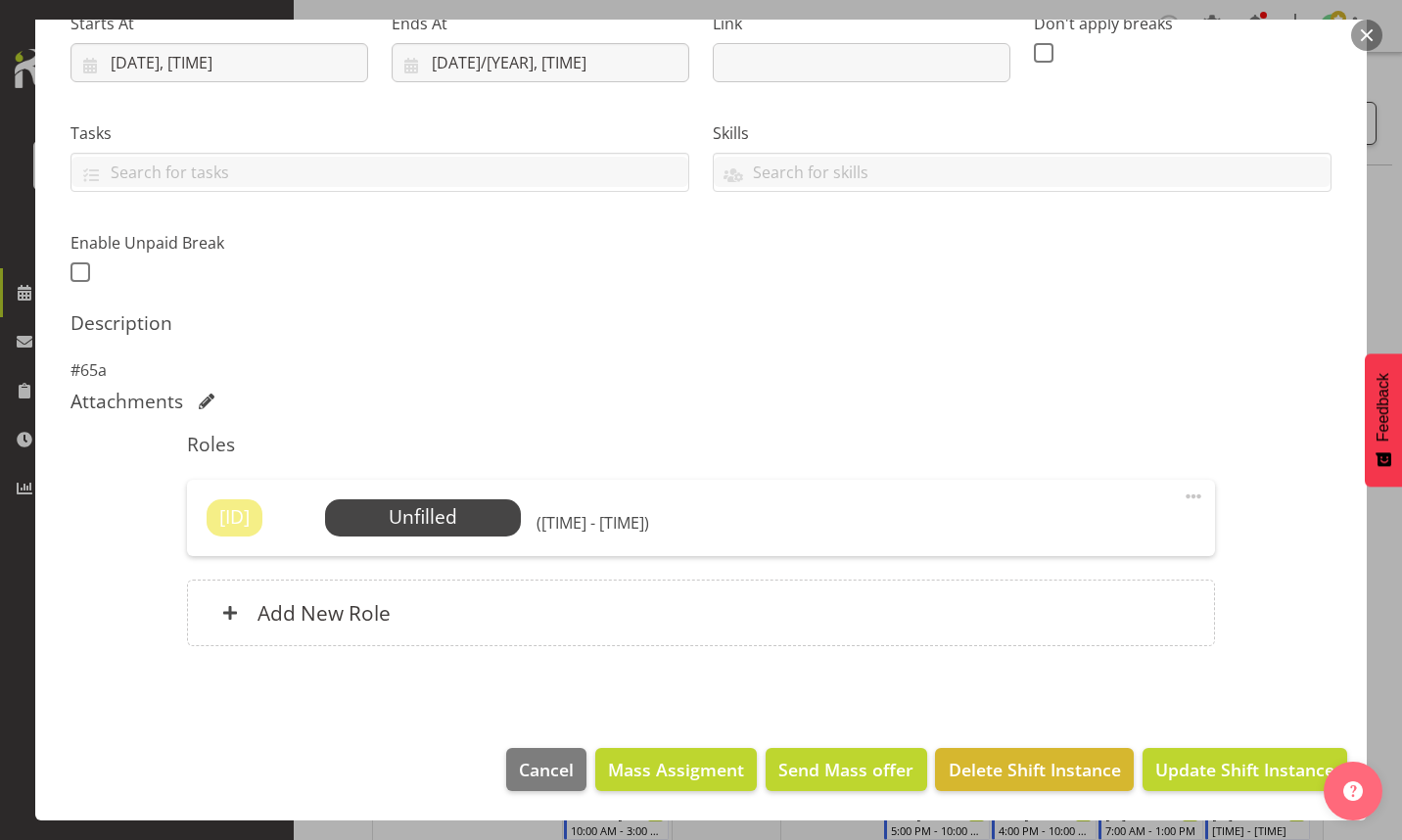 click on "Select Employee" at bounding box center [0, 0] 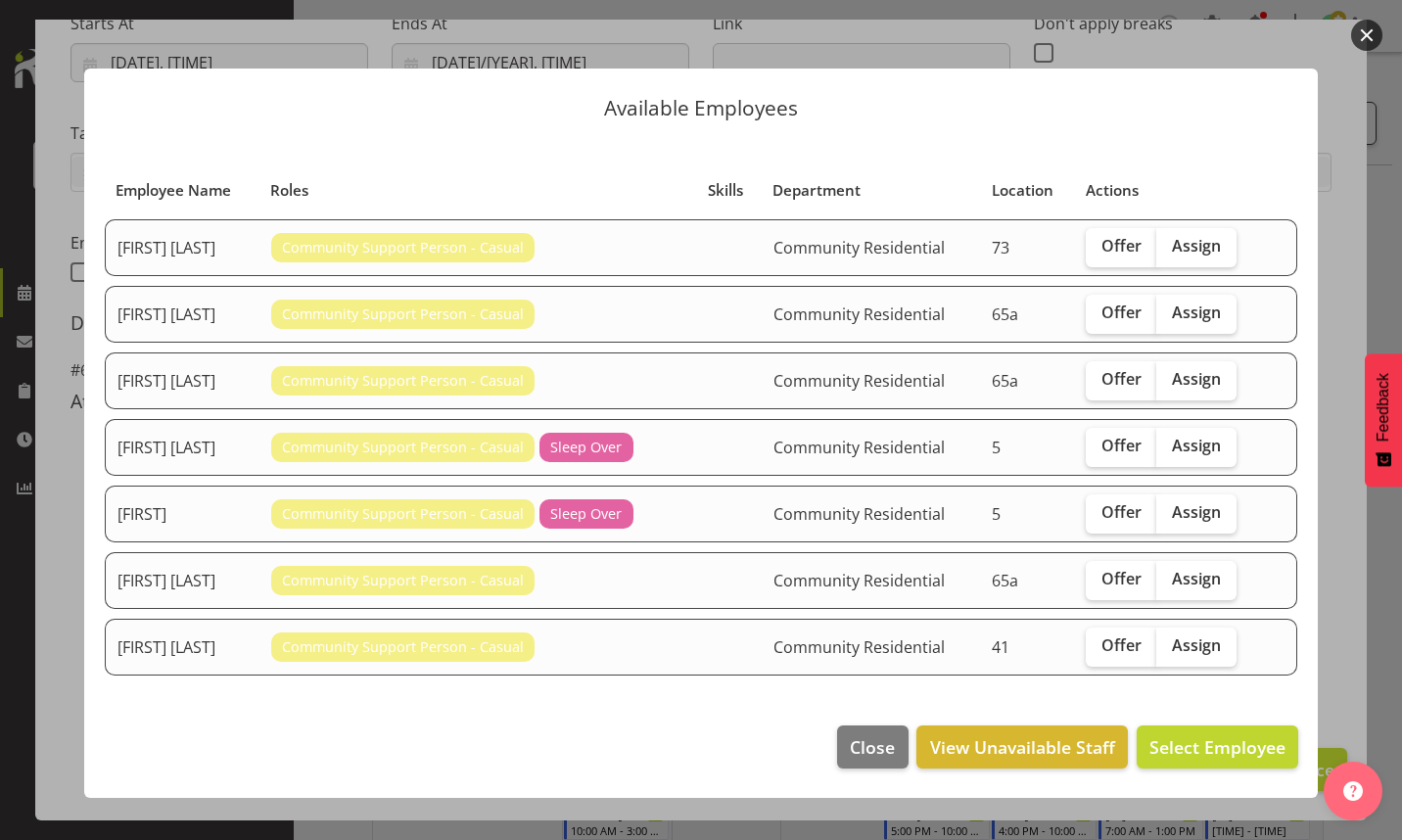 click on "Assign" at bounding box center (1196, 379) 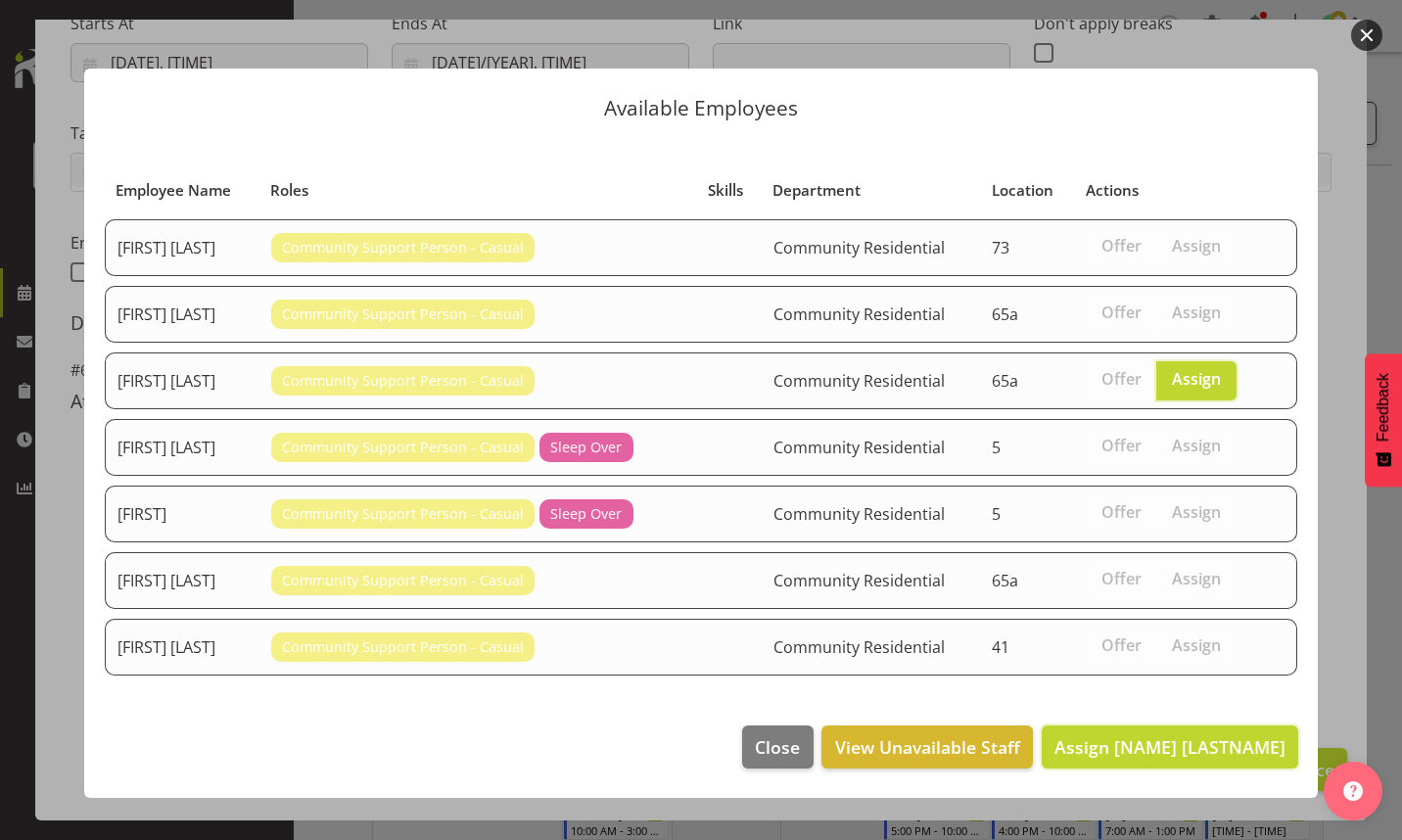 click on "Assign [NAME] [LASTNAME]" at bounding box center (1170, 747) 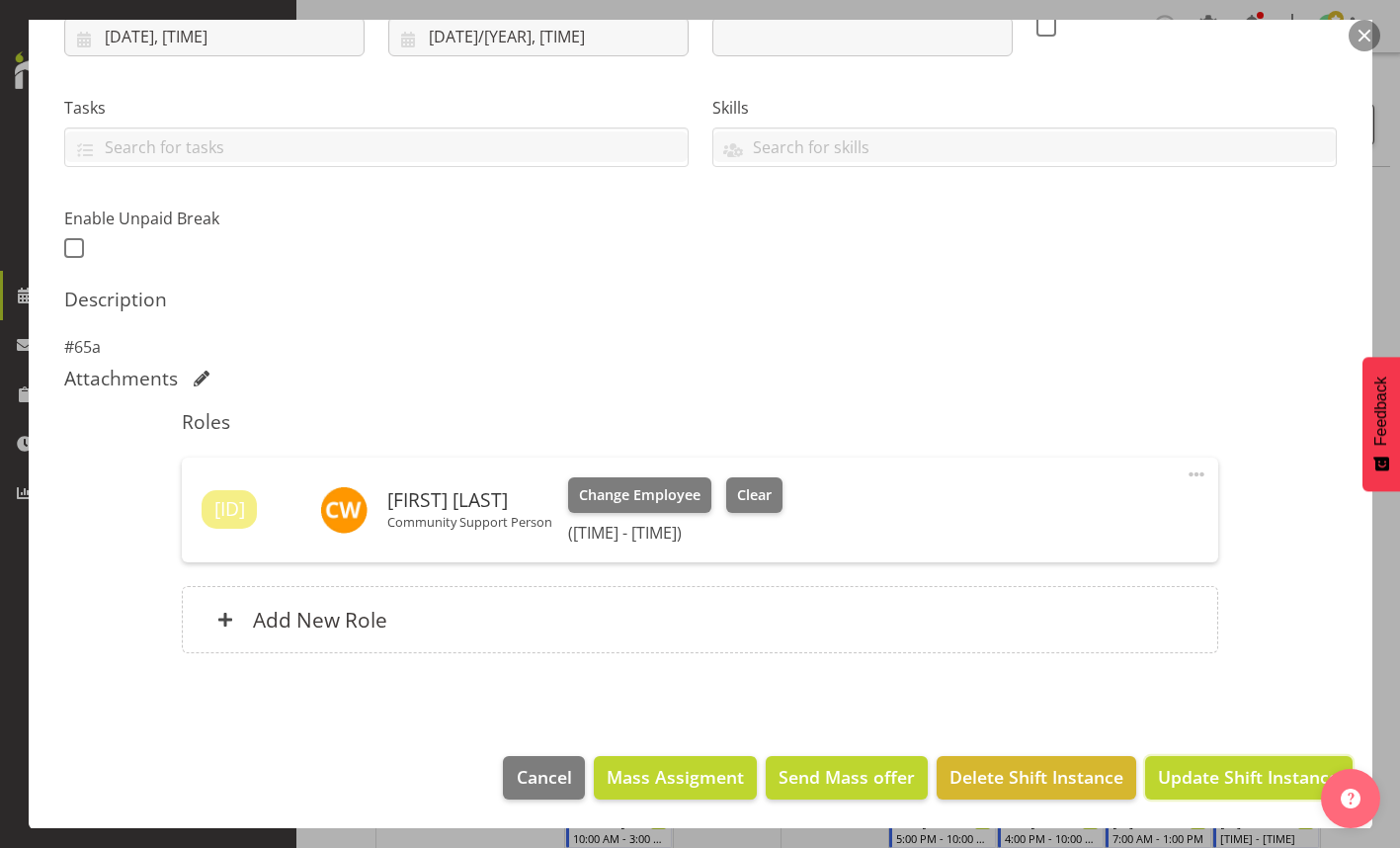 click on "Update Shift Instance" at bounding box center (1248, 777) 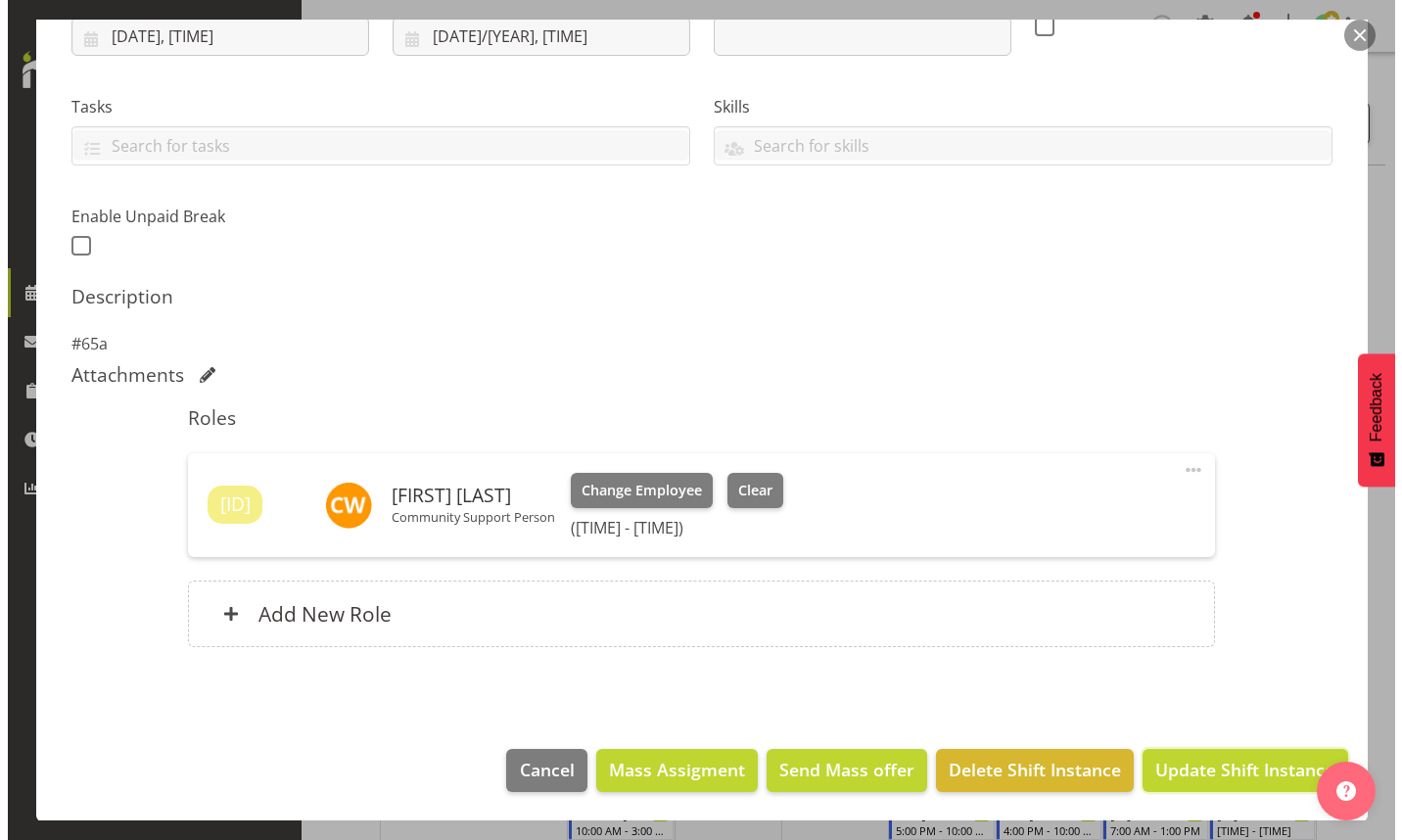 scroll, scrollTop: 279, scrollLeft: 0, axis: vertical 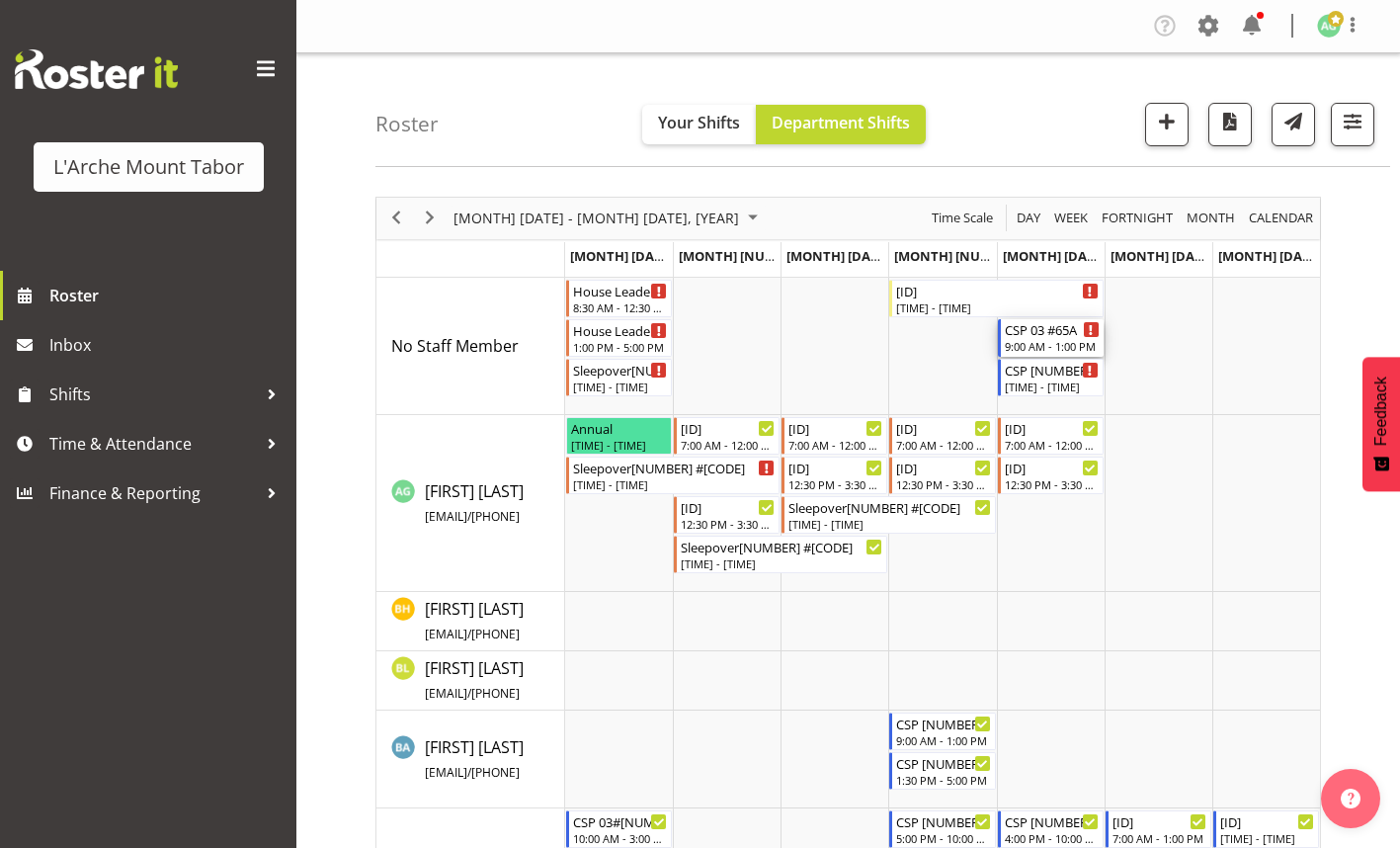 click on "9:00 AM - 1:00 PM" at bounding box center [1052, 346] 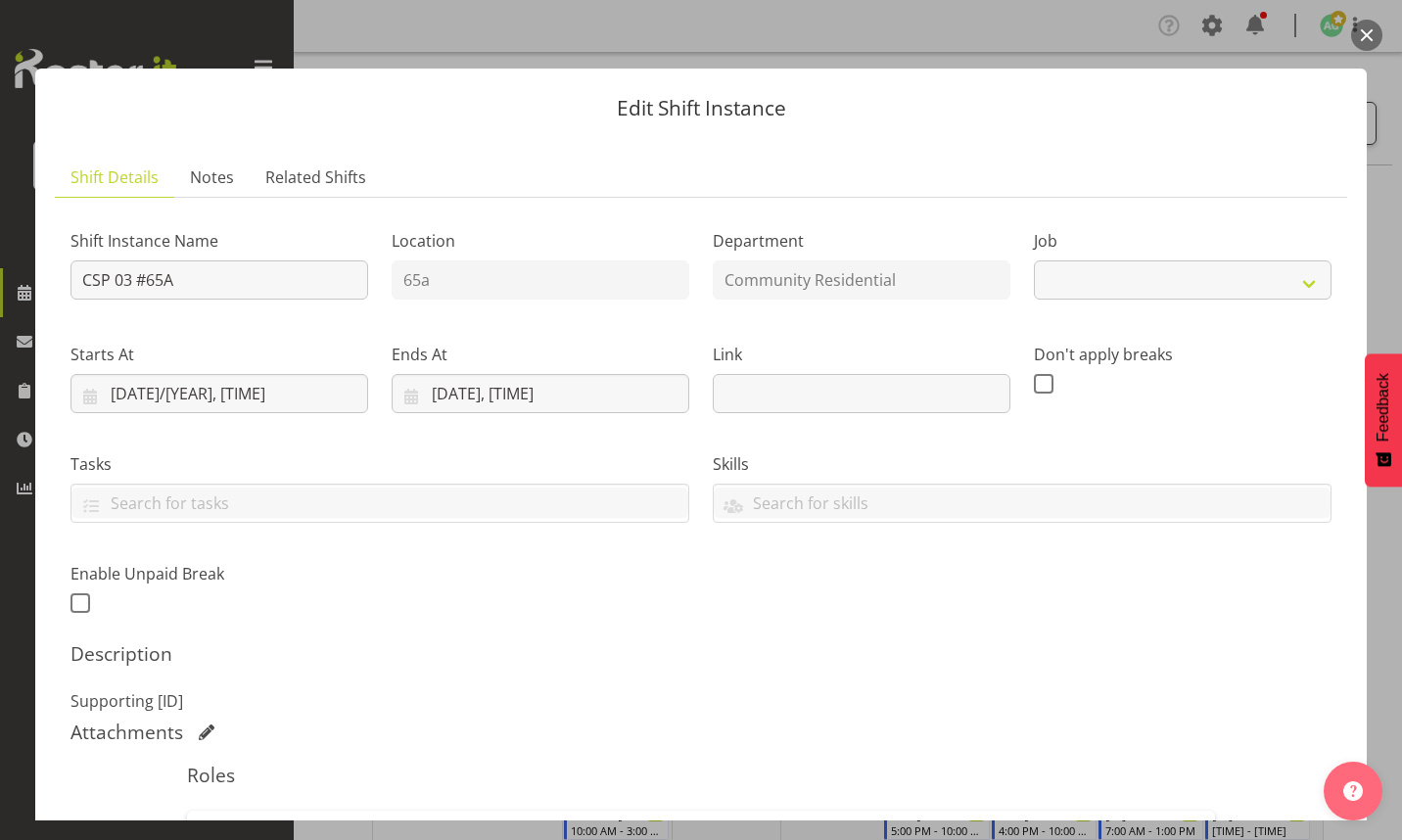 select on "2" 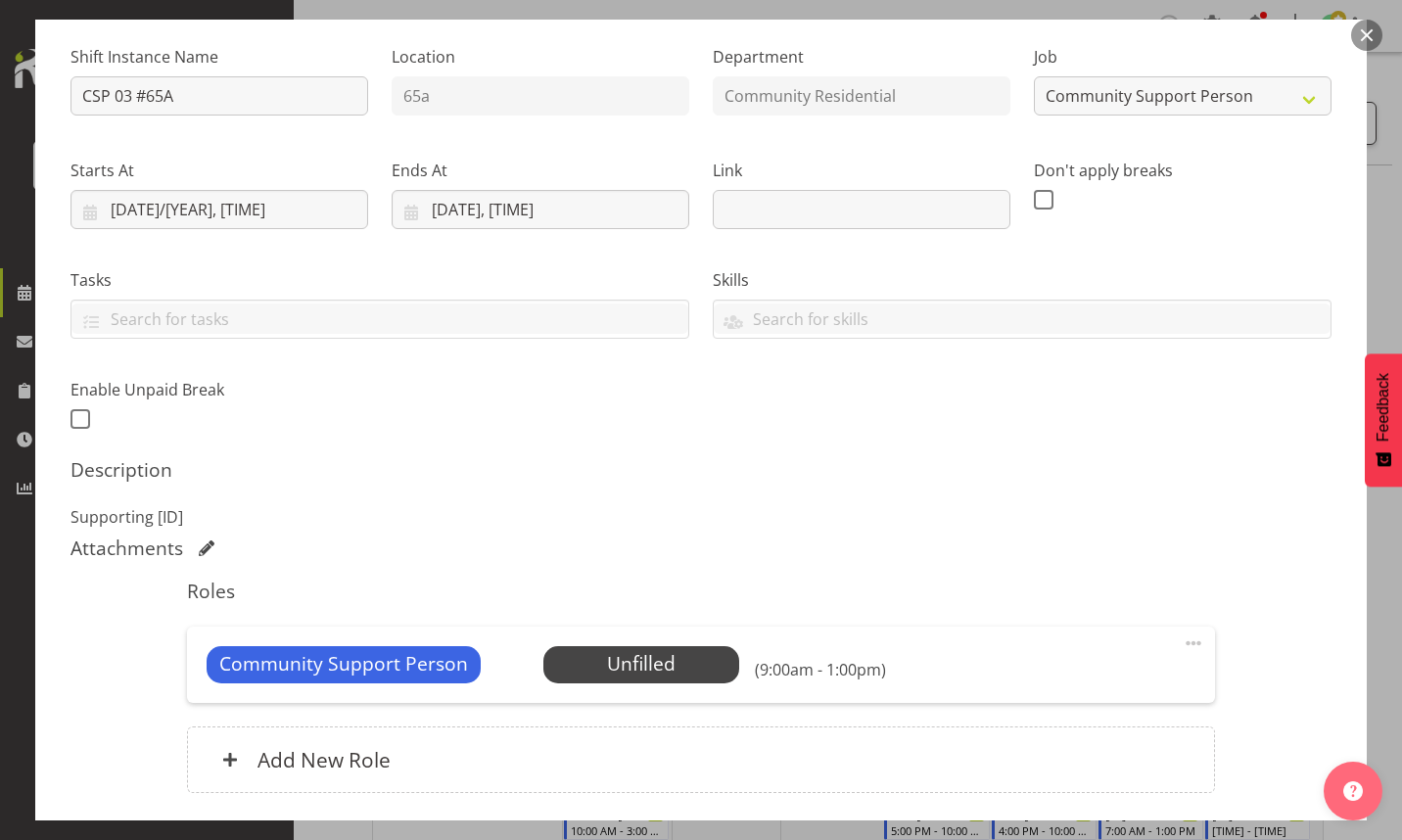scroll, scrollTop: 331, scrollLeft: 0, axis: vertical 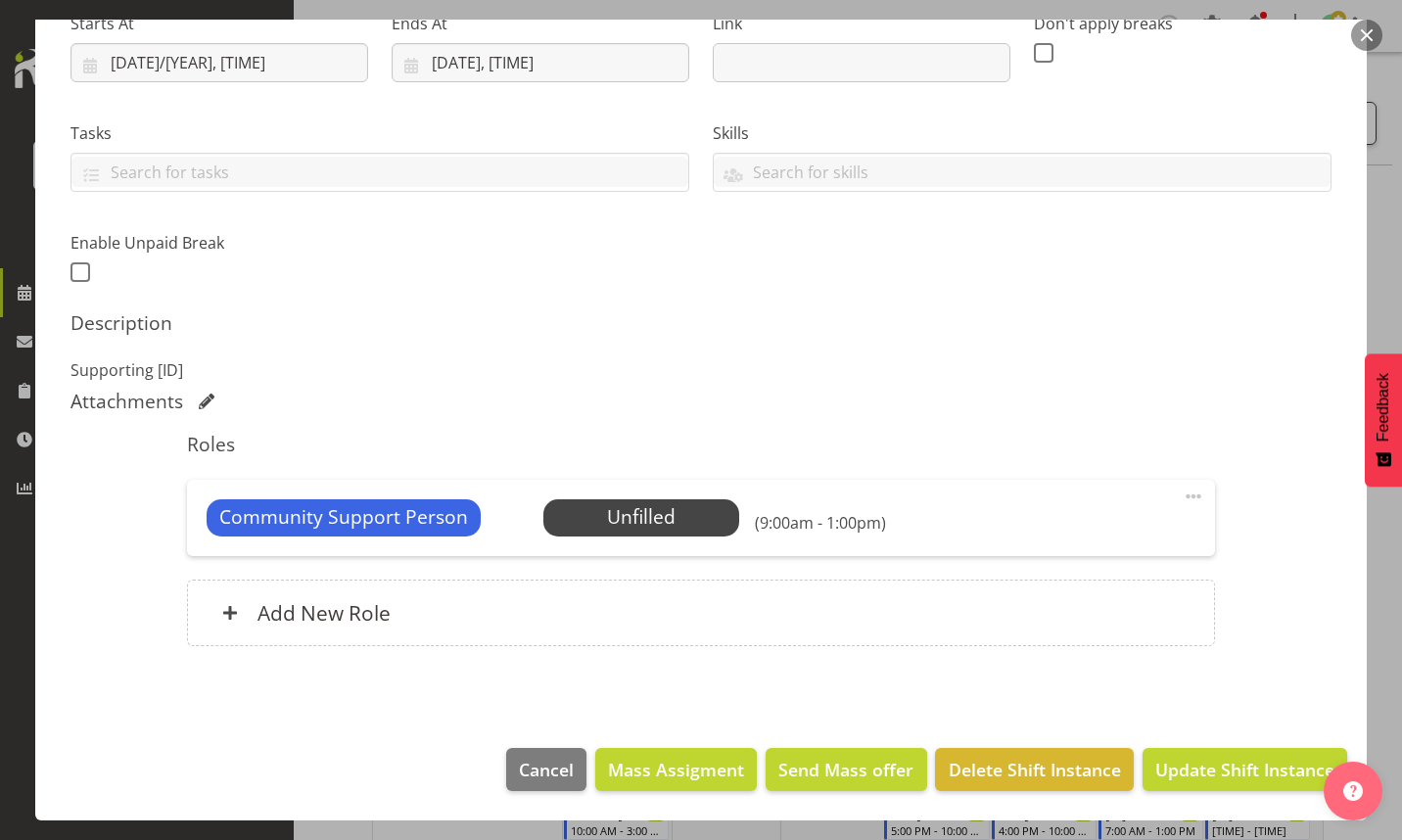 click at bounding box center (1193, 496) 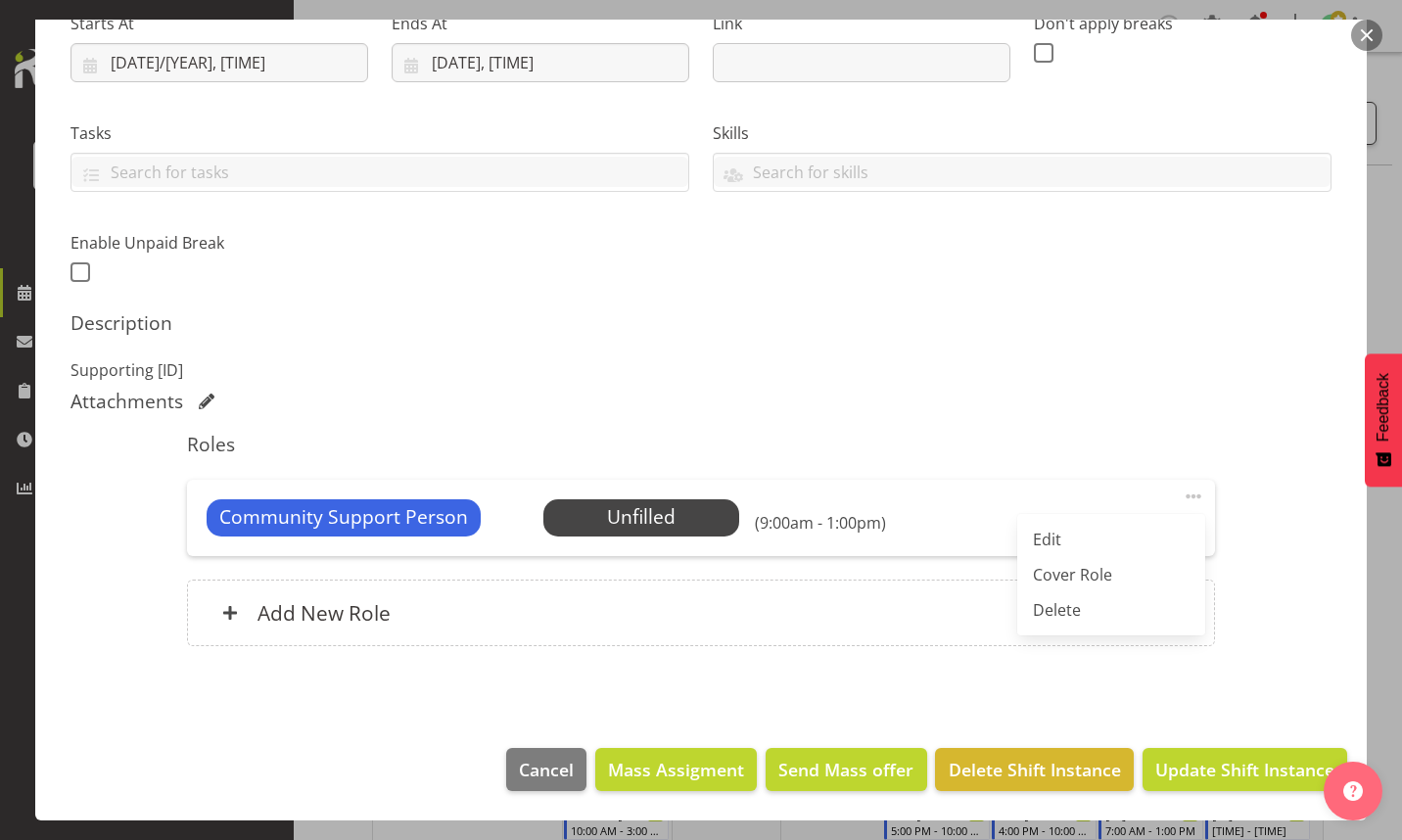 click on "Edit" at bounding box center [1111, 539] 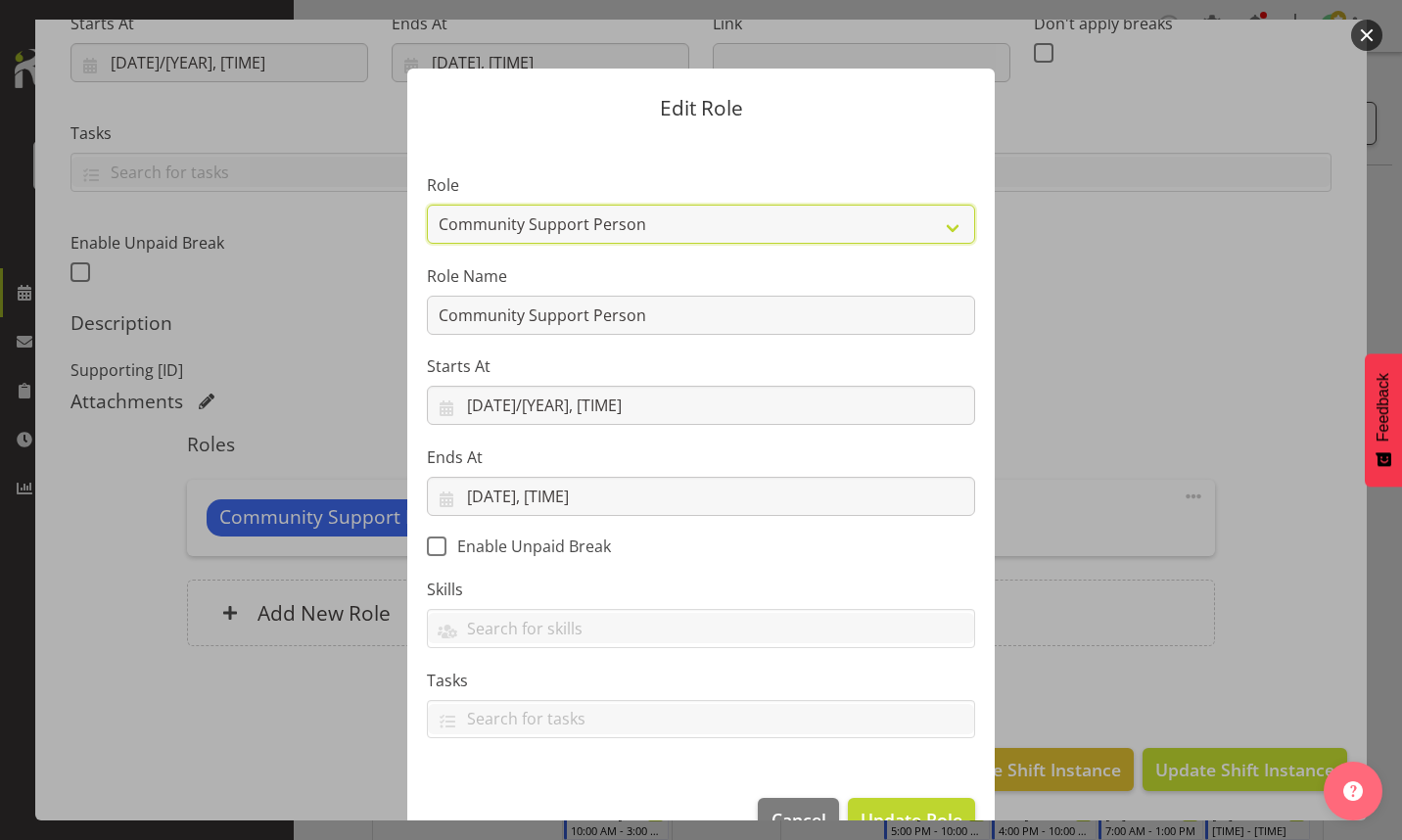 click on "Area Manager Art Coordination Community - SIL Community Leader Community Support Person Community Support Person - Casual House Leader Office Admin On-Call call out Senate Senior Coordinator SIL Coordination Sleep Over Volunteer" at bounding box center (701, 224) 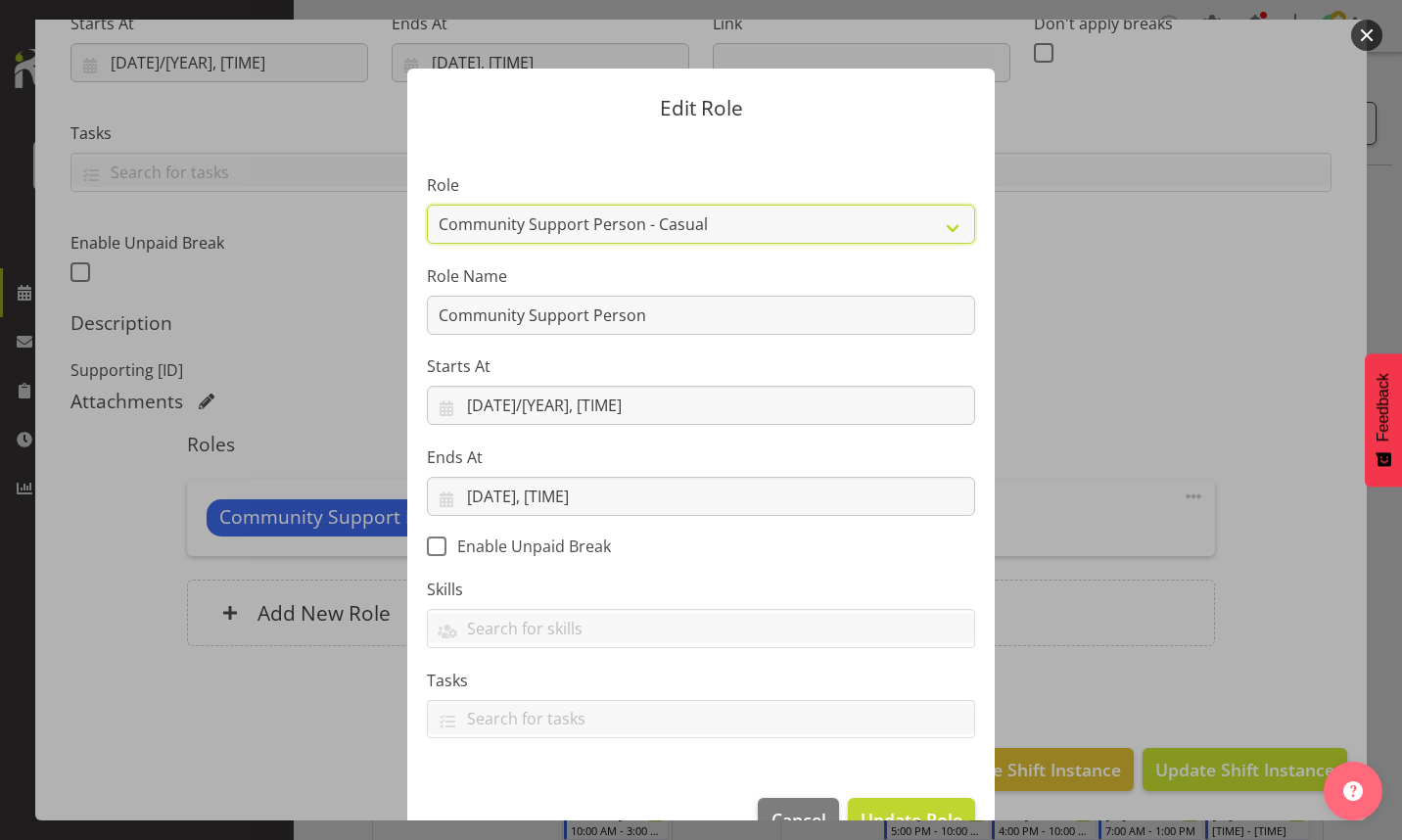 click on "Area Manager Art Coordination Community - SIL Community Leader Community Support Person Community Support Person - Casual House Leader Office Admin On-Call call out Senate Senior Coordinator SIL Coordination Sleep Over Volunteer" at bounding box center [701, 224] 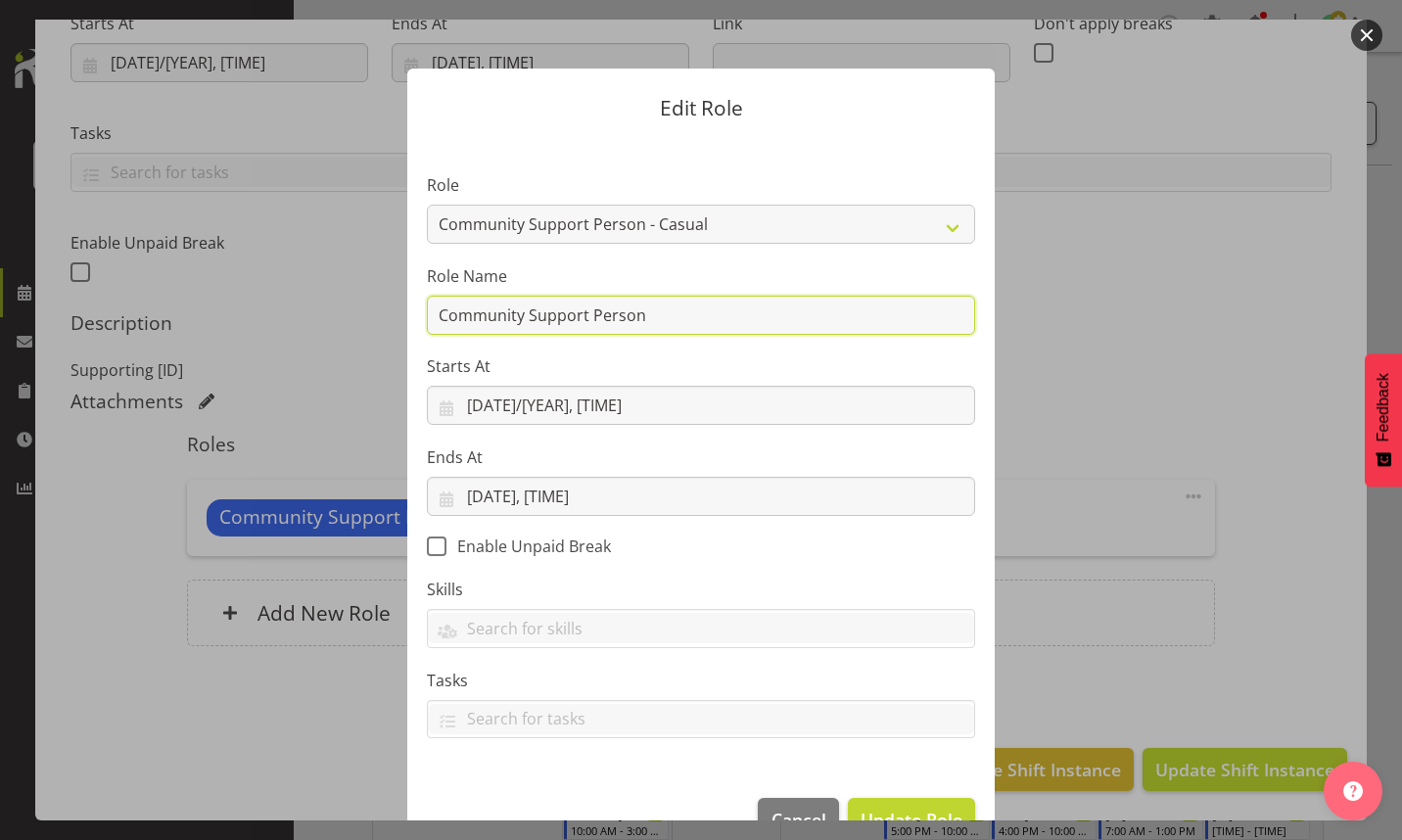 click on "Community Support Person" at bounding box center (701, 315) 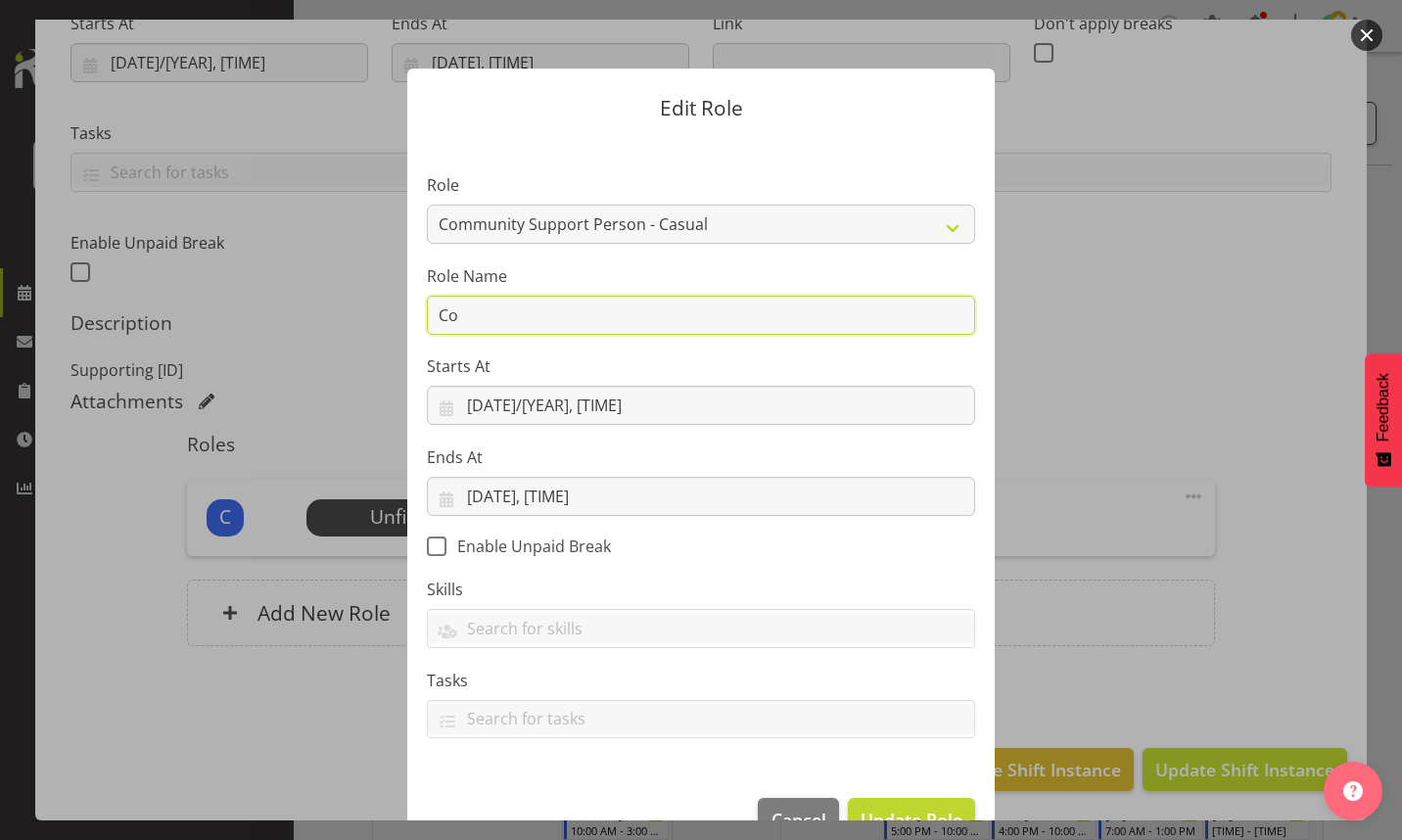 type on "C" 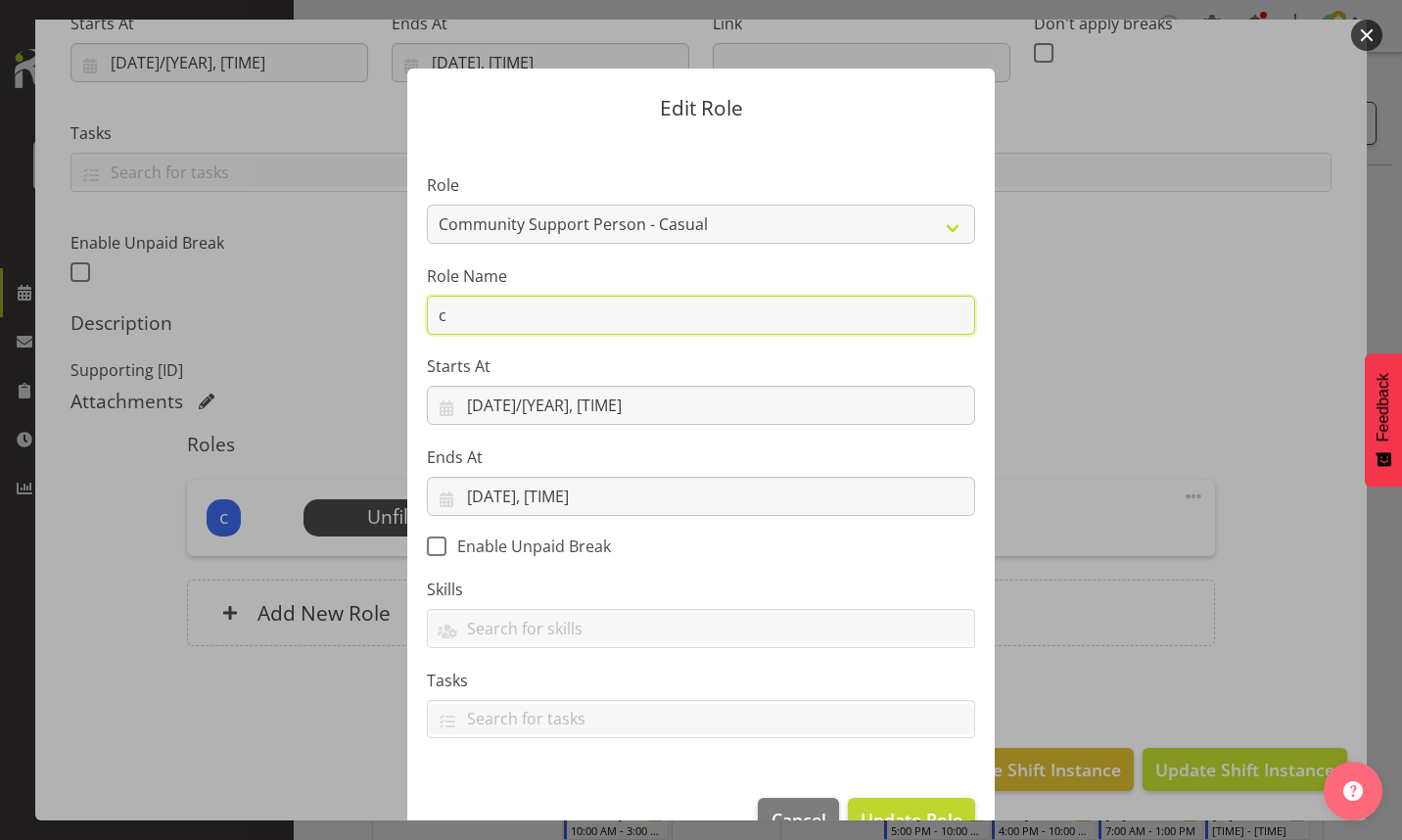type on "[ID]" 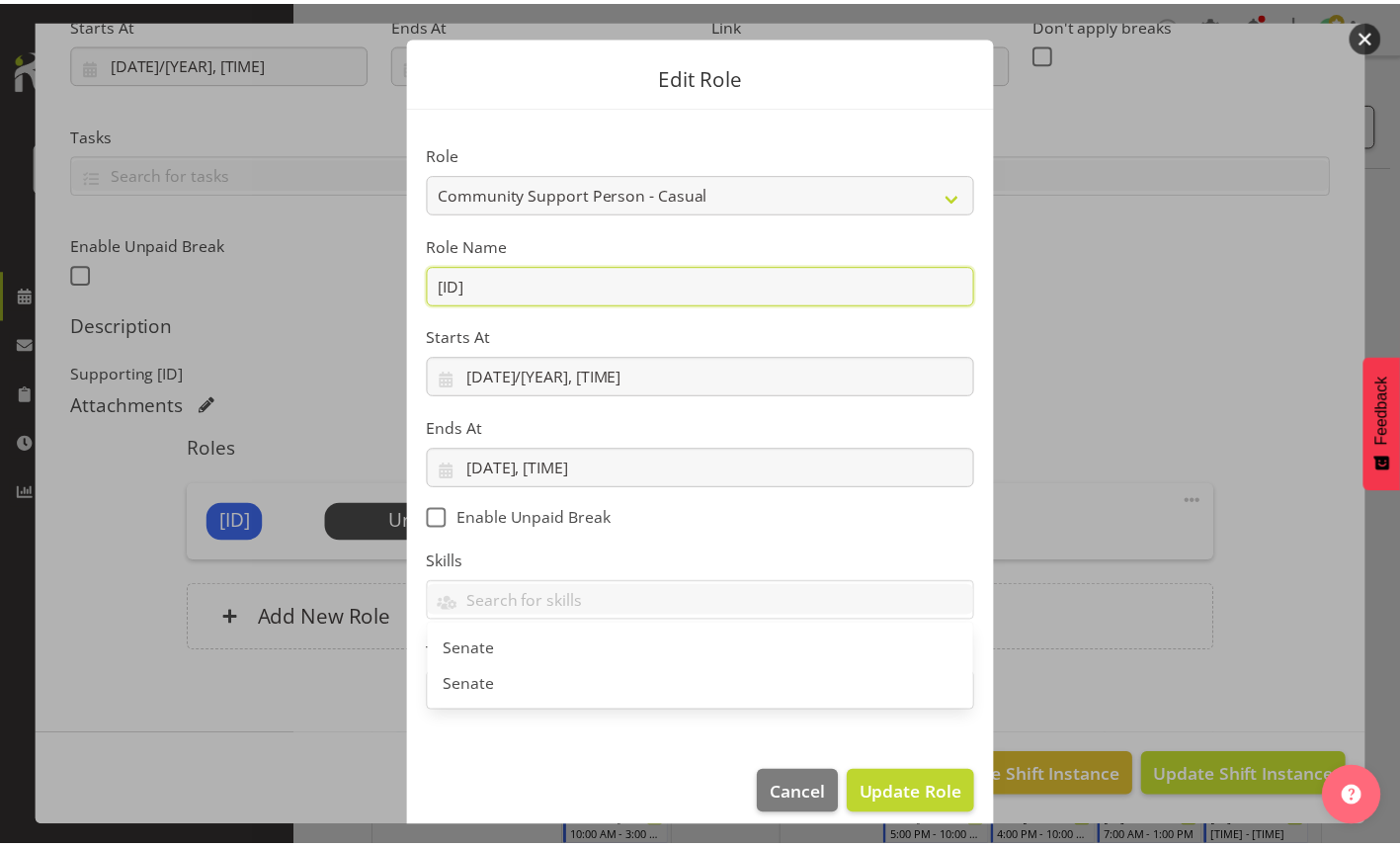 scroll, scrollTop: 50, scrollLeft: 0, axis: vertical 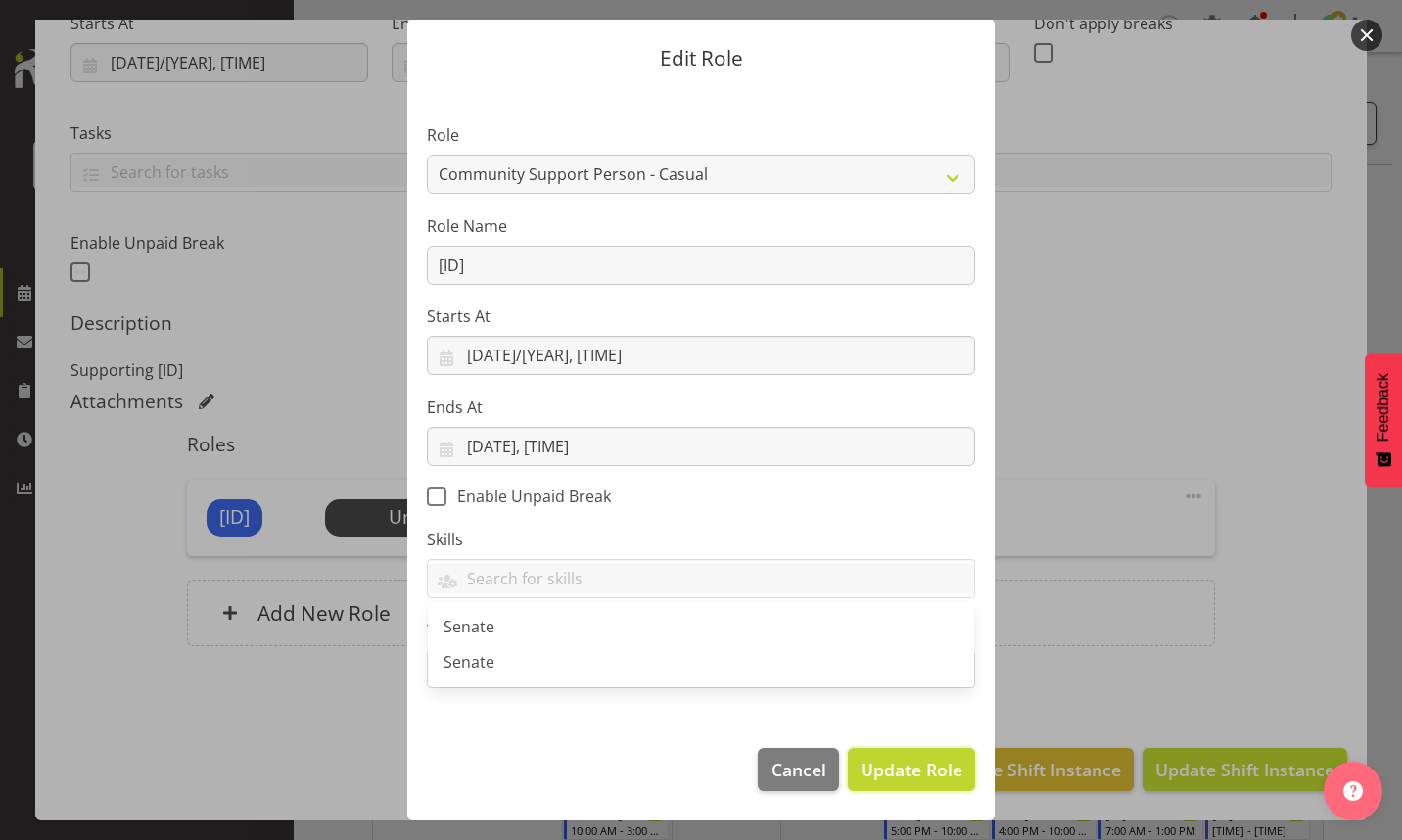 click on "Update Role" at bounding box center [911, 770] 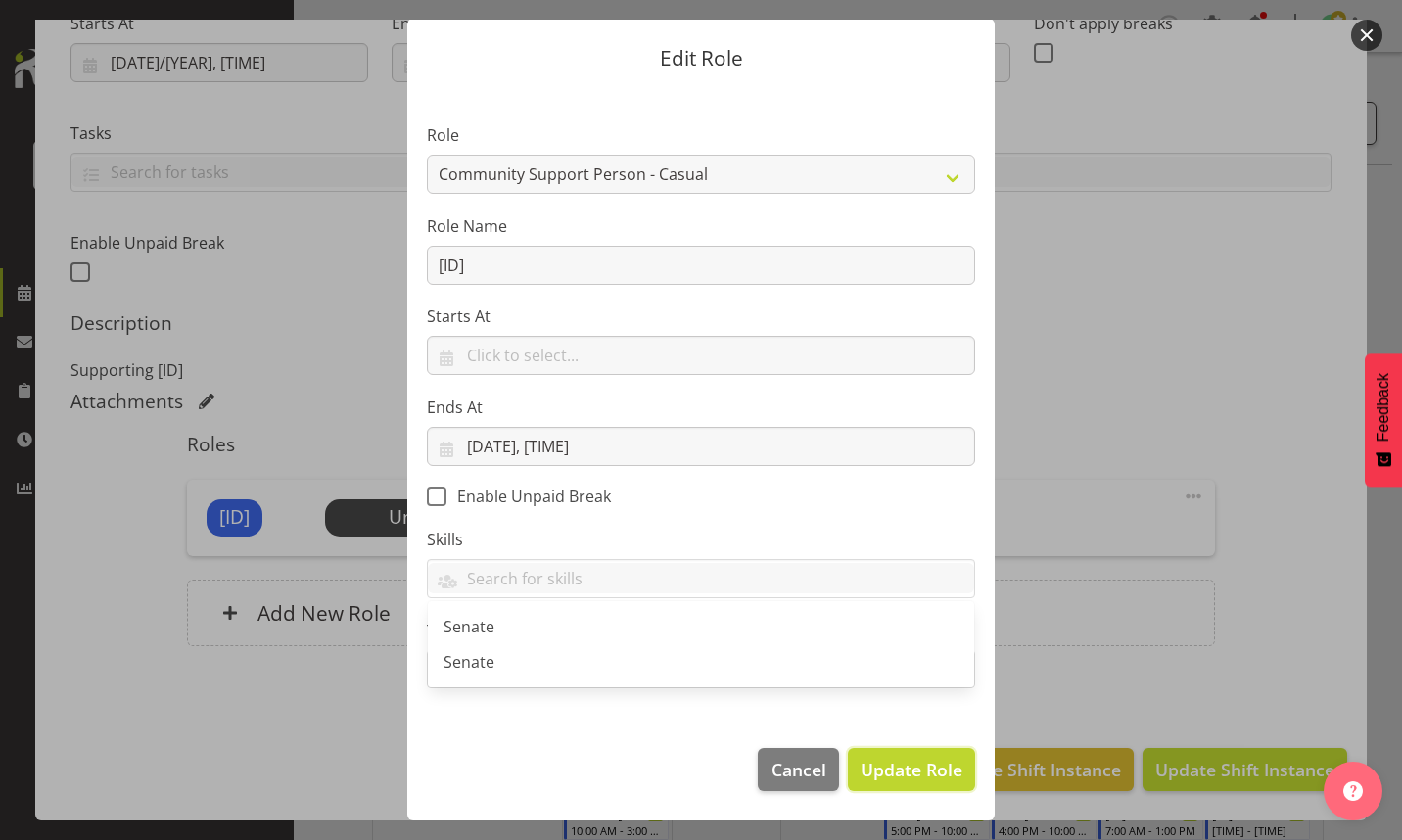 type 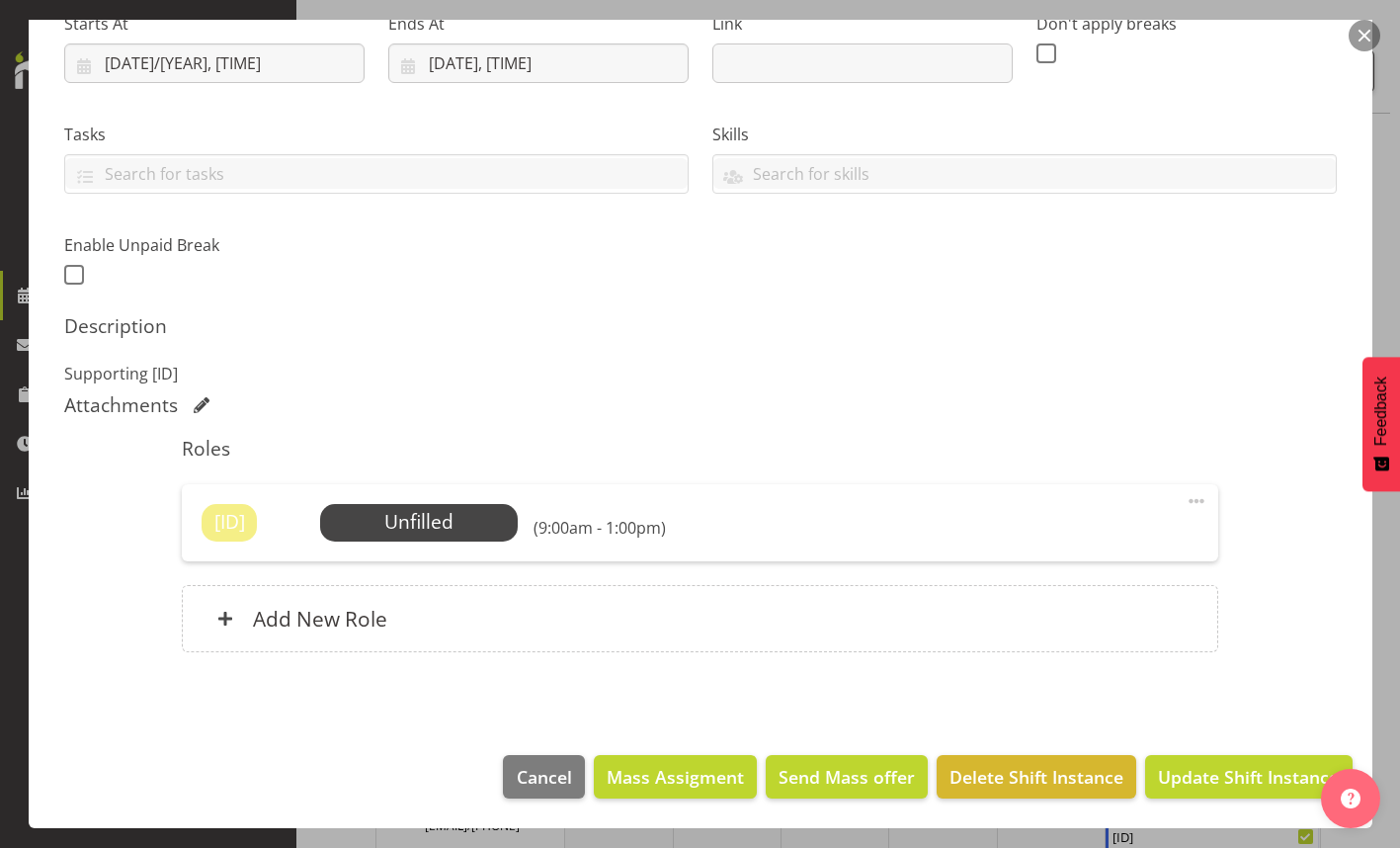 scroll, scrollTop: 99, scrollLeft: 0, axis: vertical 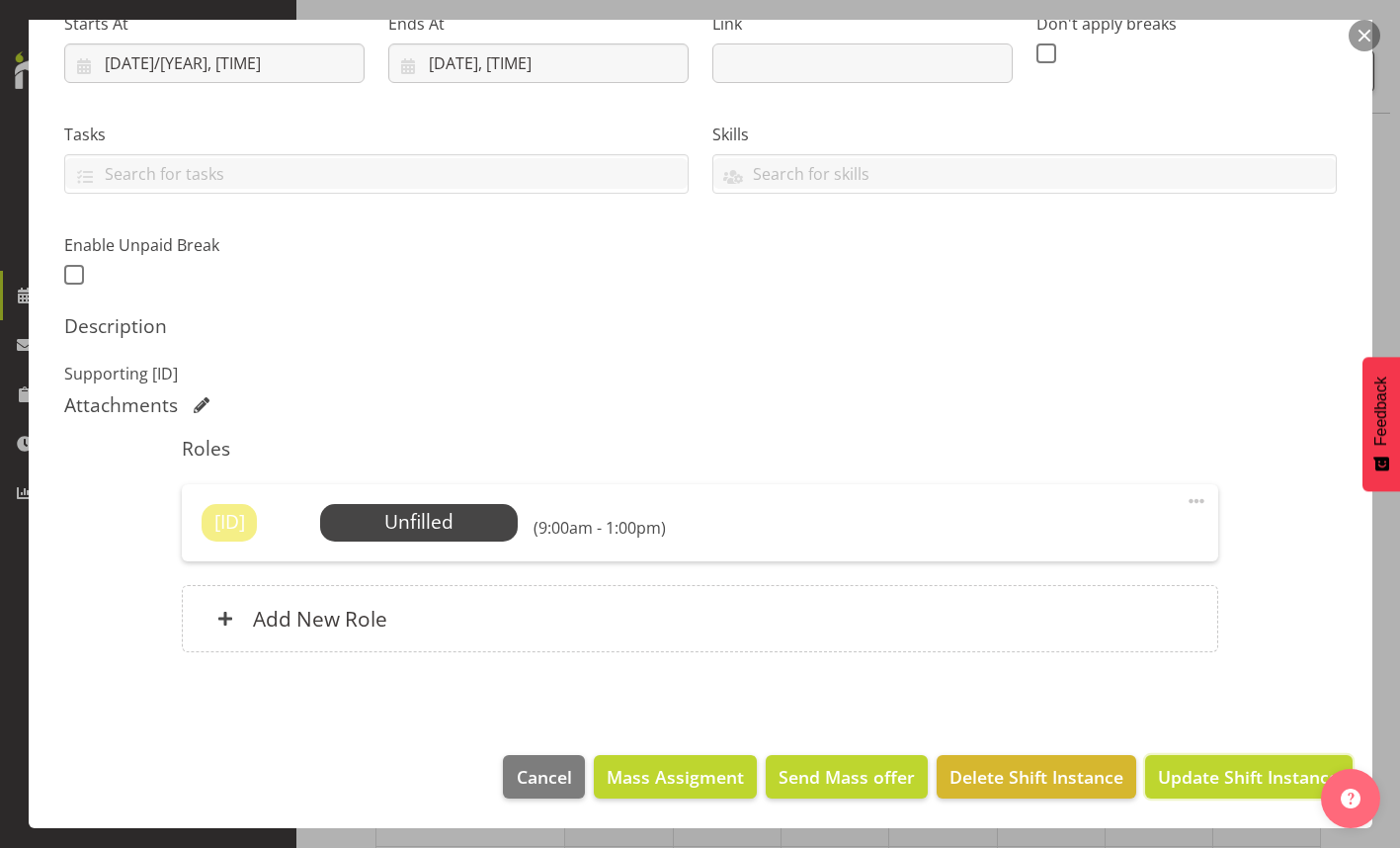 click on "Update Shift Instance" at bounding box center [1248, 777] 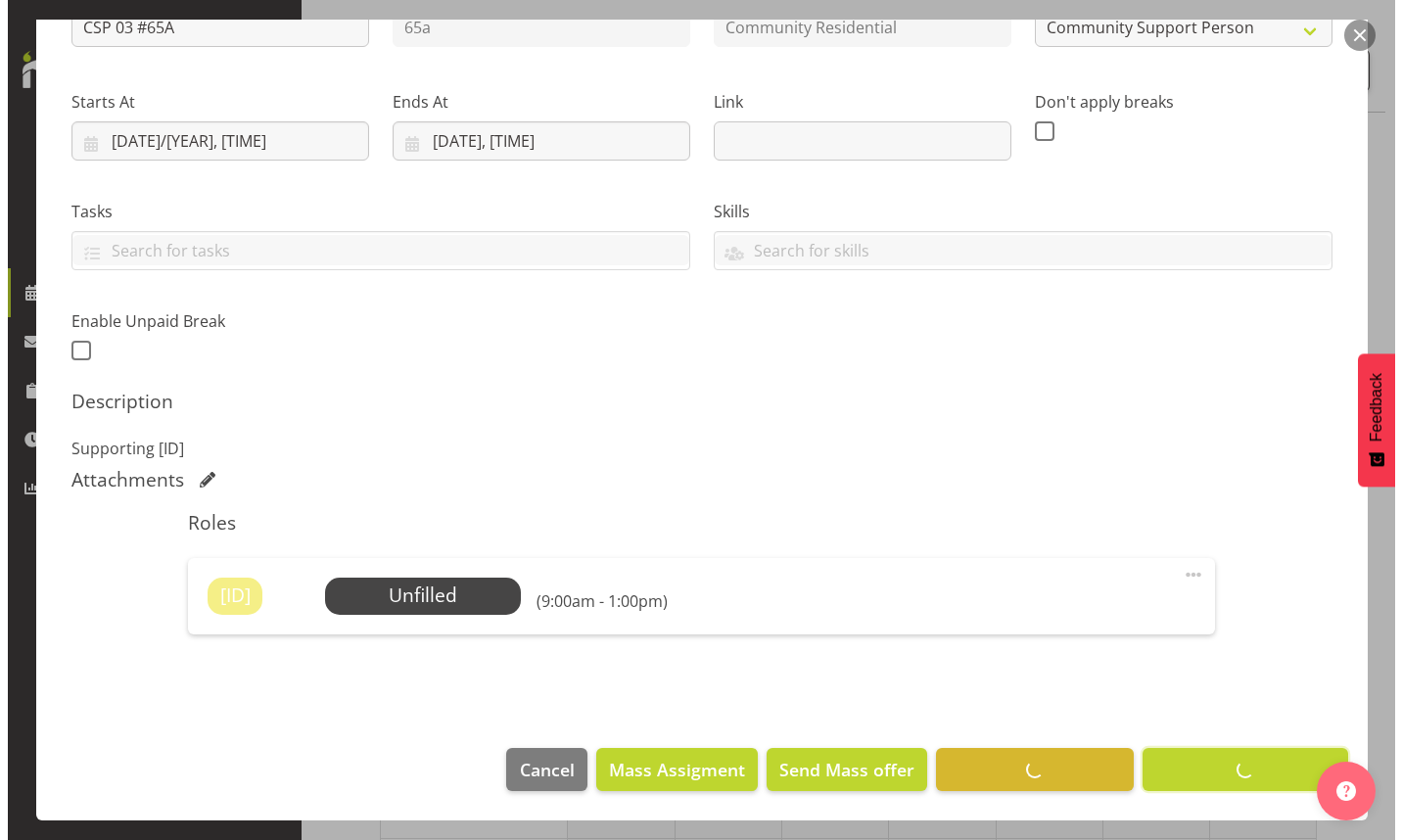 scroll, scrollTop: 253, scrollLeft: 0, axis: vertical 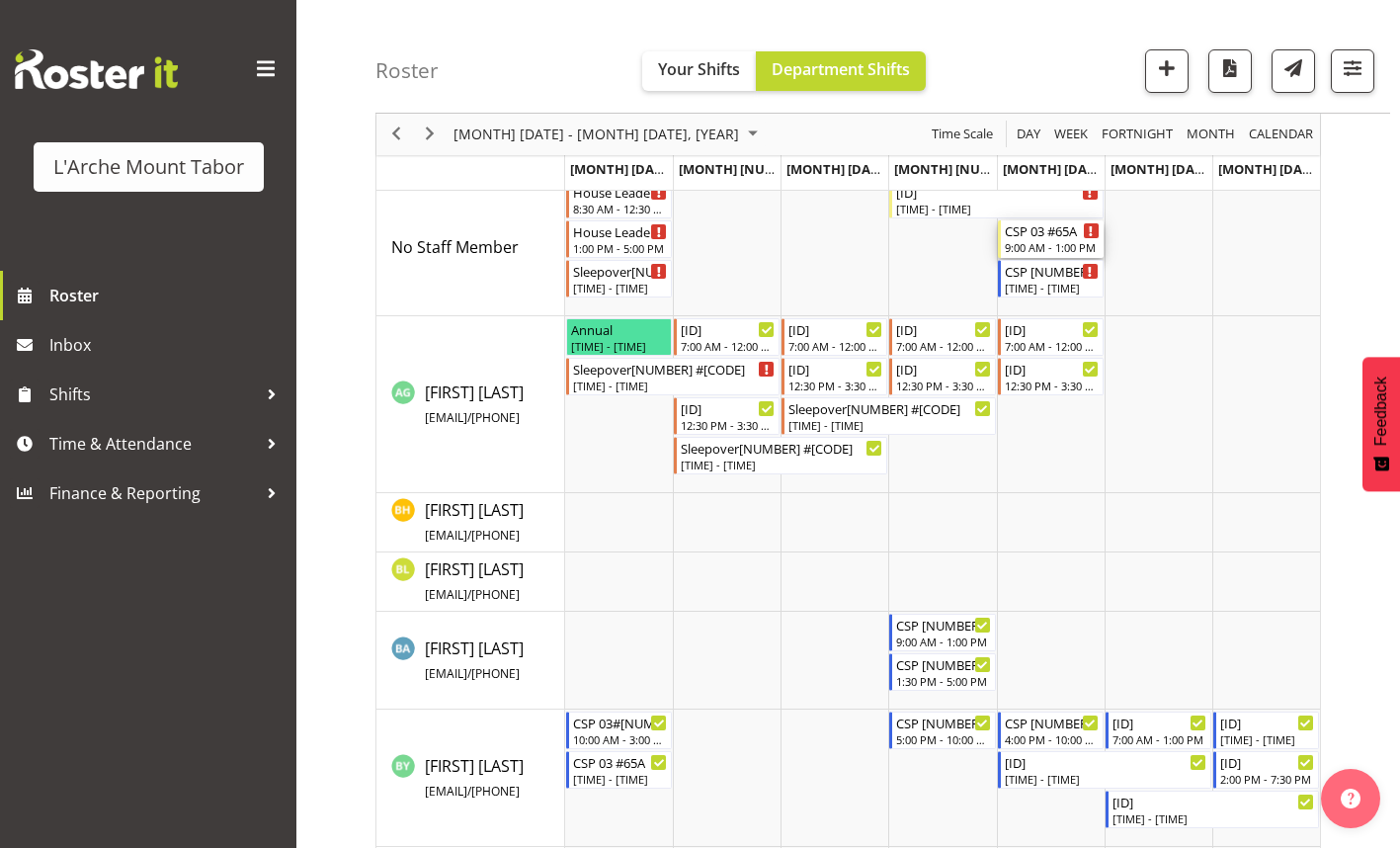 click on "9:00 AM - 1:00 PM" at bounding box center (1052, 247) 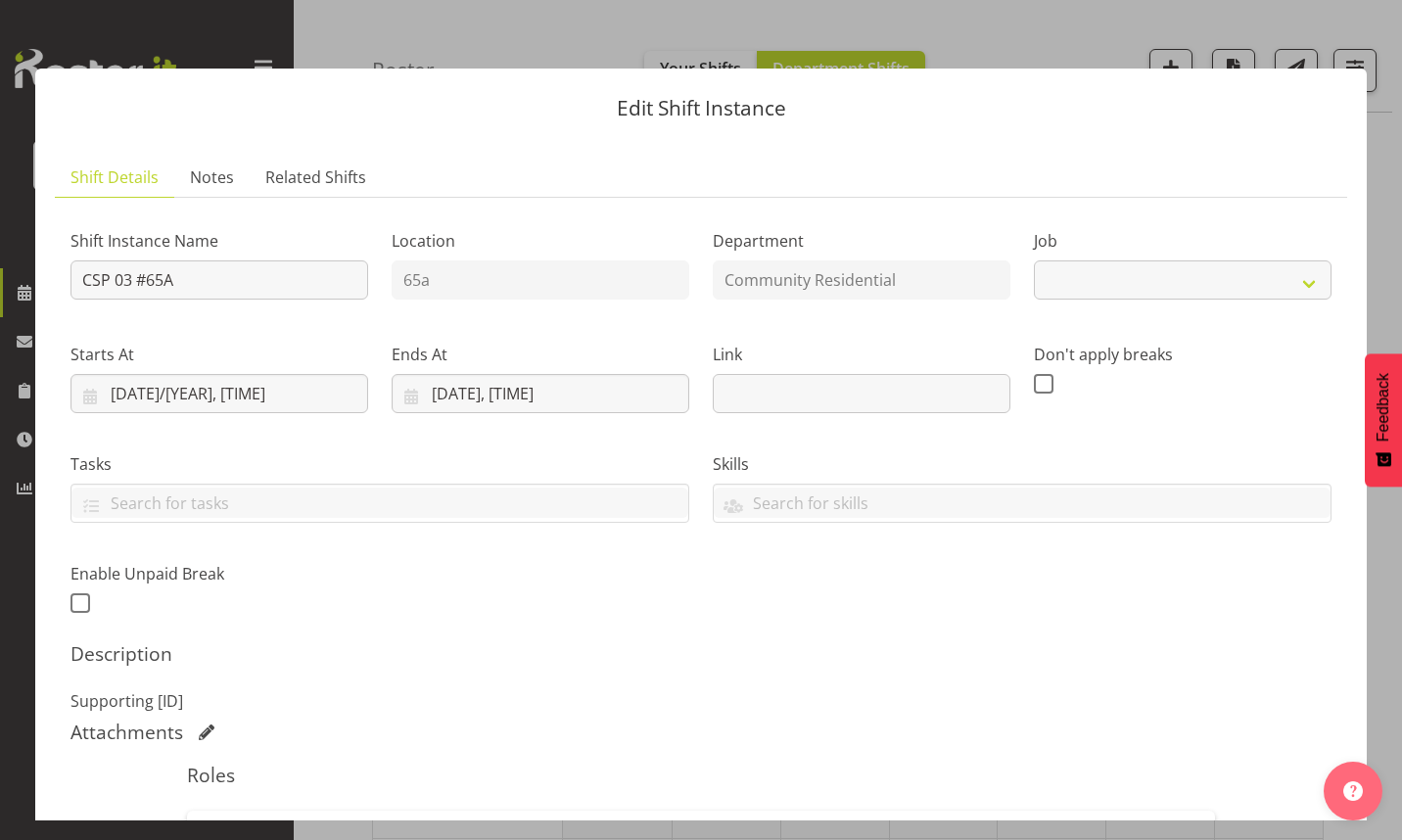 select on "2" 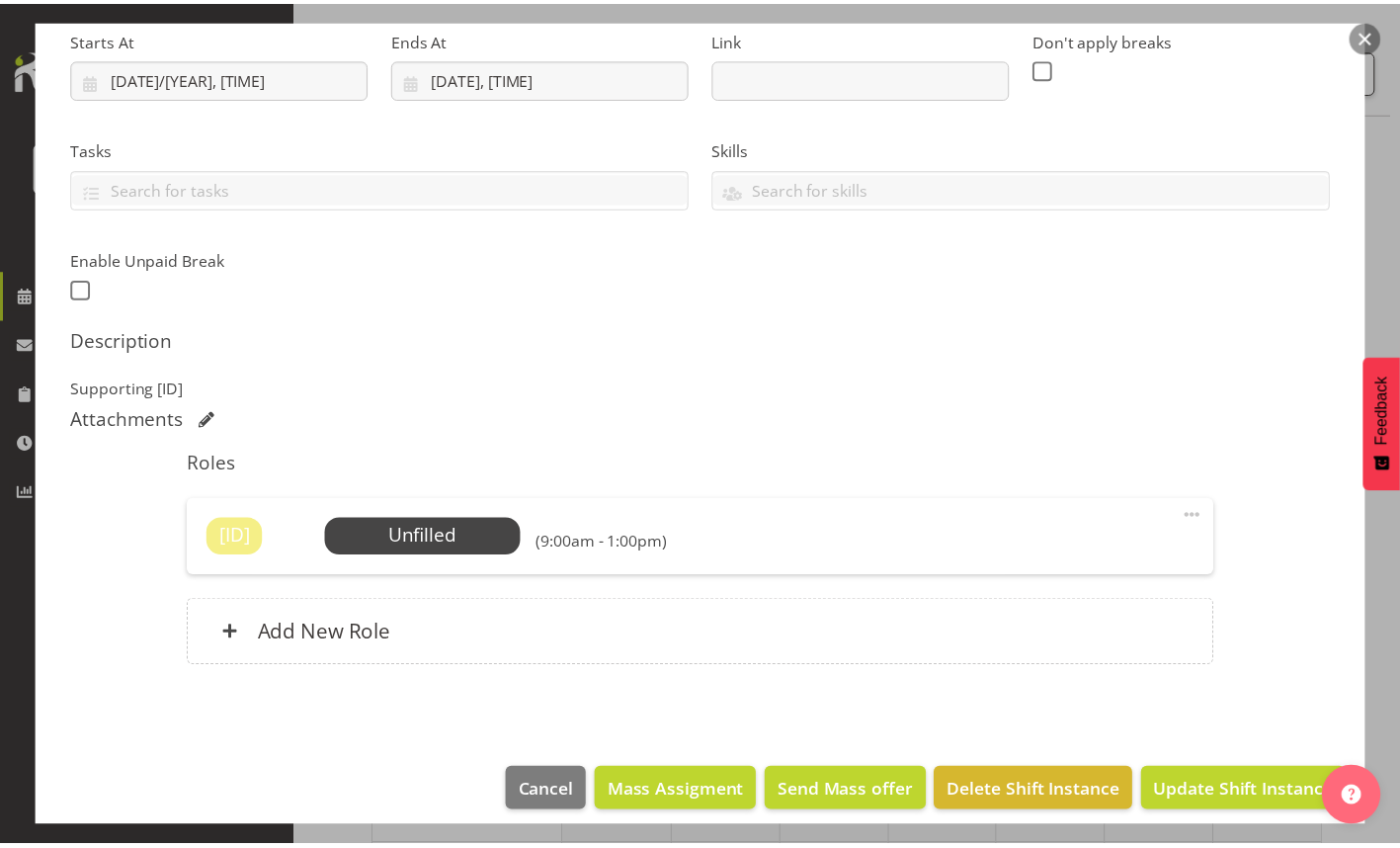scroll, scrollTop: 334, scrollLeft: 0, axis: vertical 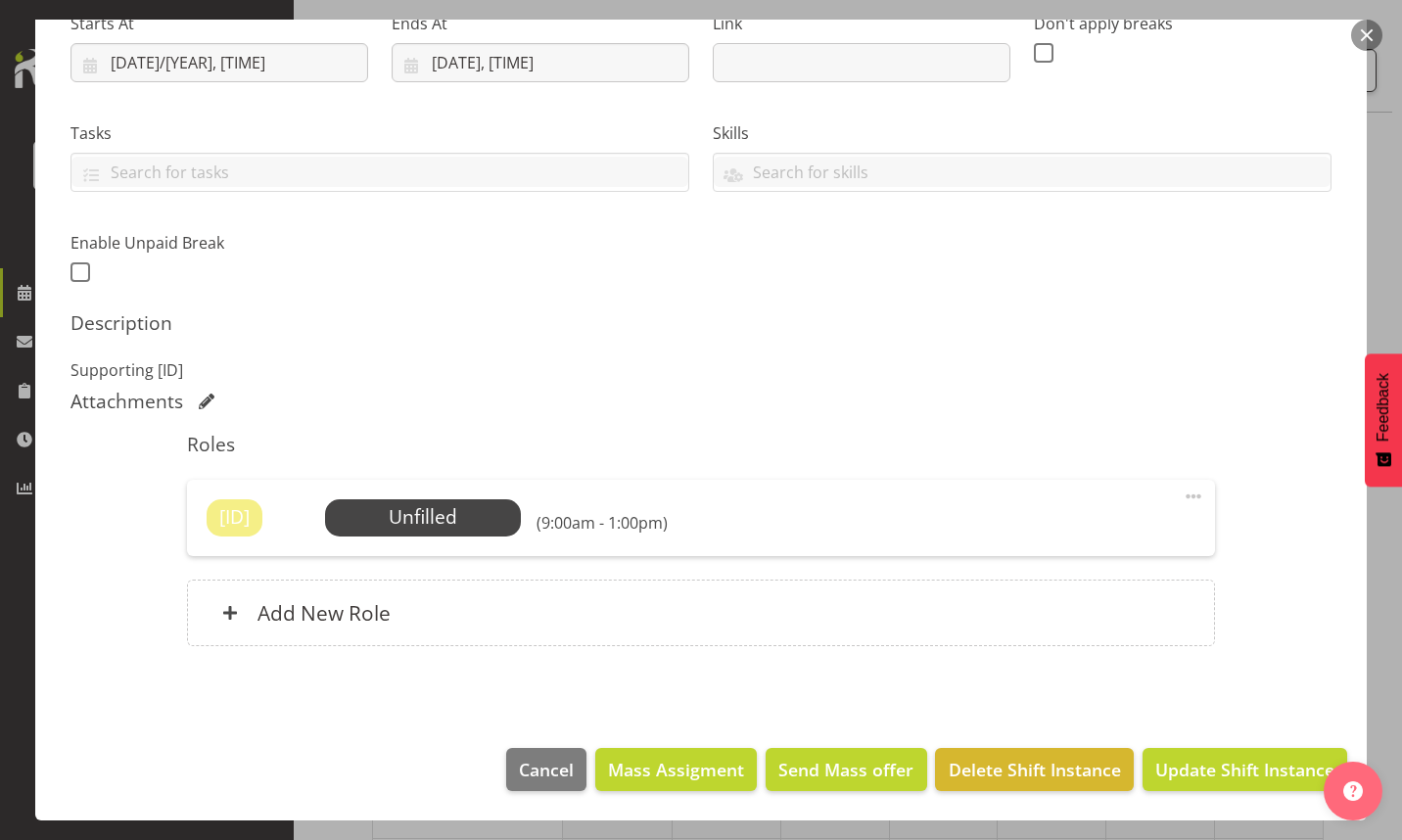 click on "Select Employee" at bounding box center (0, 0) 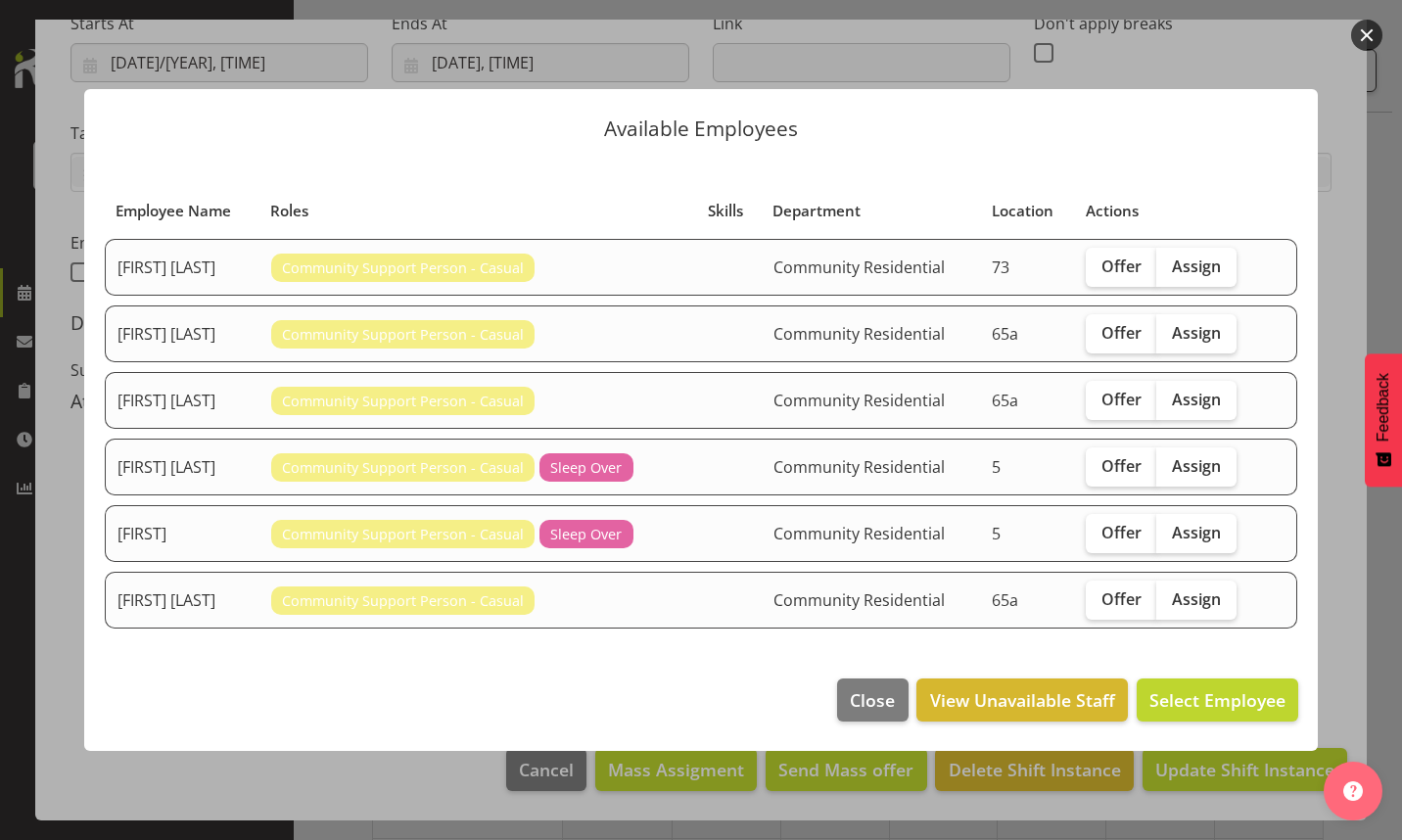 click on "Assign" at bounding box center (1196, 399) 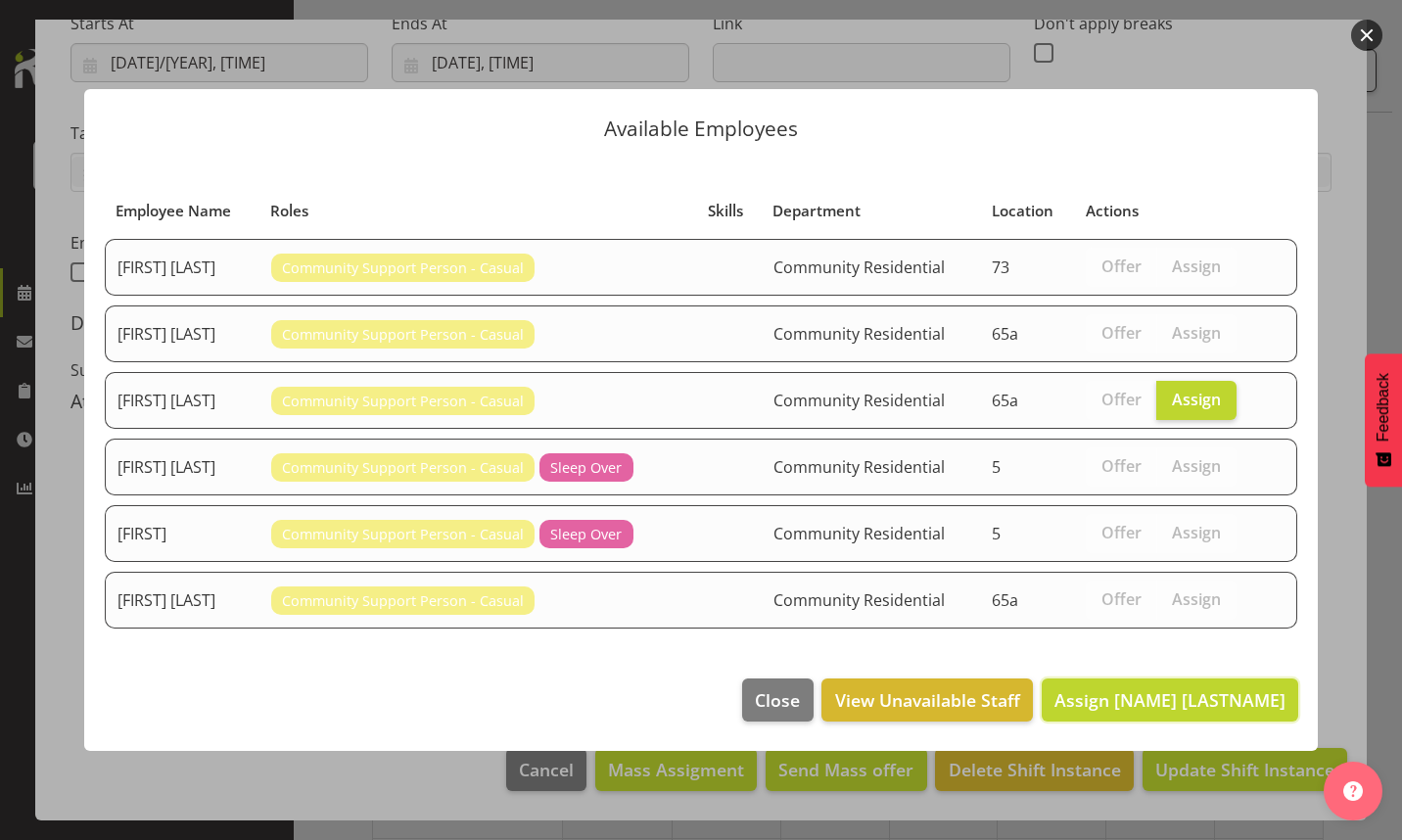 click on "Assign [NAME] [LASTNAME]" at bounding box center [1170, 700] 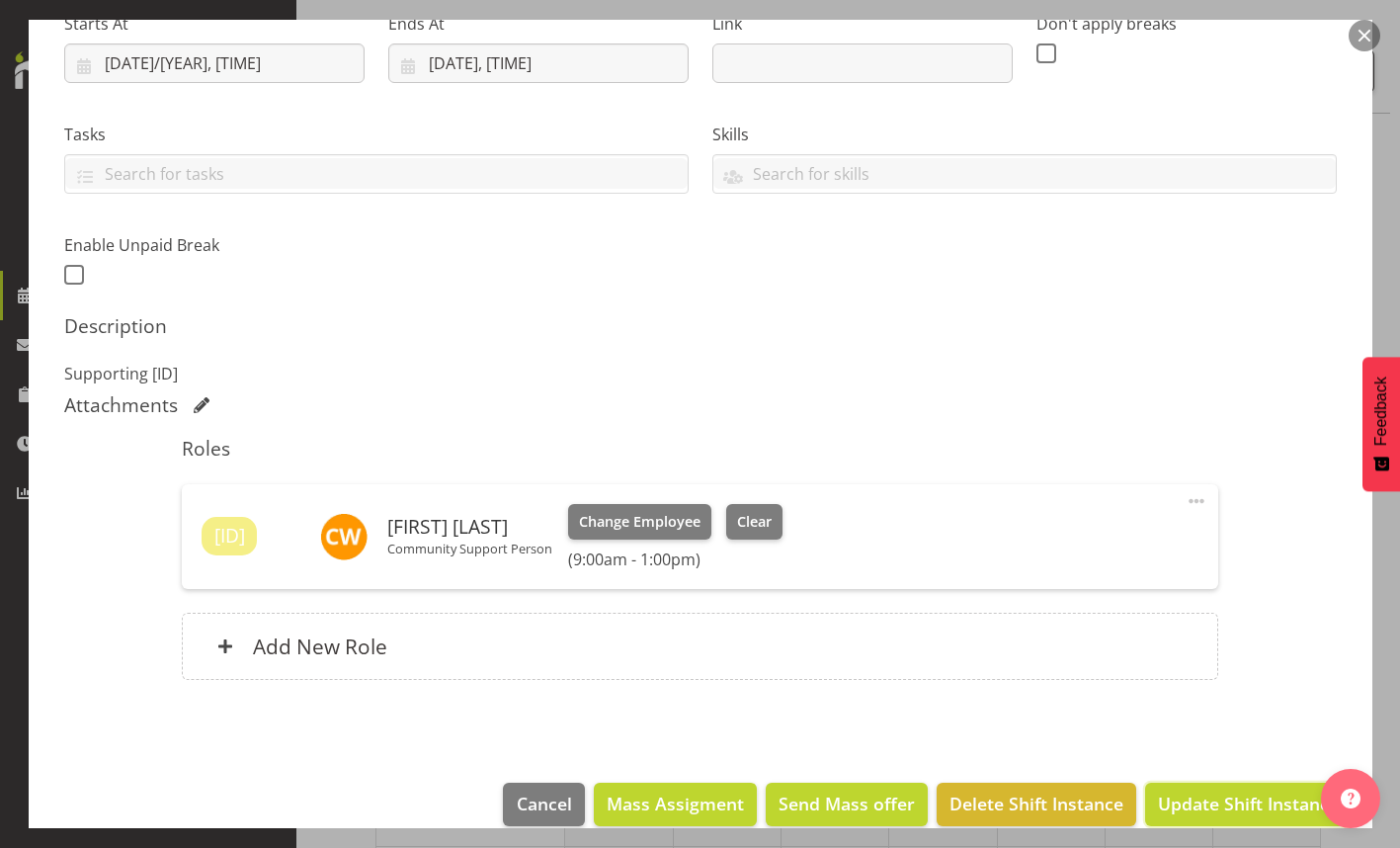 click on "Update Shift Instance" at bounding box center [1248, 804] 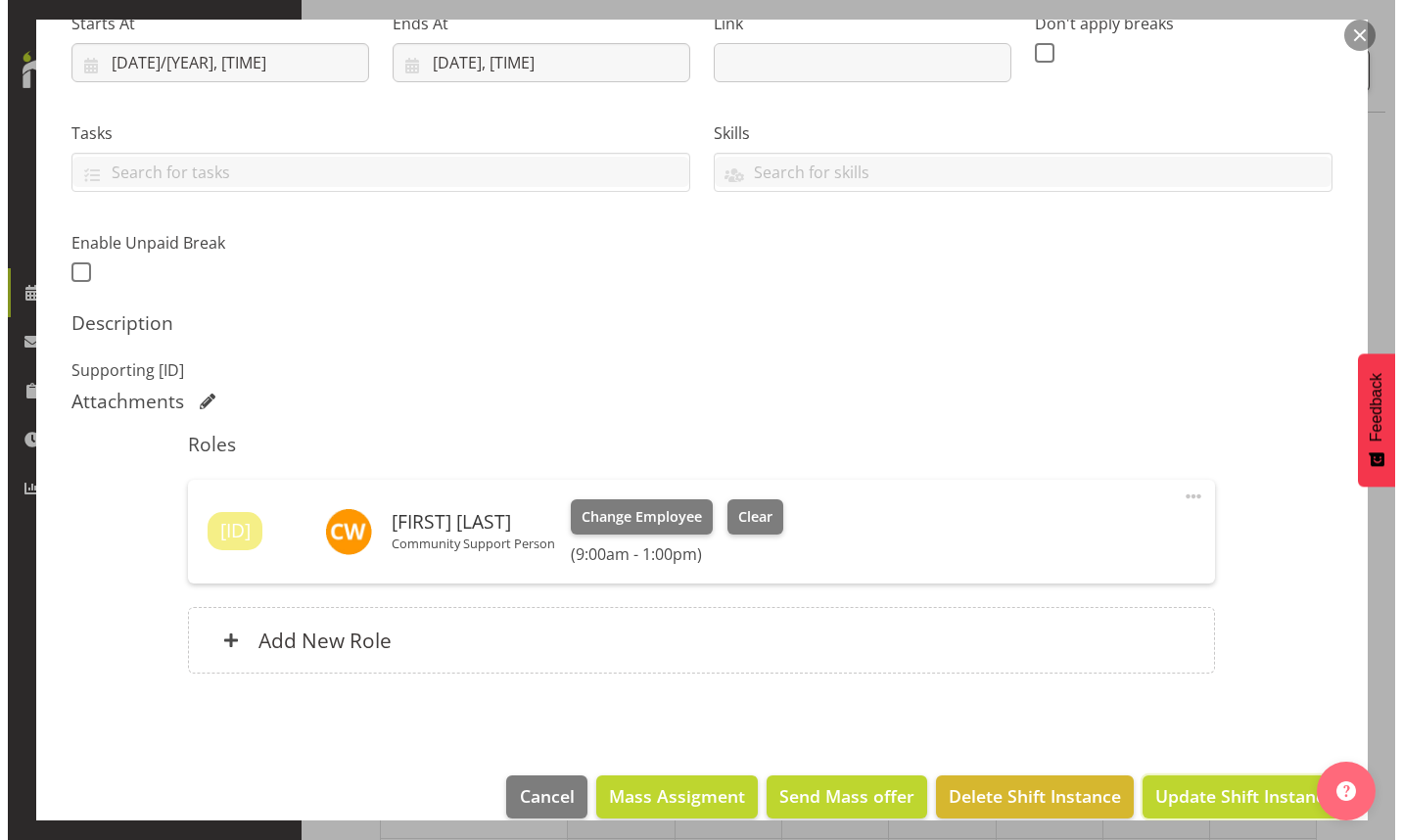 scroll, scrollTop: 279, scrollLeft: 0, axis: vertical 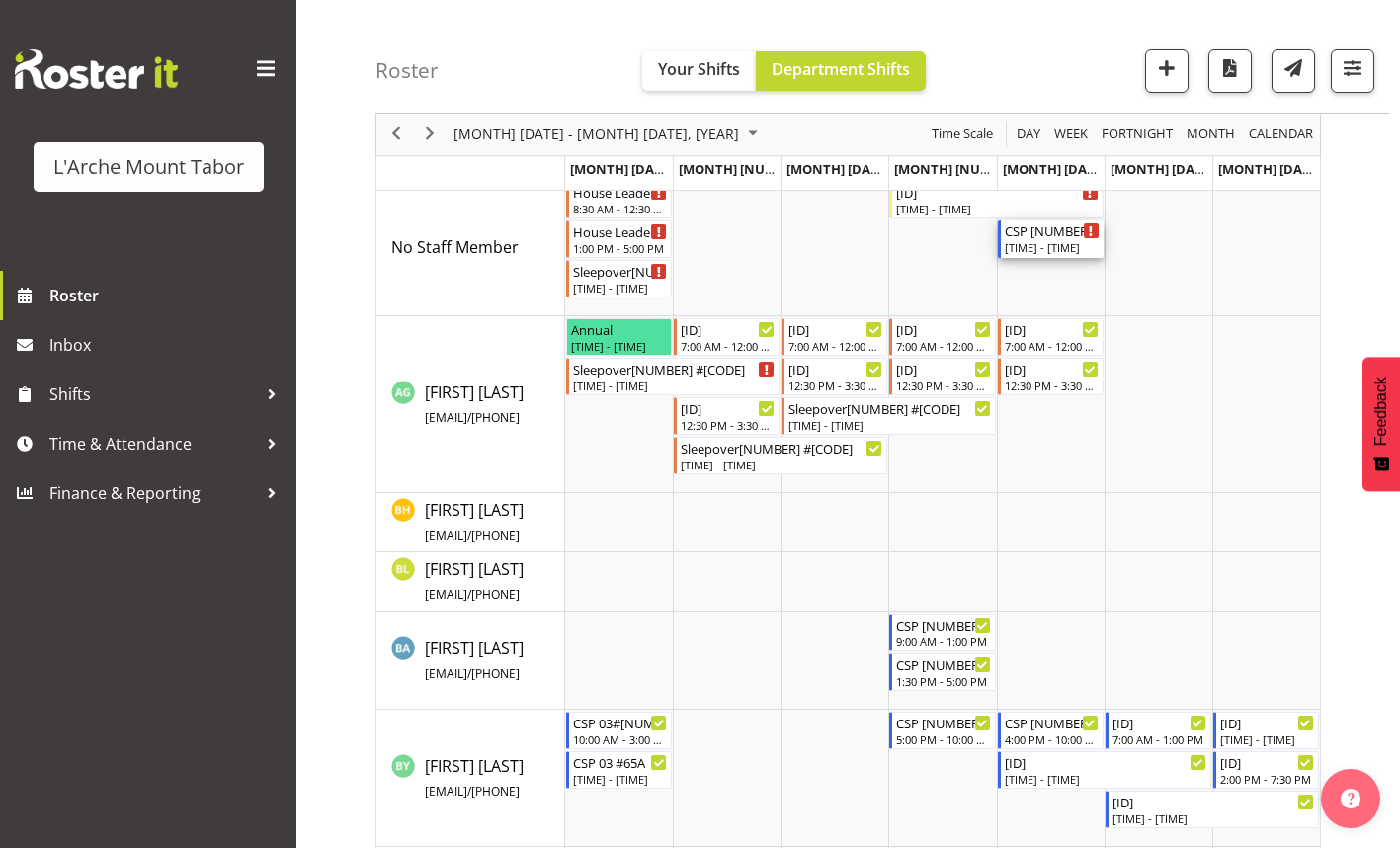 click on "[TIME] - [TIME]" at bounding box center [1052, 247] 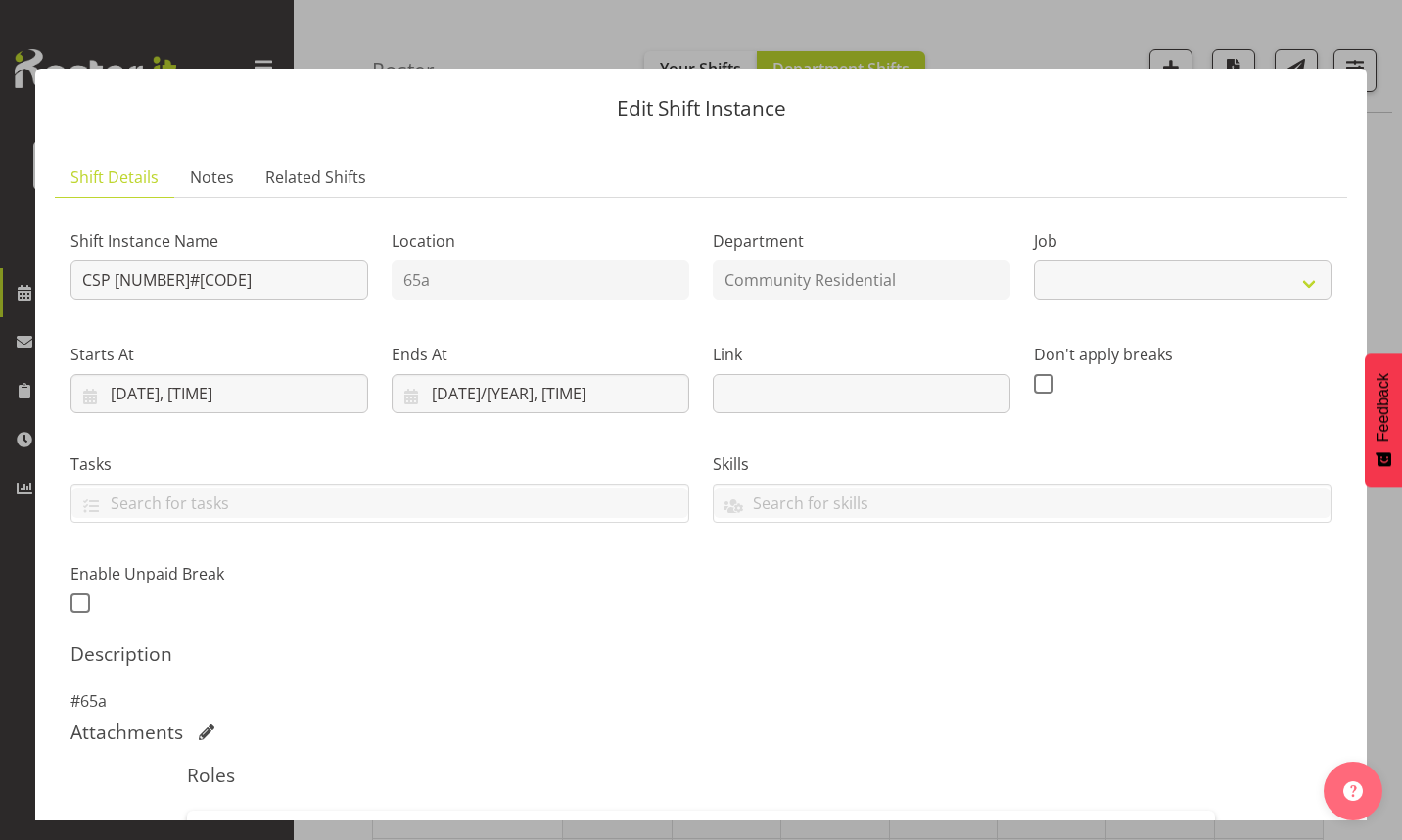 select on "2" 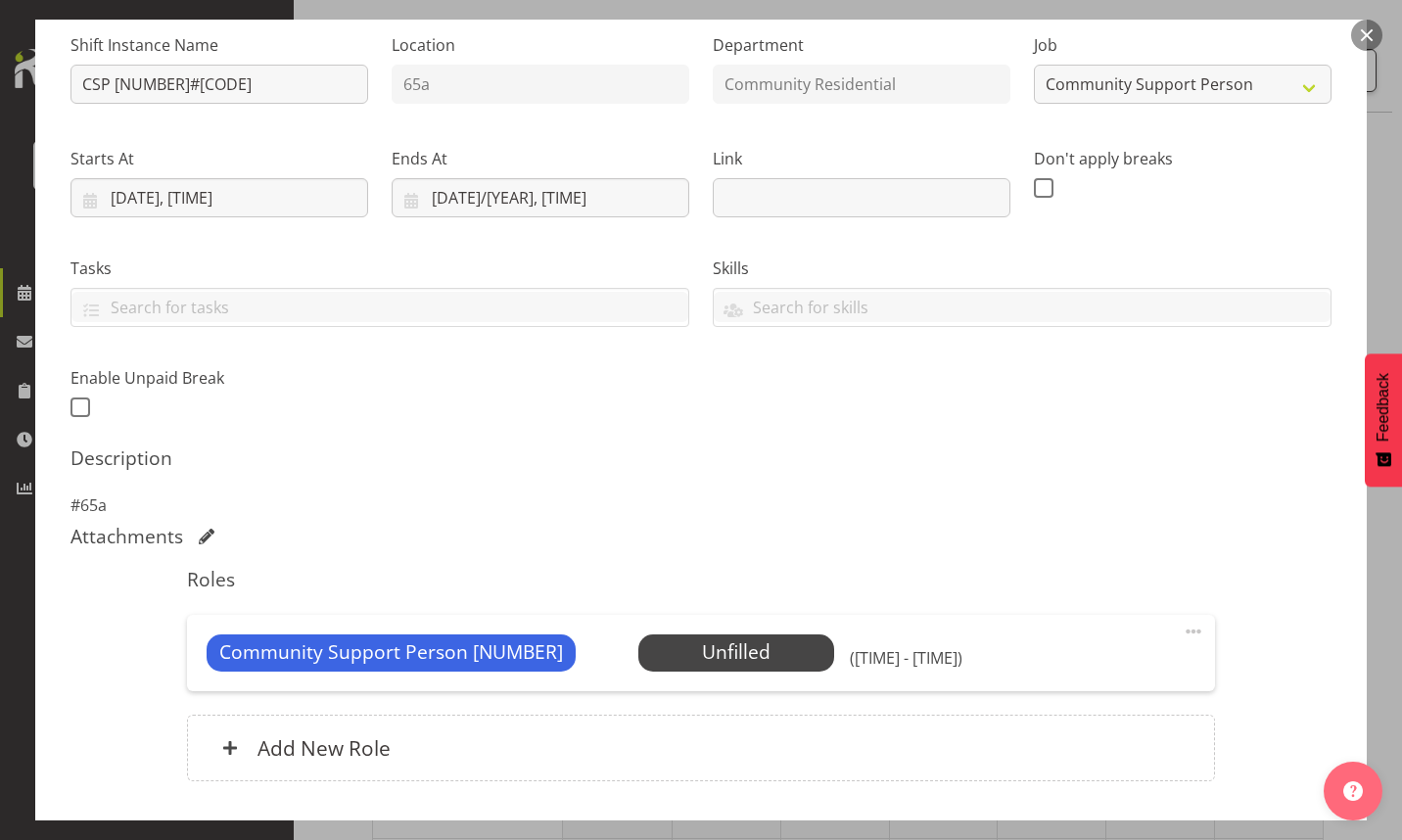 scroll, scrollTop: 294, scrollLeft: 0, axis: vertical 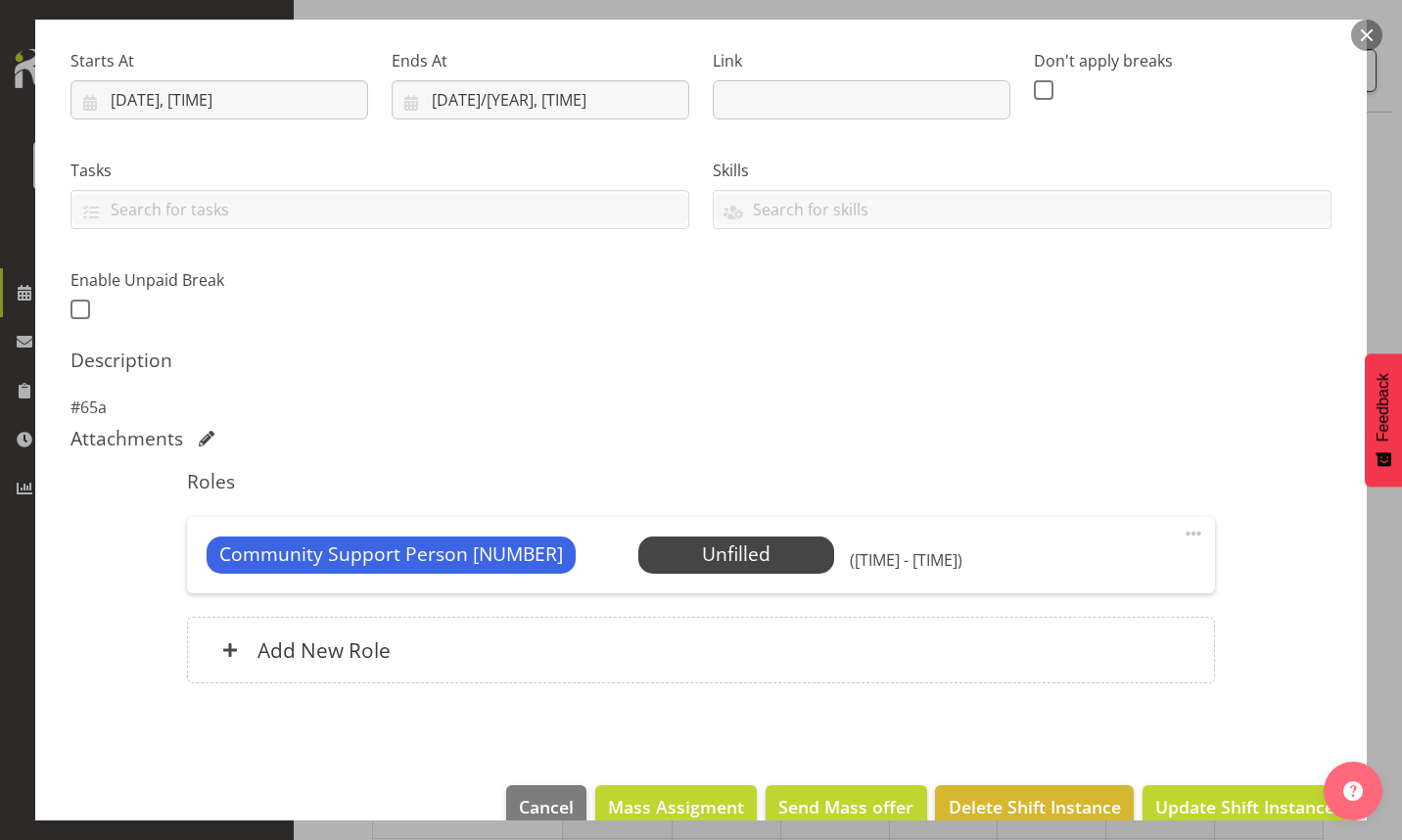 click at bounding box center (1193, 534) 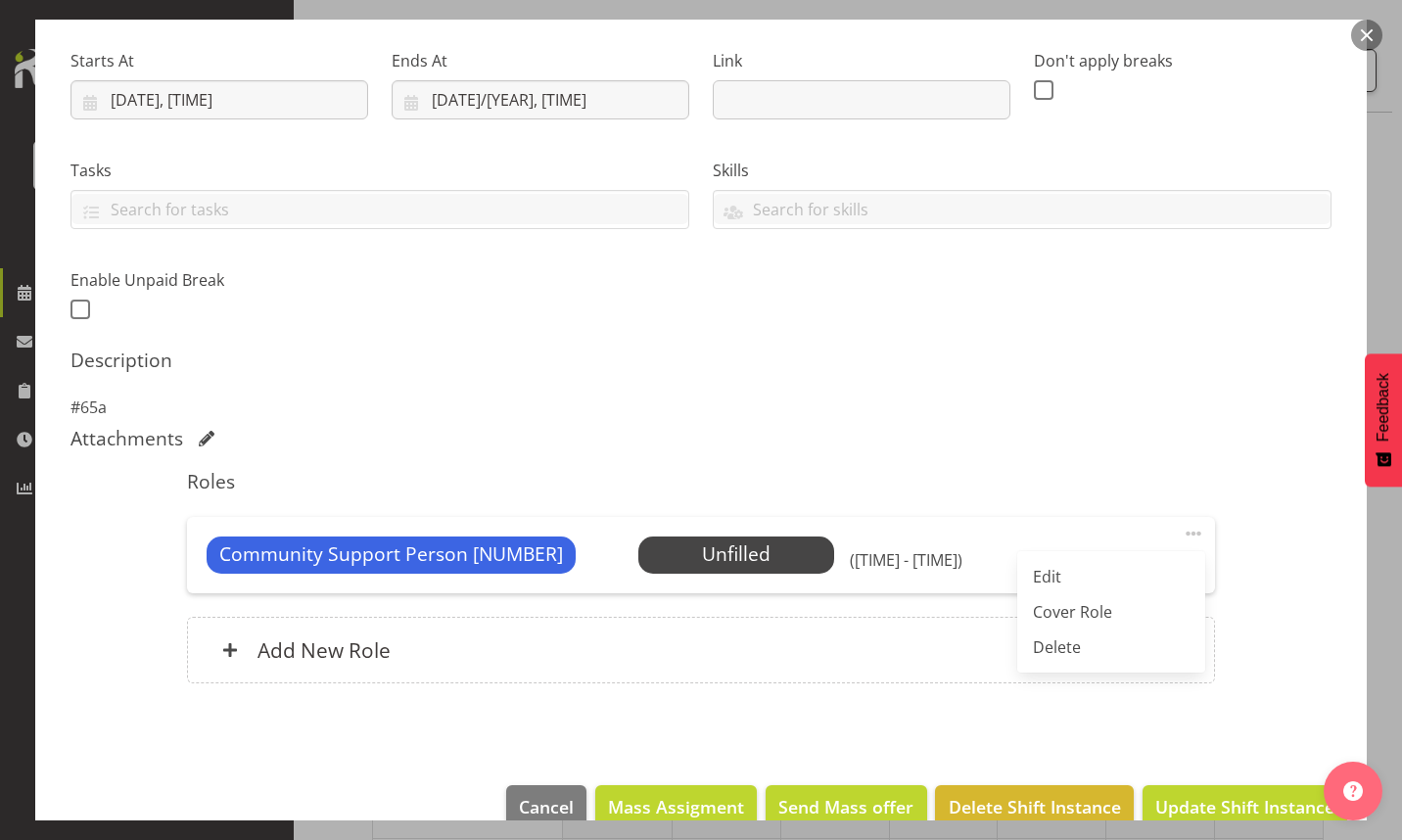 click on "Edit" at bounding box center (1111, 577) 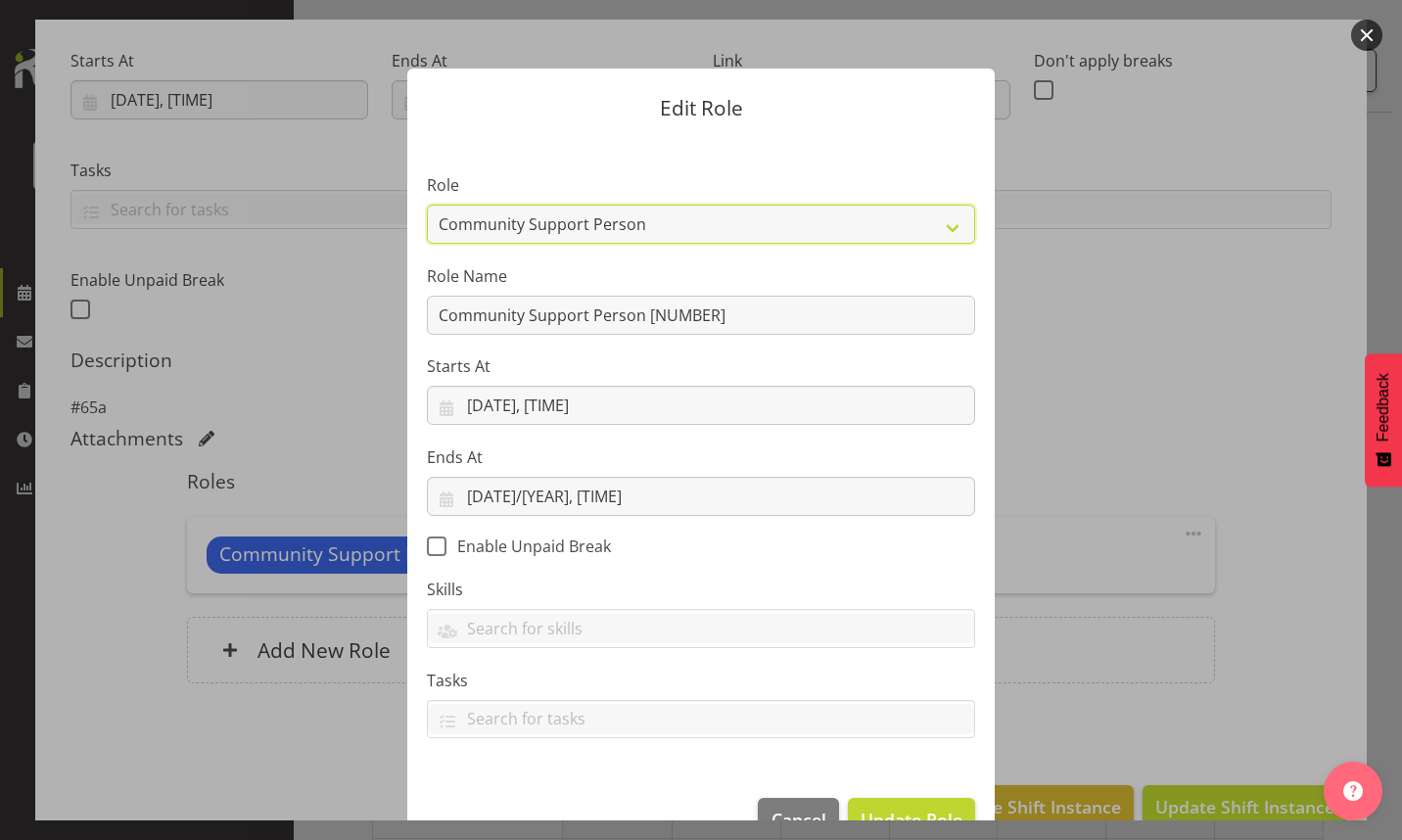 click on "Area Manager Art Coordination Community - SIL Community Leader Community Support Person Community Support Person - Casual House Leader Office Admin On-Call call out Senate Senior Coordinator SIL Coordination Sleep Over Volunteer" at bounding box center (701, 224) 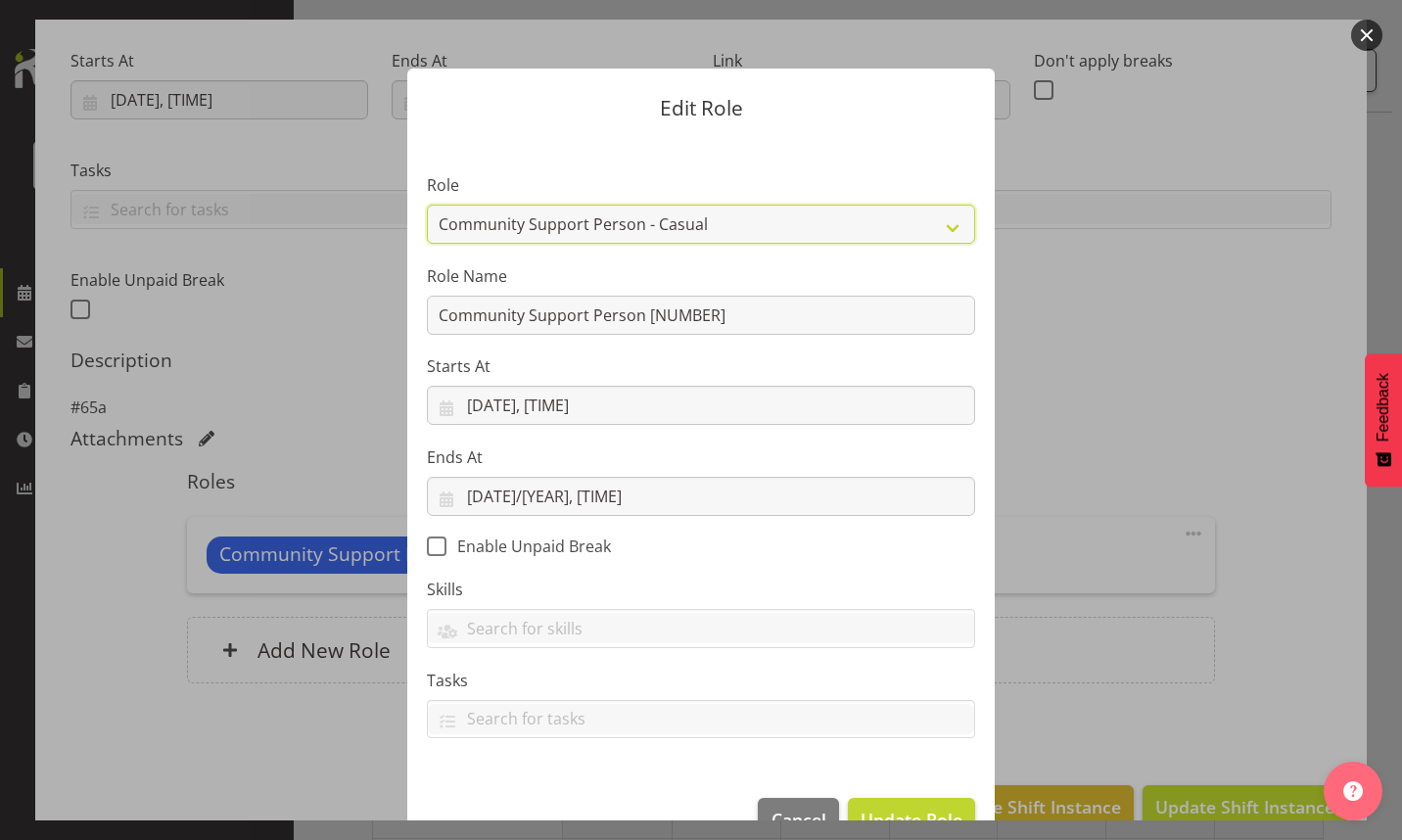 click on "Area Manager Art Coordination Community - SIL Community Leader Community Support Person Community Support Person - Casual House Leader Office Admin On-Call call out Senate Senior Coordinator SIL Coordination Sleep Over Volunteer" at bounding box center [701, 224] 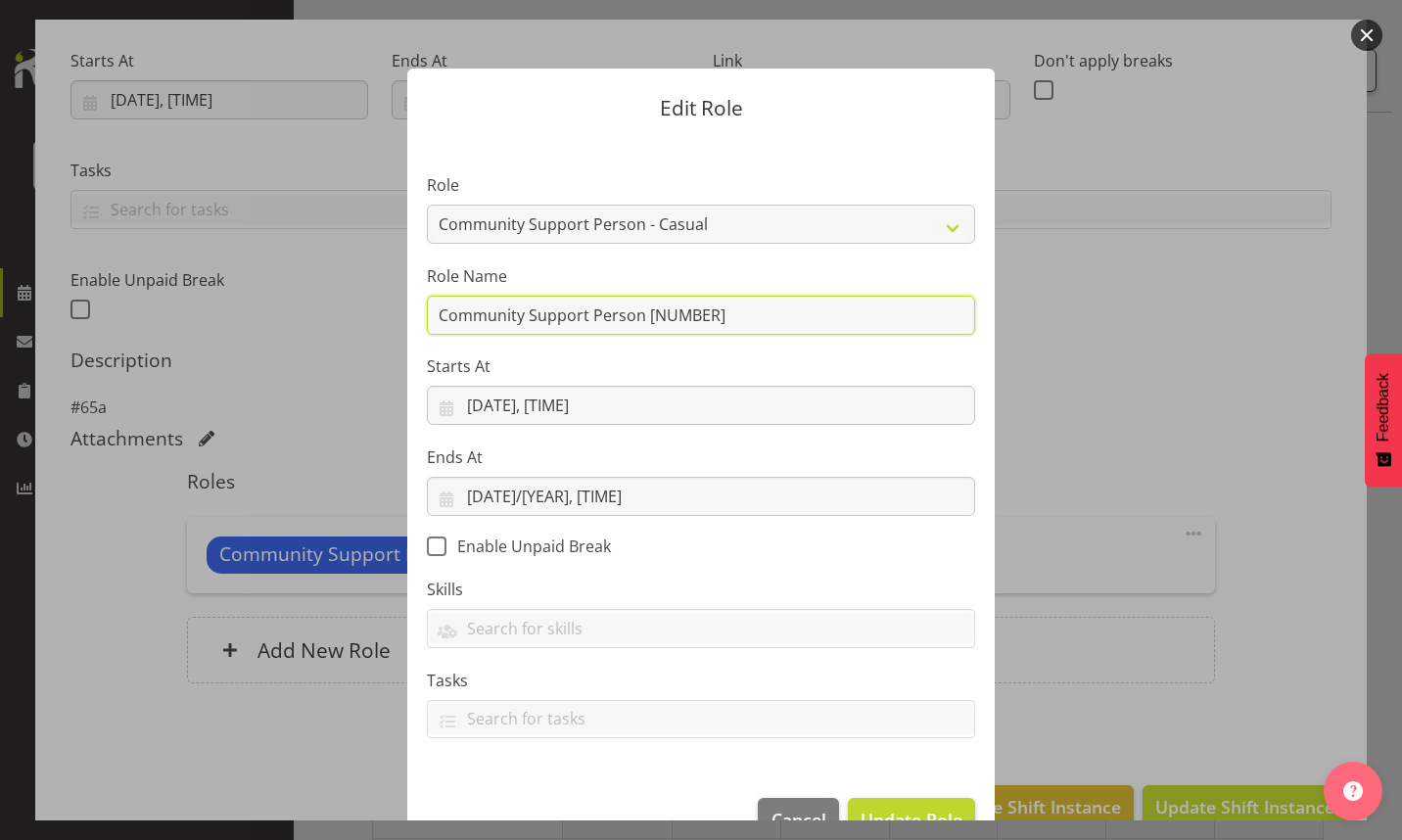 click on "Community Support Person [NUMBER]" at bounding box center [701, 315] 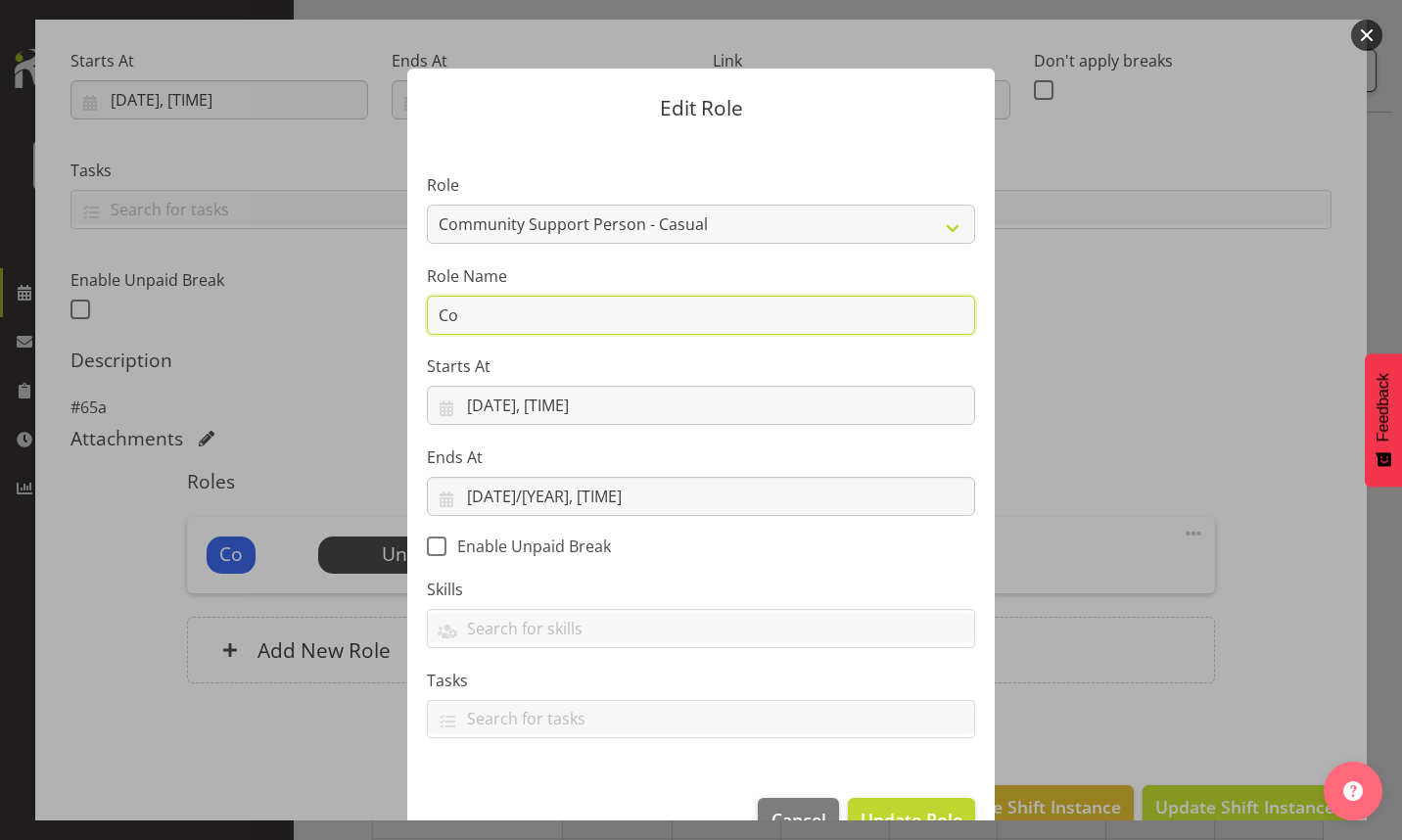 type on "C" 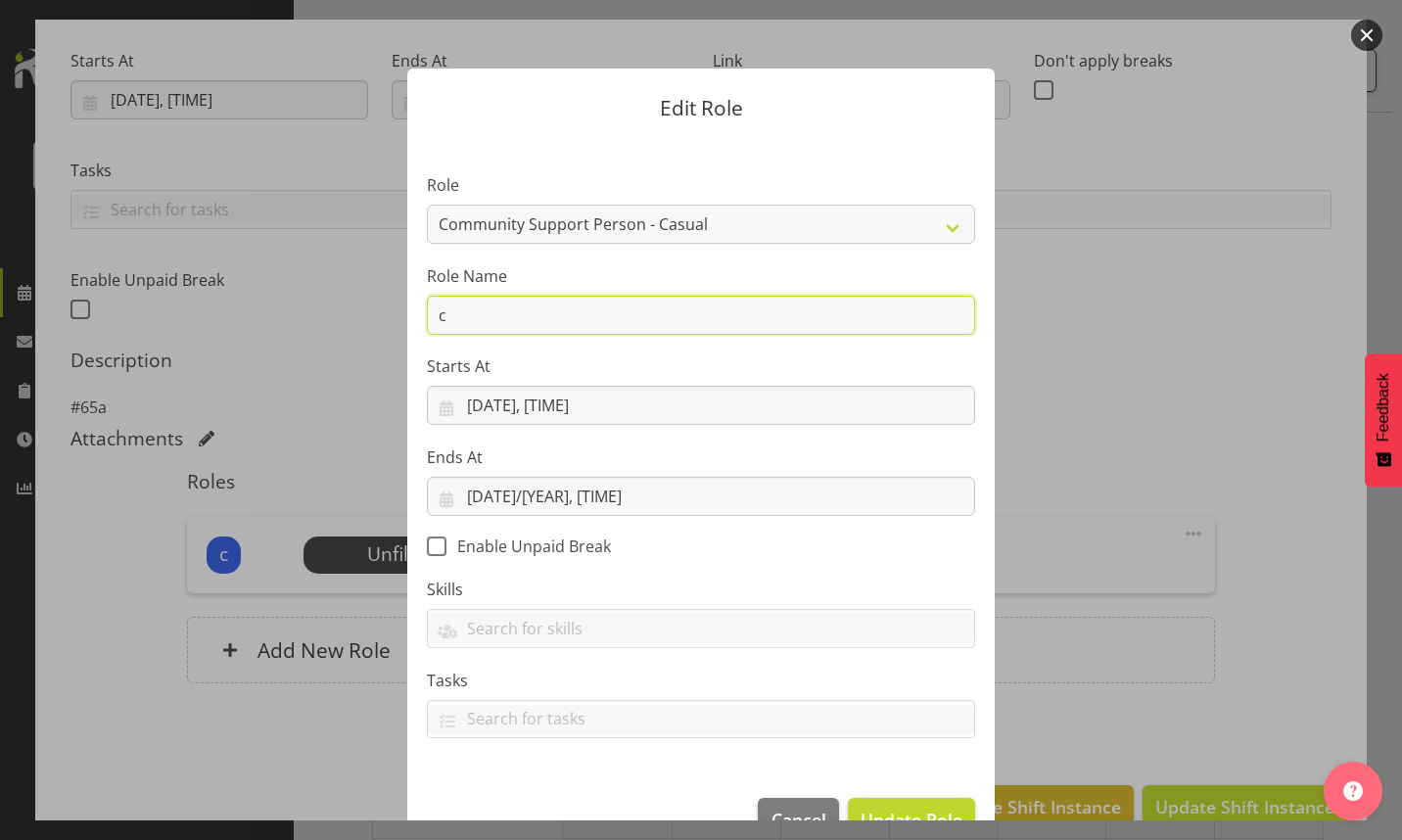 type on "[ID]" 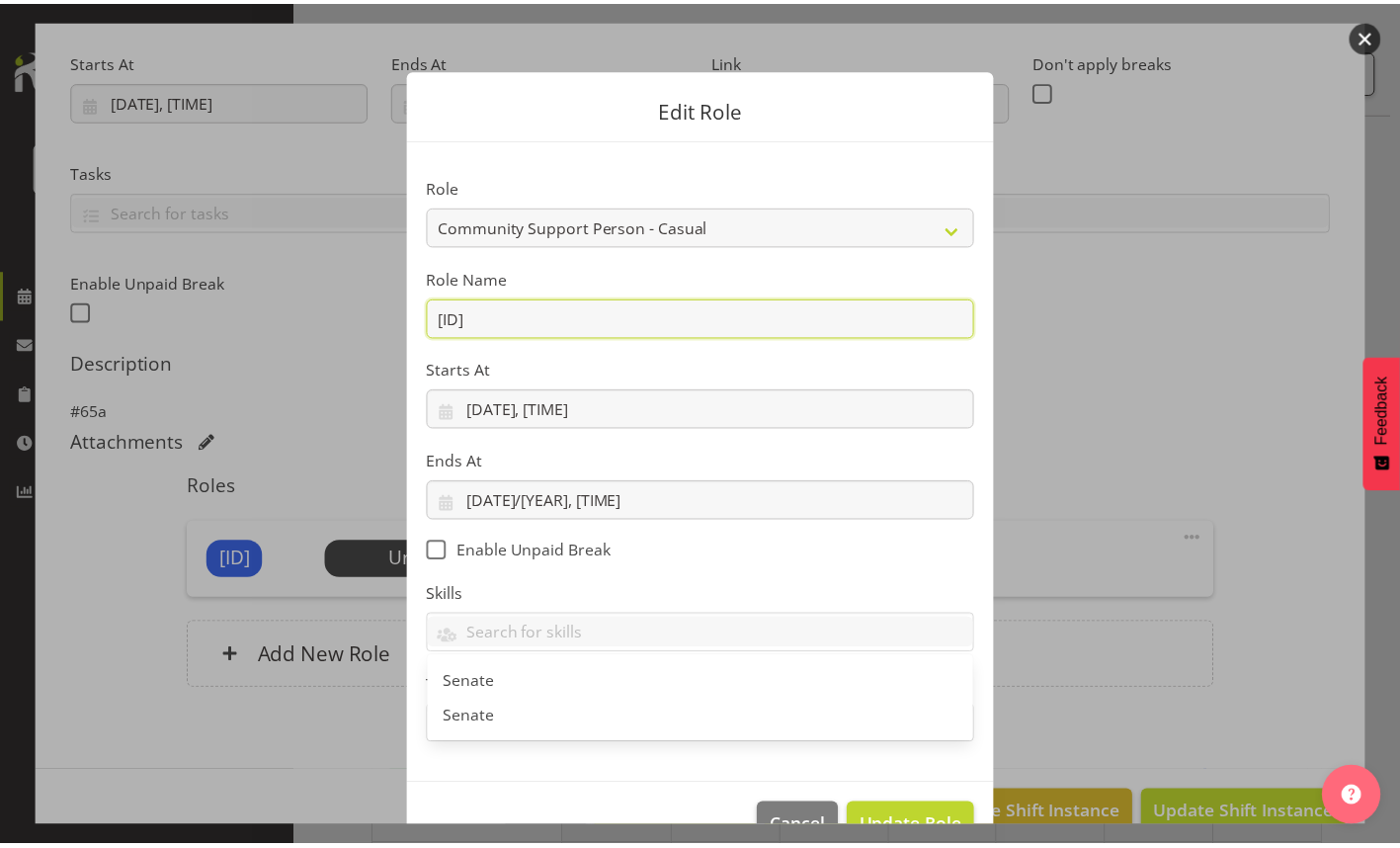scroll, scrollTop: 50, scrollLeft: 0, axis: vertical 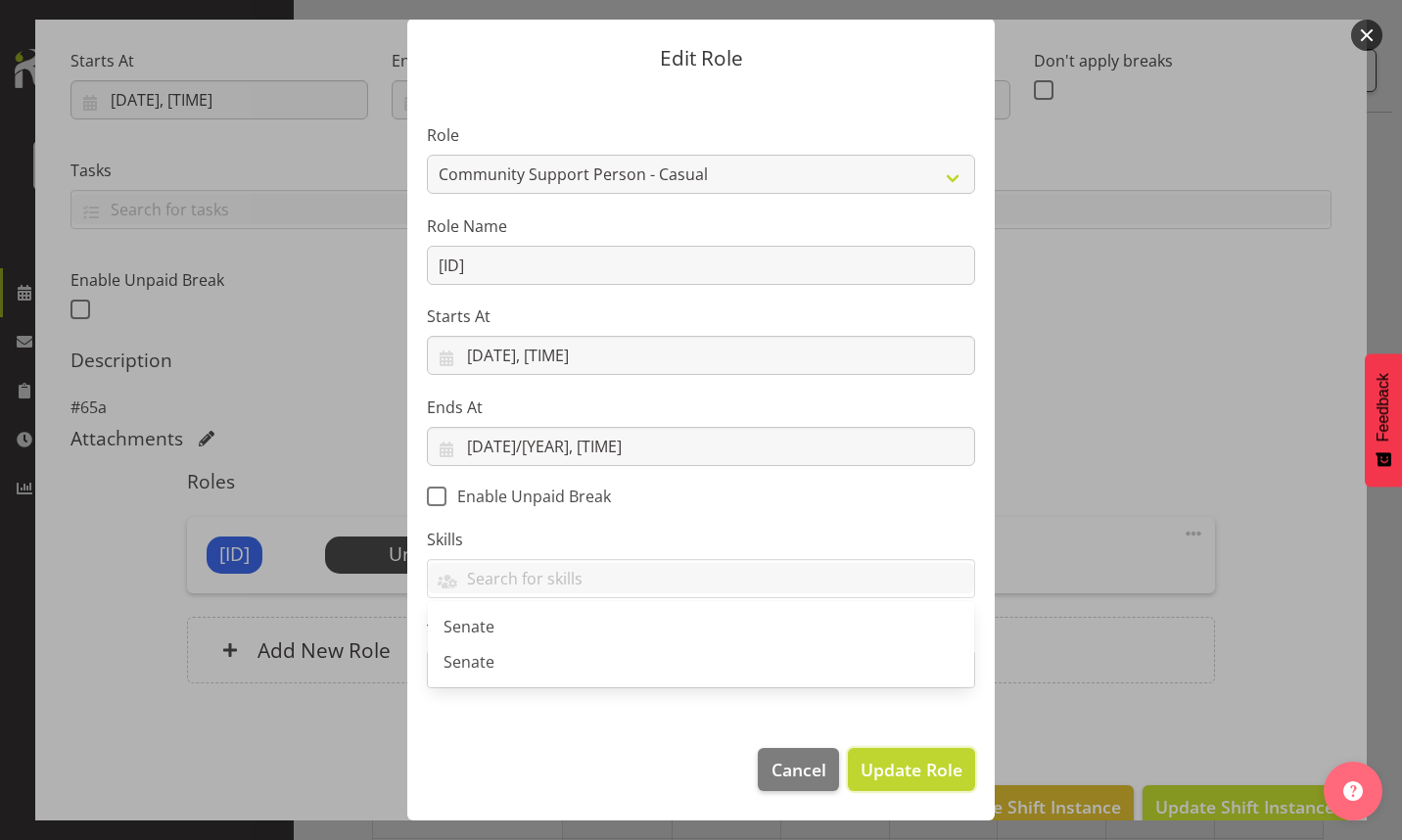click on "Update Role" at bounding box center [911, 770] 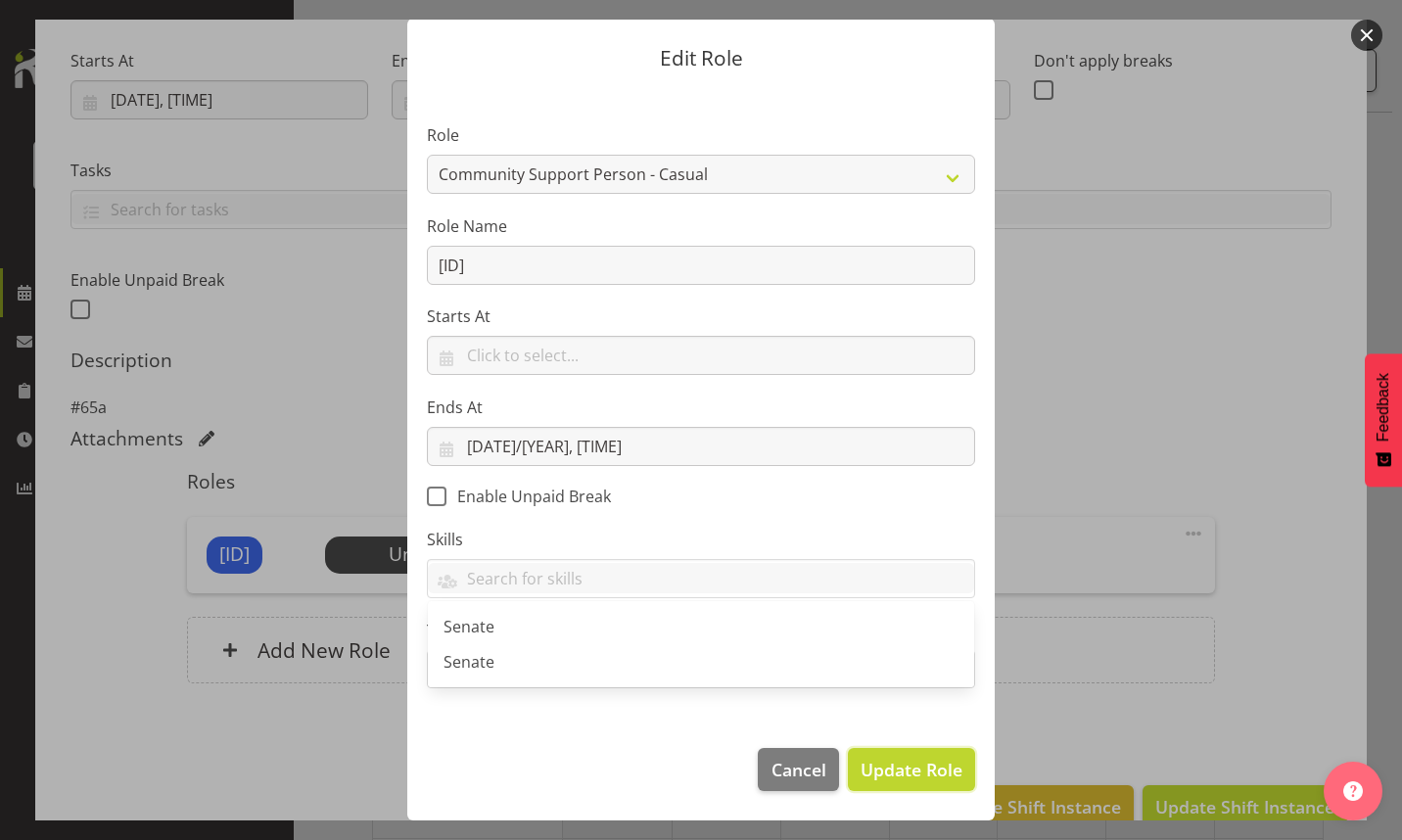 type 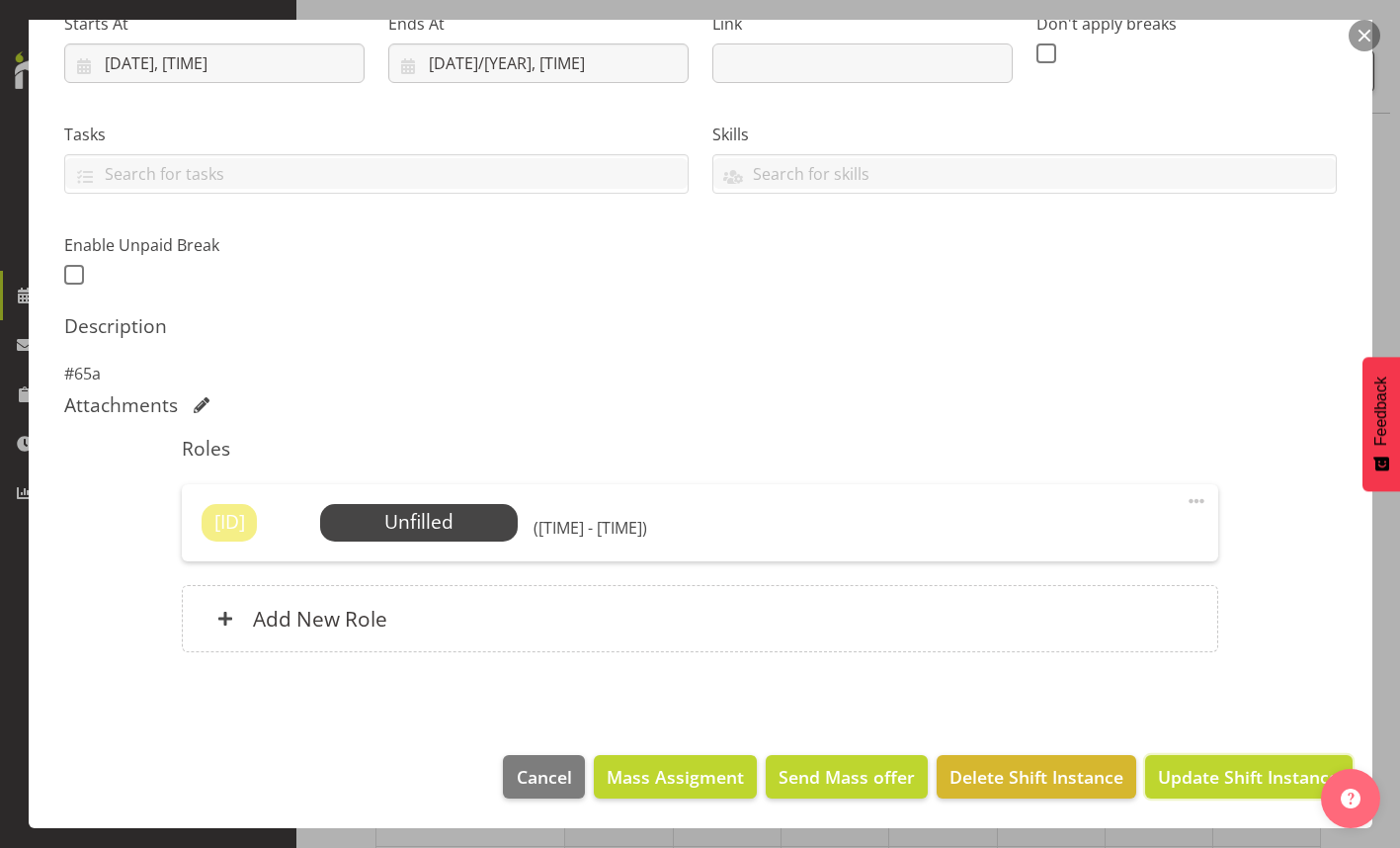 click on "Update Shift Instance" at bounding box center [1248, 777] 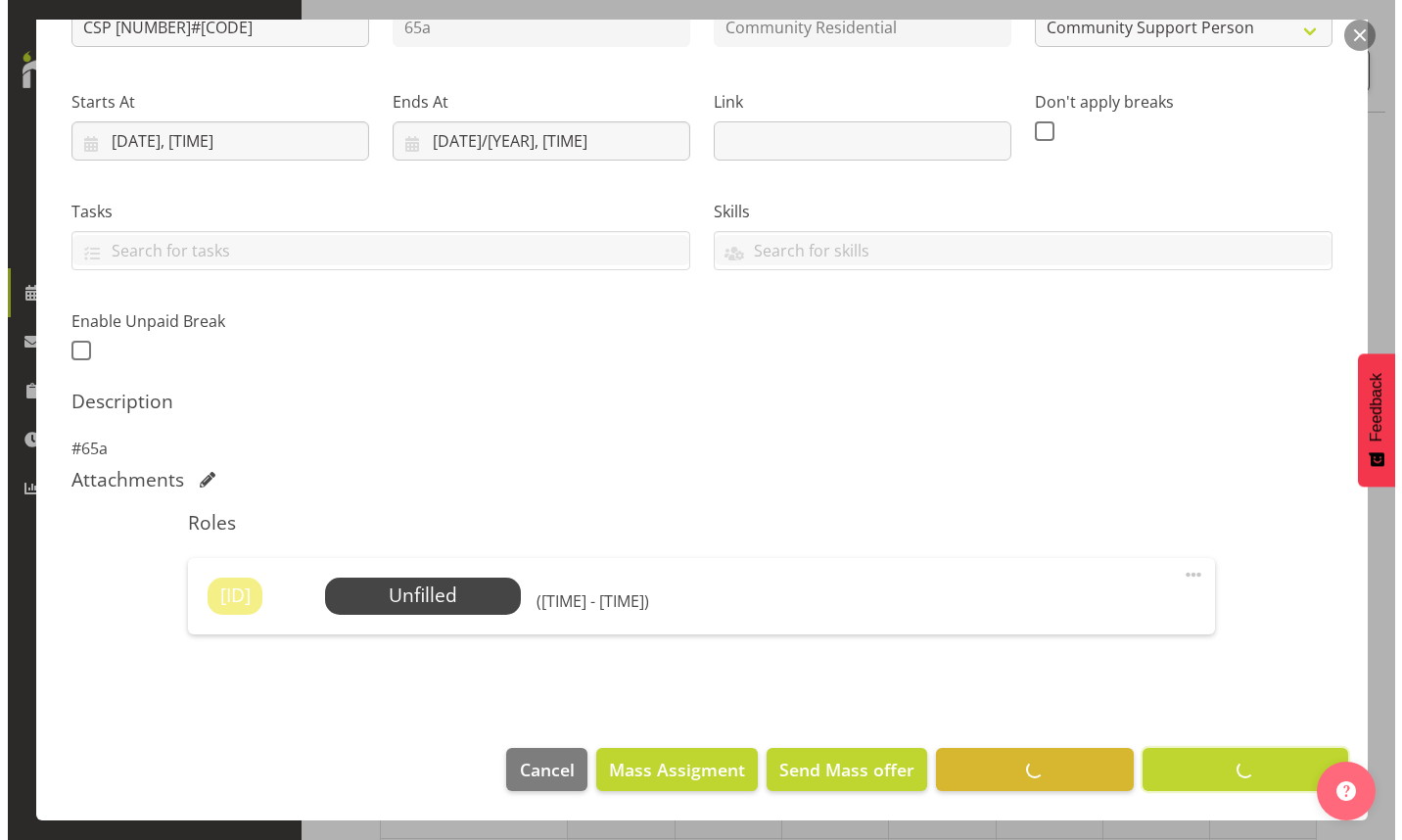 scroll, scrollTop: 253, scrollLeft: 0, axis: vertical 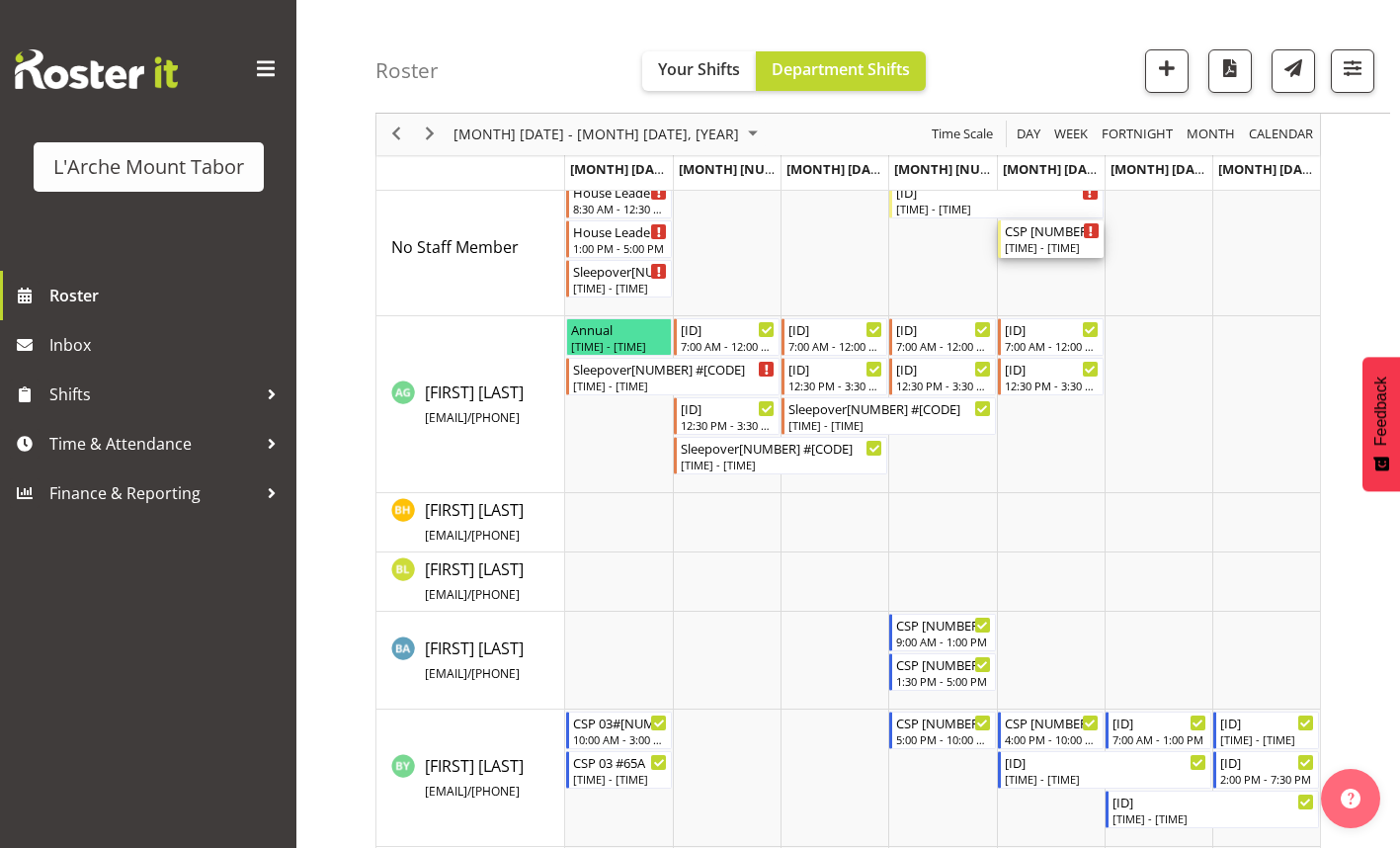 click on "[TIME] - [TIME]" at bounding box center [1052, 247] 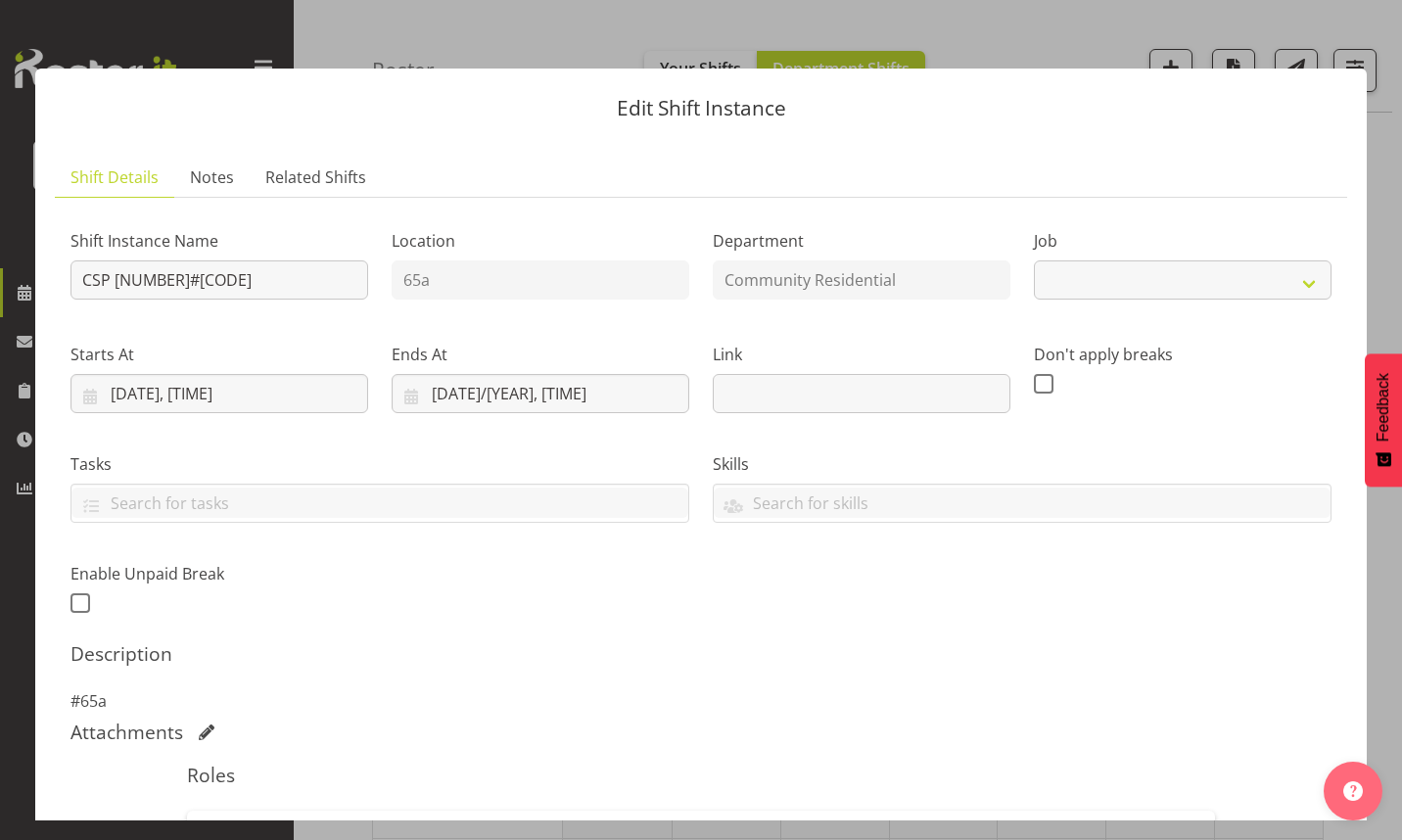 select on "2" 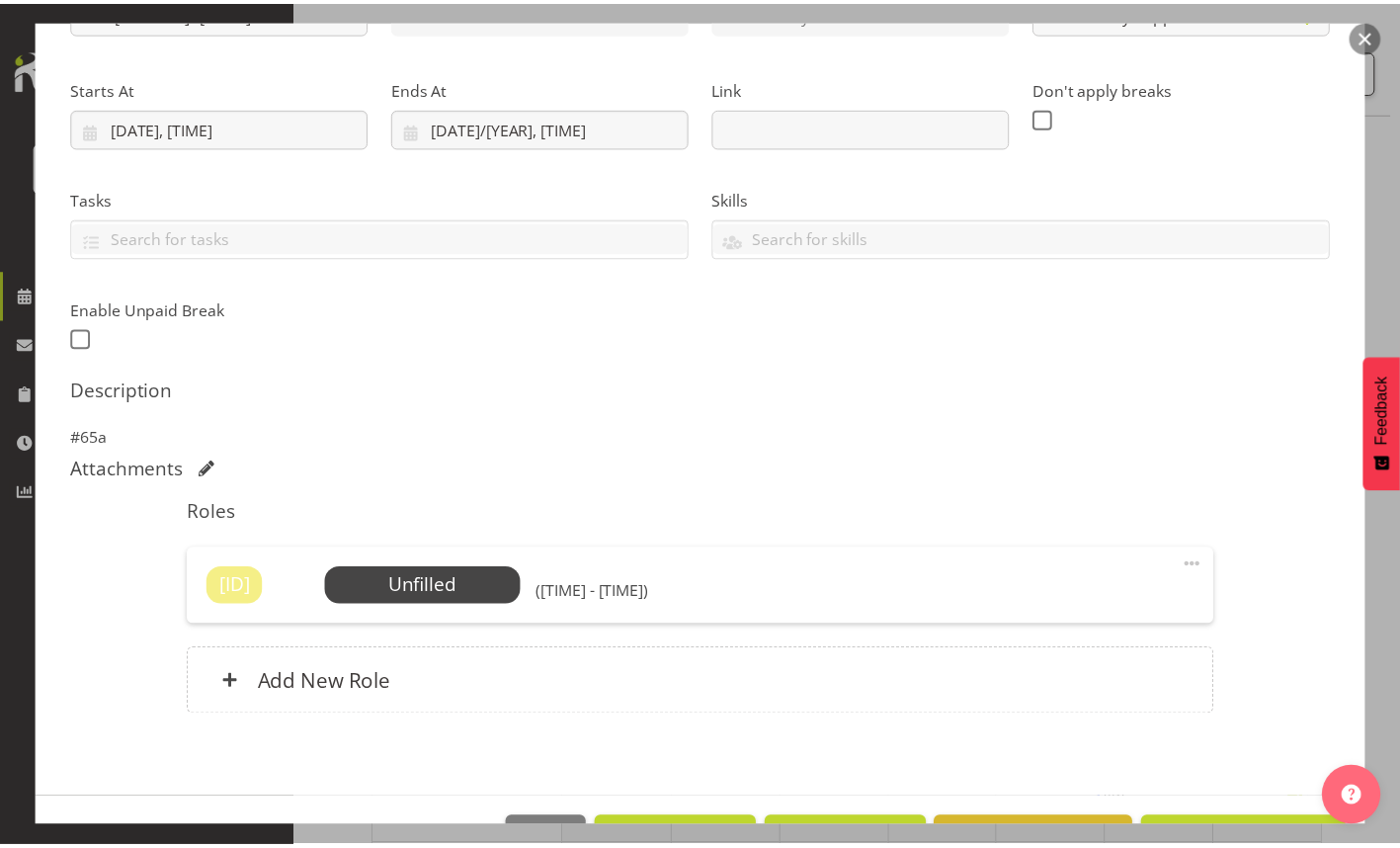 scroll, scrollTop: 297, scrollLeft: 0, axis: vertical 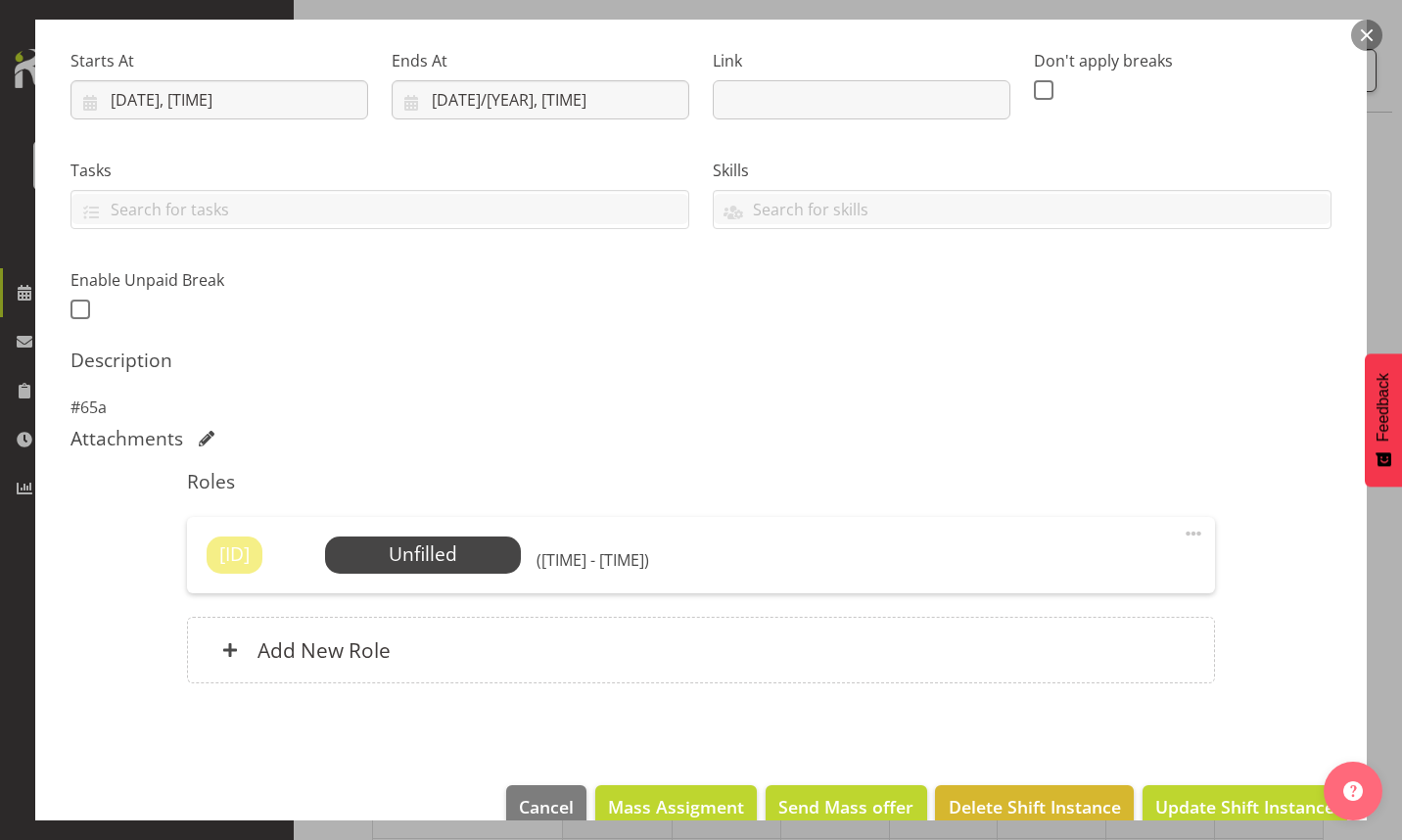 click on "Select Employee" at bounding box center [0, 0] 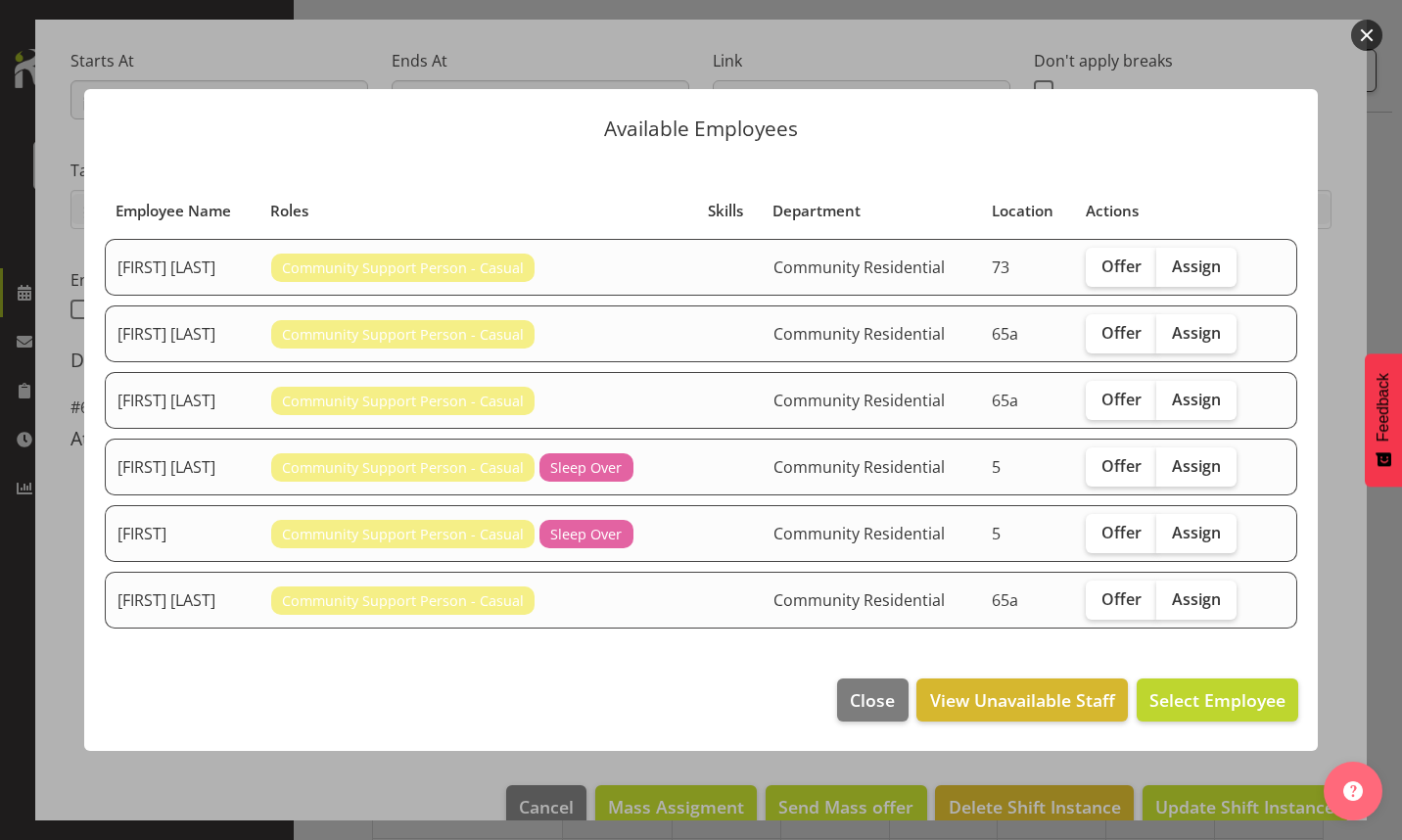click on "Assign" at bounding box center [1196, 399] 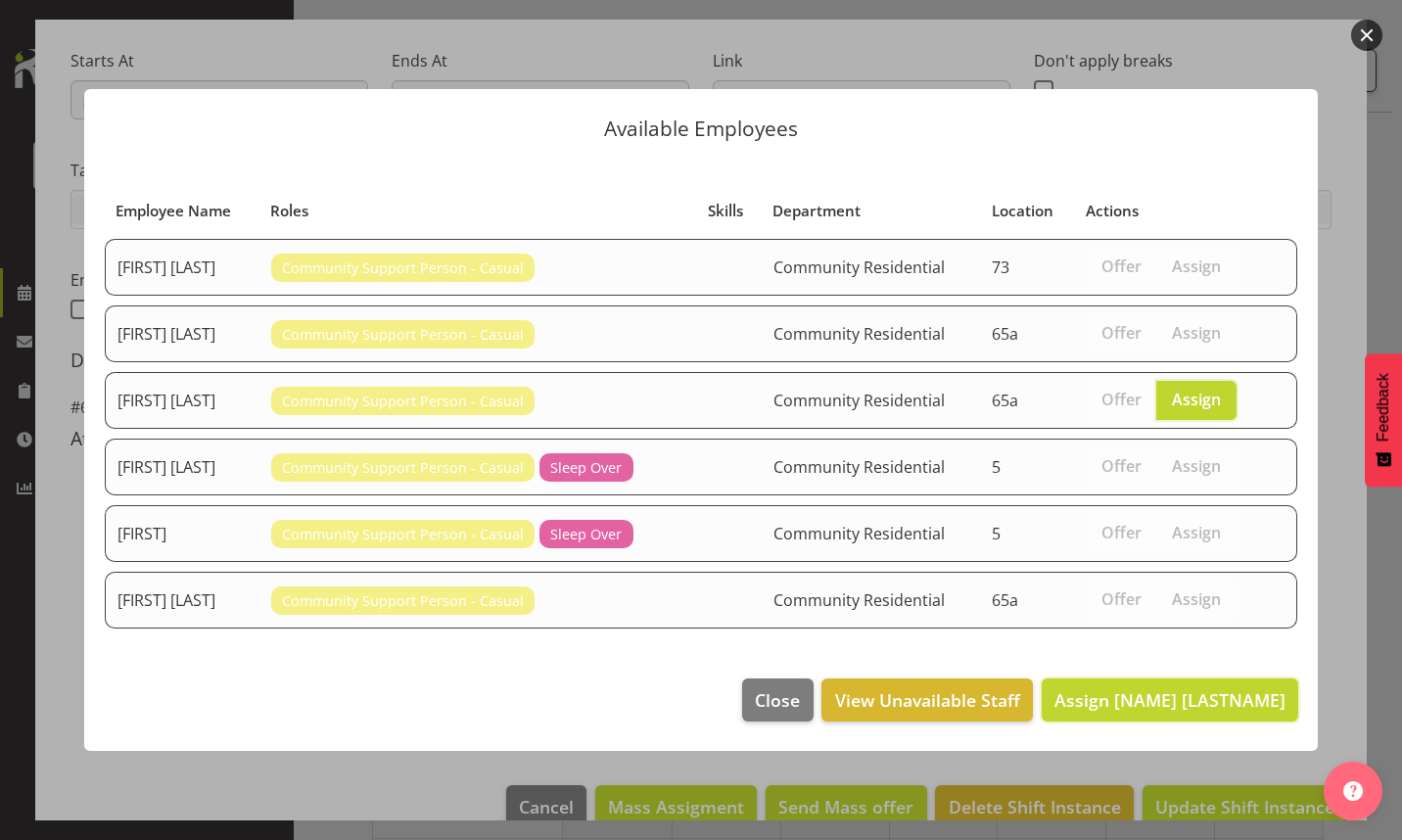 click on "Assign [NAME] [LASTNAME]" at bounding box center [1170, 700] 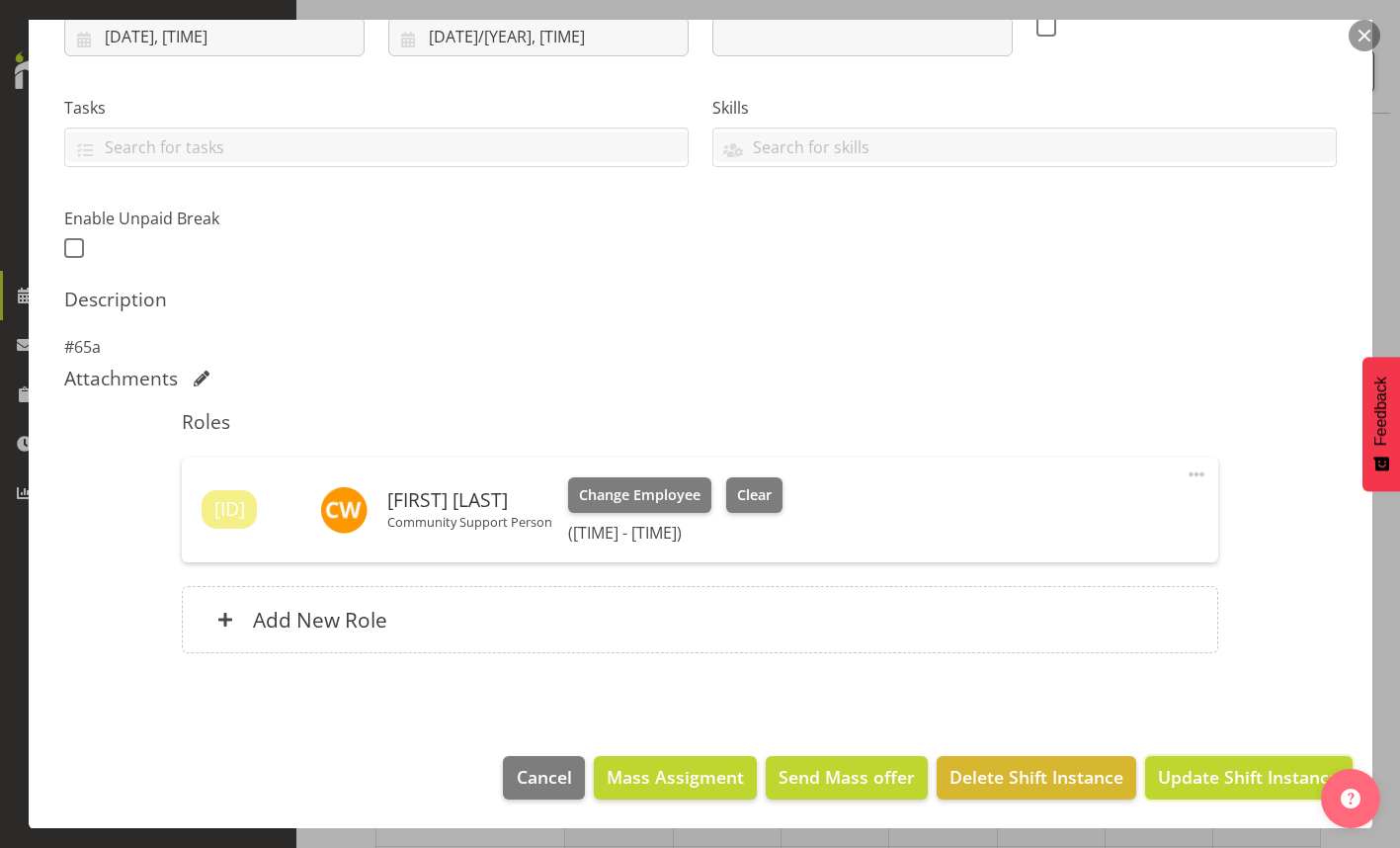 drag, startPoint x: 1203, startPoint y: 774, endPoint x: 1205, endPoint y: 762, distance: 12.165525 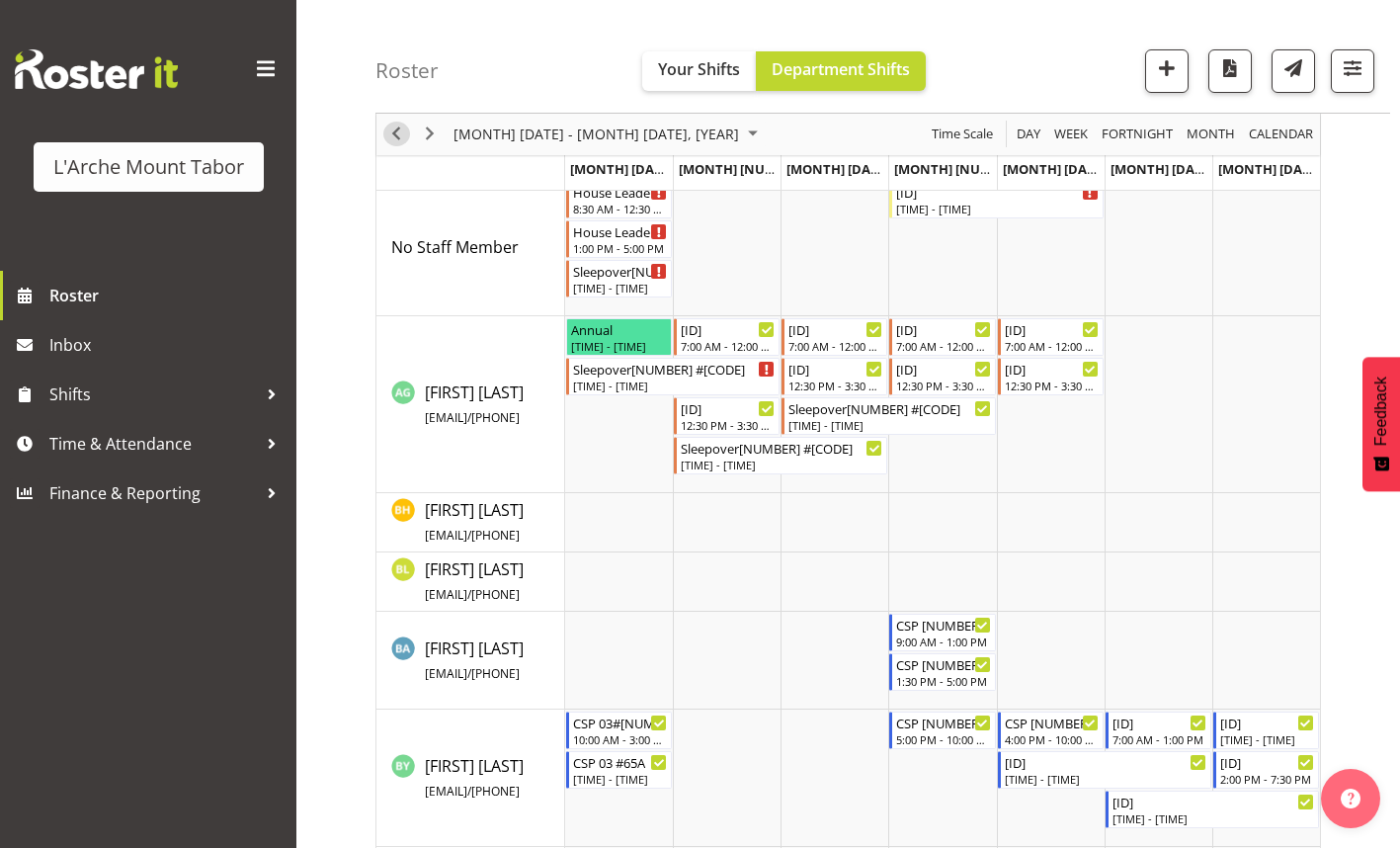 click at bounding box center (396, 134) 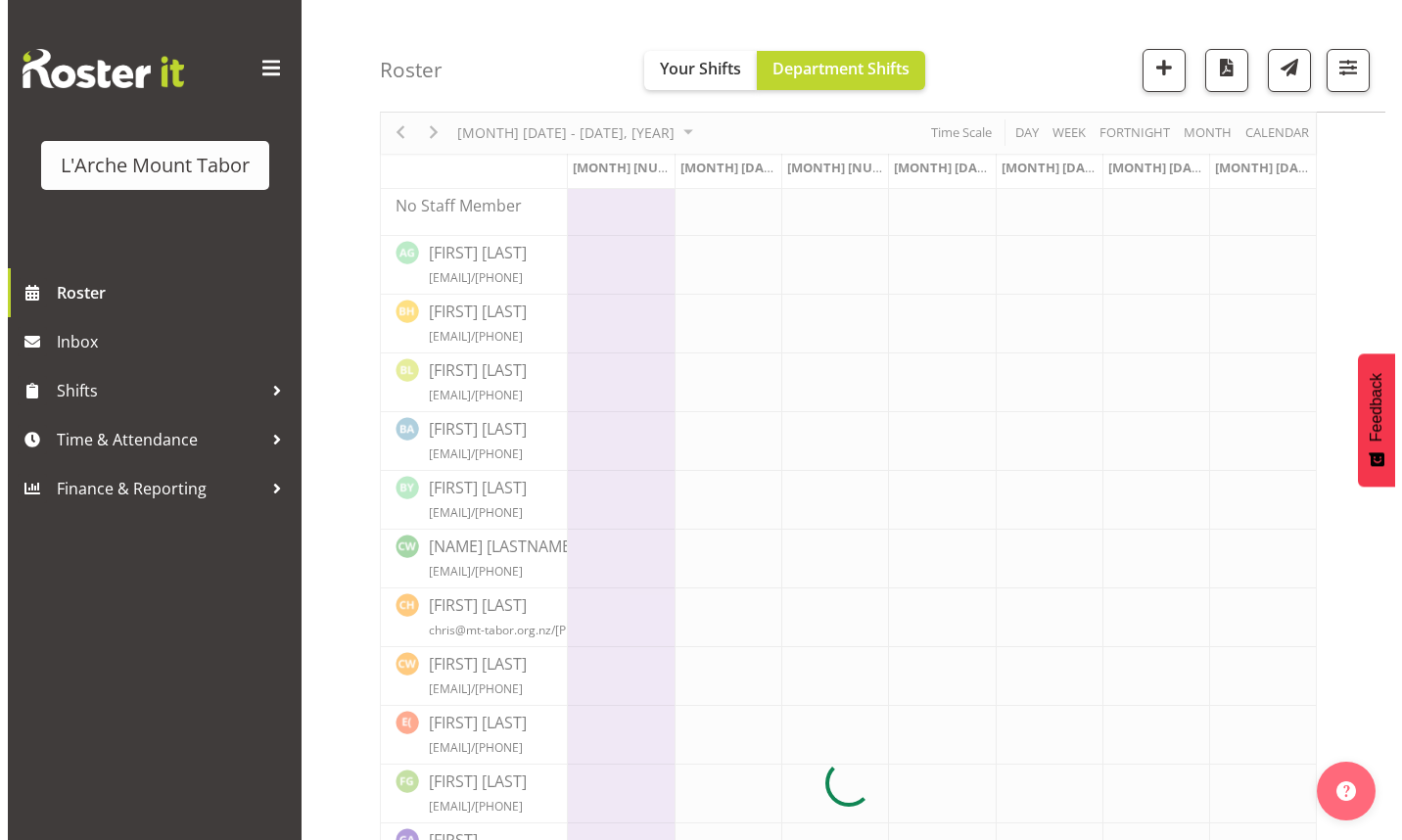 scroll, scrollTop: 0, scrollLeft: 0, axis: both 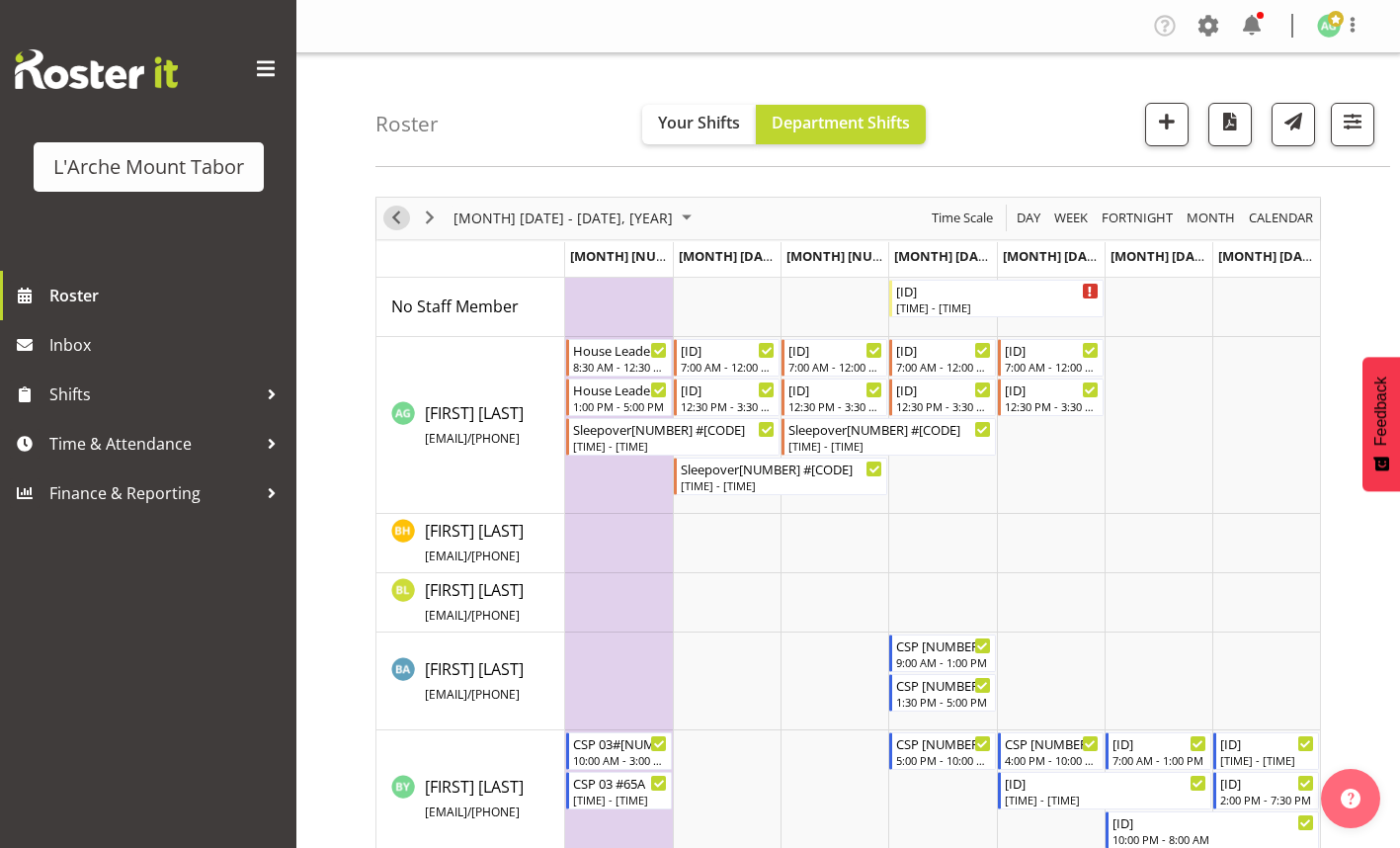 click at bounding box center (396, 217) 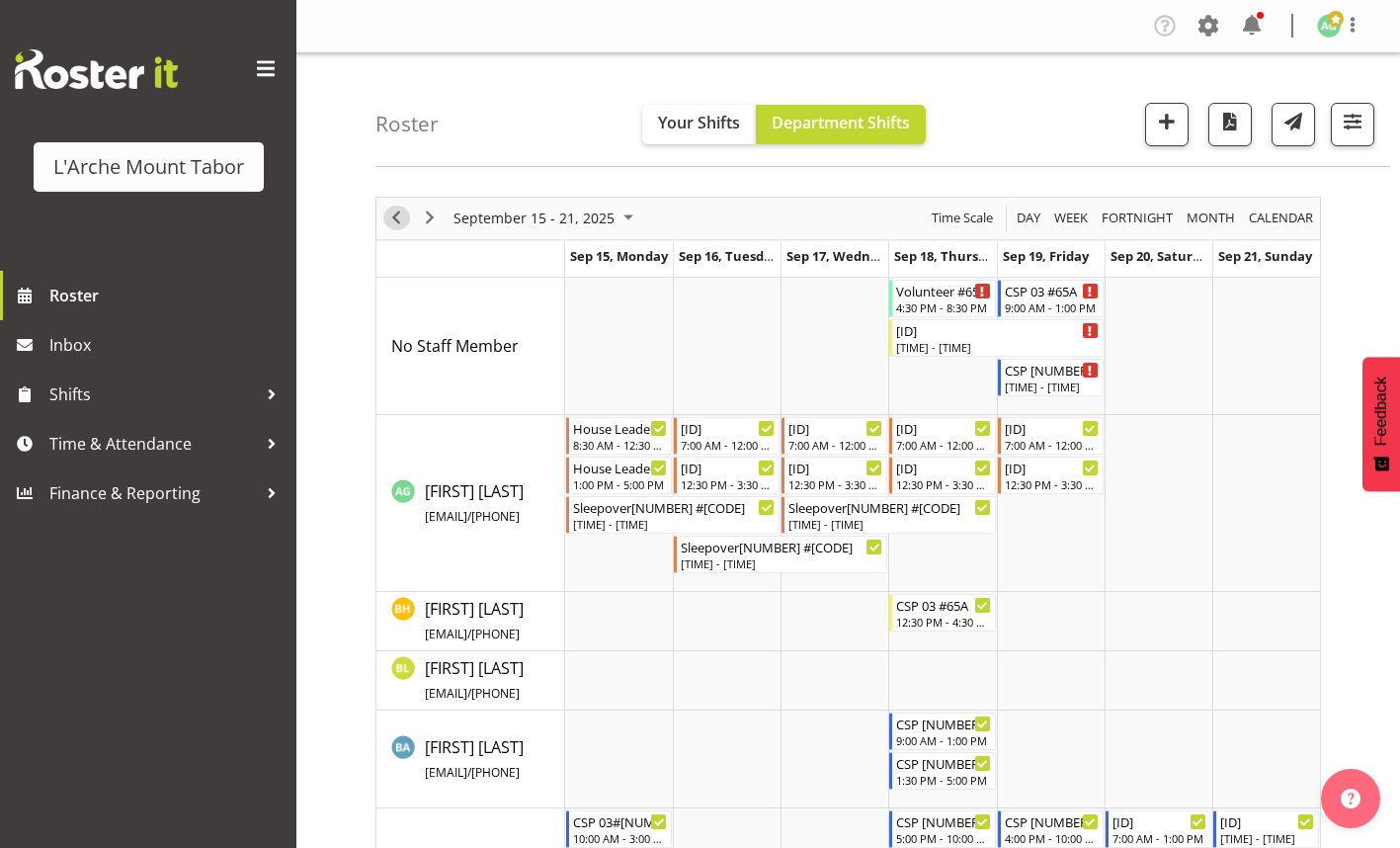 click at bounding box center [396, 217] 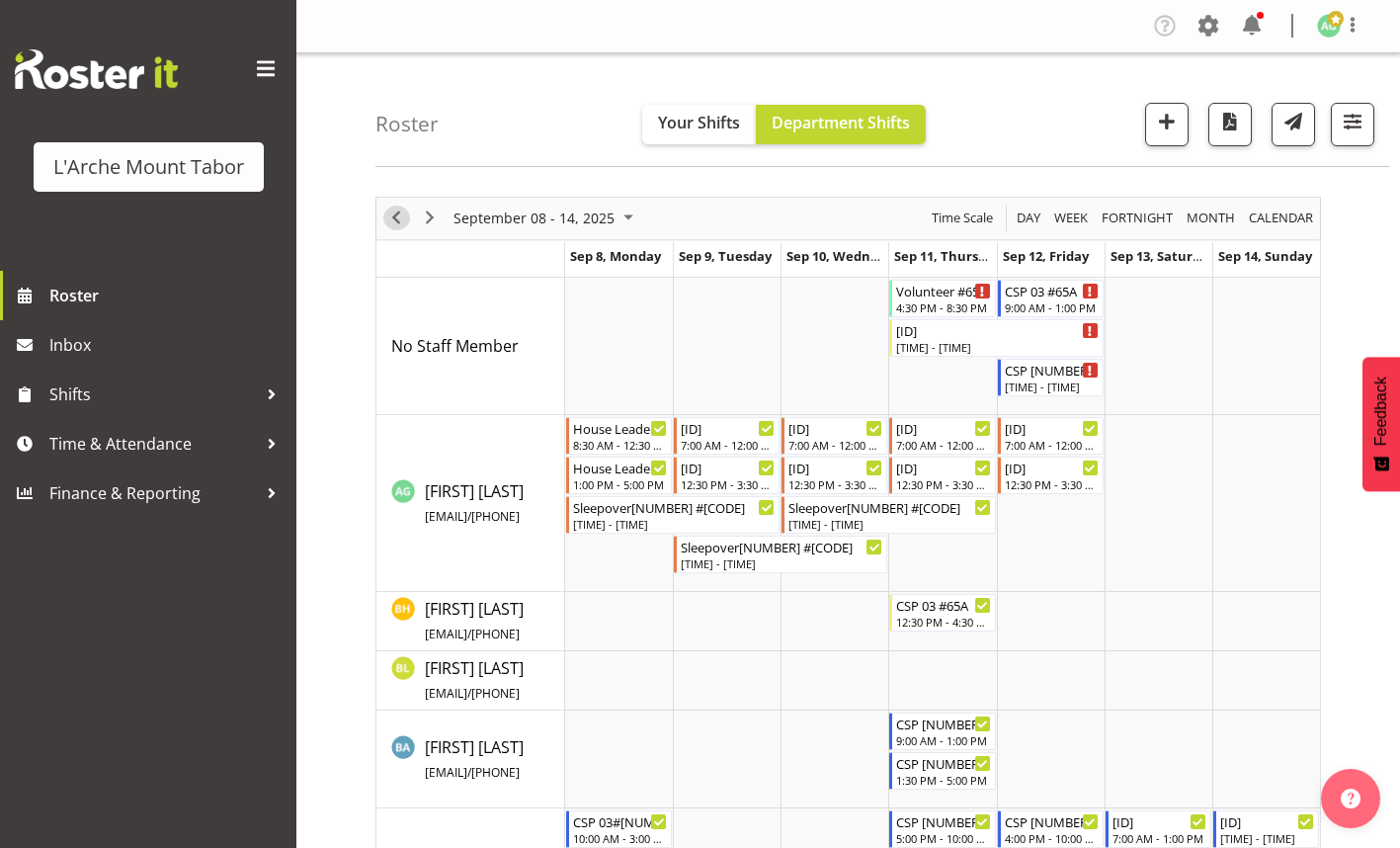 click at bounding box center (396, 217) 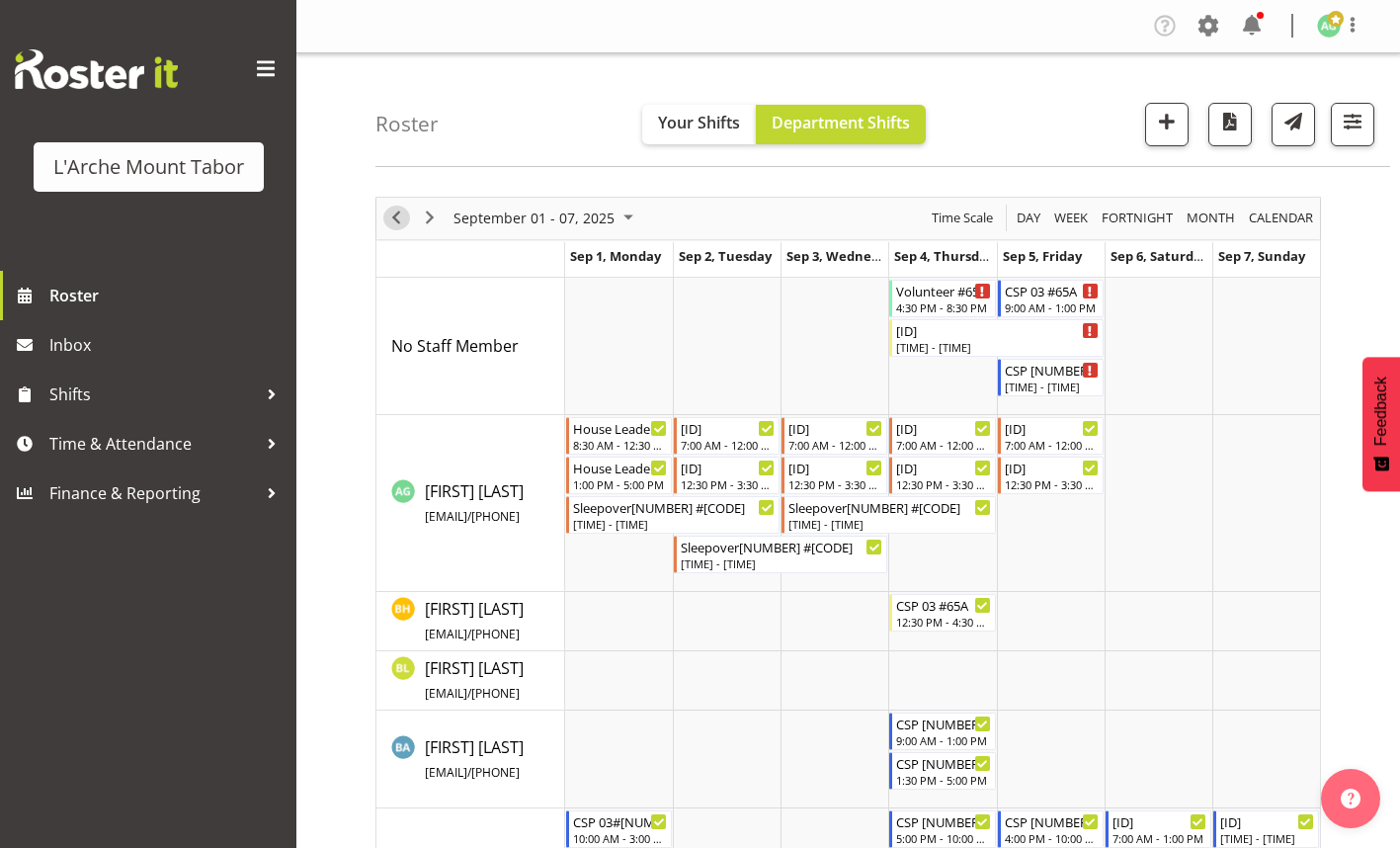 click at bounding box center [396, 217] 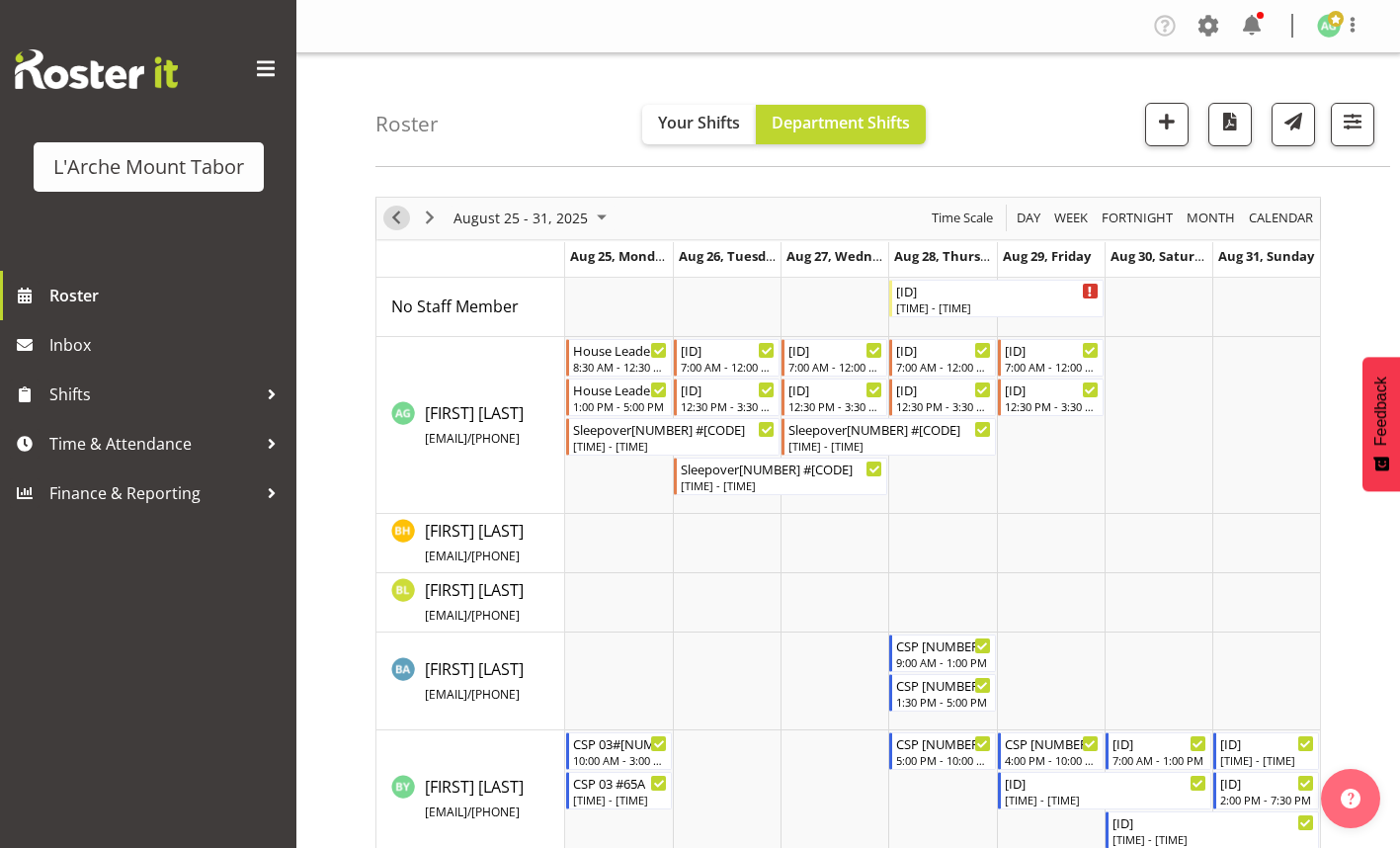 click at bounding box center [396, 217] 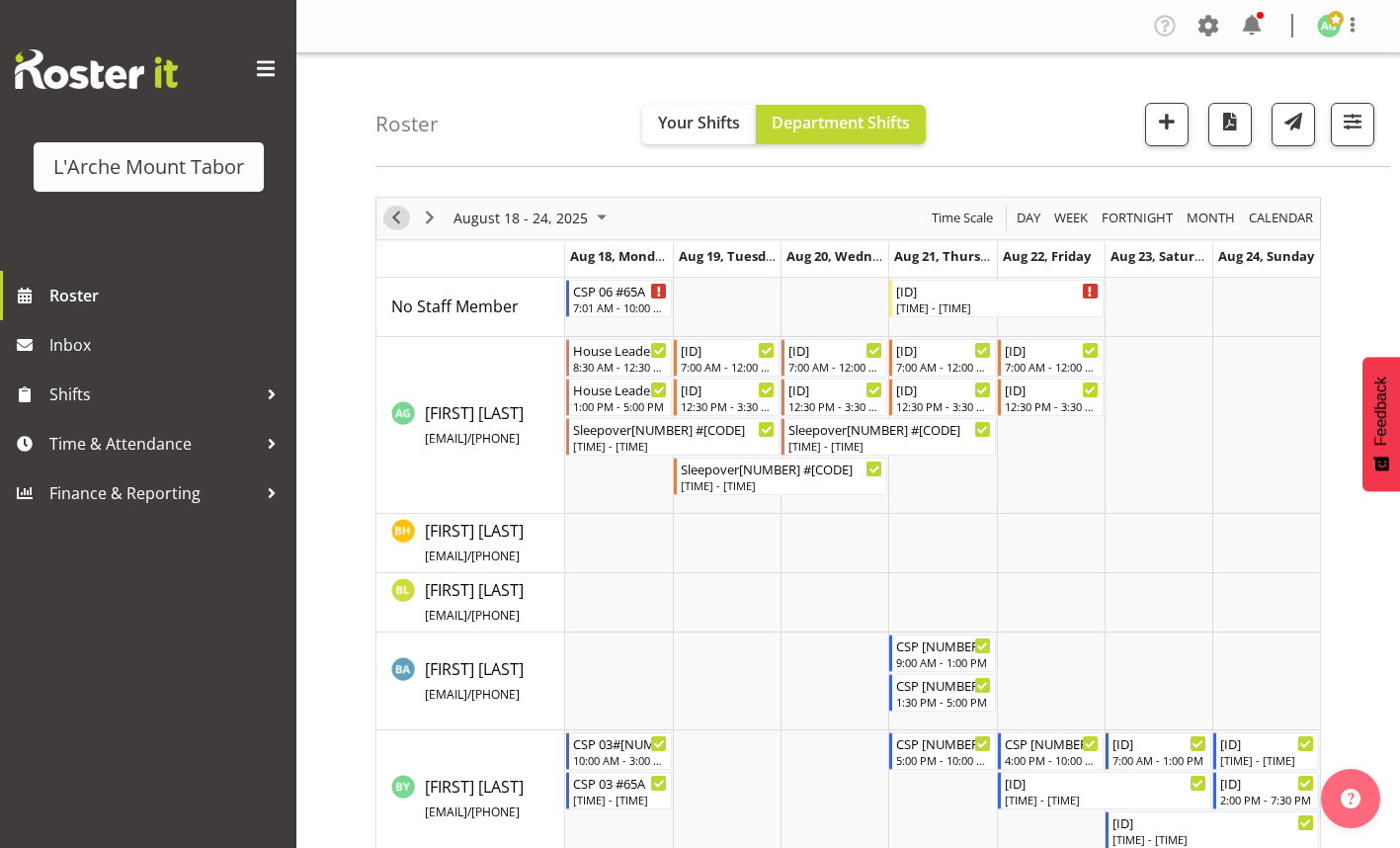click at bounding box center (396, 217) 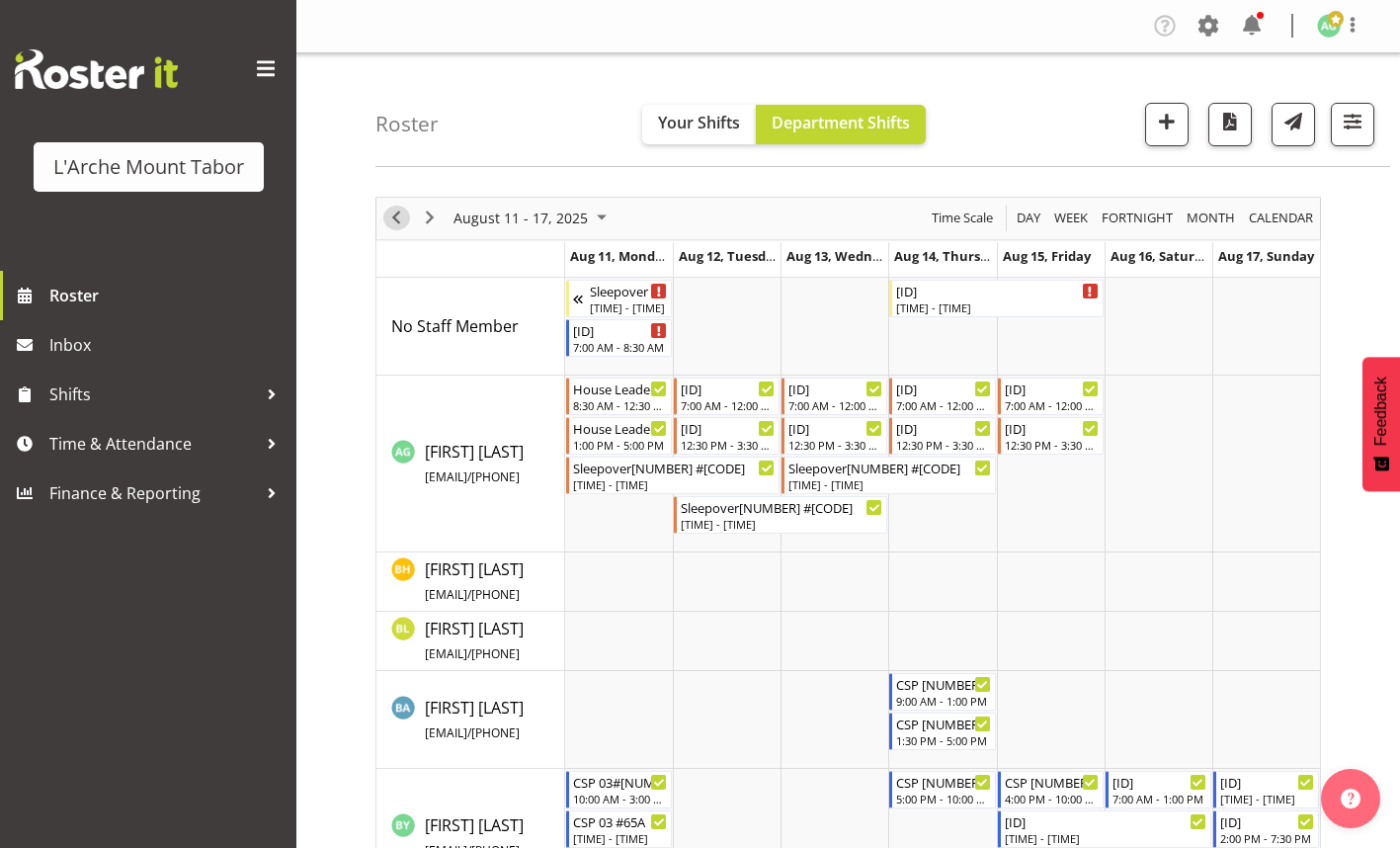 click at bounding box center [396, 217] 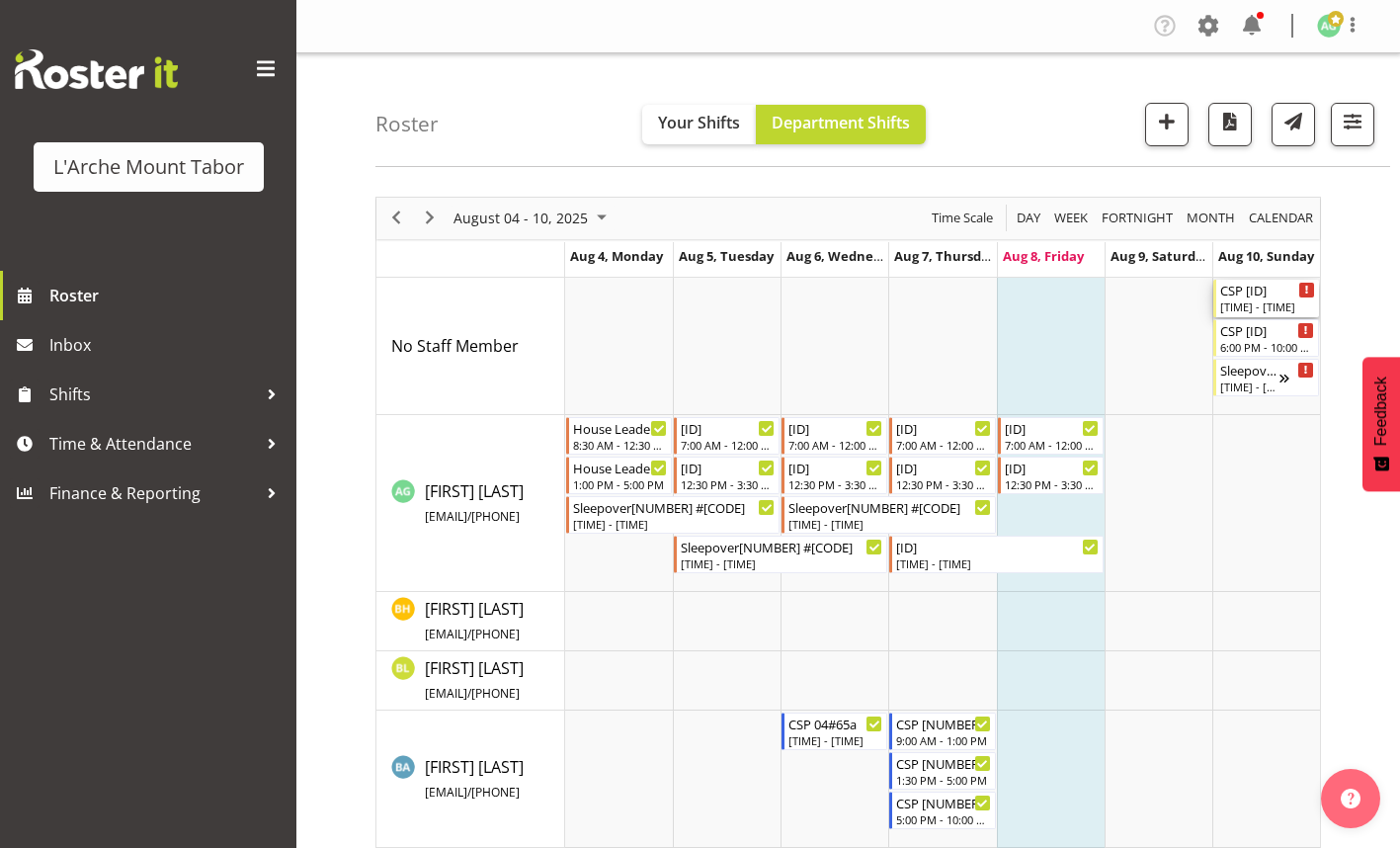click on "[TIME] - [TIME]" at bounding box center [1268, 306] 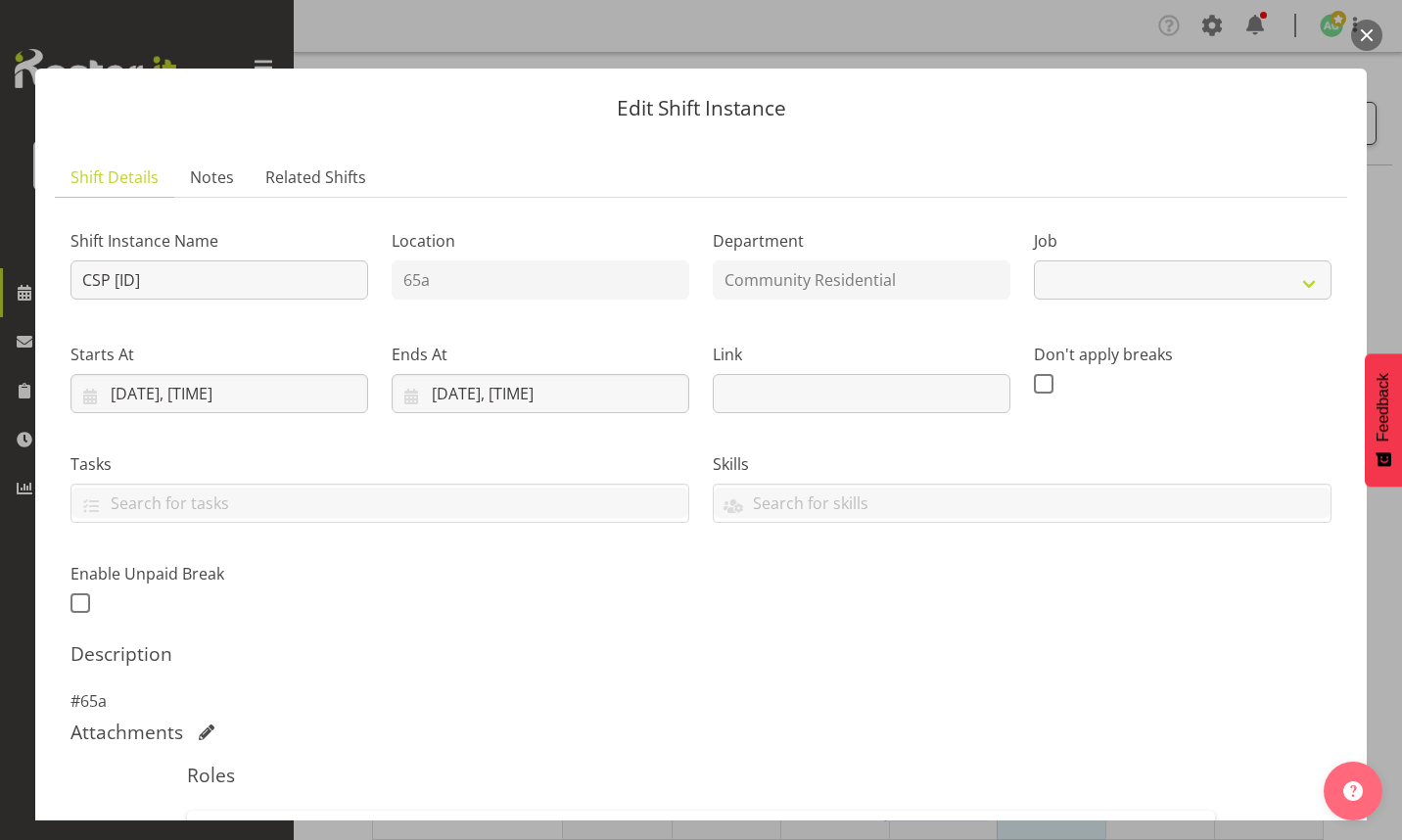 select on "2" 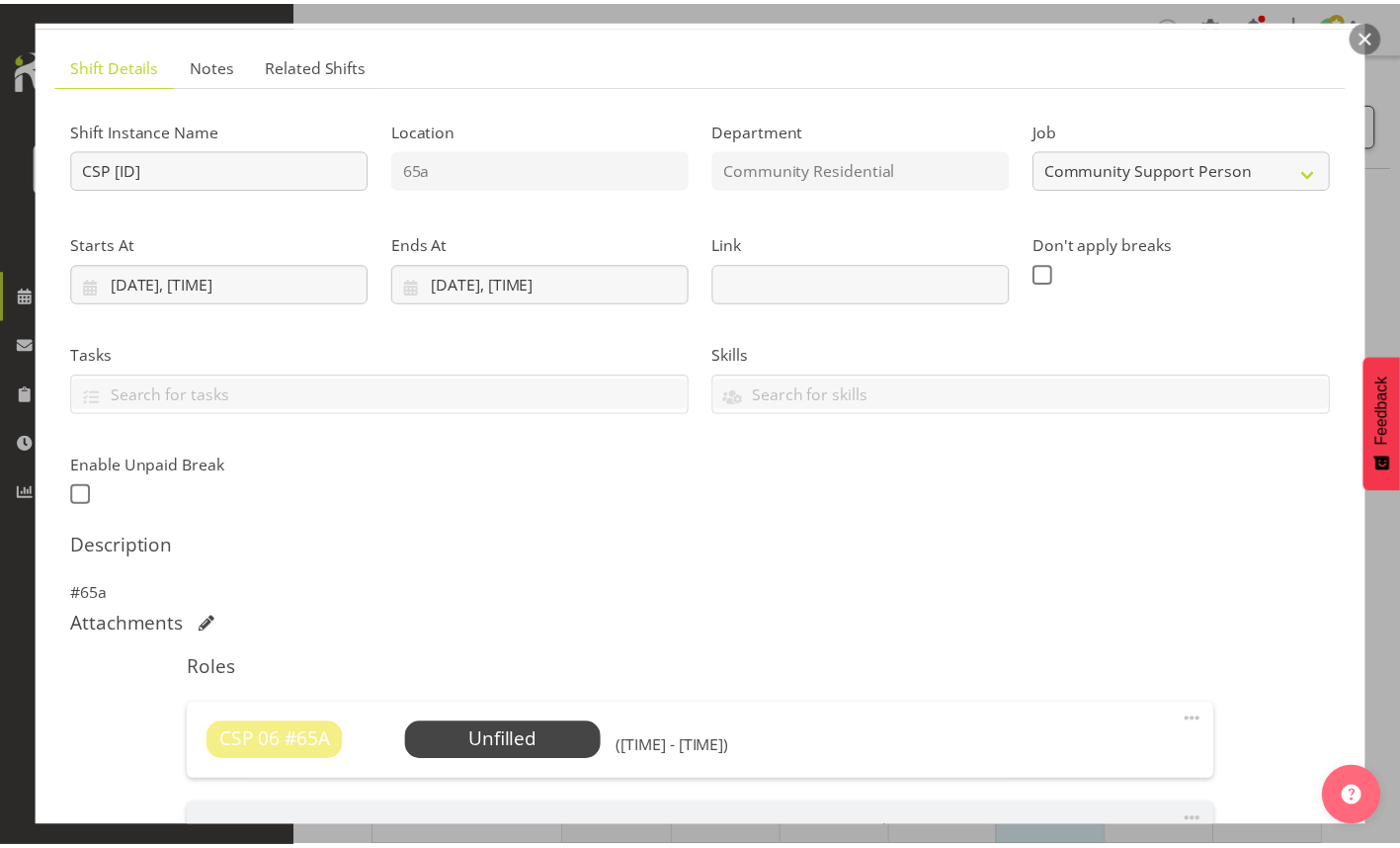 scroll, scrollTop: 198, scrollLeft: 0, axis: vertical 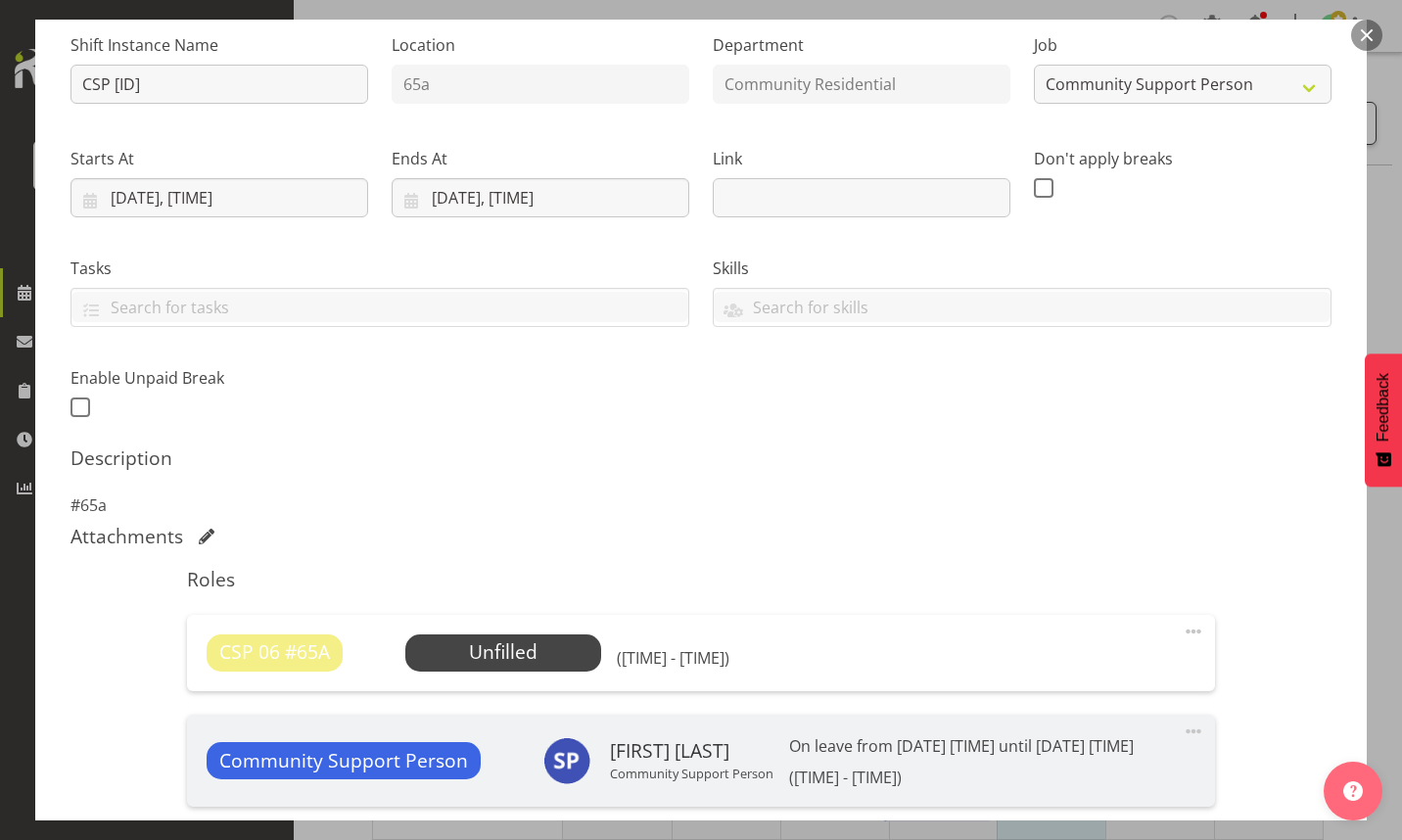 click on "Select Employee" at bounding box center [0, 0] 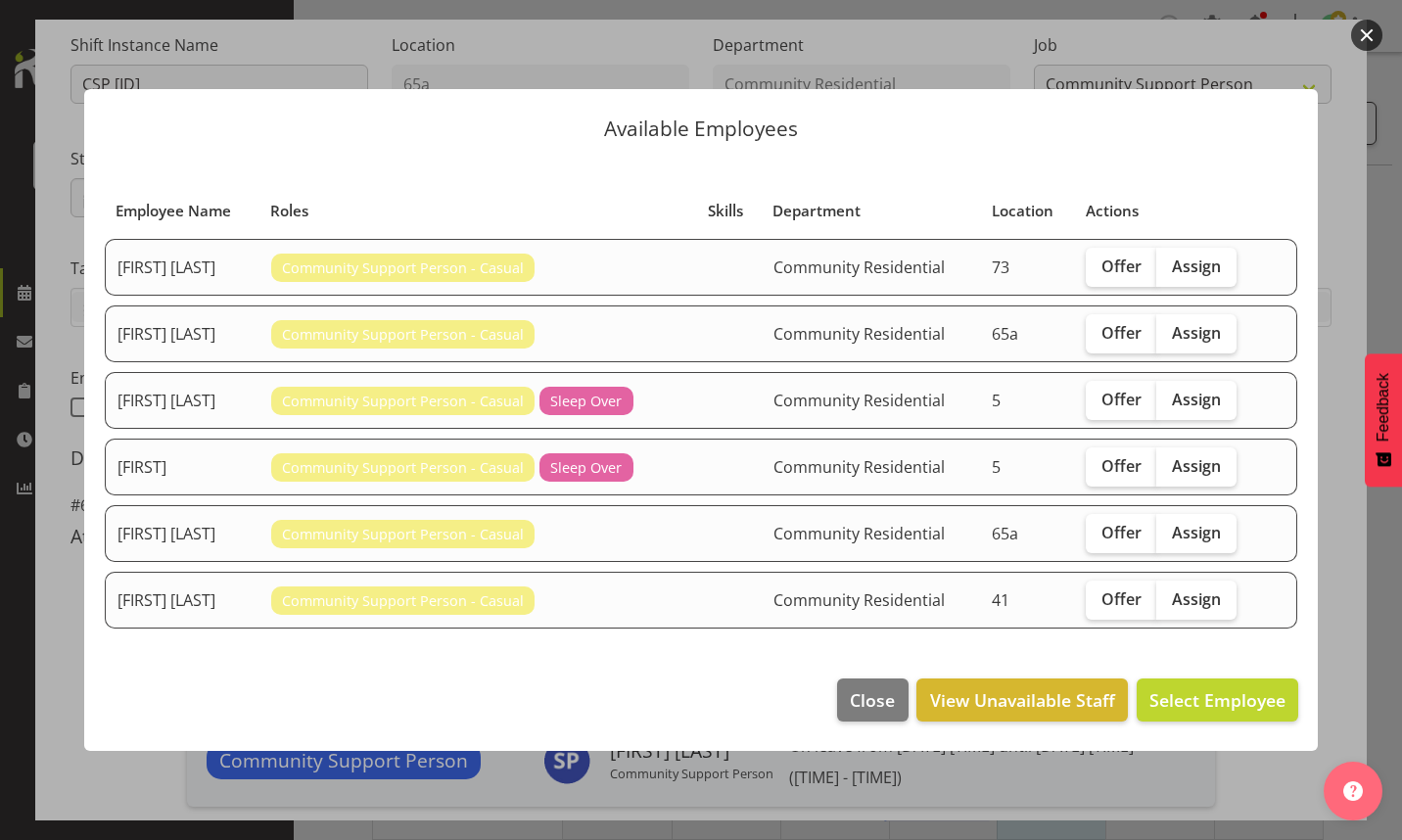 click on "Assign" at bounding box center [1196, 399] 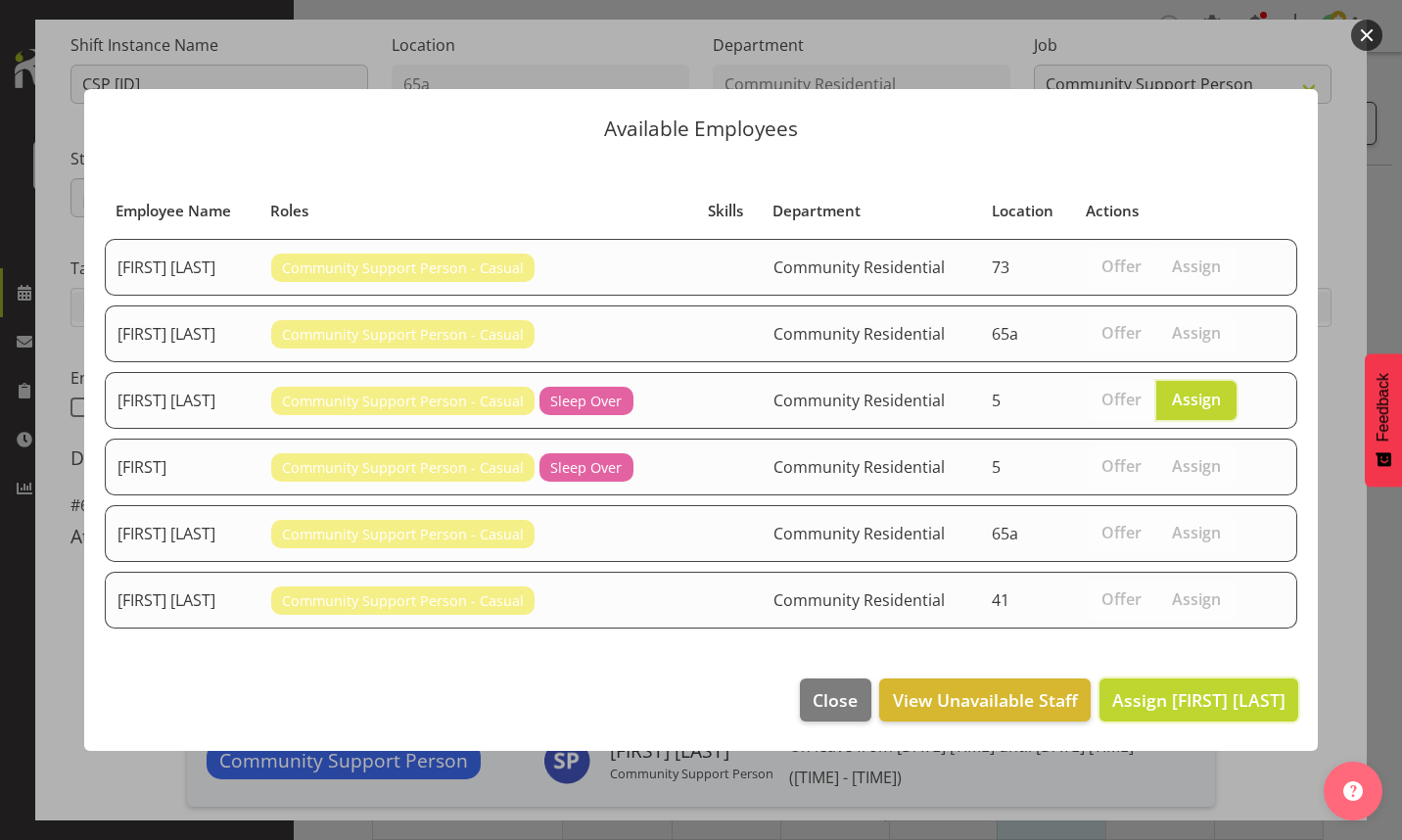 click on "Assign [FIRST] [LAST]" at bounding box center (1198, 700) 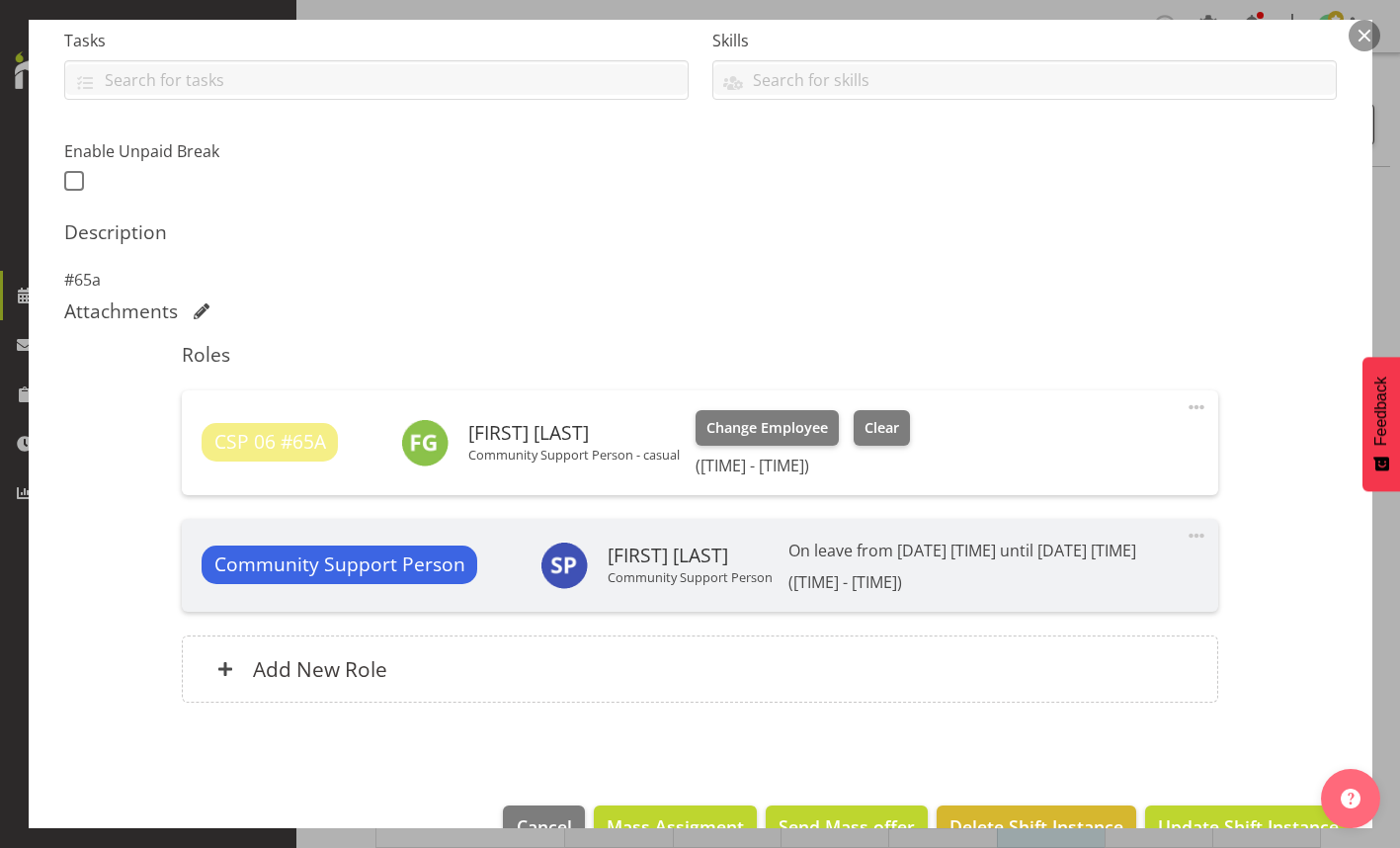 scroll, scrollTop: 501, scrollLeft: 0, axis: vertical 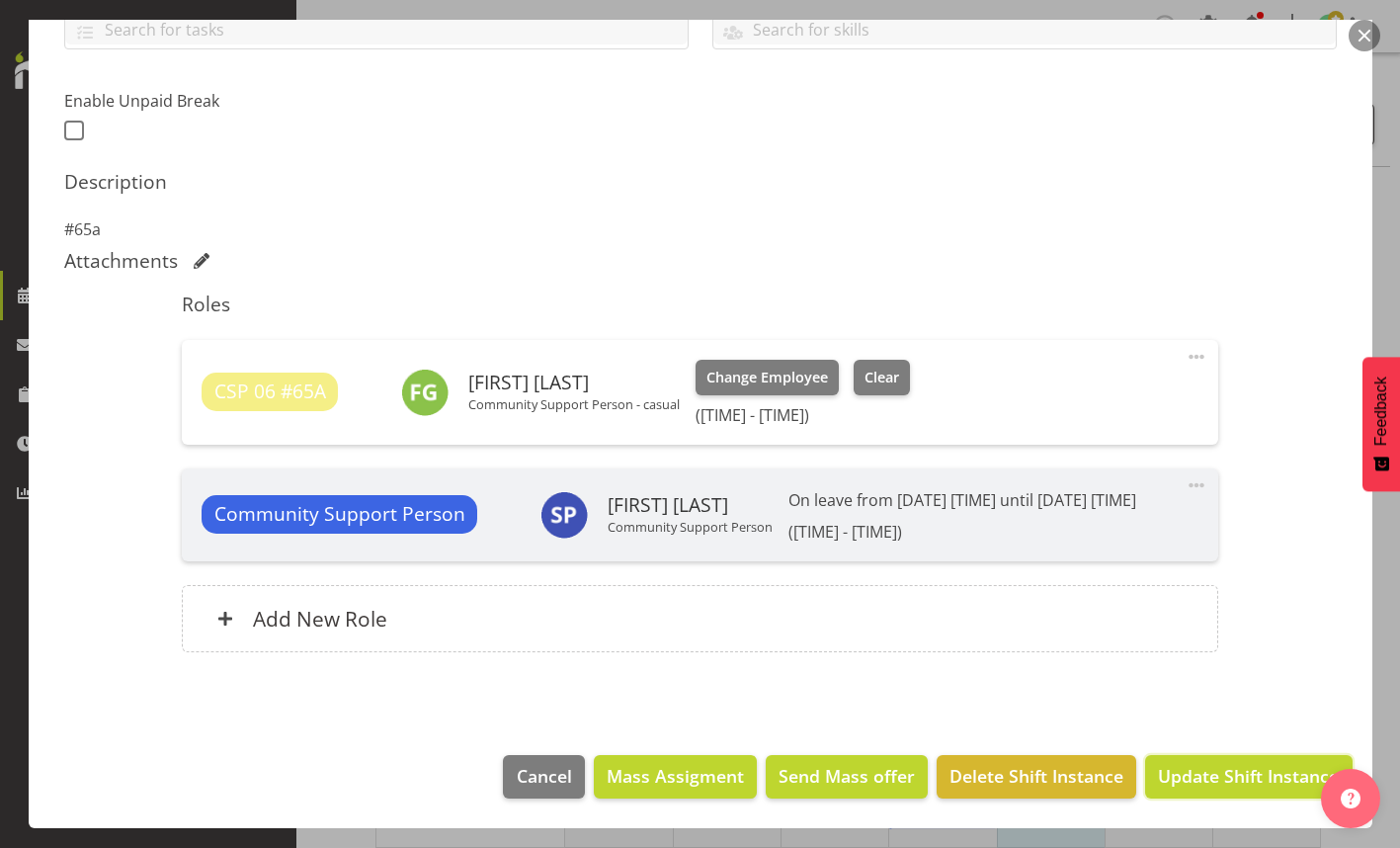 click on "Update Shift Instance" at bounding box center [1248, 776] 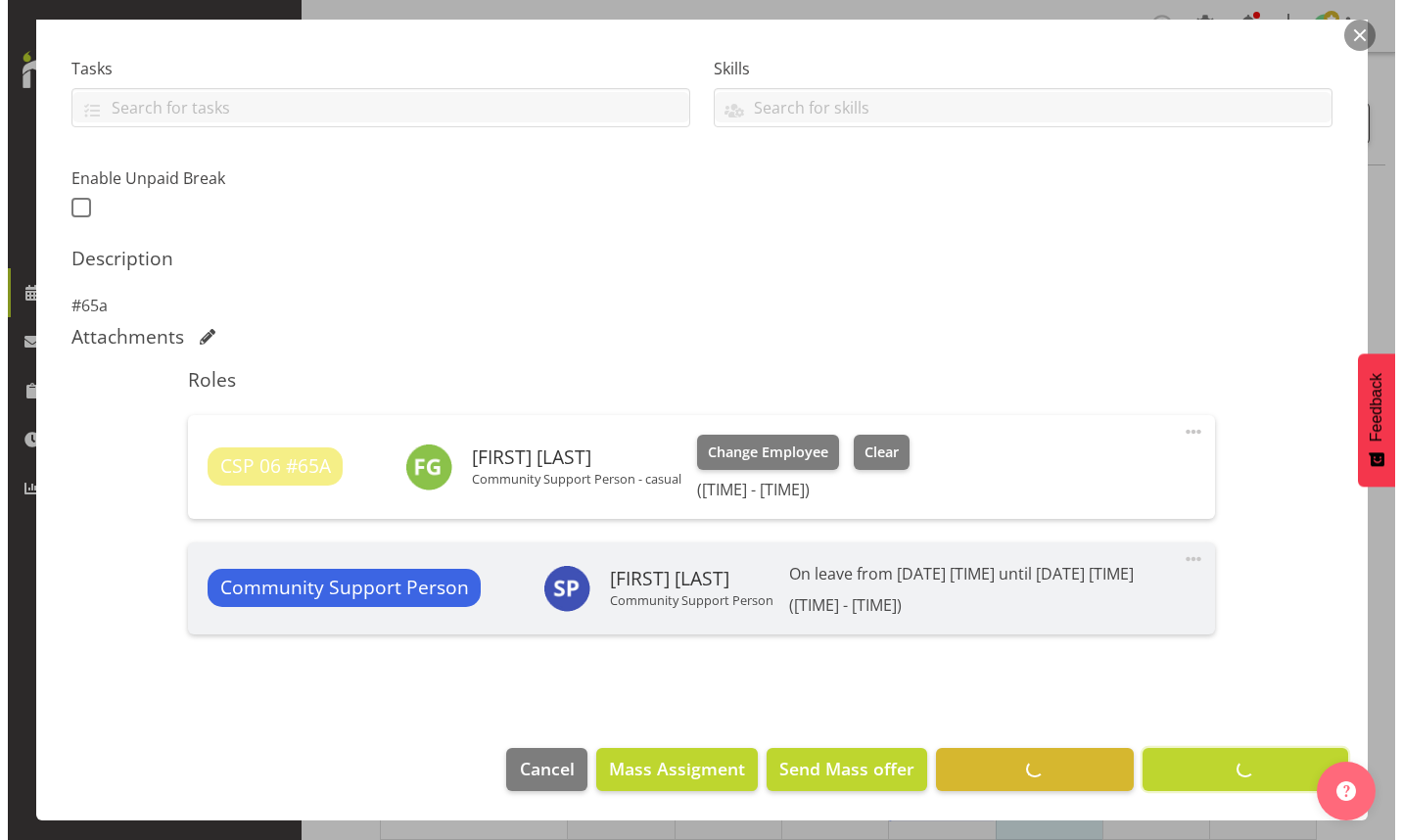 scroll, scrollTop: 418, scrollLeft: 0, axis: vertical 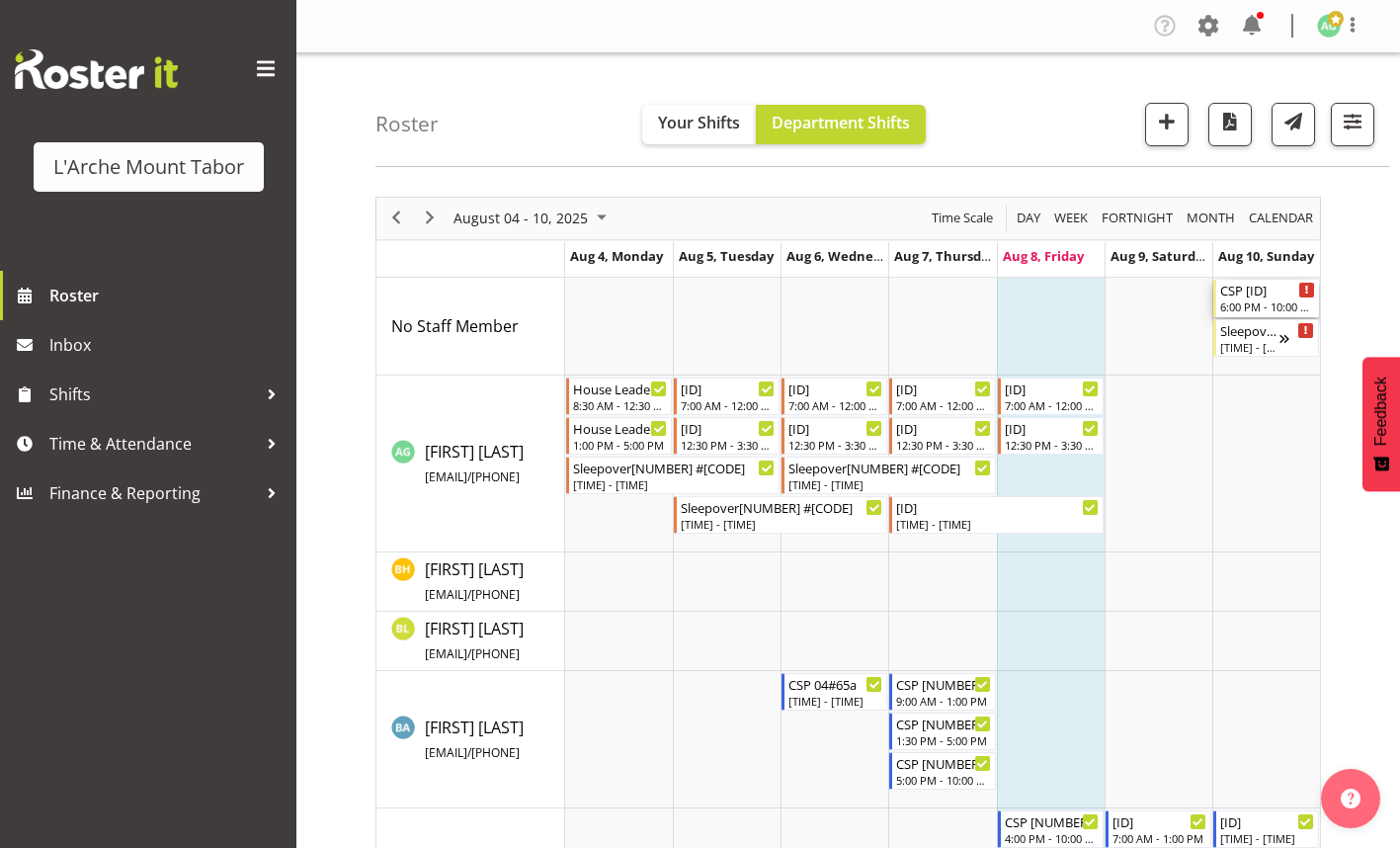 click on "6:00 PM - 10:00 PM" at bounding box center [1268, 306] 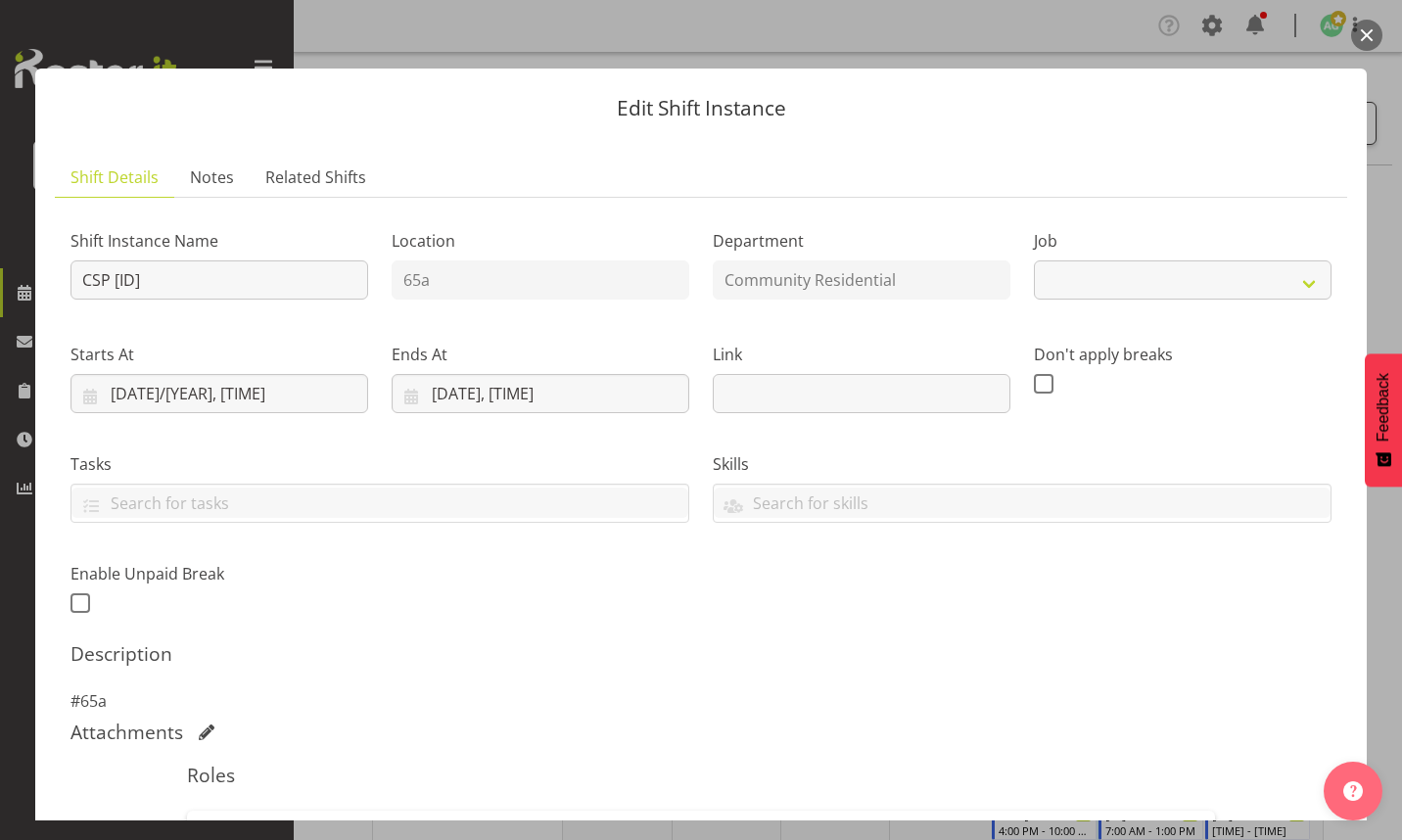 select on "2" 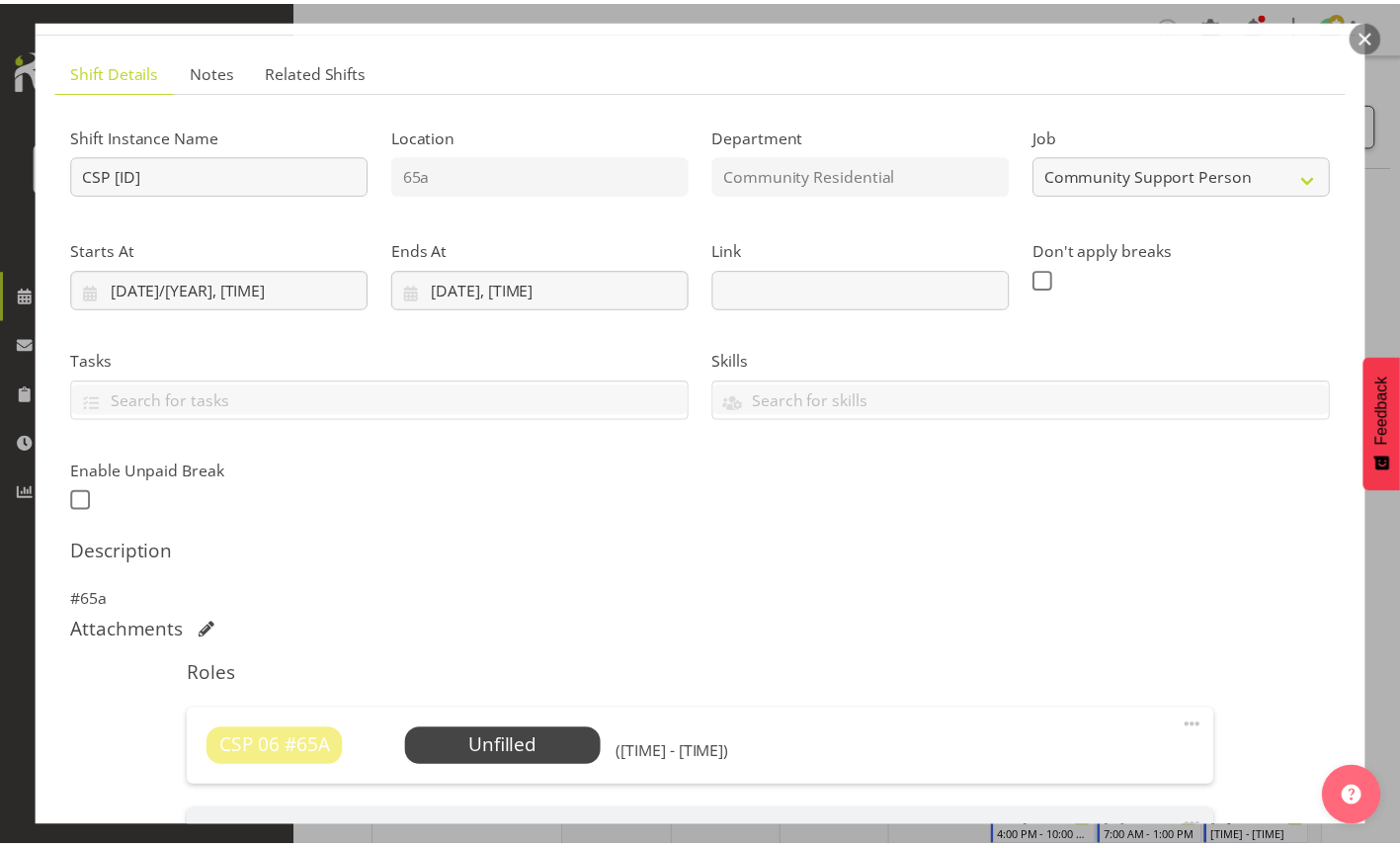 scroll, scrollTop: 198, scrollLeft: 0, axis: vertical 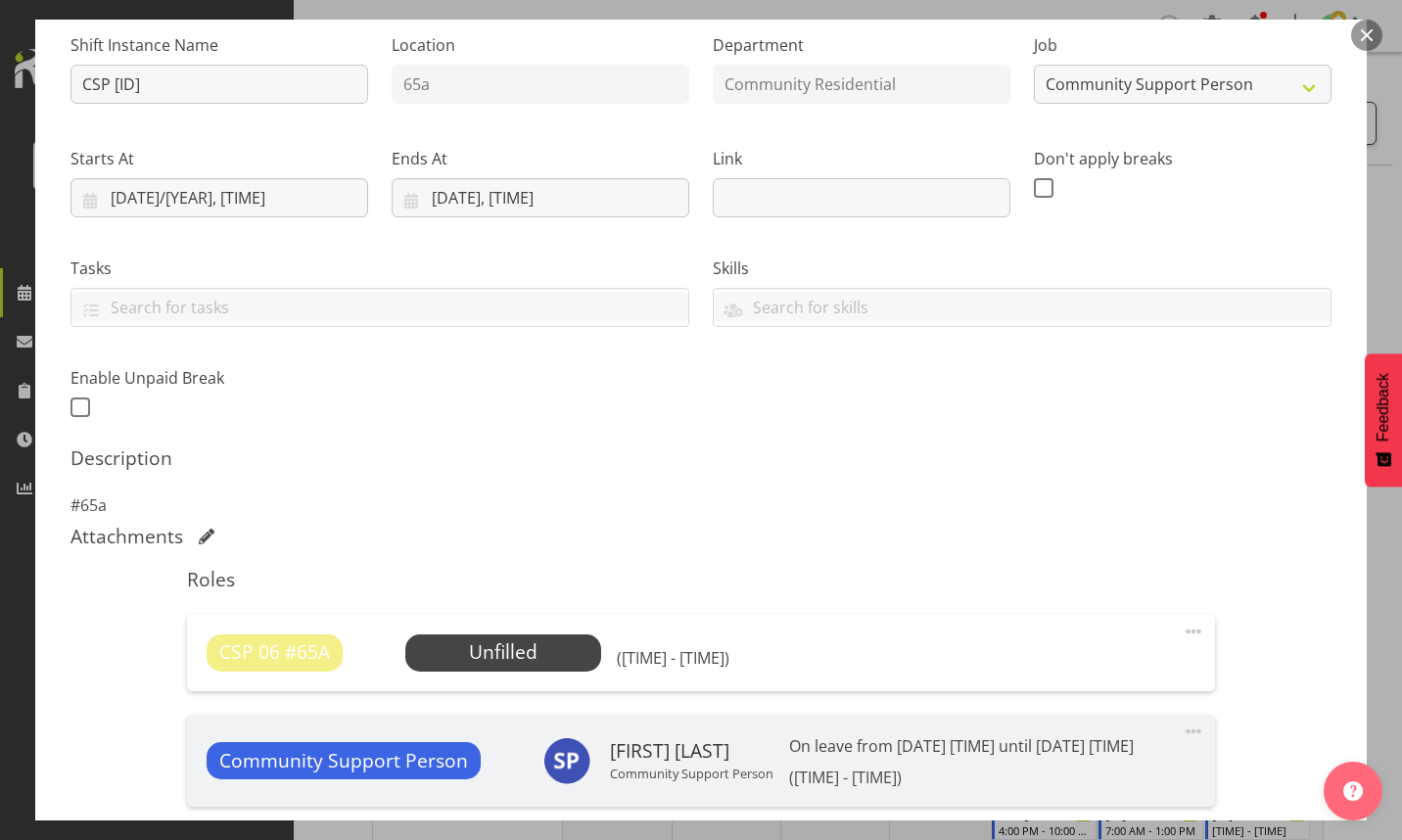 click on "Select Employee" at bounding box center (0, 0) 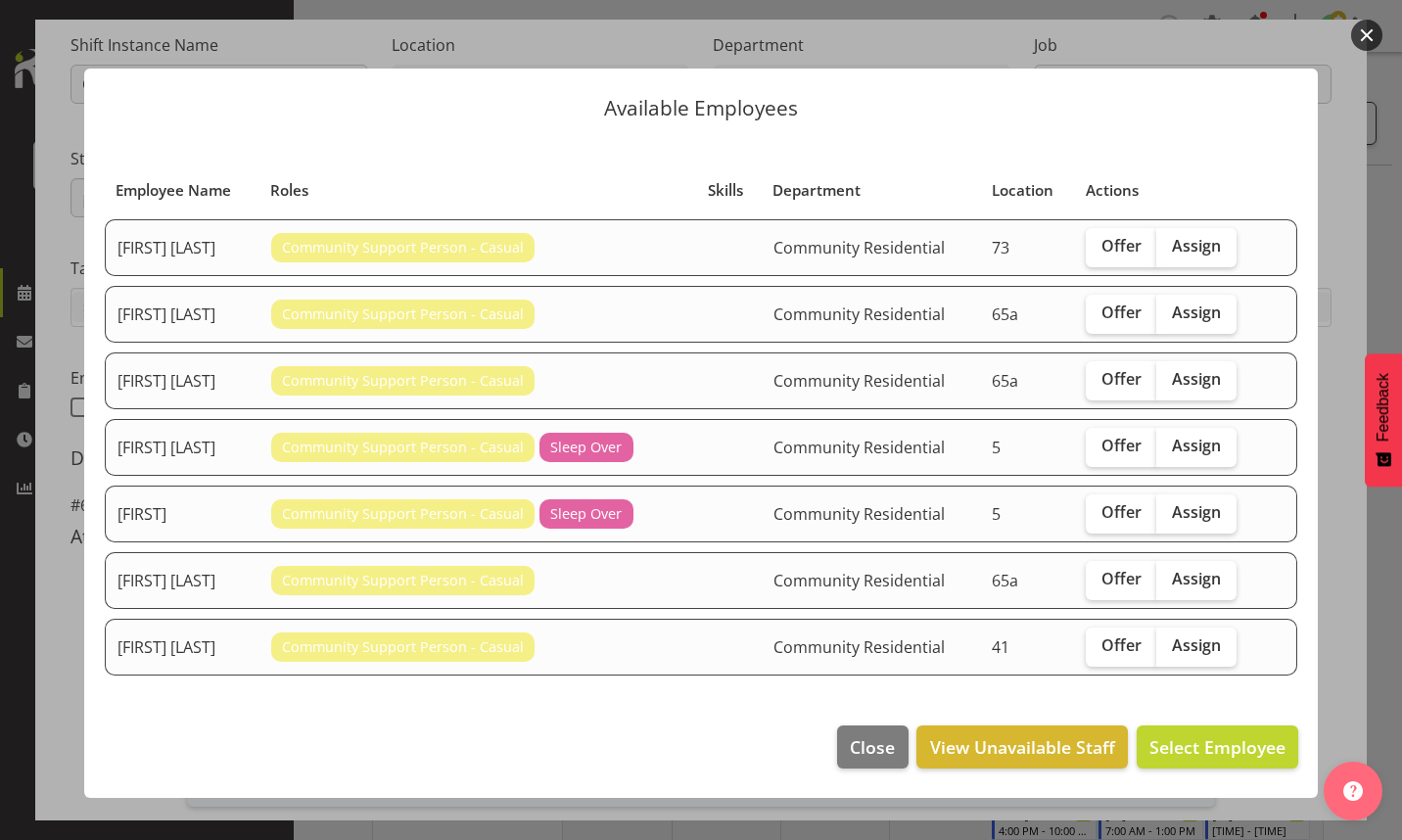 click on "Assign" at bounding box center [1196, 445] 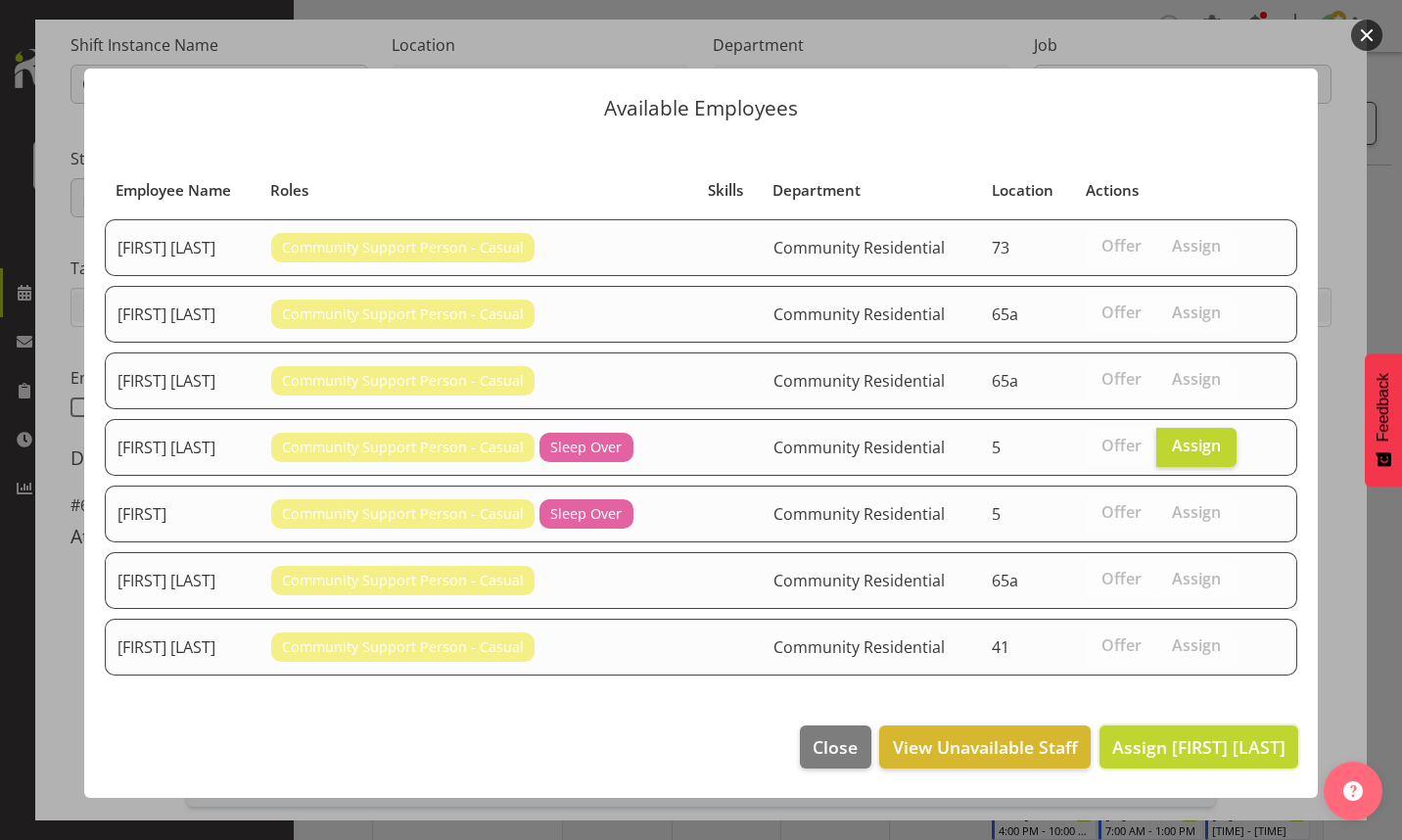click on "Assign [FIRST] [LAST]" at bounding box center [1198, 747] 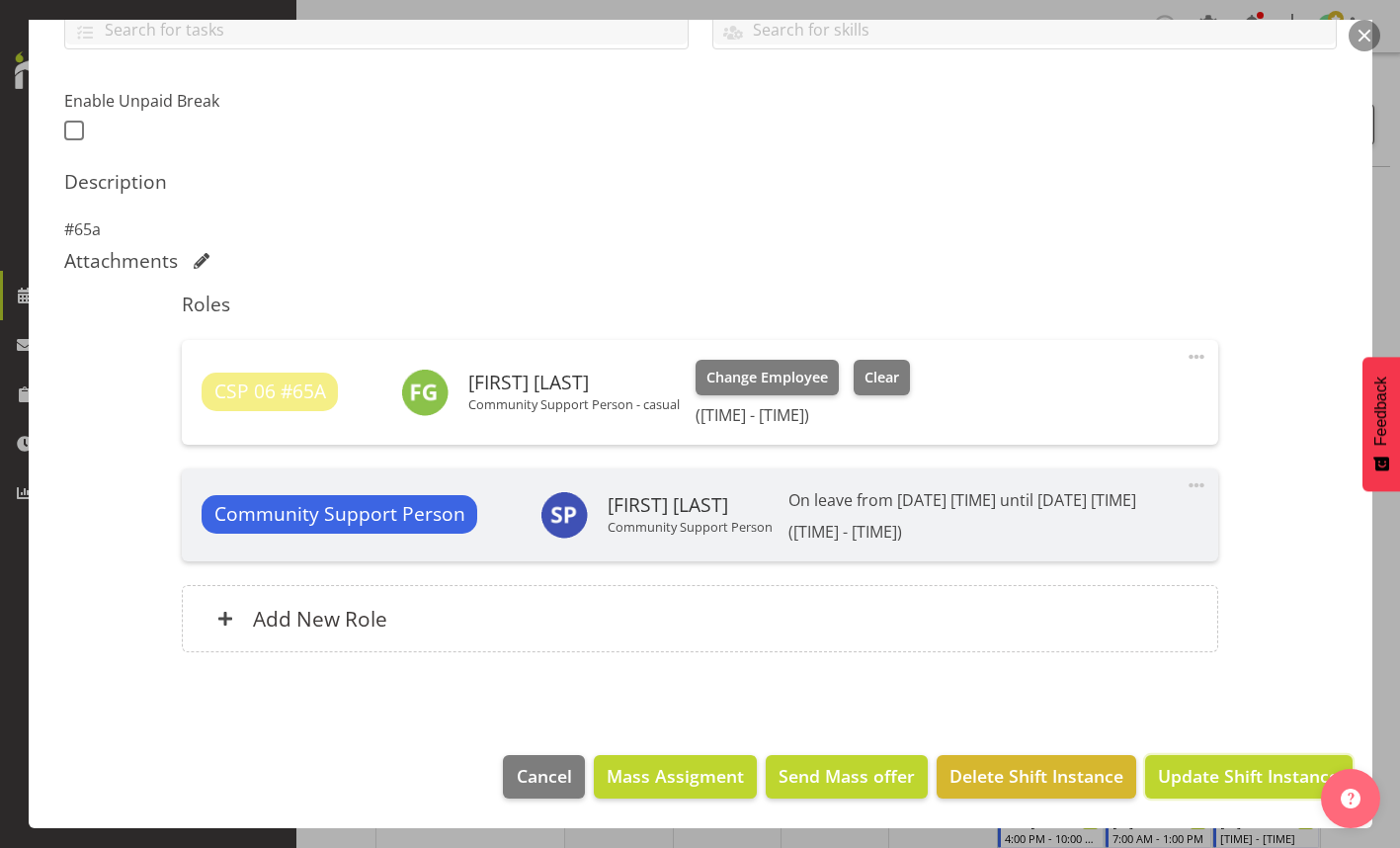 click on "Update Shift Instance" at bounding box center (1248, 776) 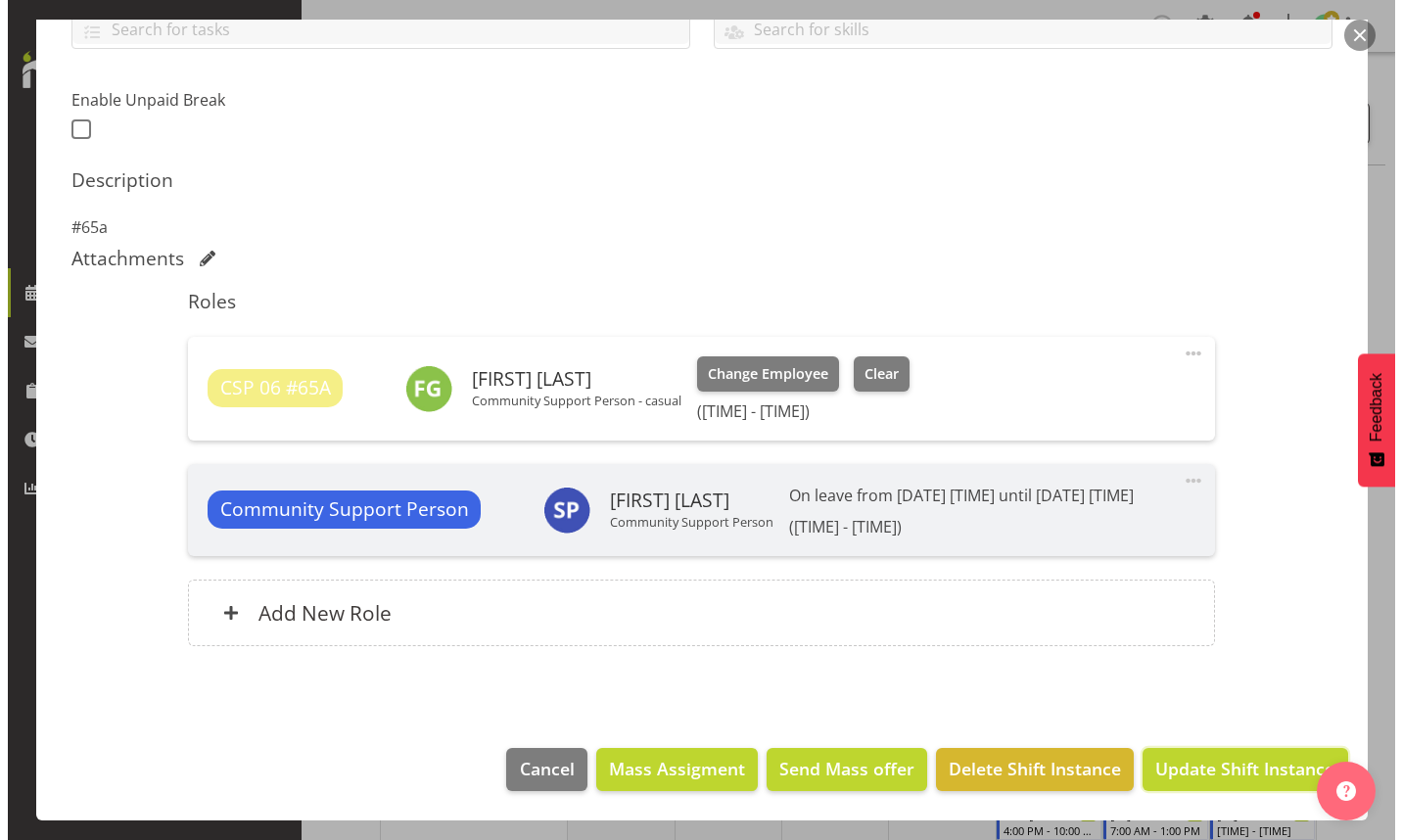 scroll, scrollTop: 418, scrollLeft: 0, axis: vertical 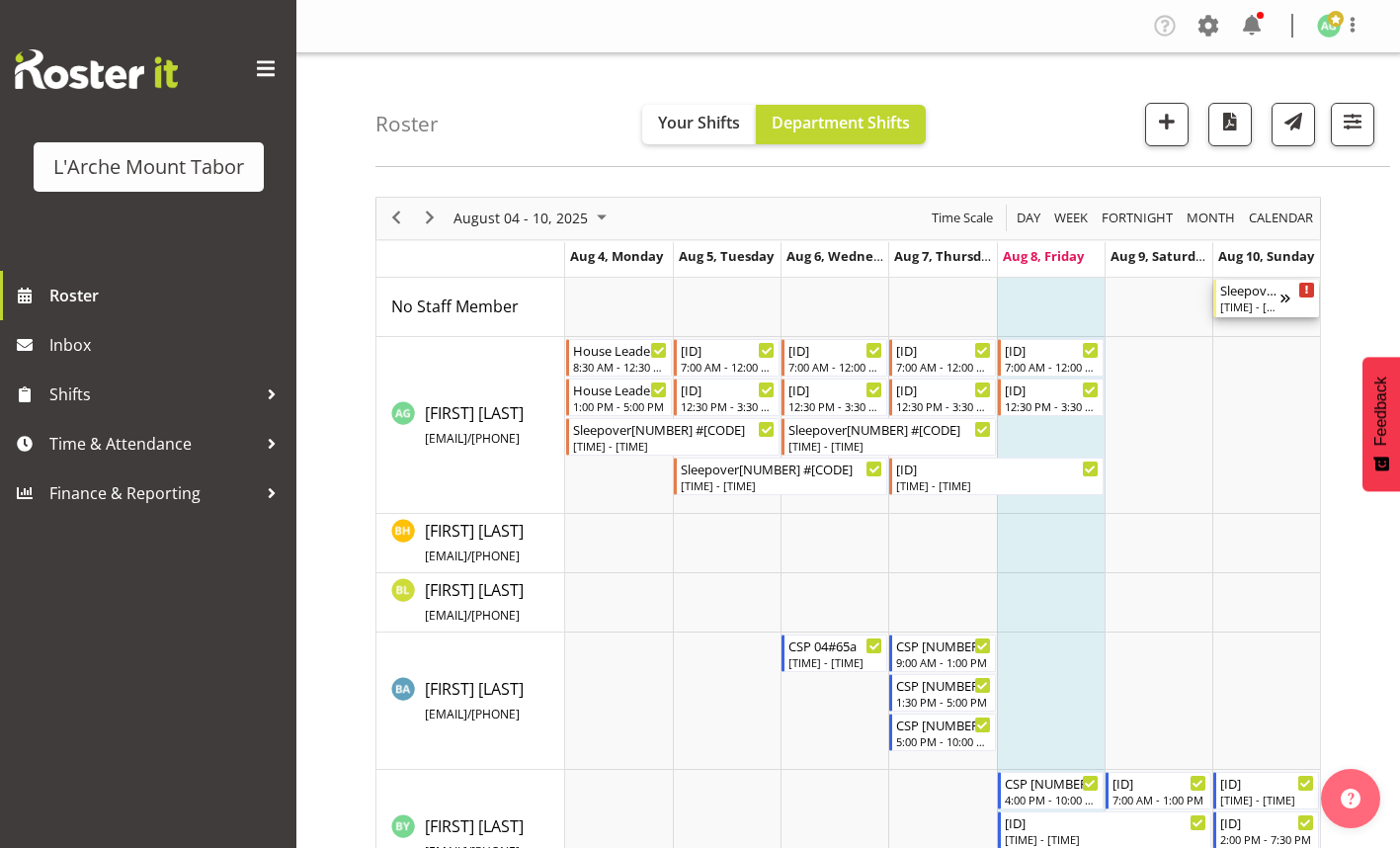 click on "Sleepover [ID]" at bounding box center [1250, 290] 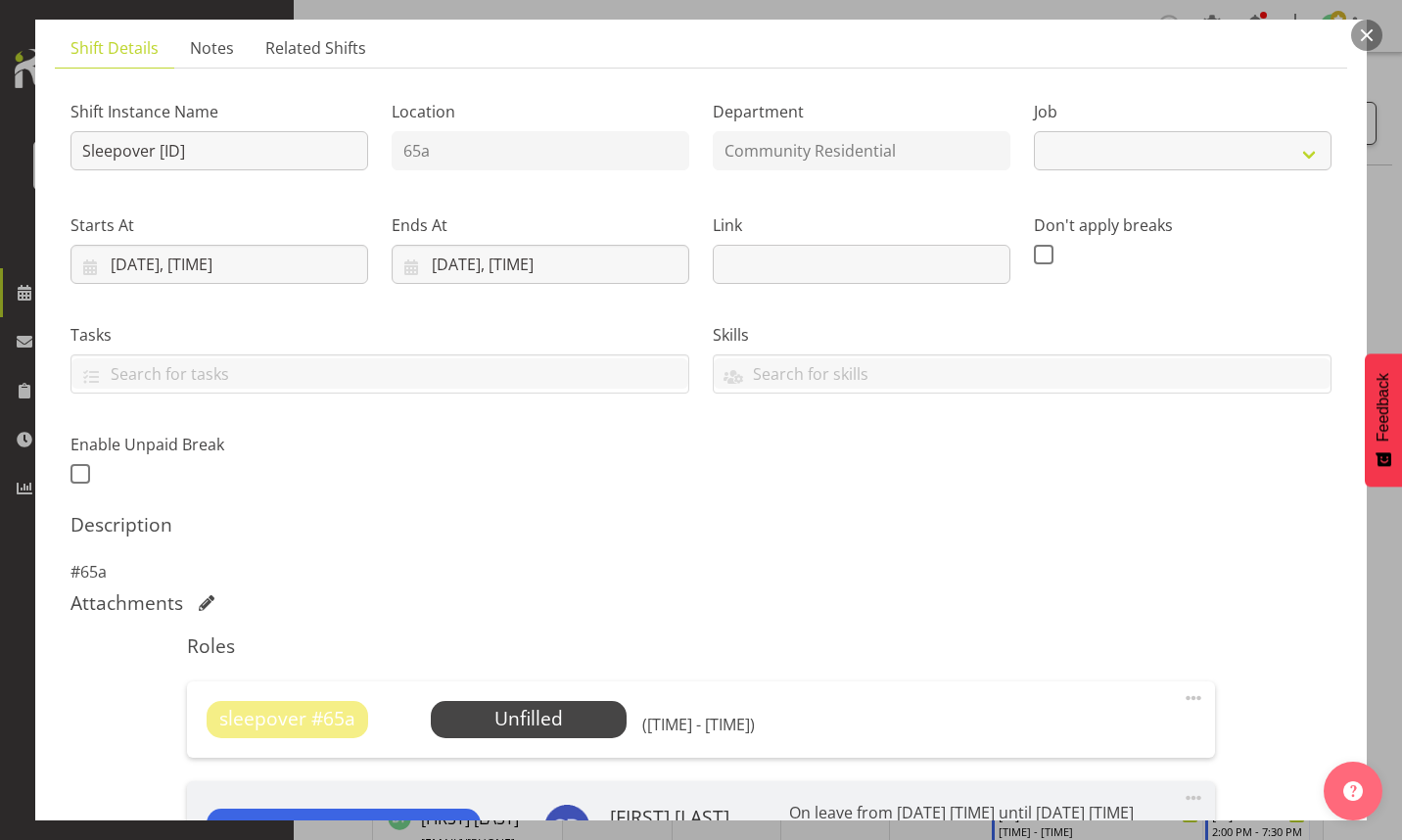 select on "3" 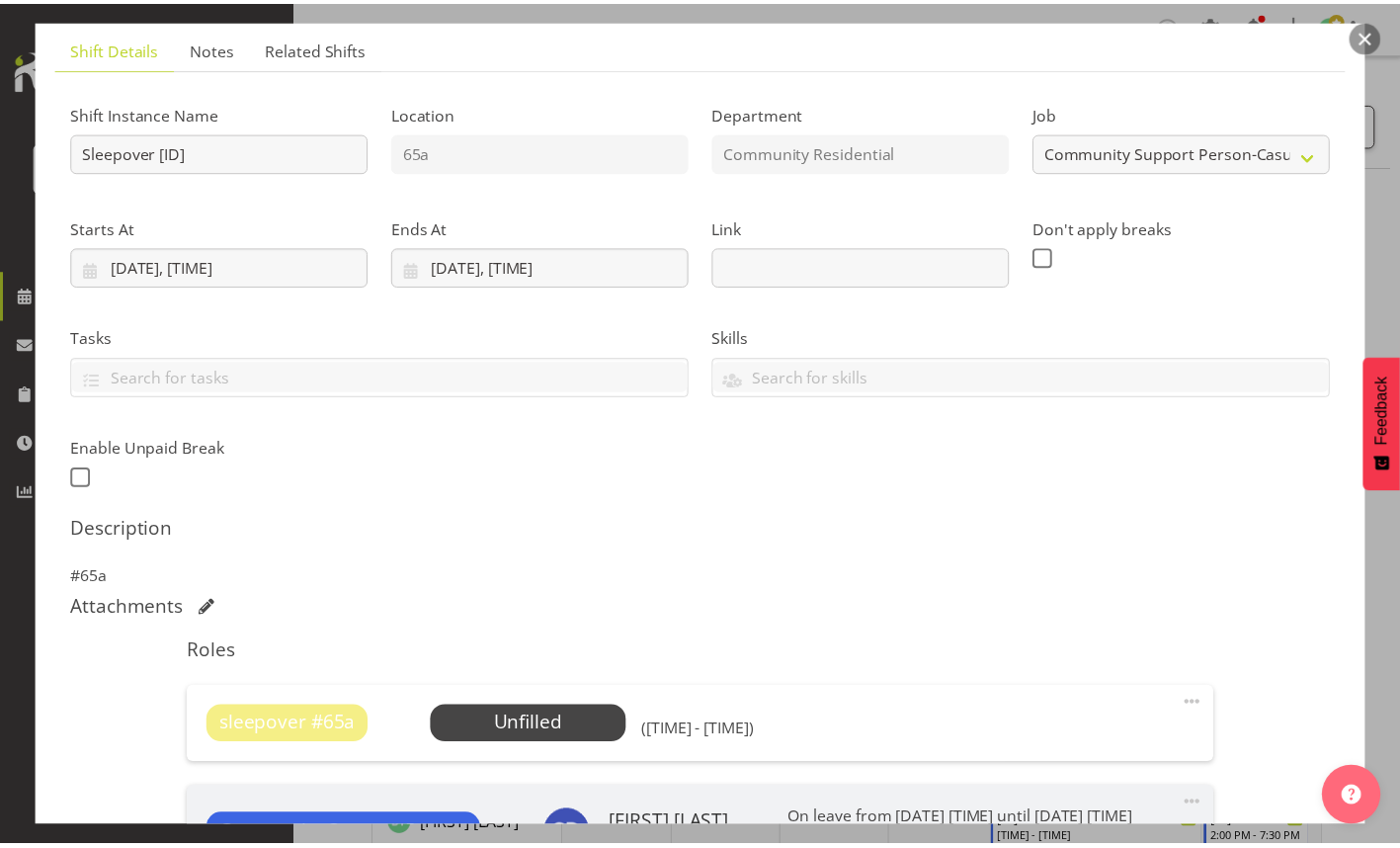 scroll, scrollTop: 198, scrollLeft: 0, axis: vertical 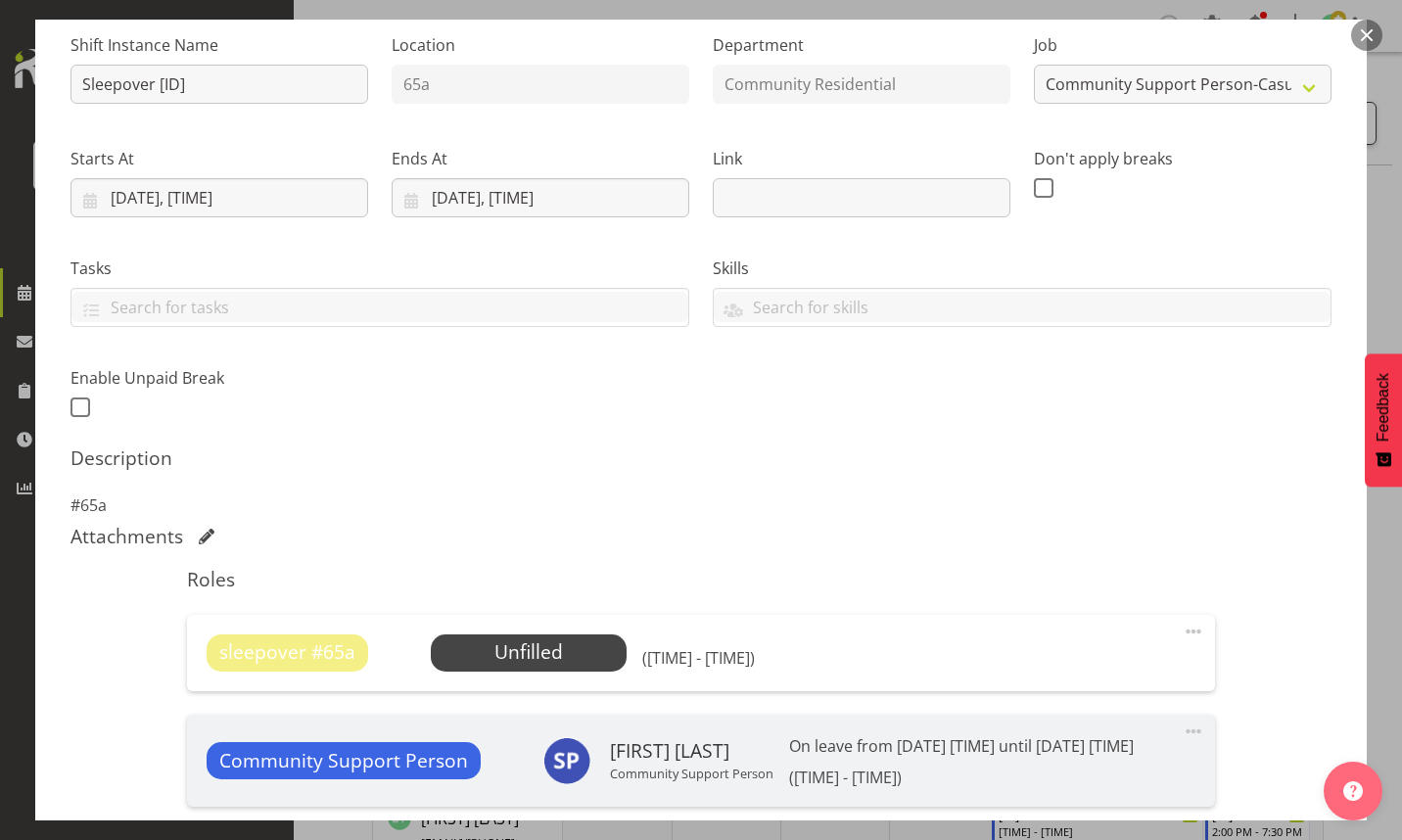 click on "Select Employee" at bounding box center (0, 0) 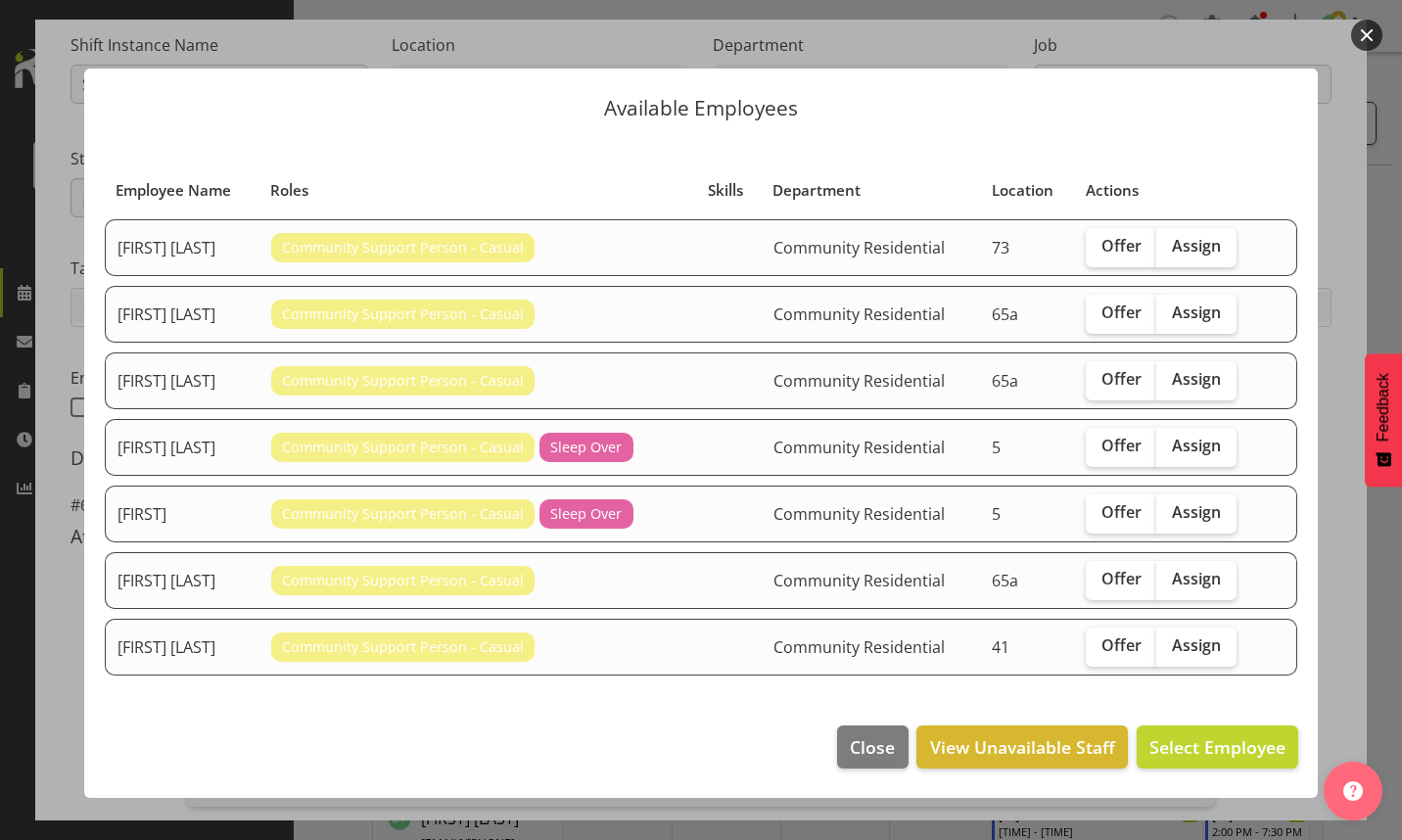 click on "Assign" at bounding box center [1196, 445] 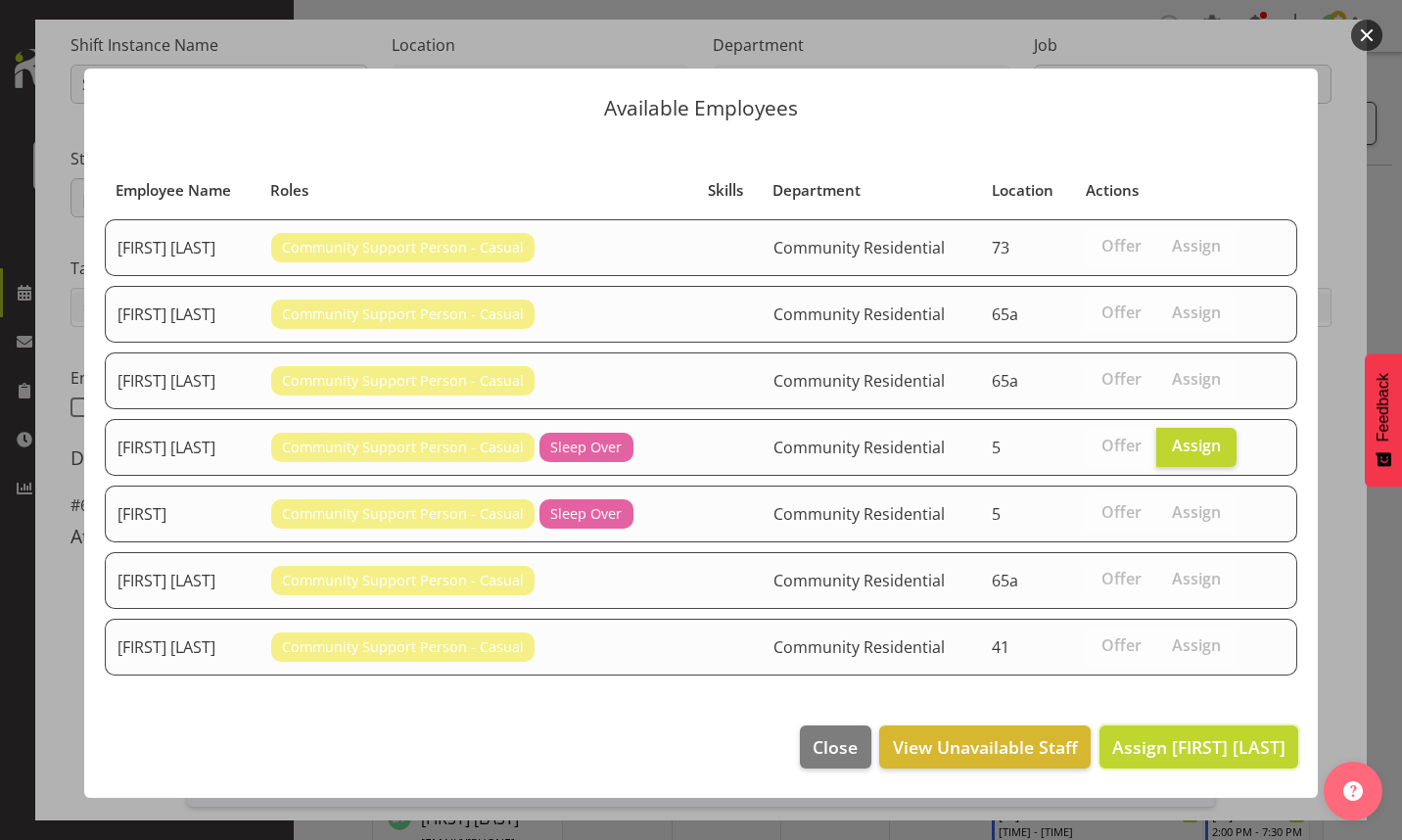 click on "Assign [FIRST] [LAST]" at bounding box center (1198, 747) 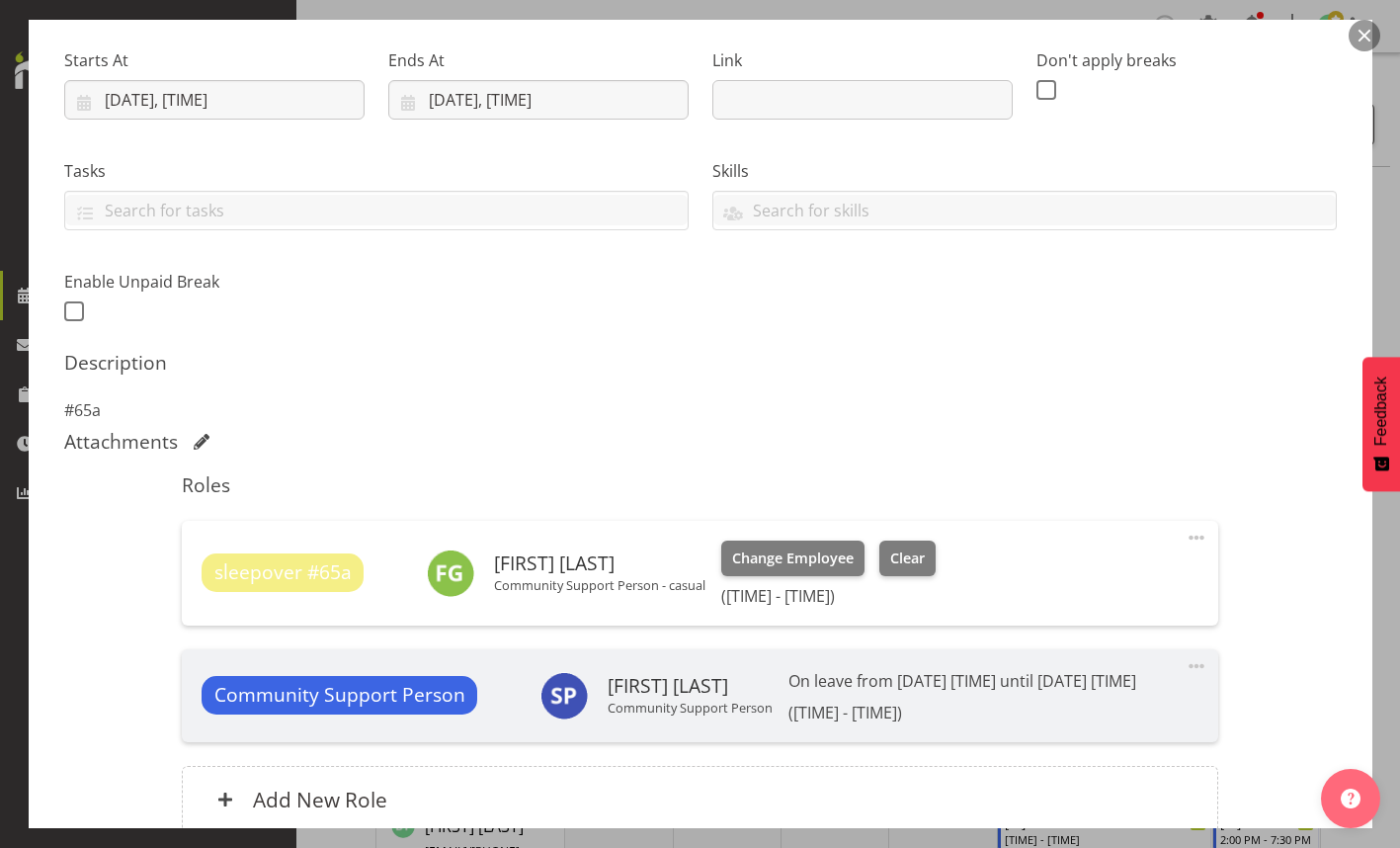 scroll, scrollTop: 494, scrollLeft: 0, axis: vertical 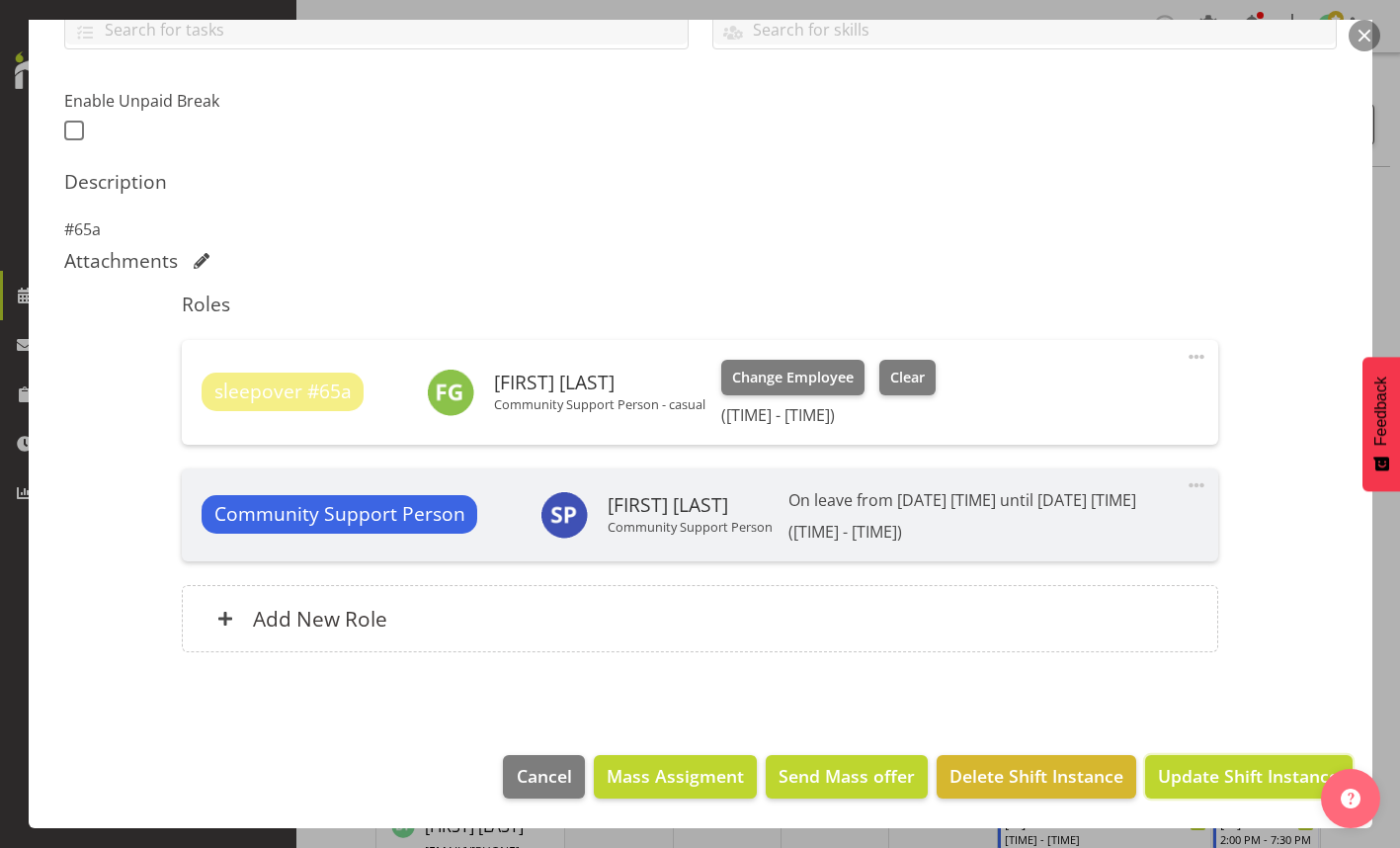 click on "Update Shift Instance" at bounding box center [1248, 776] 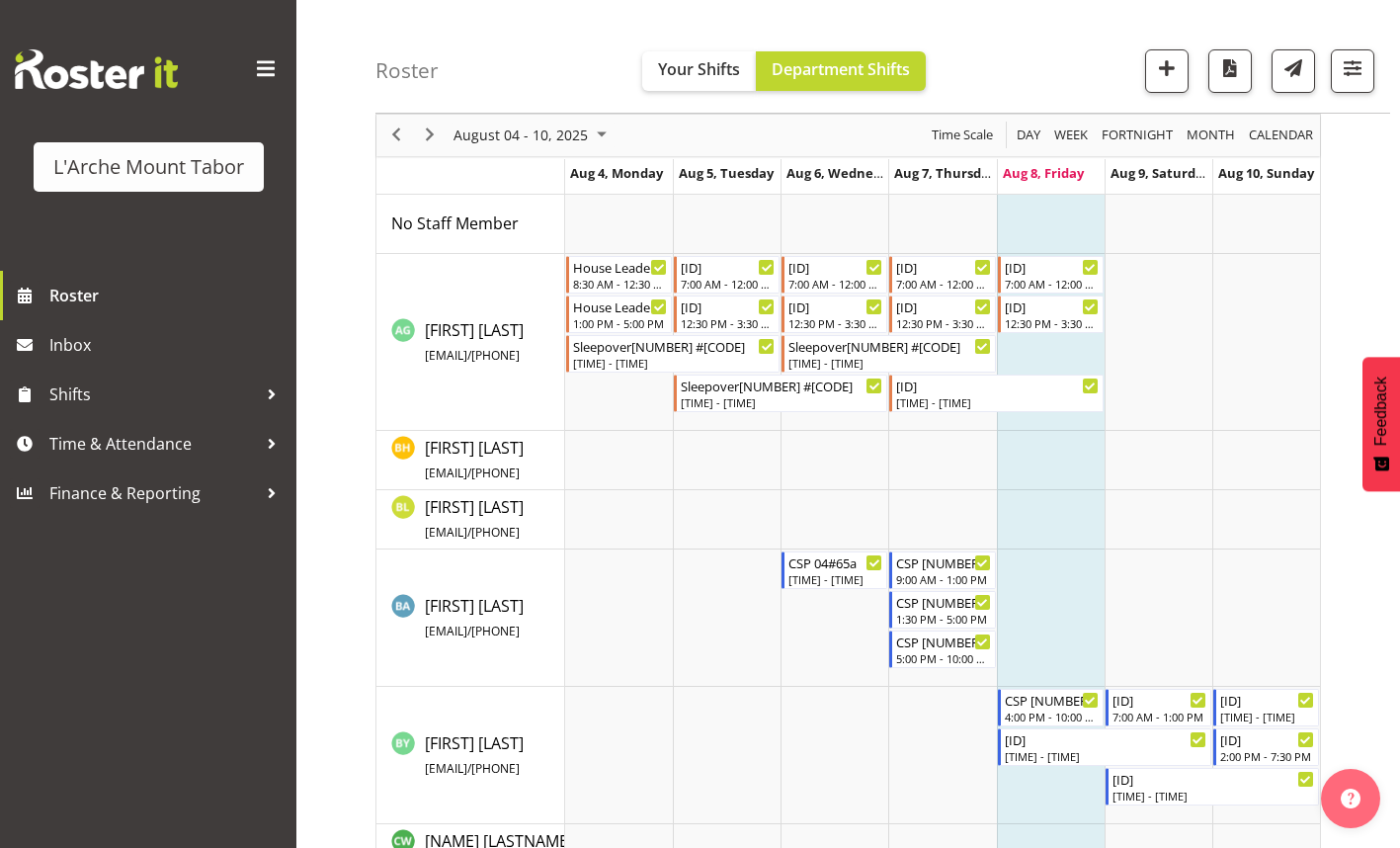 scroll, scrollTop: 99, scrollLeft: 0, axis: vertical 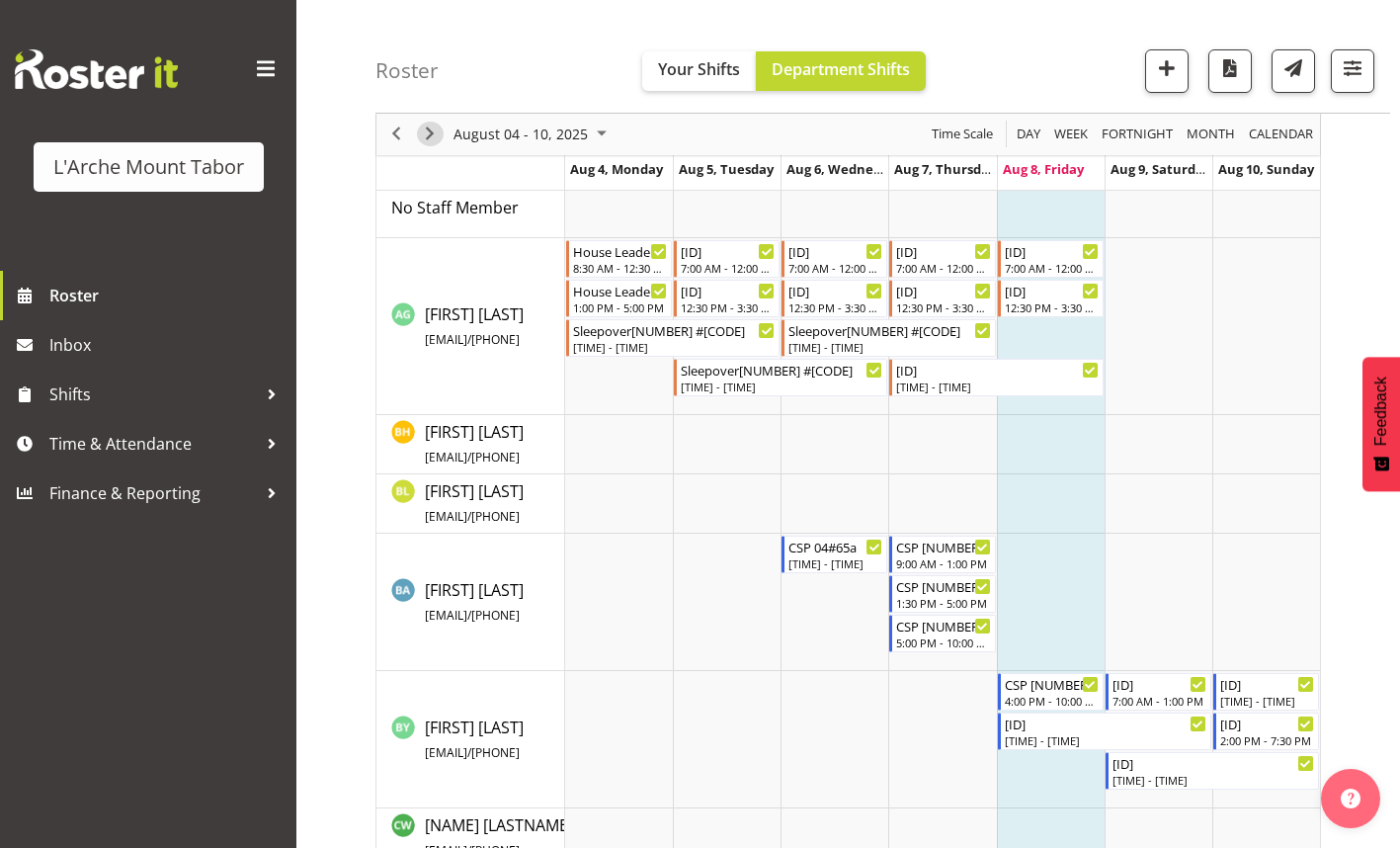 click at bounding box center (430, 134) 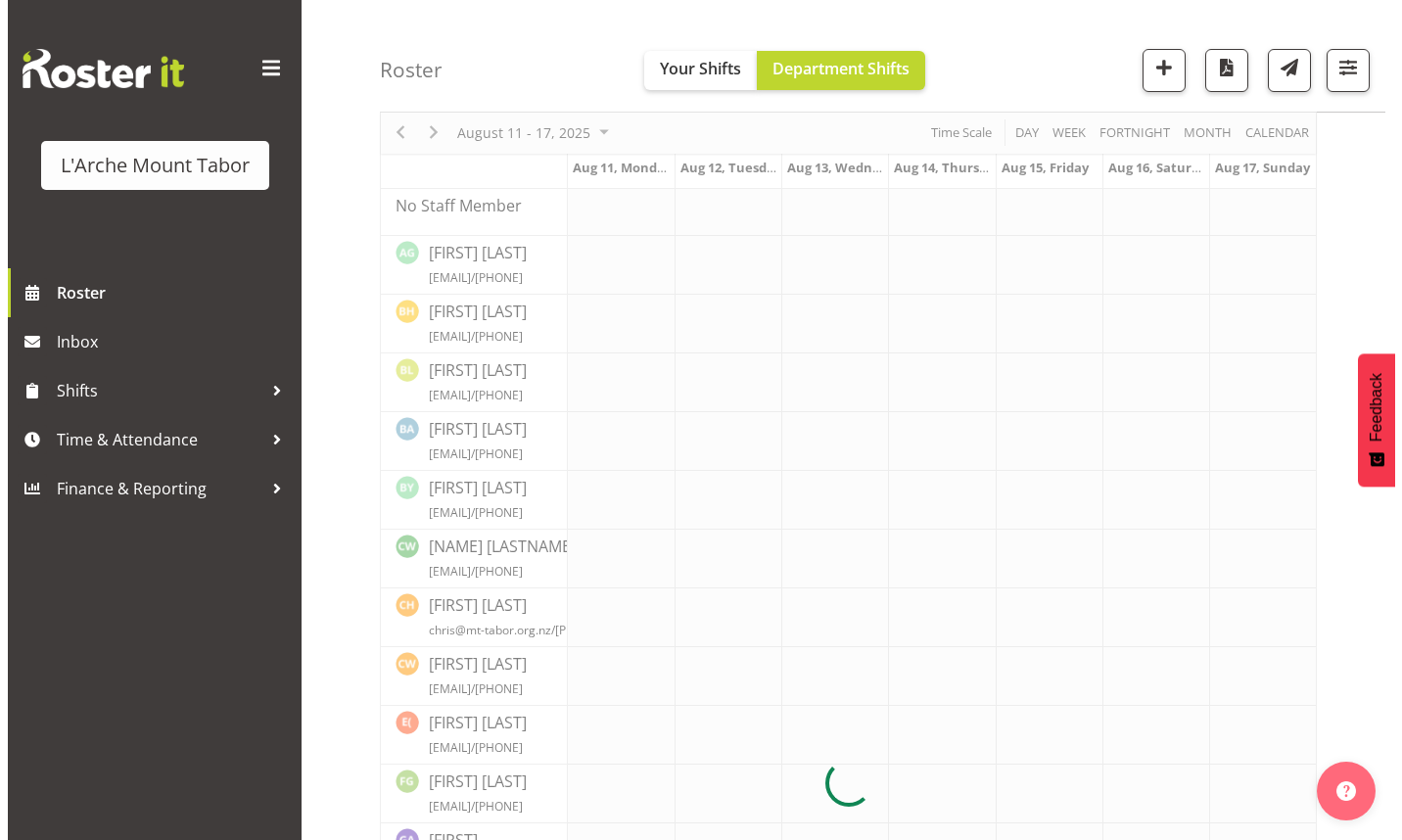scroll, scrollTop: 0, scrollLeft: 0, axis: both 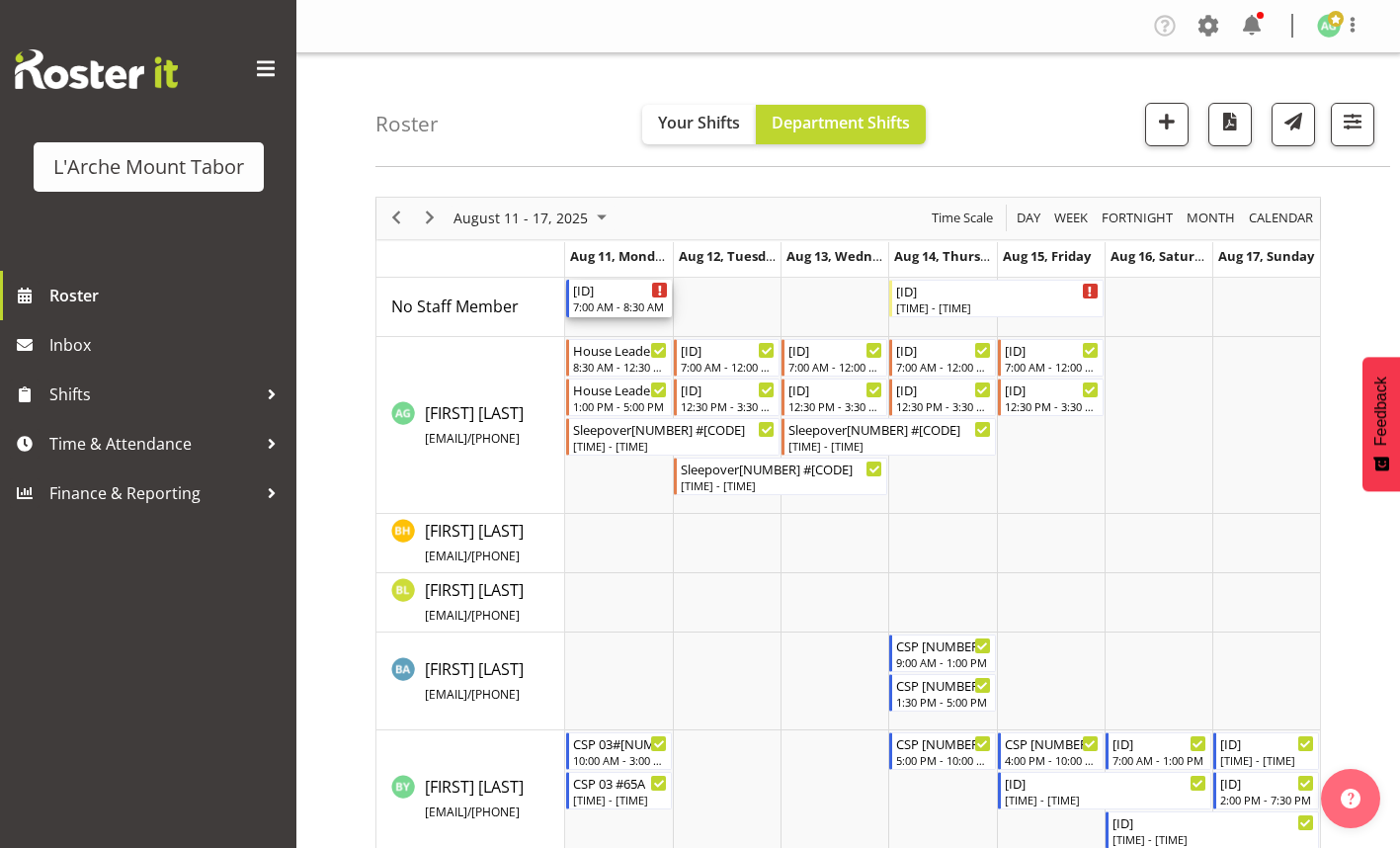 click on "[ID]" at bounding box center [620, 290] 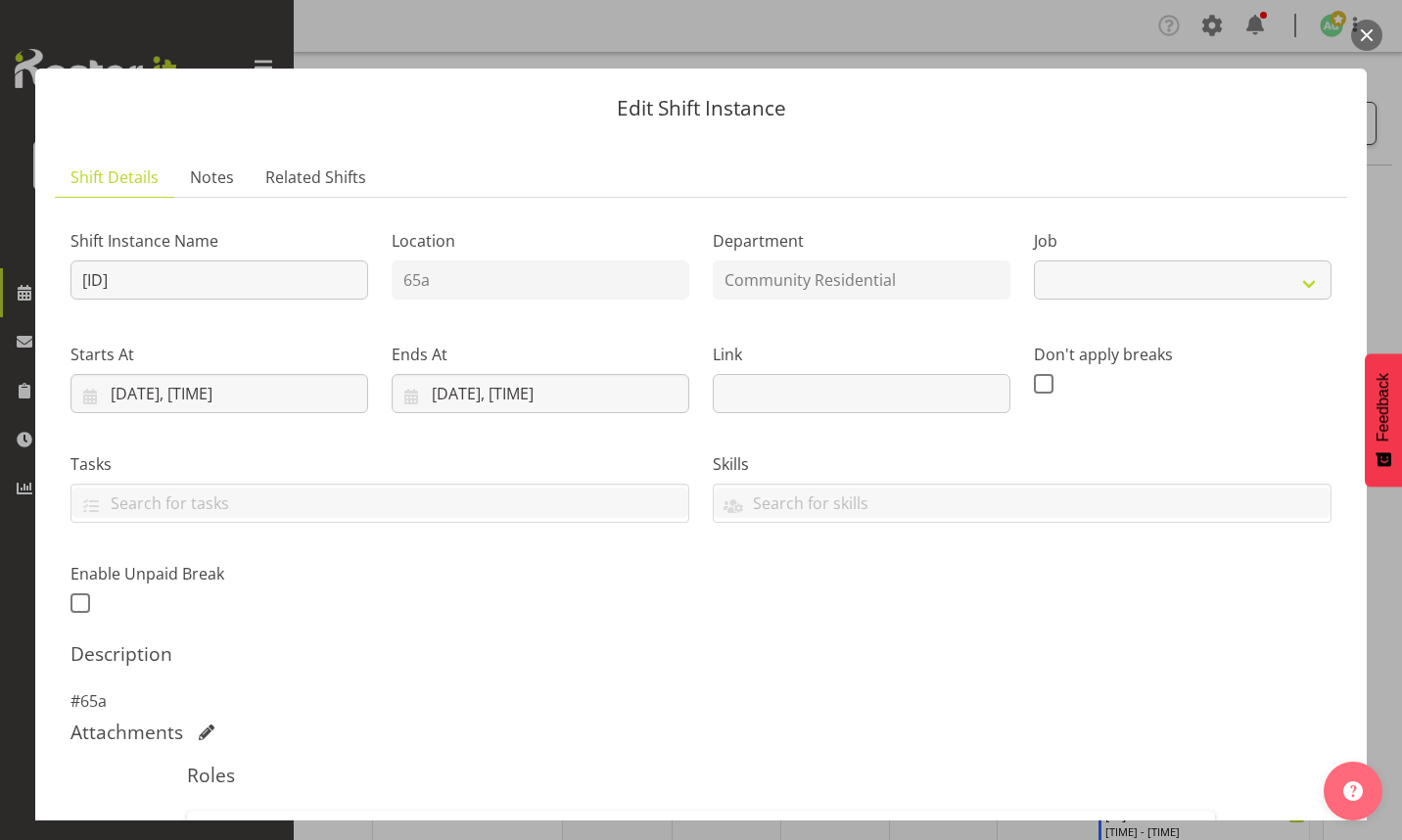 select on "2" 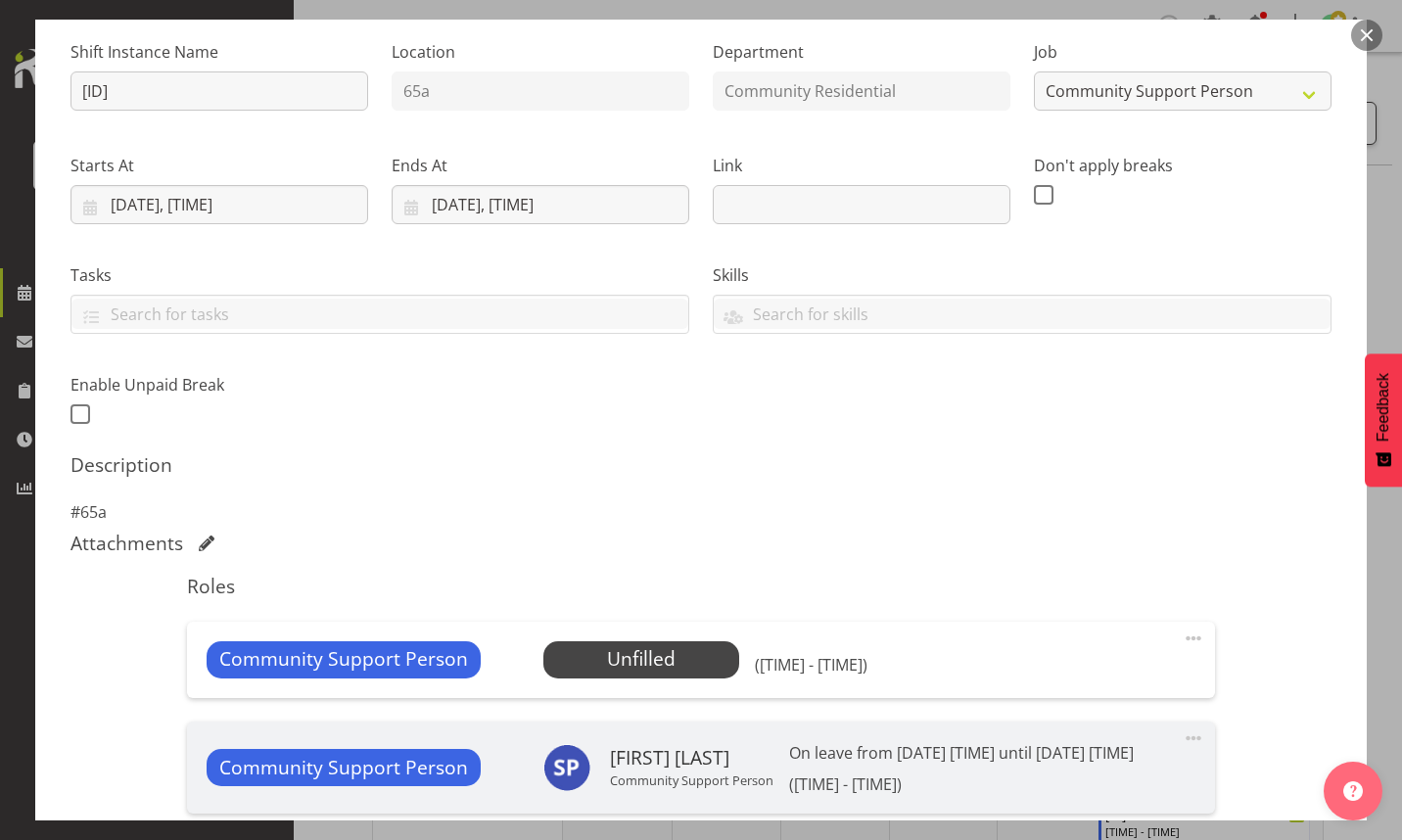scroll, scrollTop: 196, scrollLeft: 0, axis: vertical 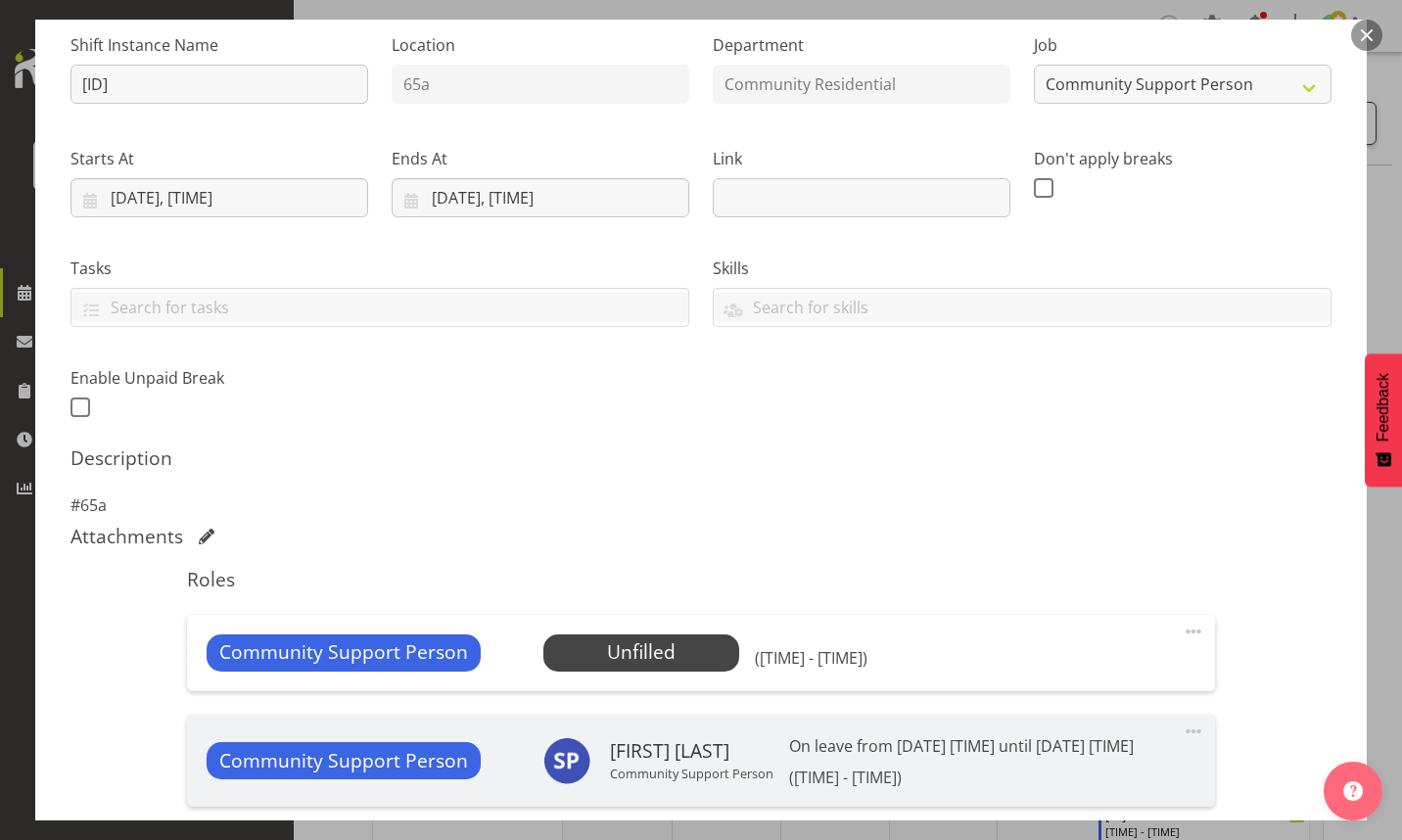 click at bounding box center (1193, 631) 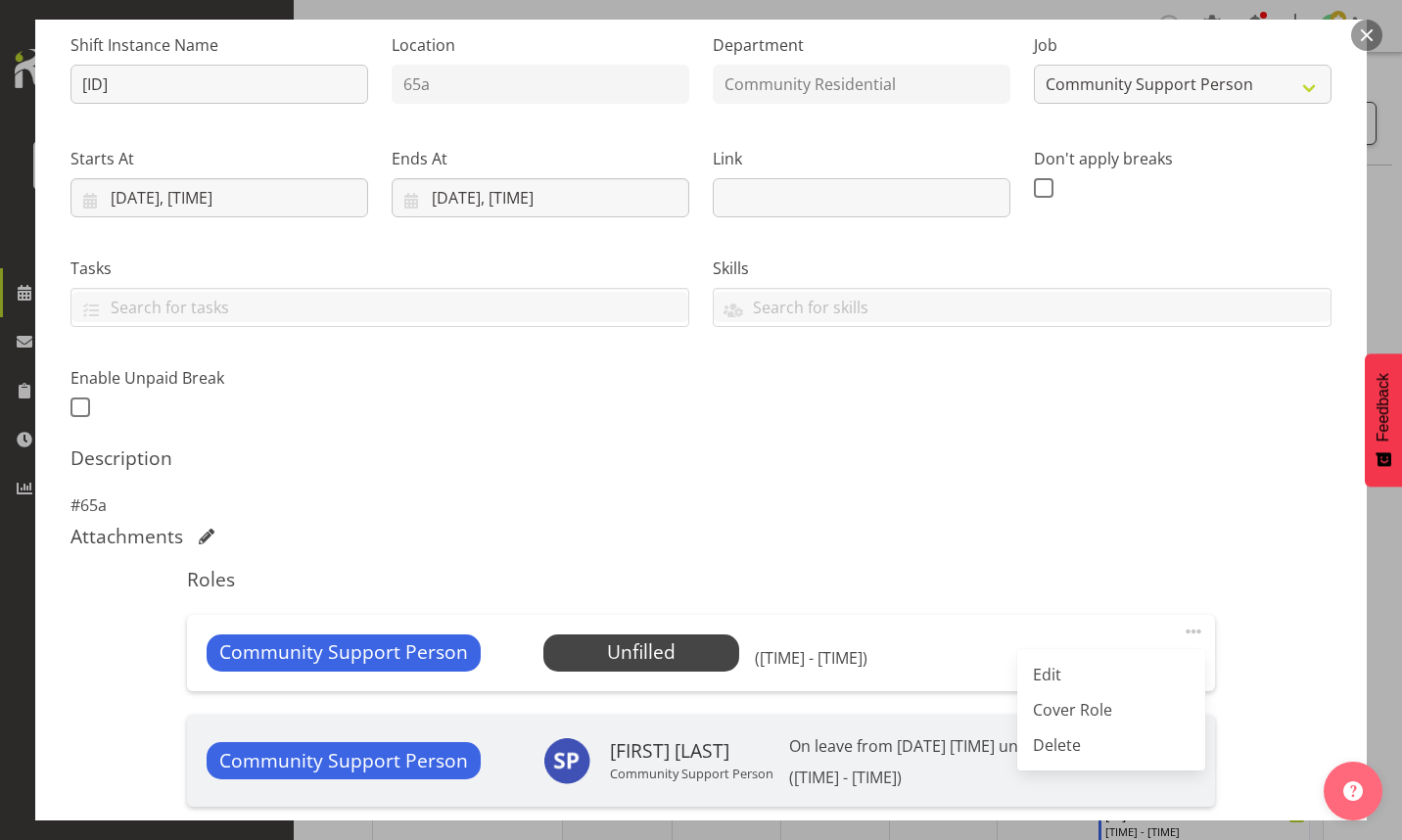 click on "Edit" at bounding box center (1111, 675) 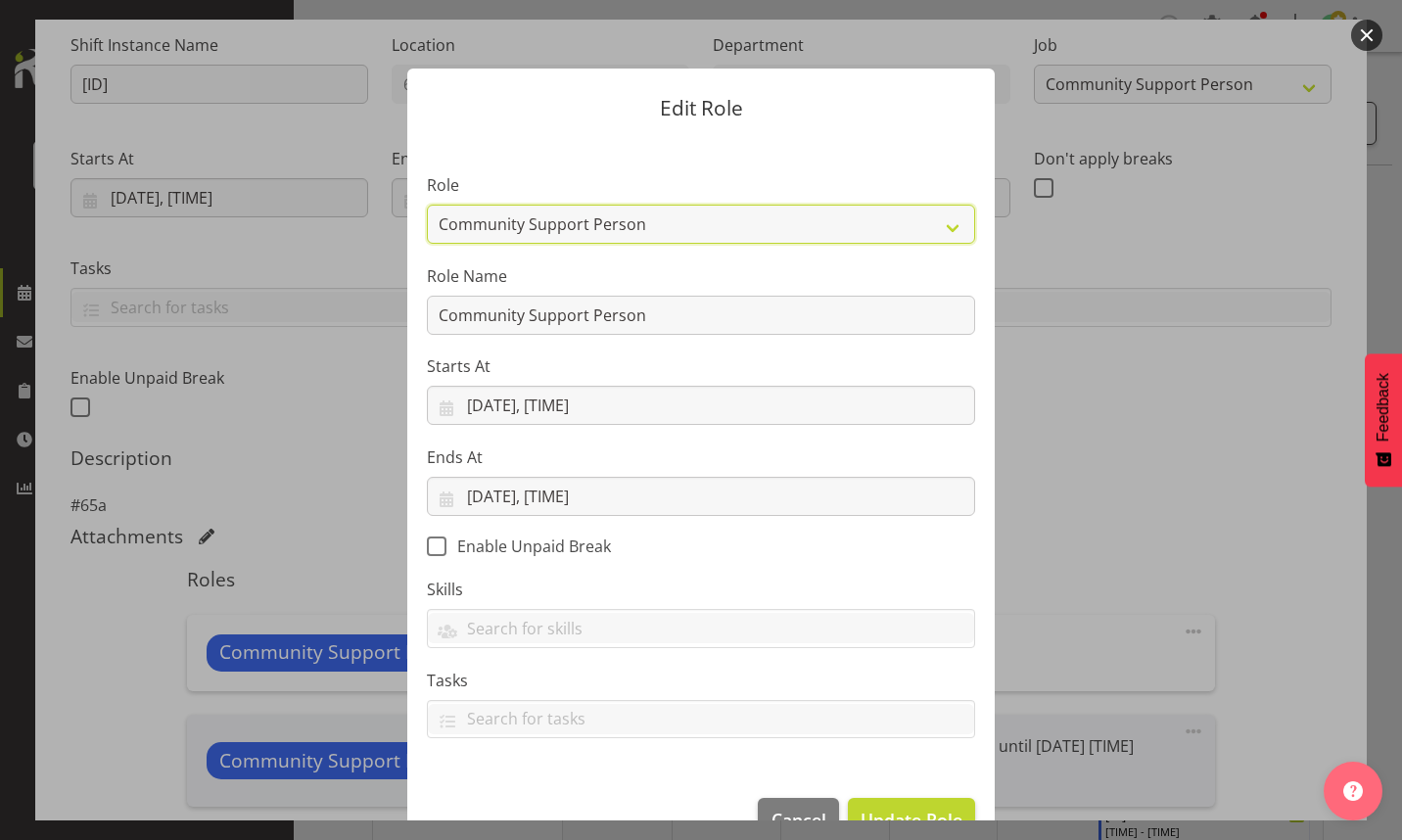 click on "Area Manager Art Coordination Community - SIL Community Leader Community Support Person Community Support Person - Casual House Leader Office Admin On-Call call out Senate Senior Coordinator SIL Coordination Sleep Over Volunteer" at bounding box center (701, 224) 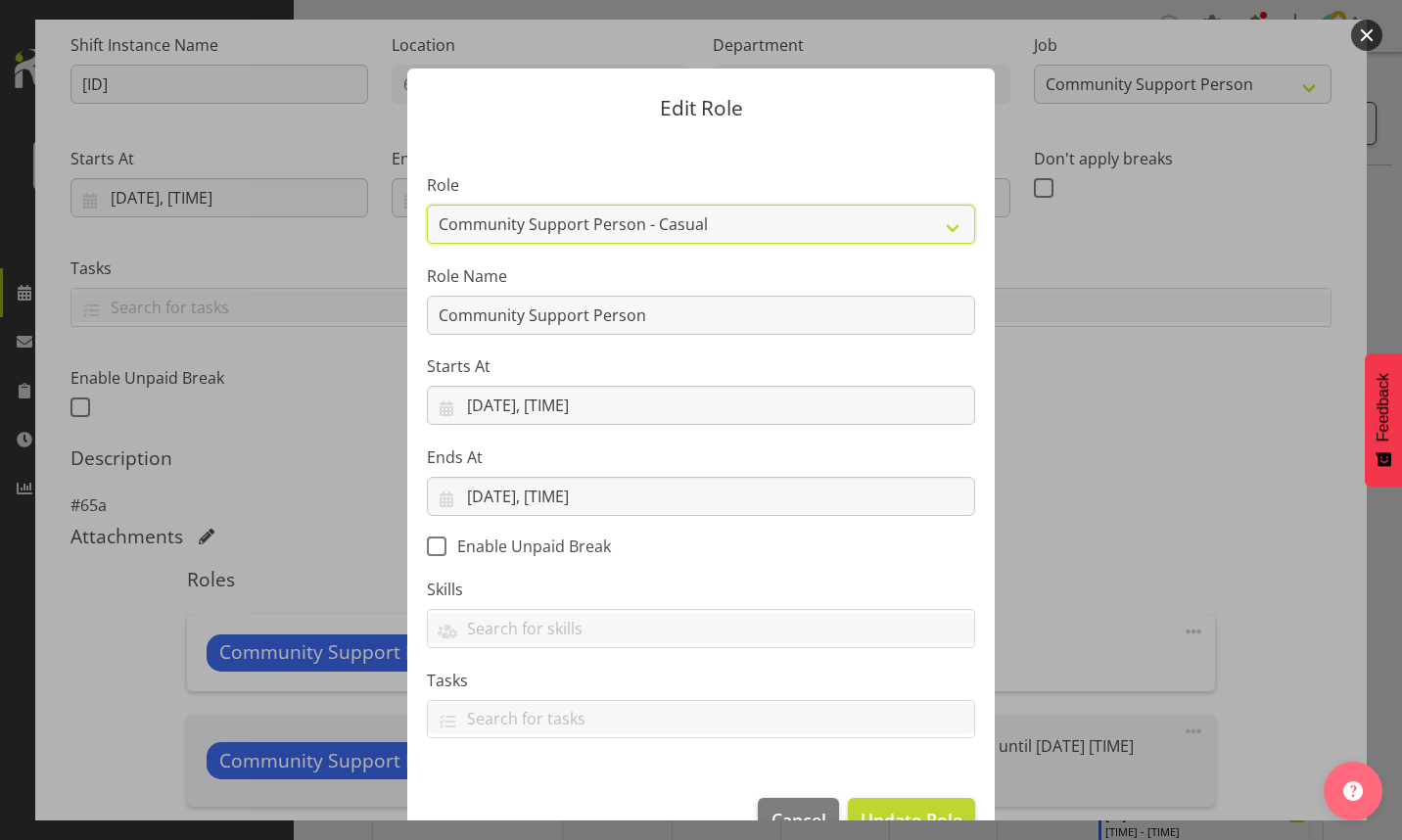 click on "Area Manager Art Coordination Community - SIL Community Leader Community Support Person Community Support Person - Casual House Leader Office Admin On-Call call out Senate Senior Coordinator SIL Coordination Sleep Over Volunteer" at bounding box center (701, 224) 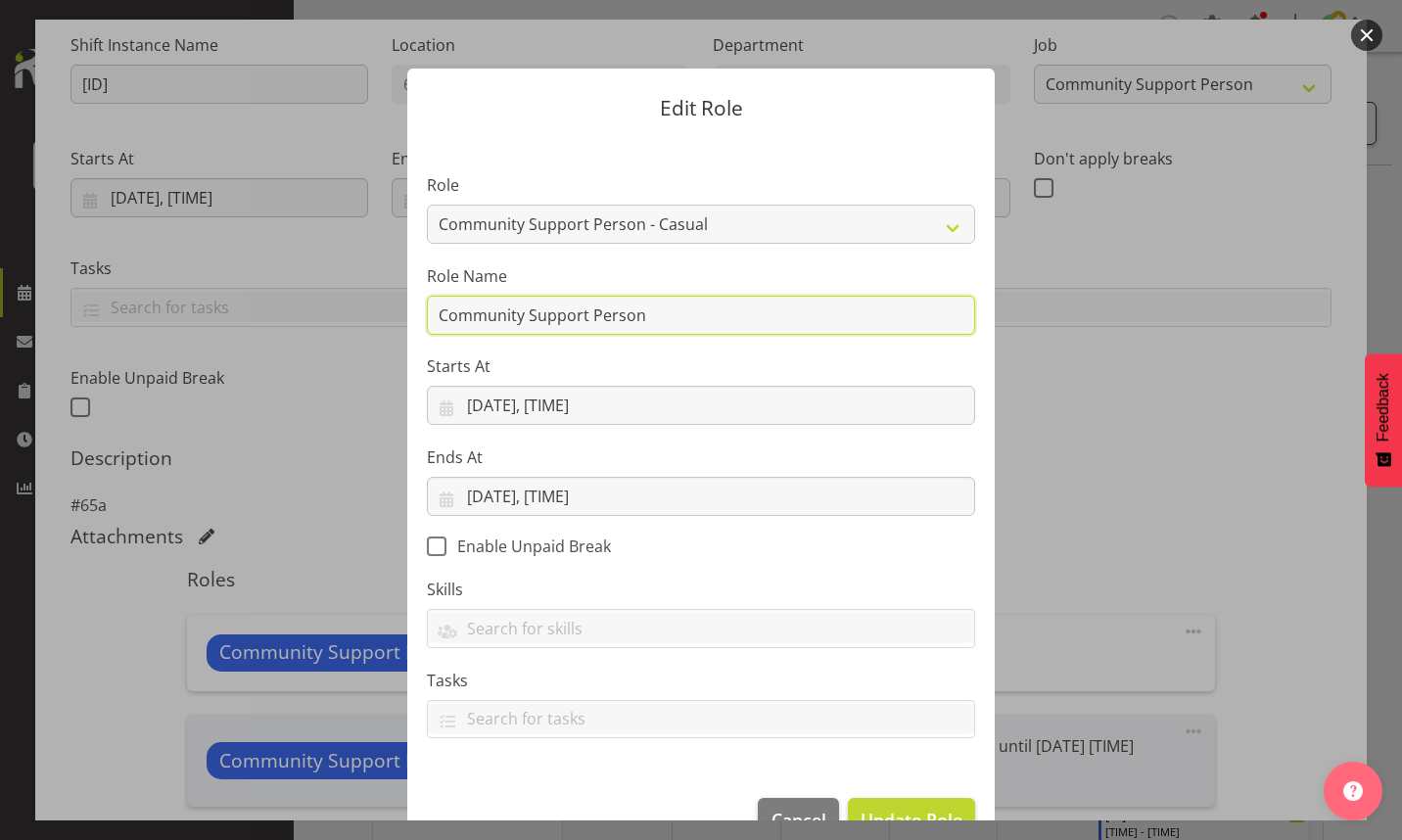 click on "Community Support Person" at bounding box center [701, 315] 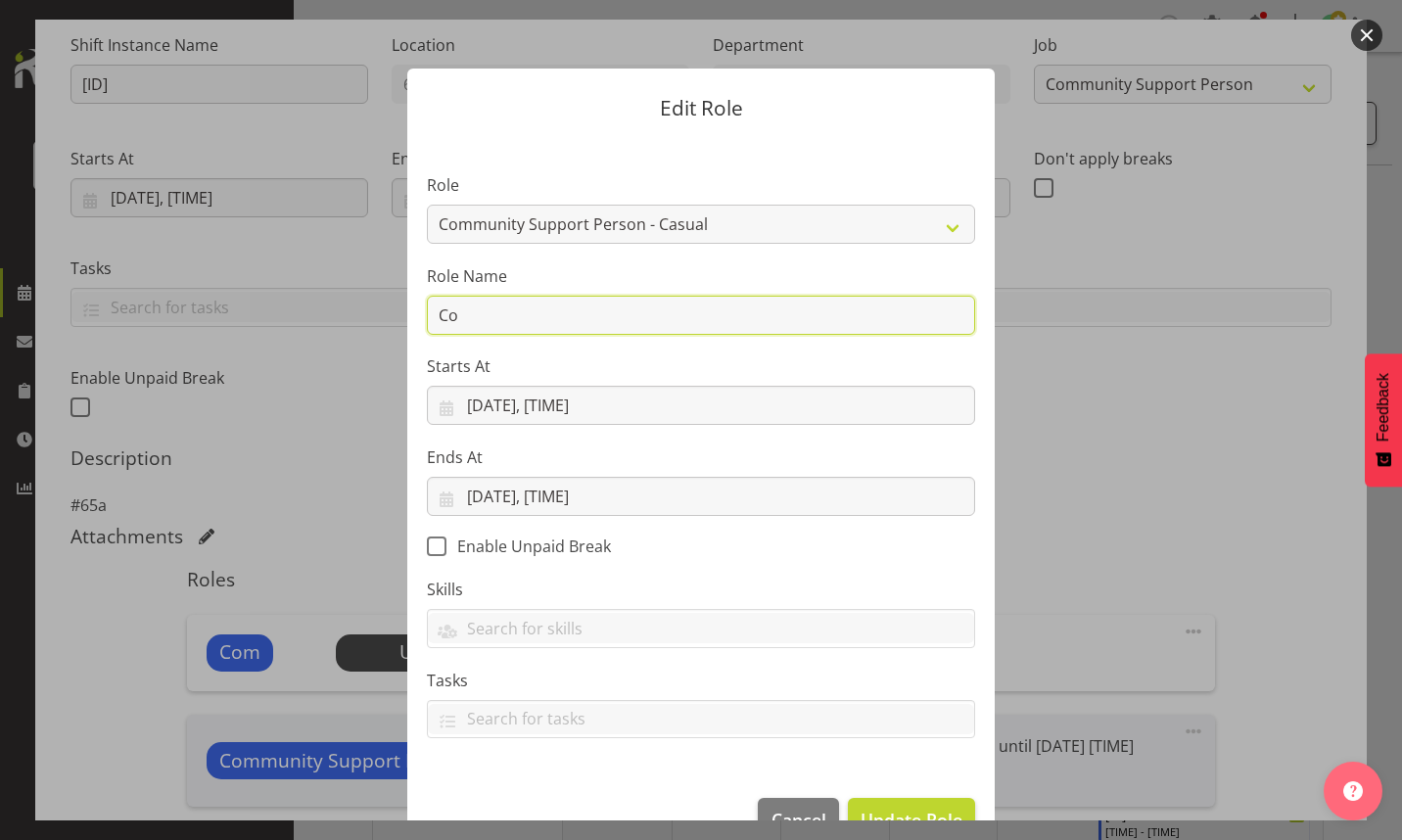 type on "C" 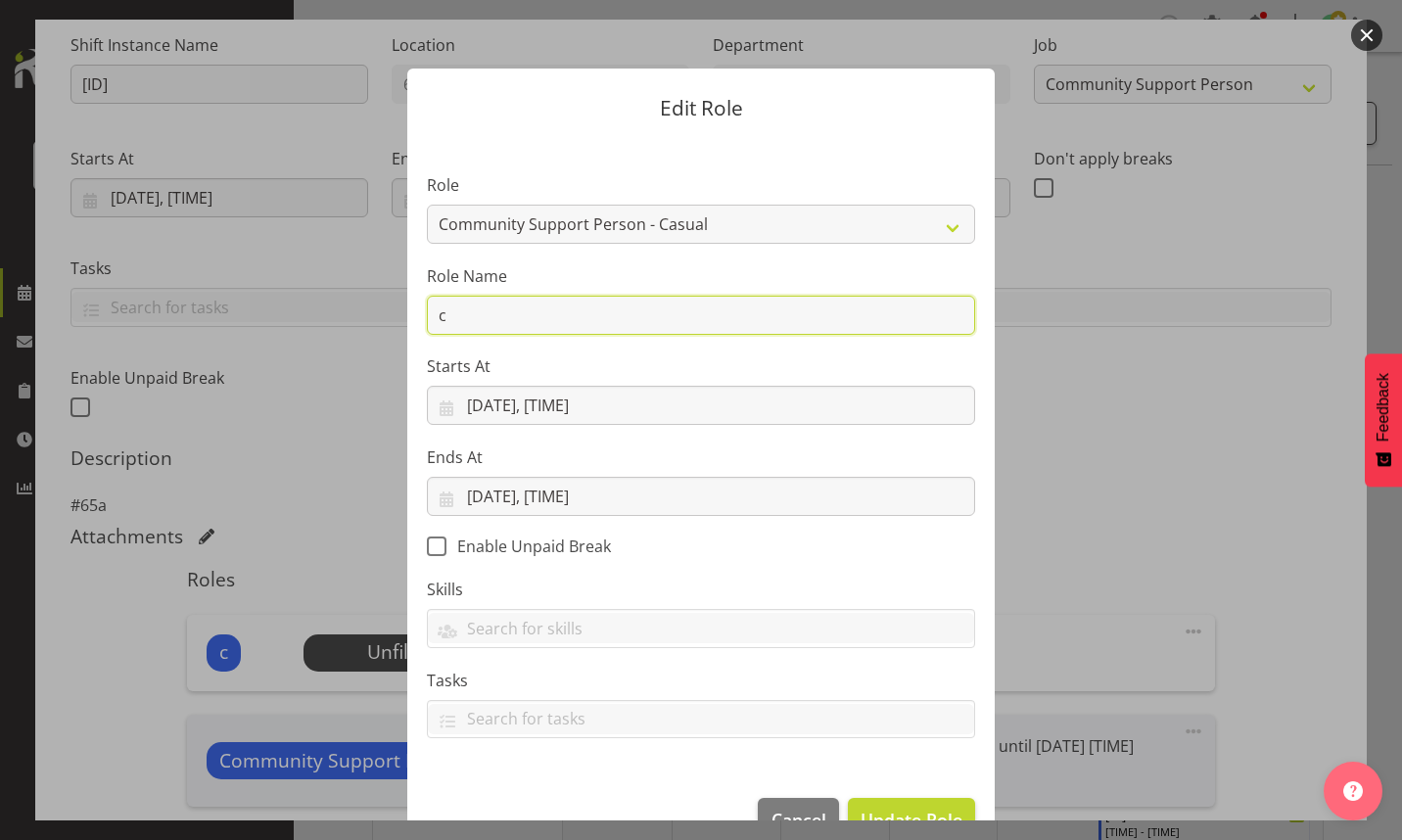 type on "CSP 06 #65A" 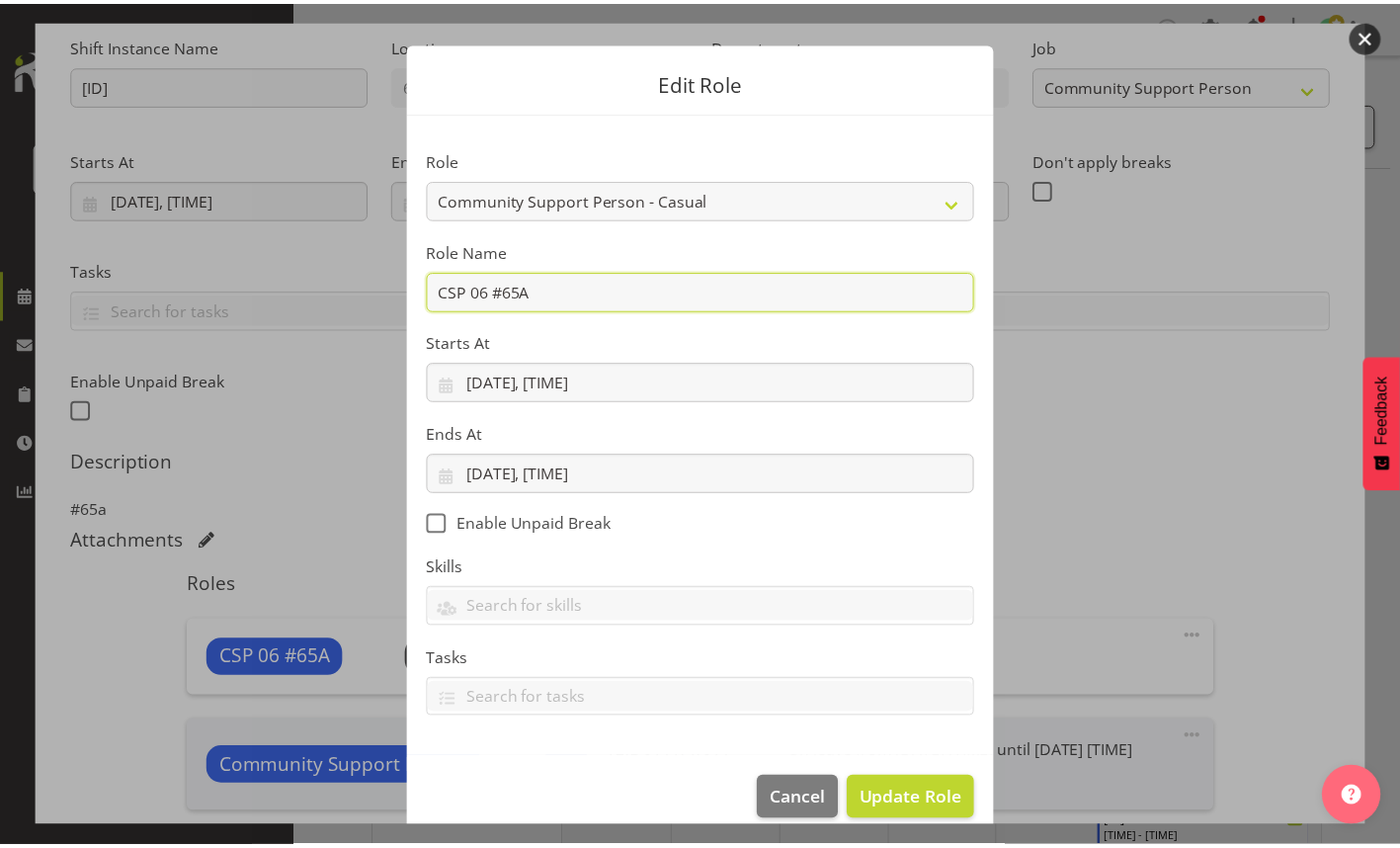 scroll, scrollTop: 50, scrollLeft: 0, axis: vertical 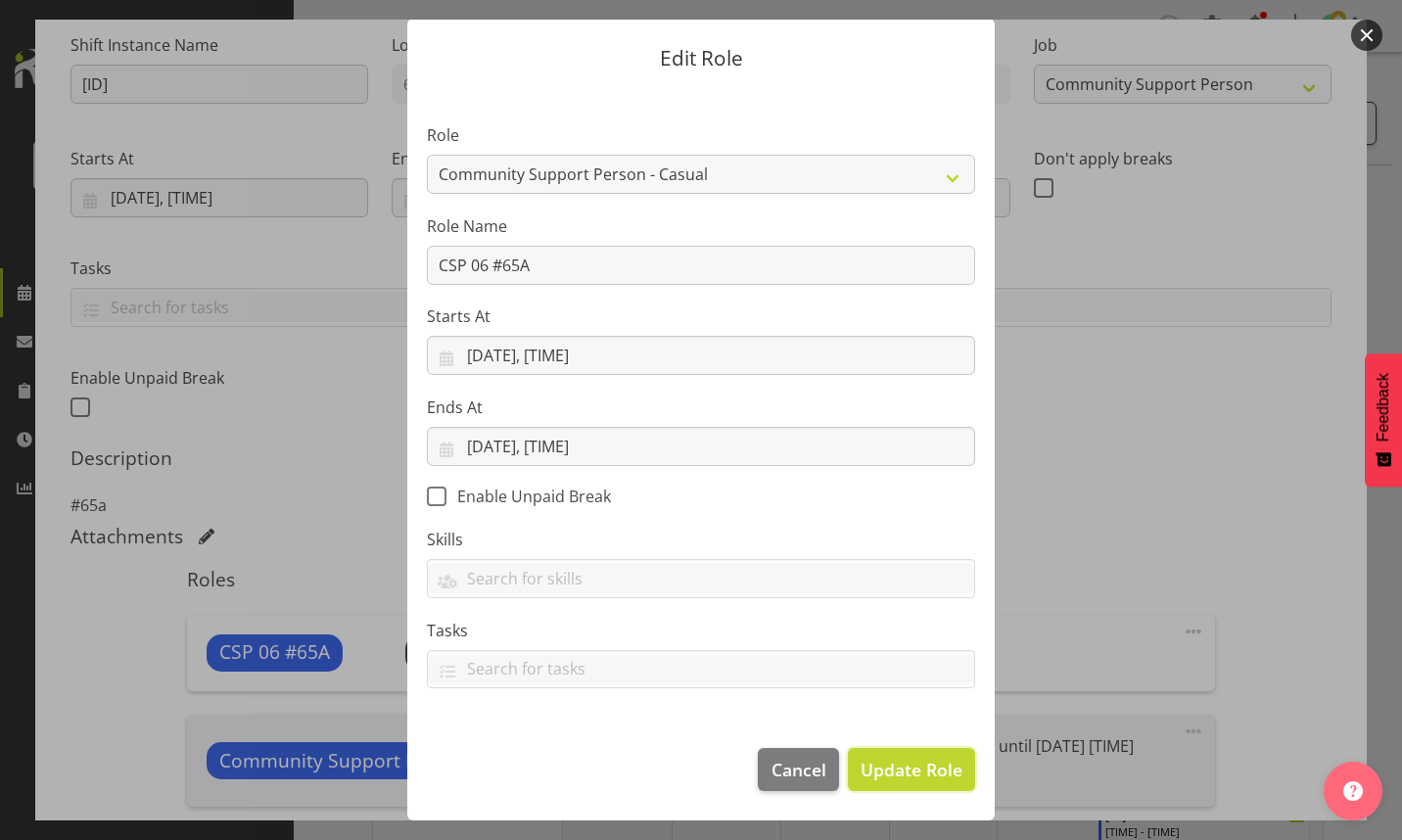 click on "Update Role" at bounding box center [911, 770] 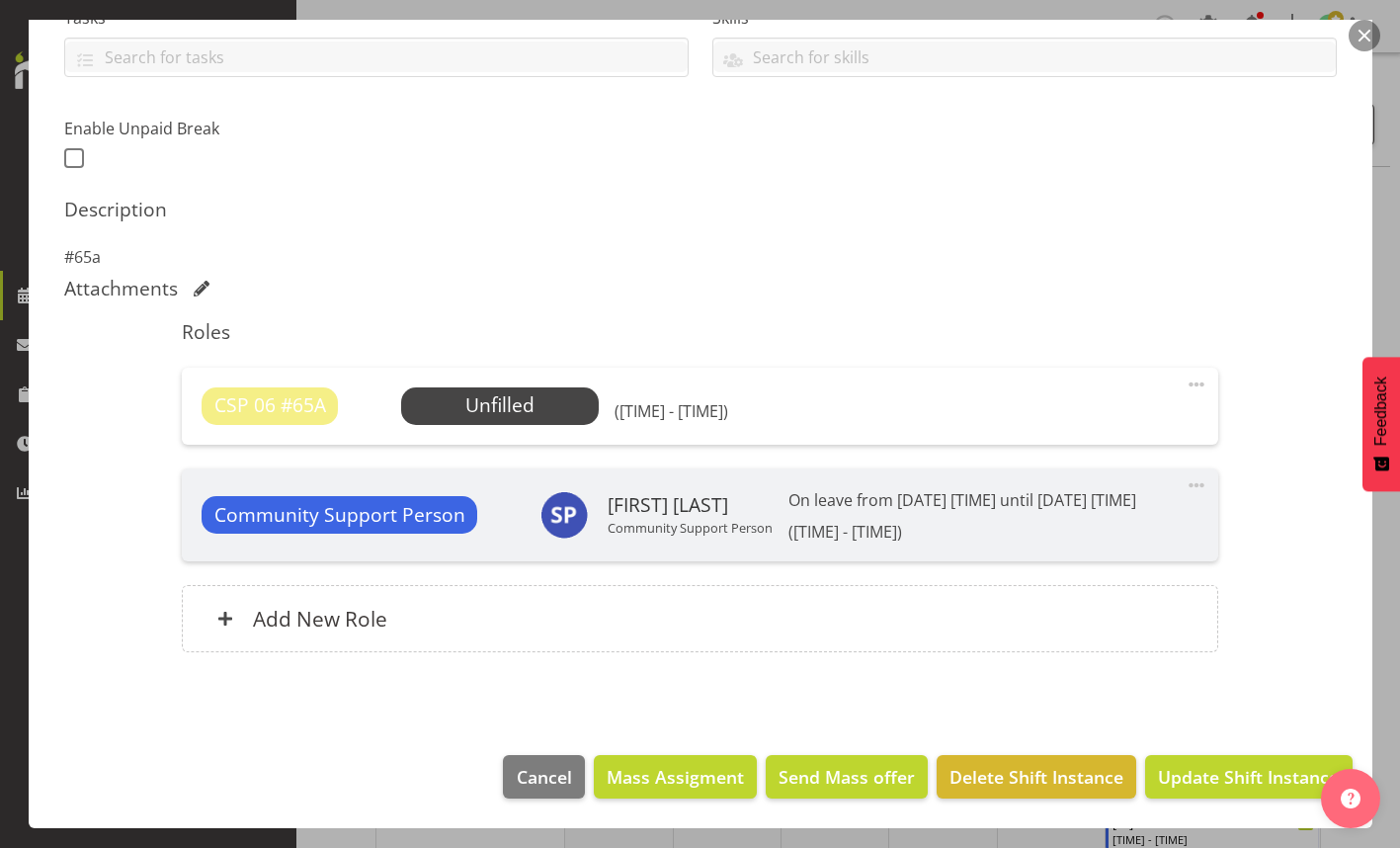 scroll, scrollTop: 474, scrollLeft: 0, axis: vertical 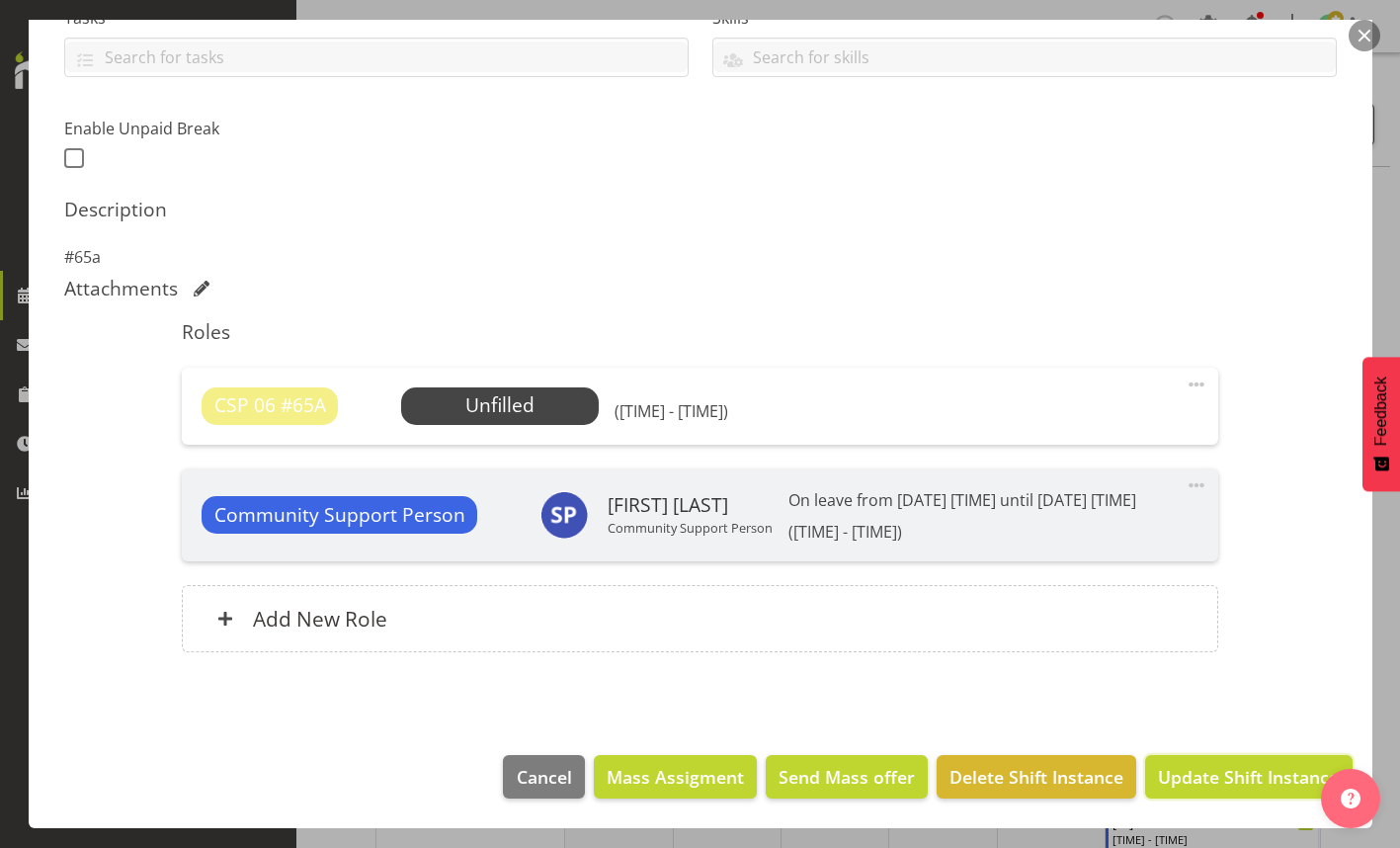 click on "Update Shift Instance" at bounding box center [1248, 777] 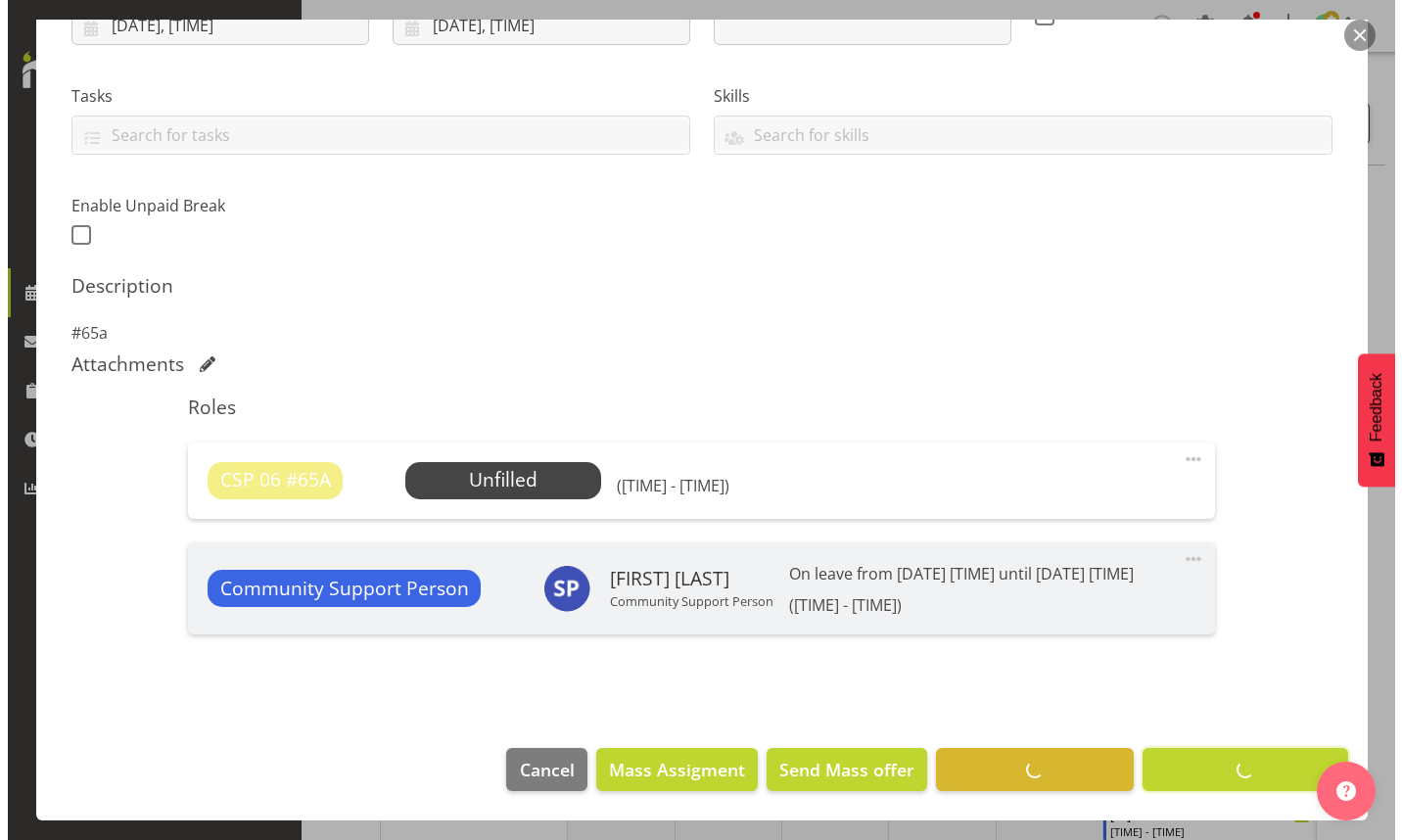 scroll, scrollTop: 392, scrollLeft: 0, axis: vertical 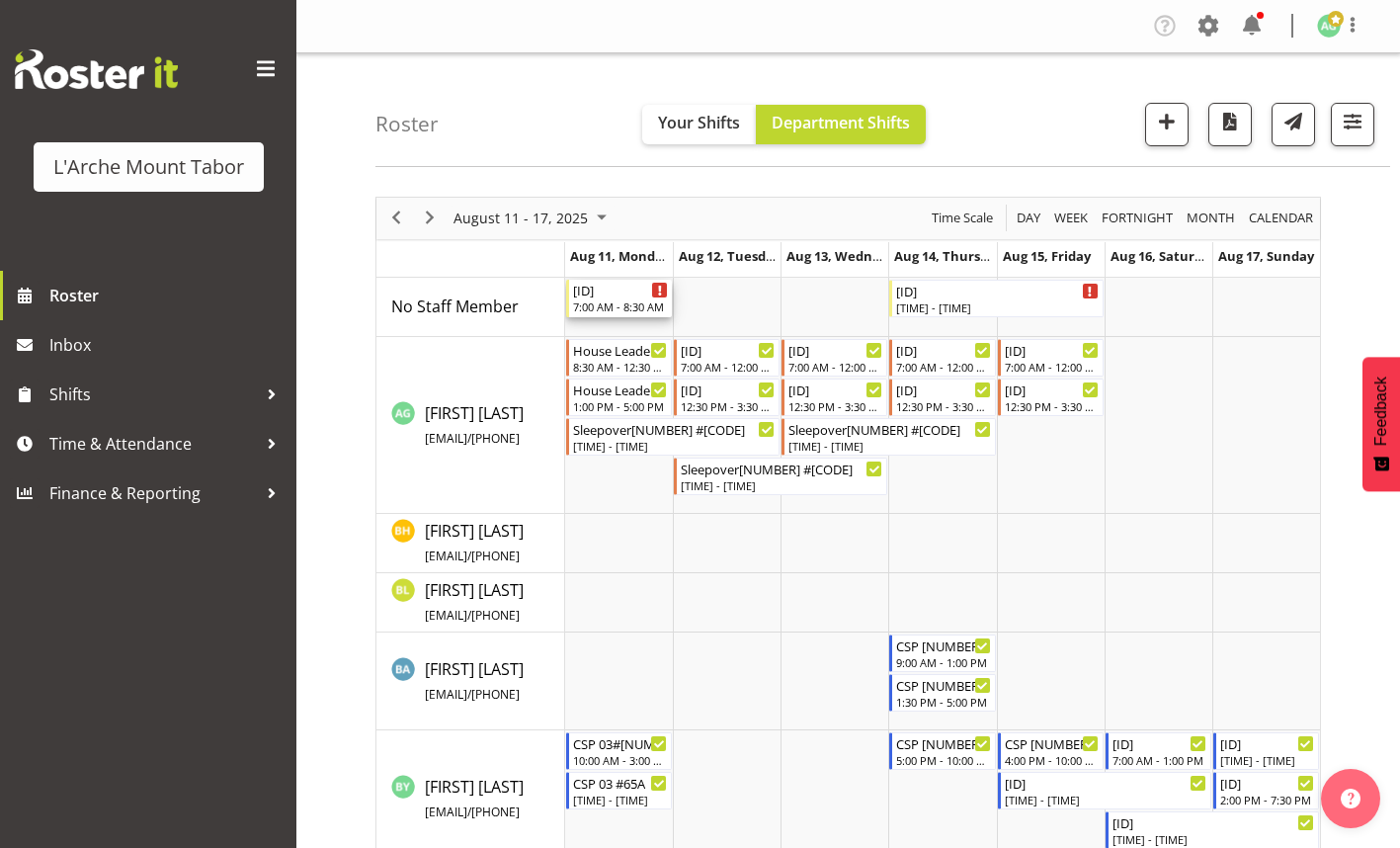 click on "7:00 AM - 8:30 AM" at bounding box center (620, 306) 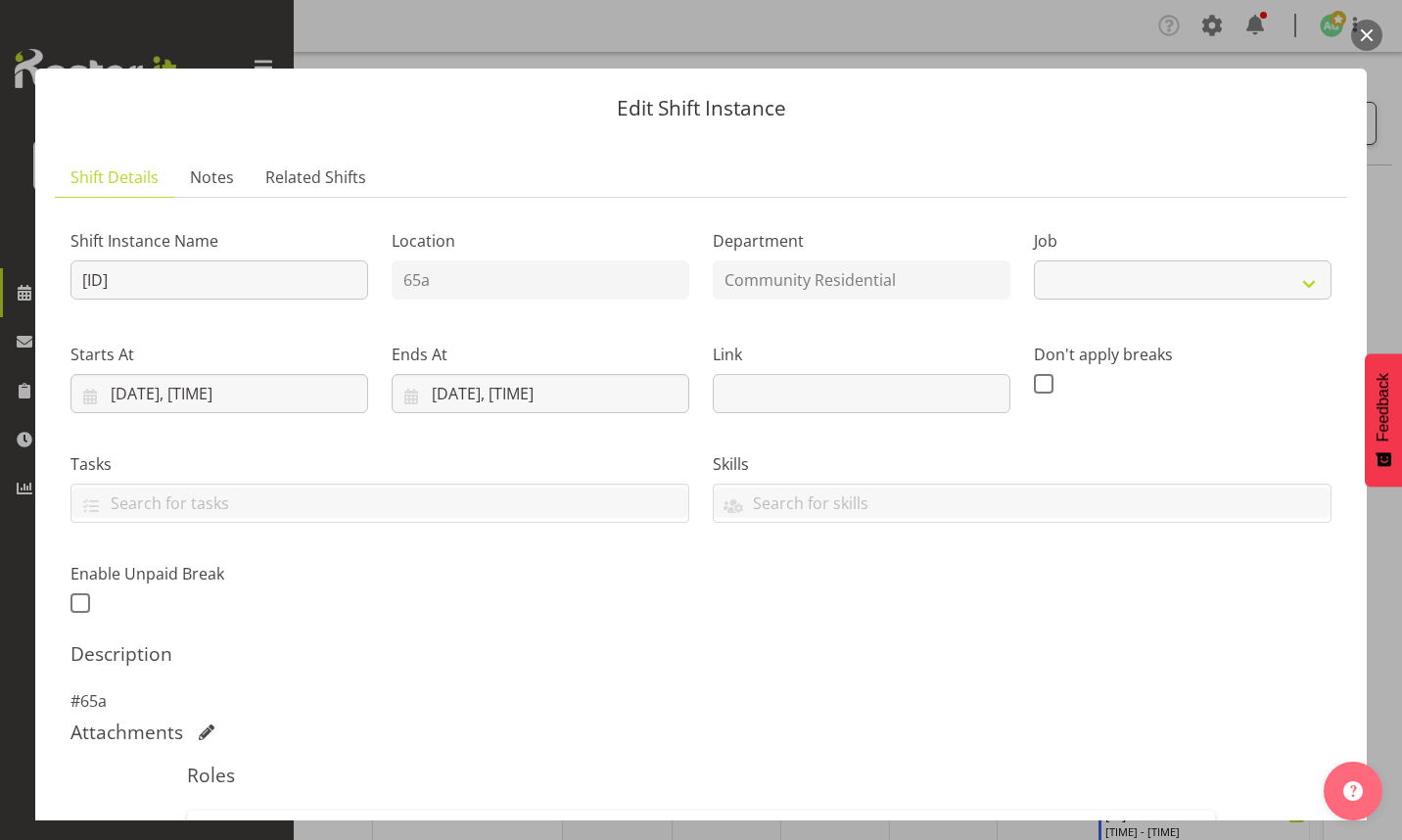 select on "2" 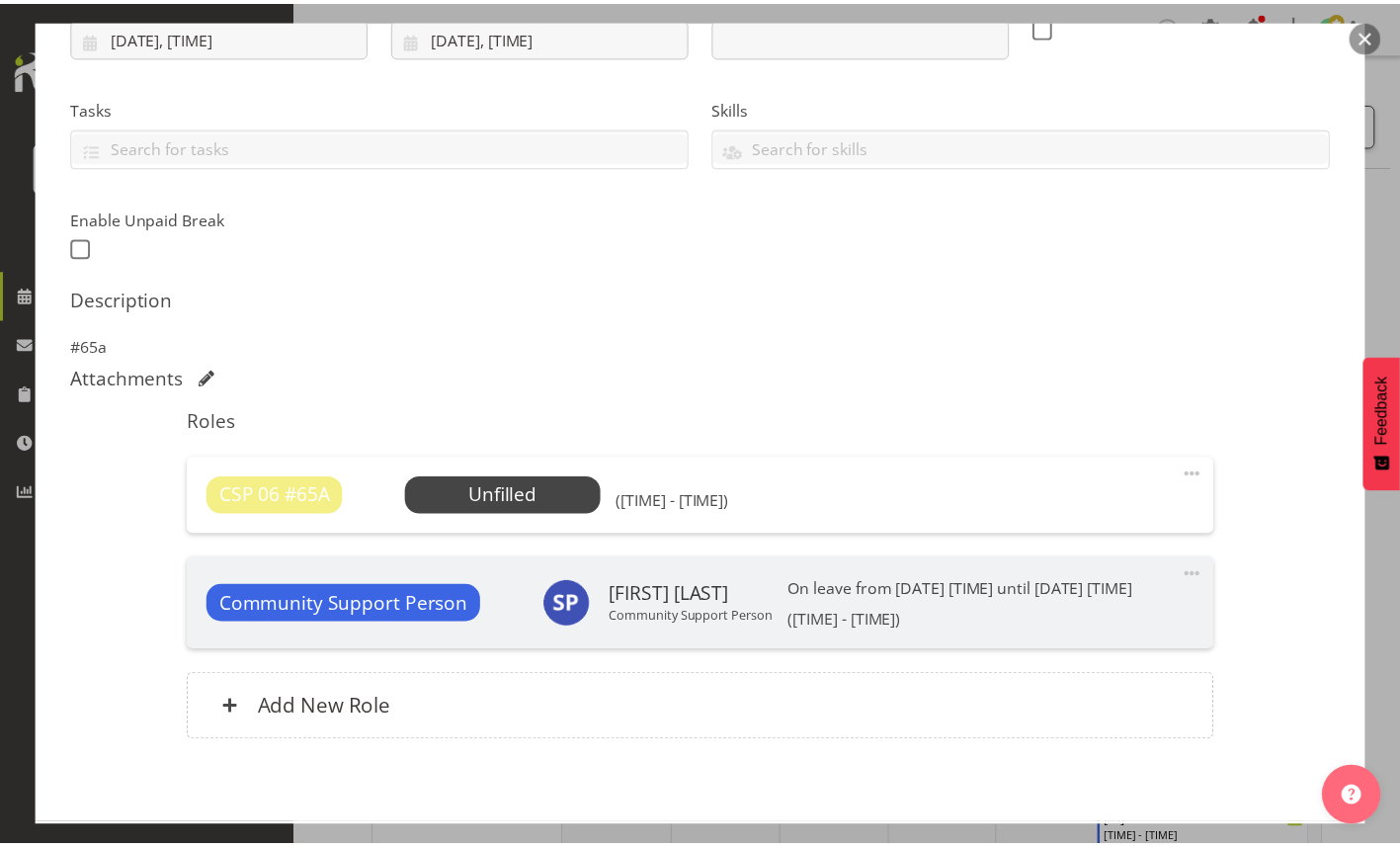 scroll, scrollTop: 395, scrollLeft: 0, axis: vertical 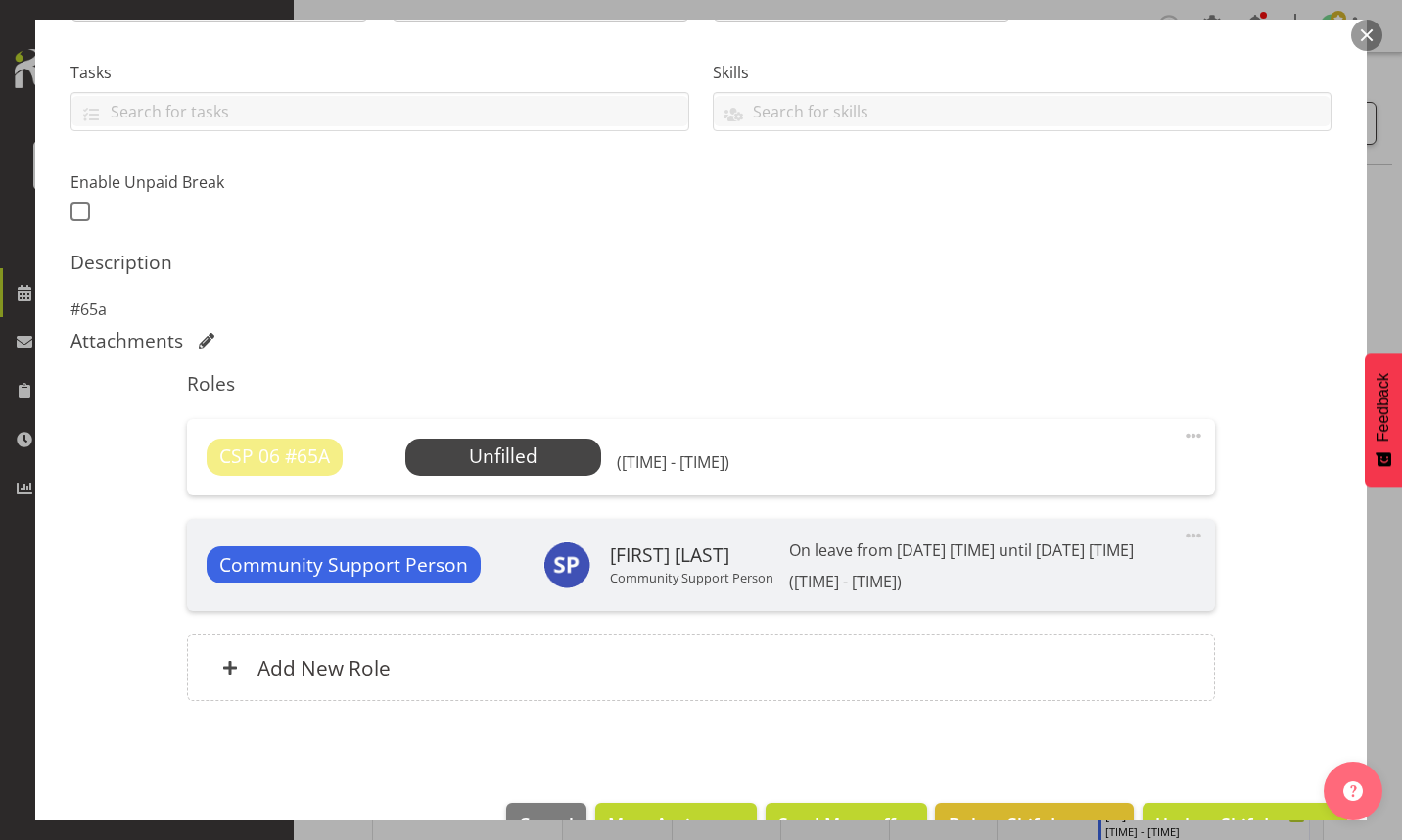 click on "Select Employee" at bounding box center [0, 0] 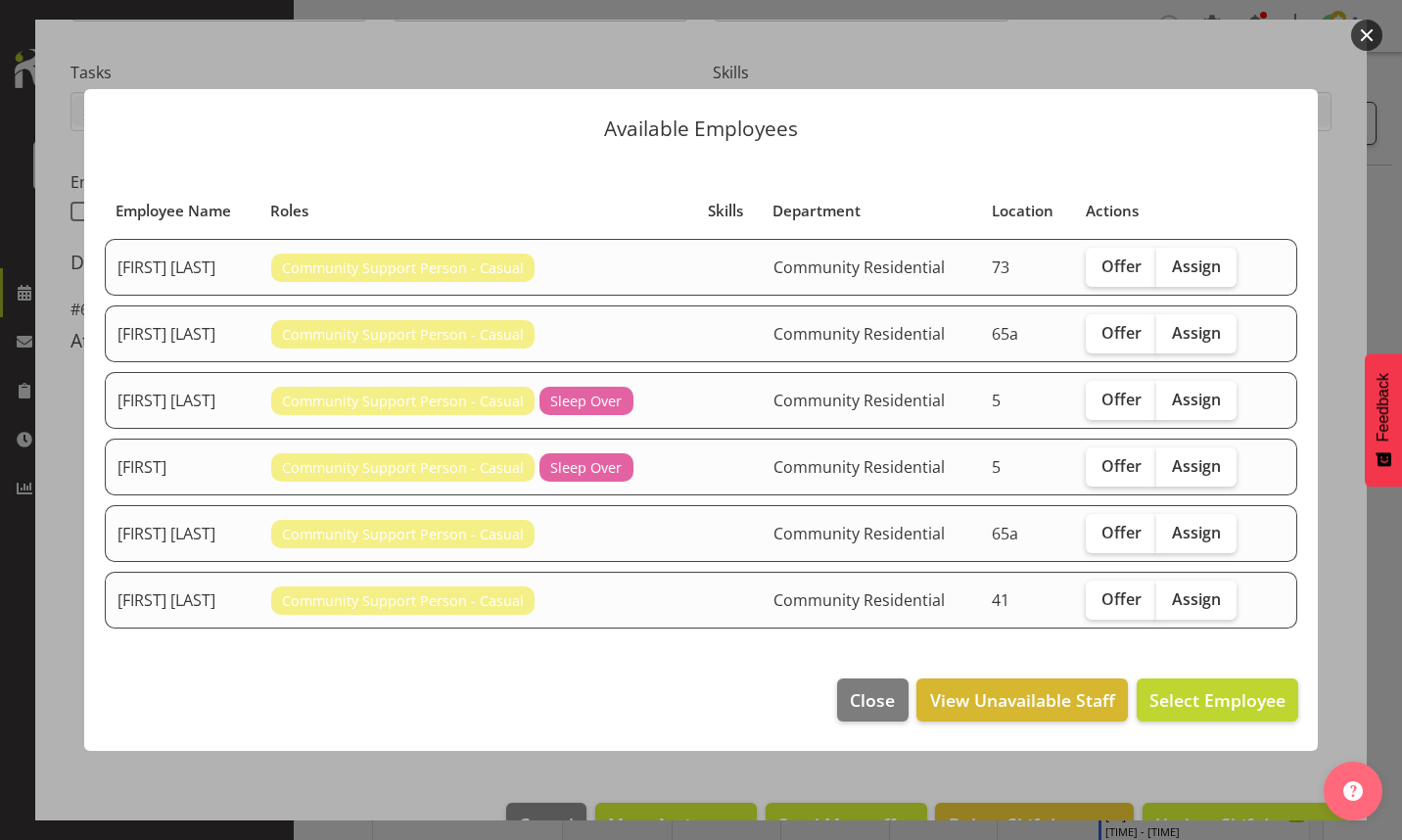 click on "Assign" at bounding box center [1196, 399] 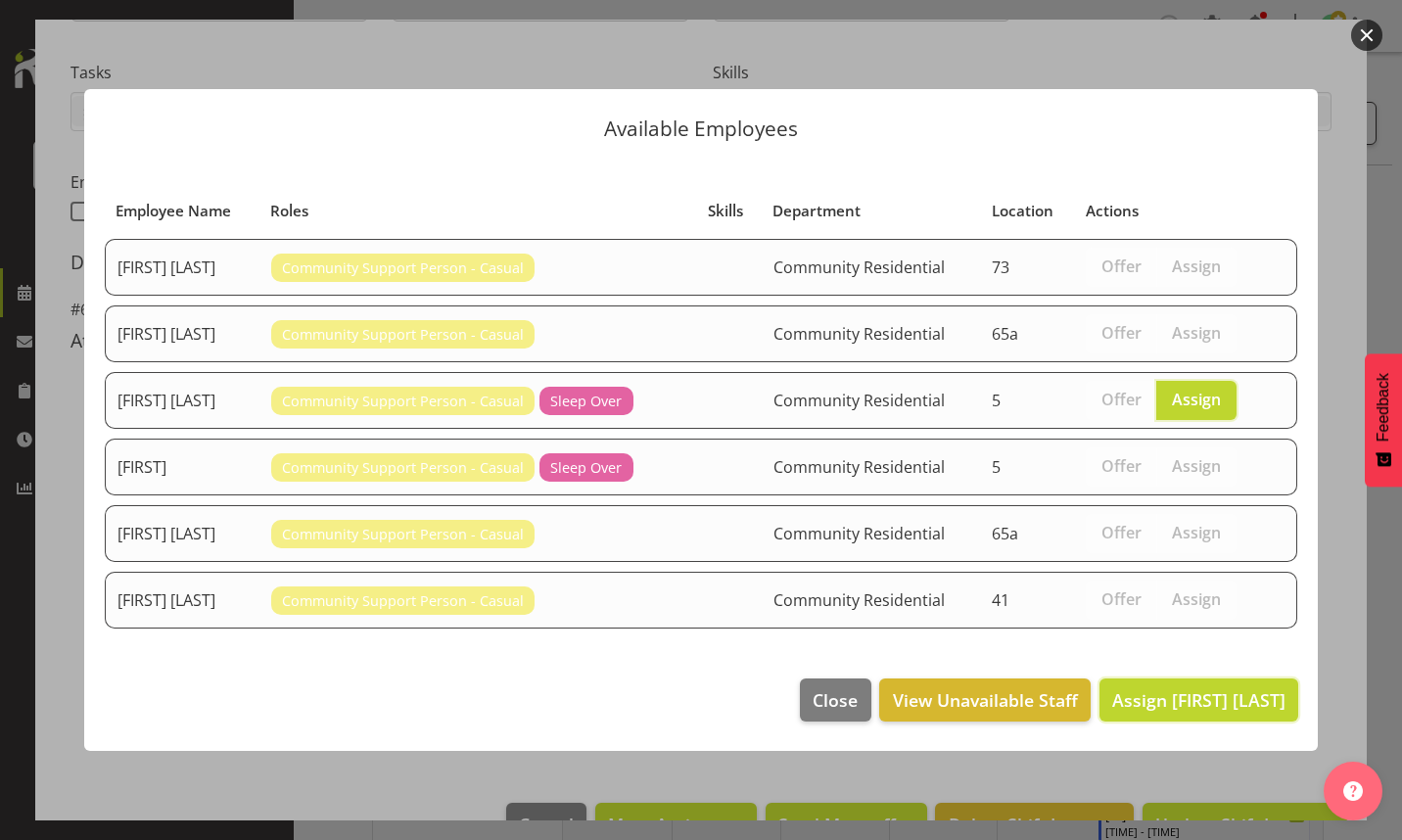 click on "Assign [FIRST] [LAST]" at bounding box center [1198, 700] 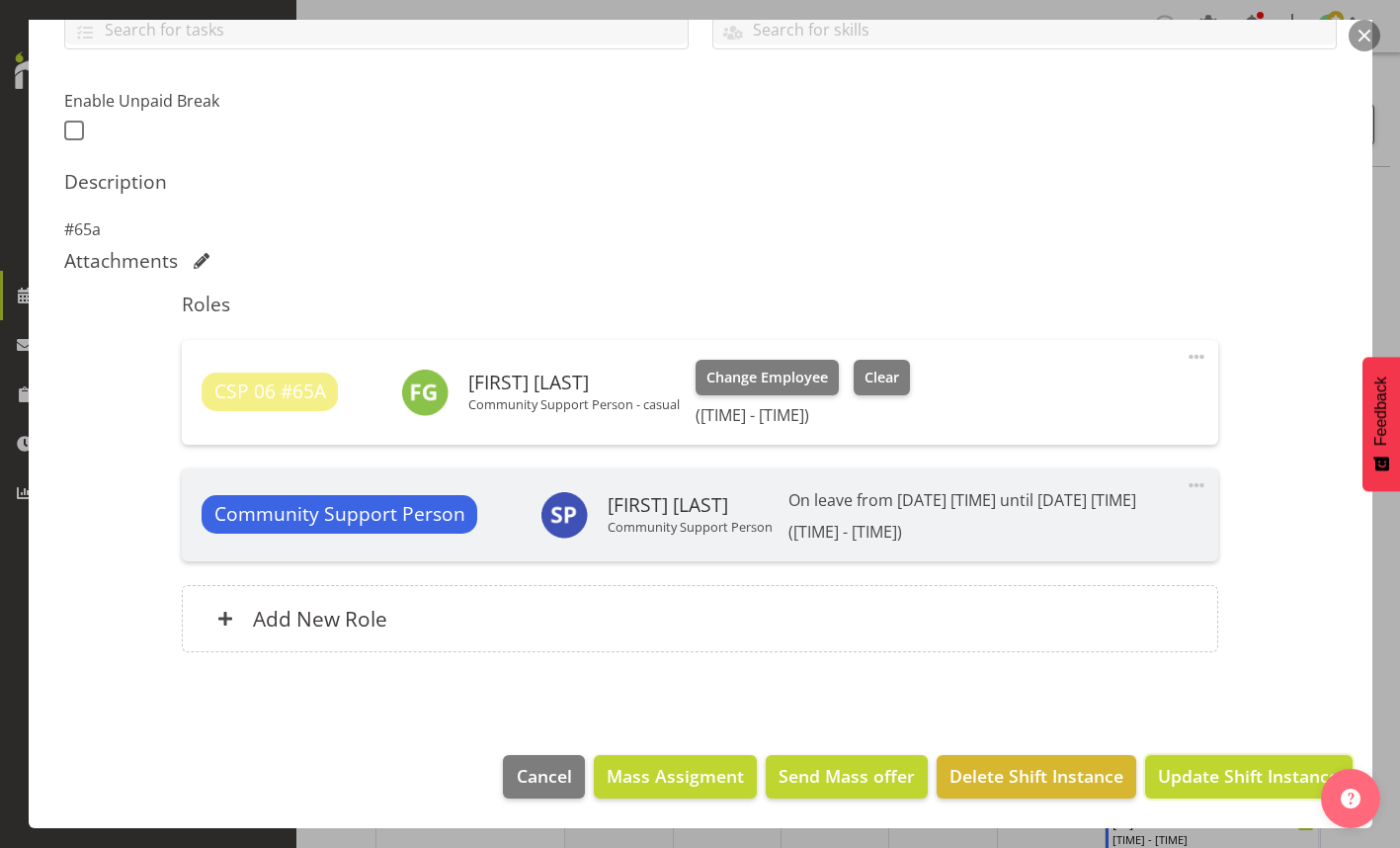 click on "Update Shift Instance" at bounding box center [1248, 776] 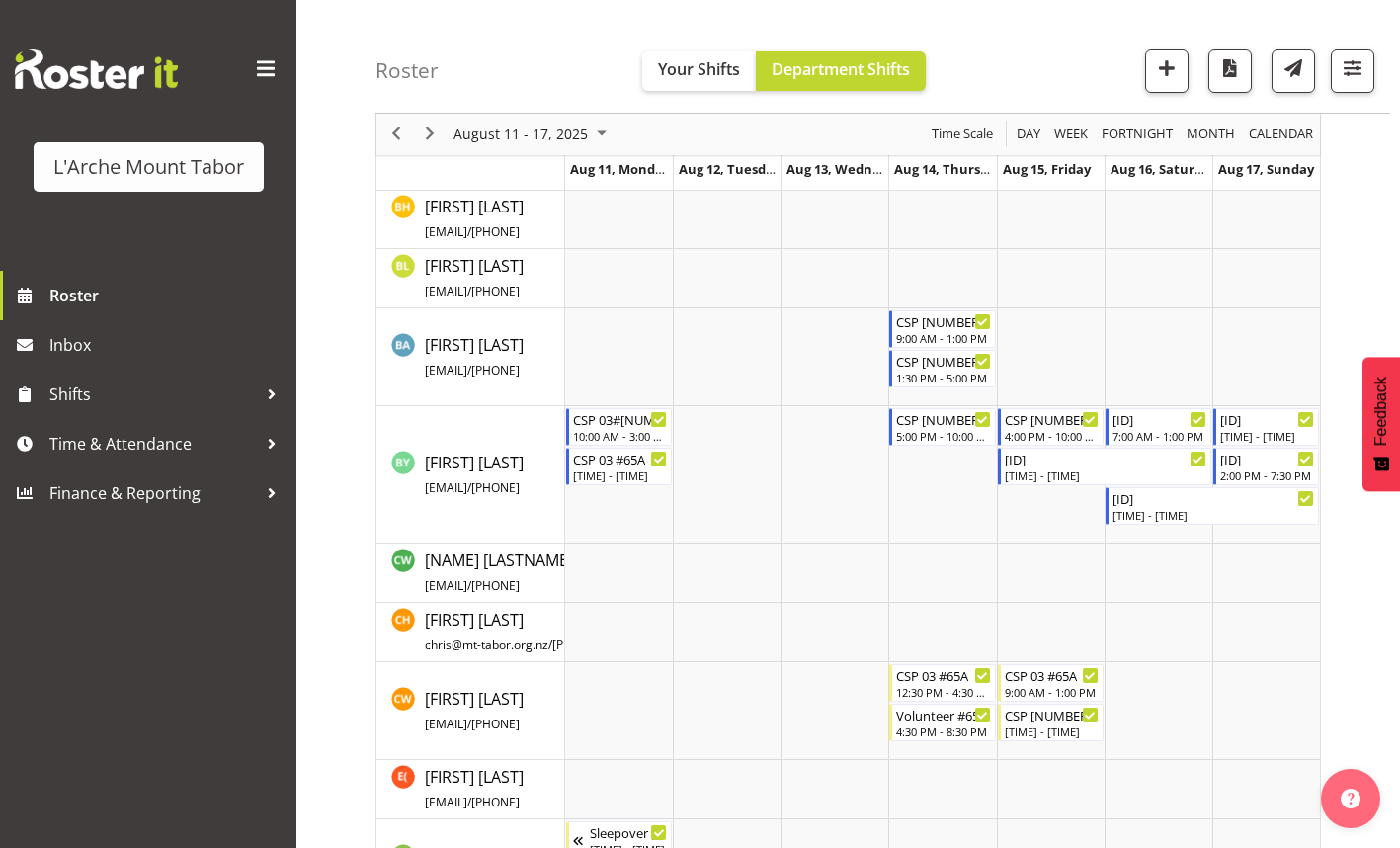 scroll, scrollTop: 395, scrollLeft: 0, axis: vertical 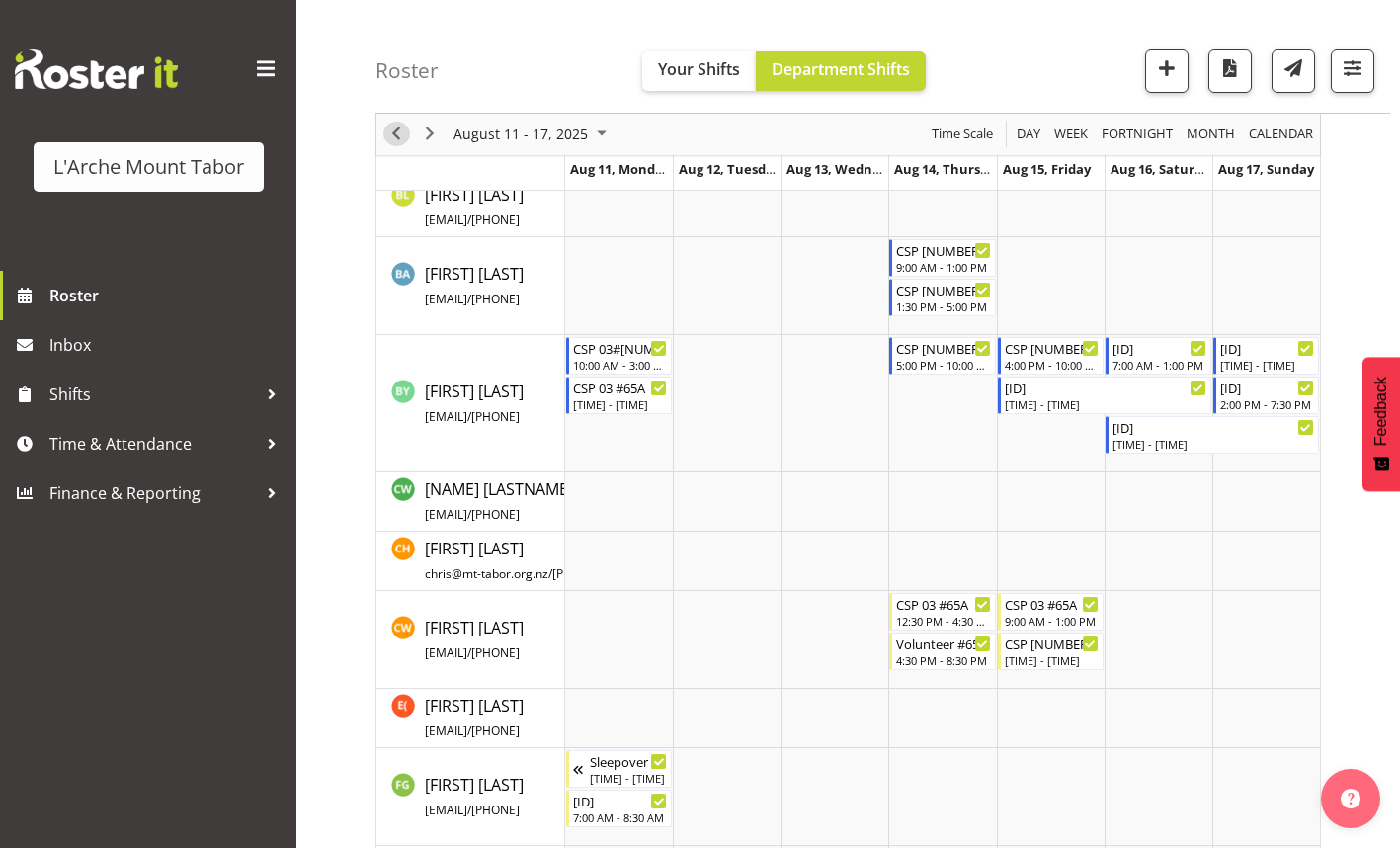 click at bounding box center [396, 134] 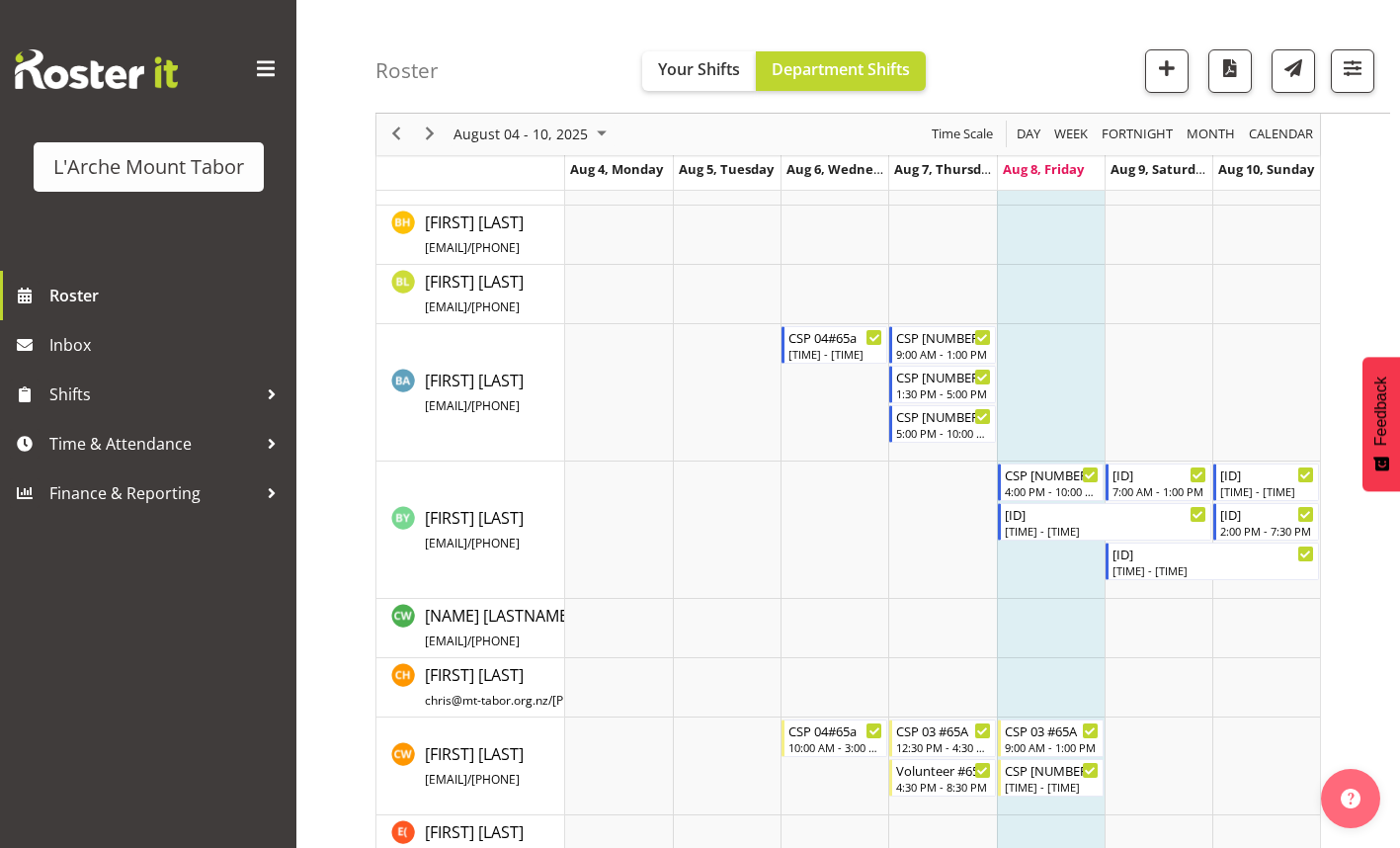 scroll, scrollTop: 395, scrollLeft: 0, axis: vertical 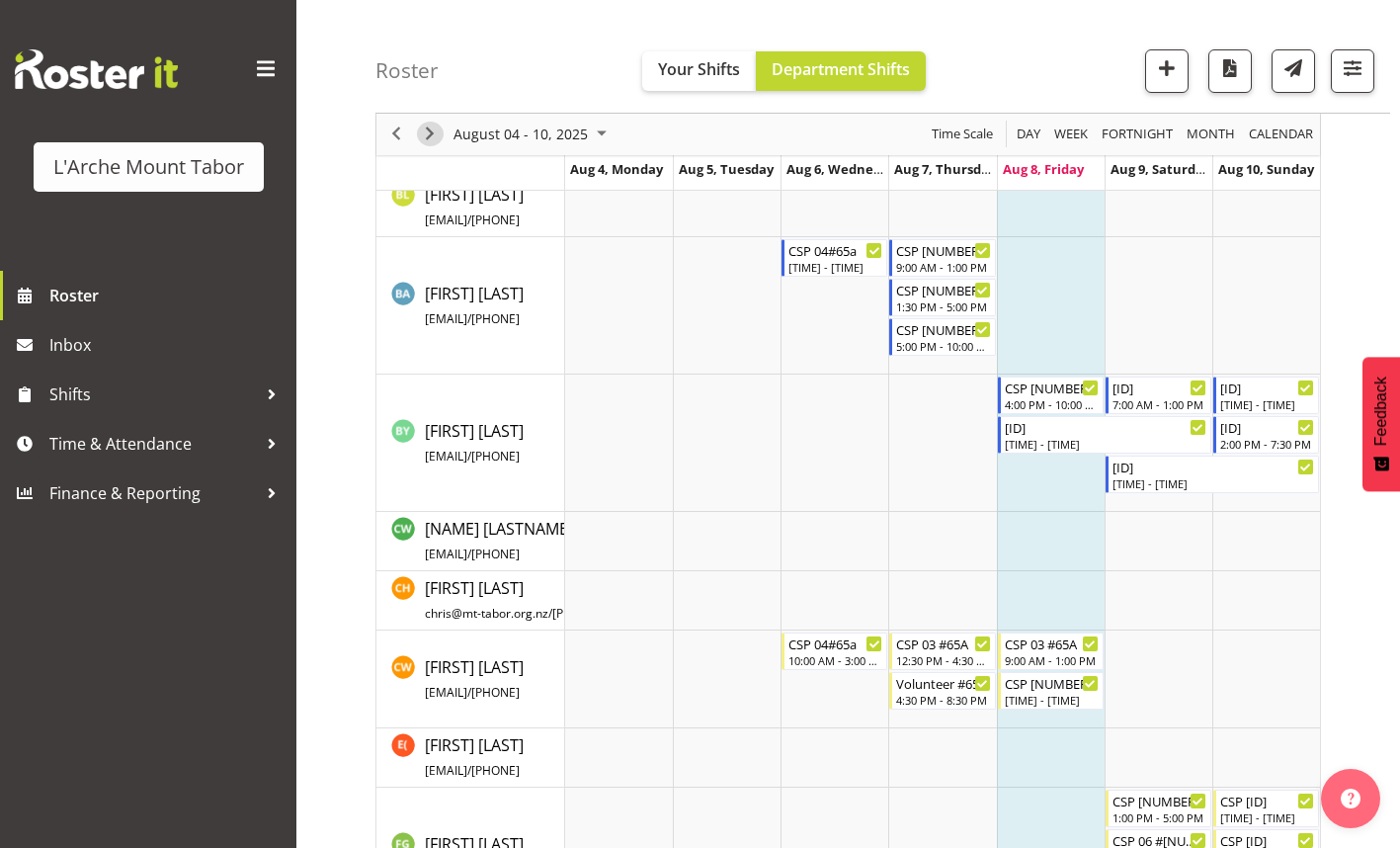 click at bounding box center [430, 134] 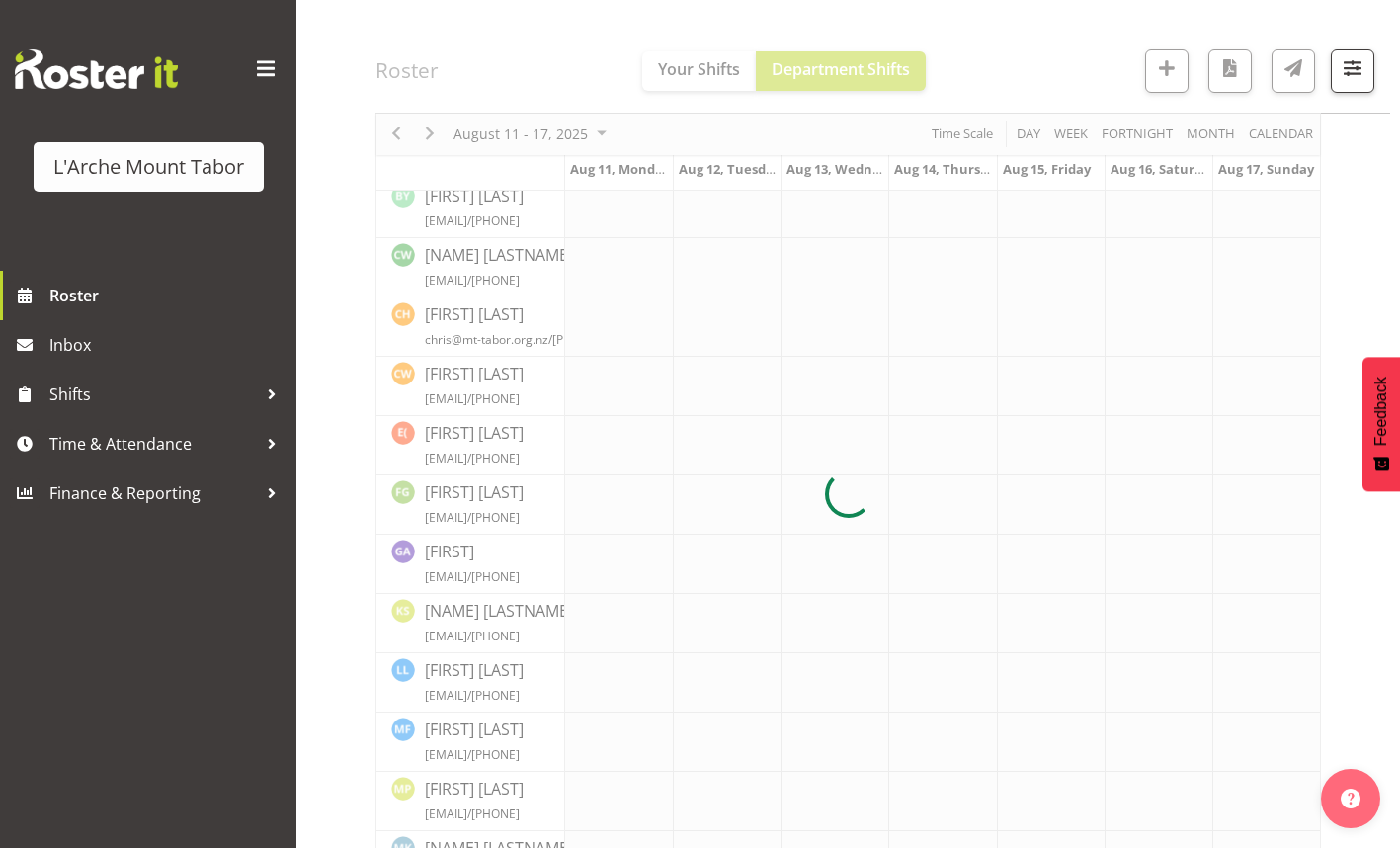 scroll, scrollTop: 0, scrollLeft: 0, axis: both 